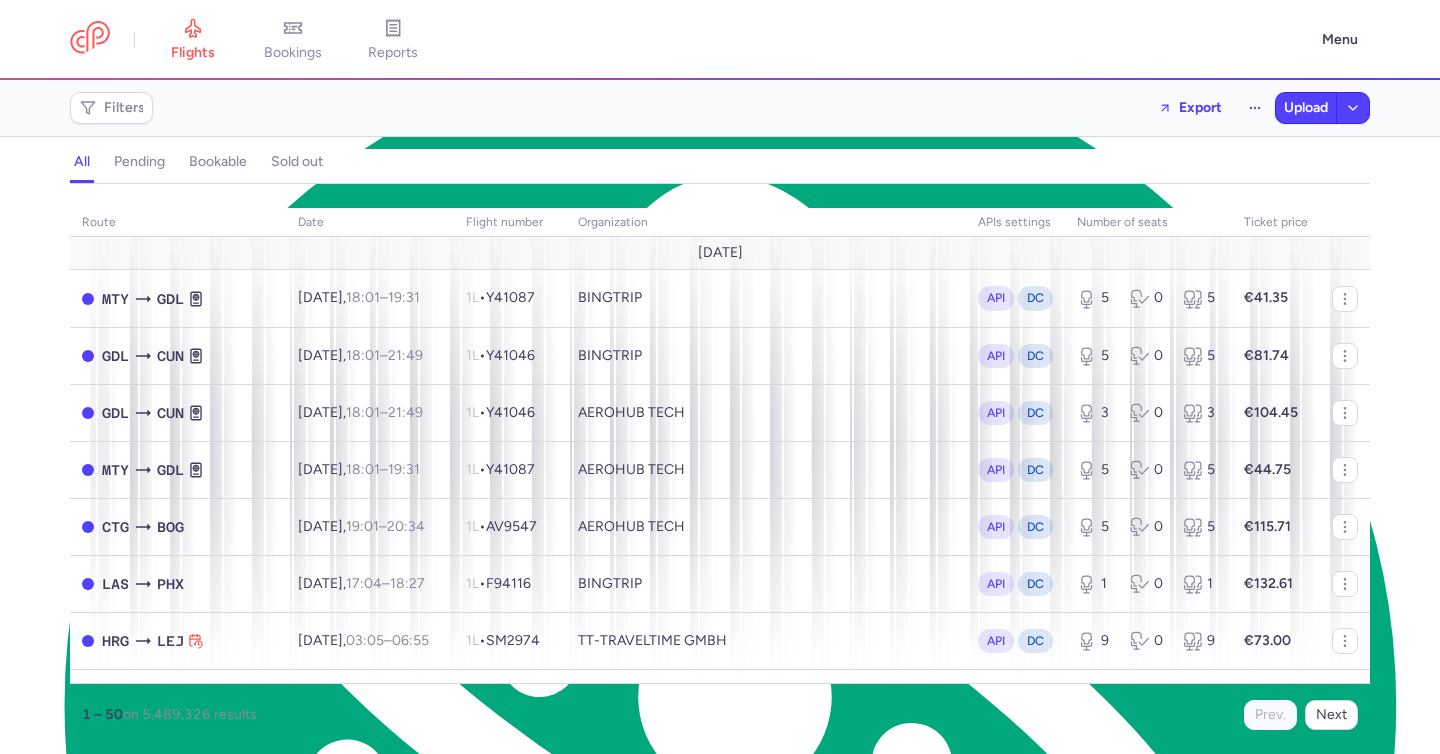 scroll, scrollTop: 0, scrollLeft: 0, axis: both 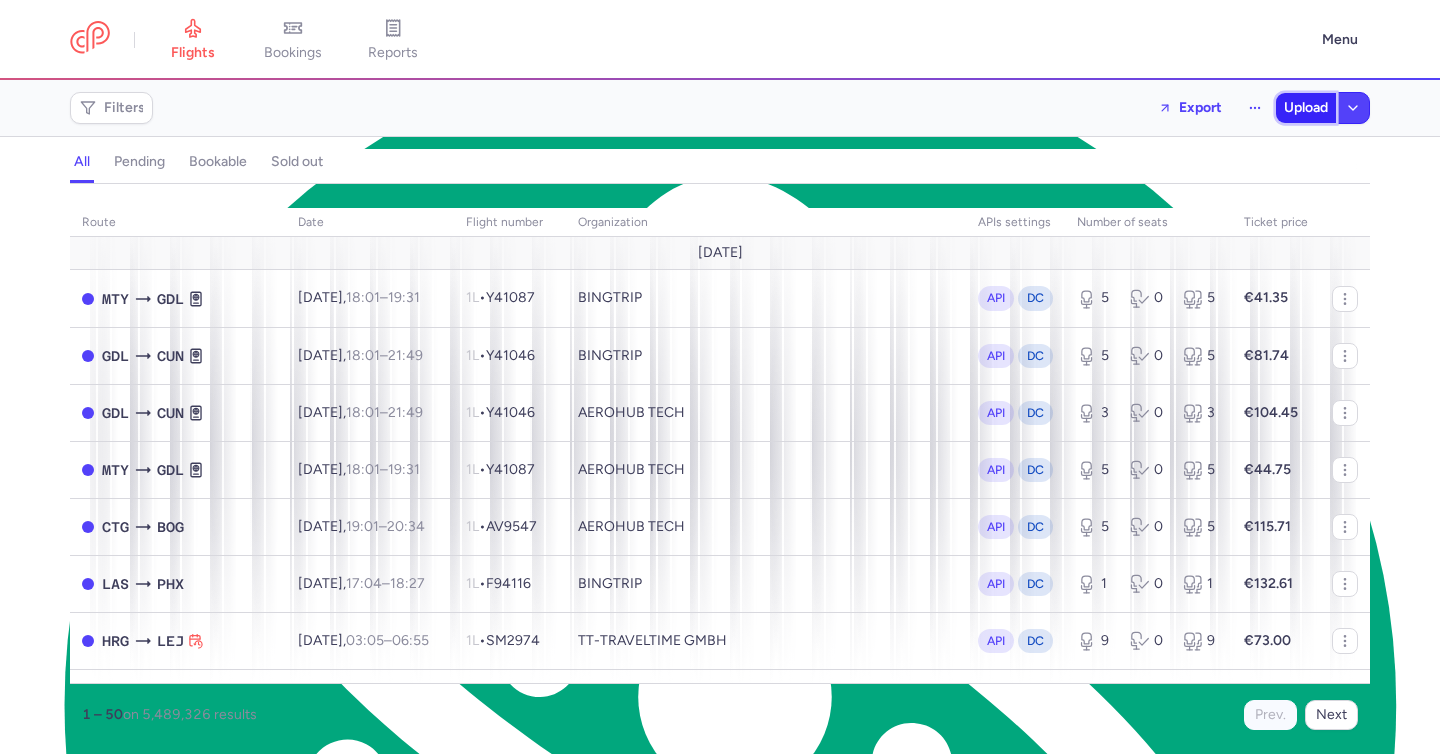 click on "Upload" at bounding box center [1306, 108] 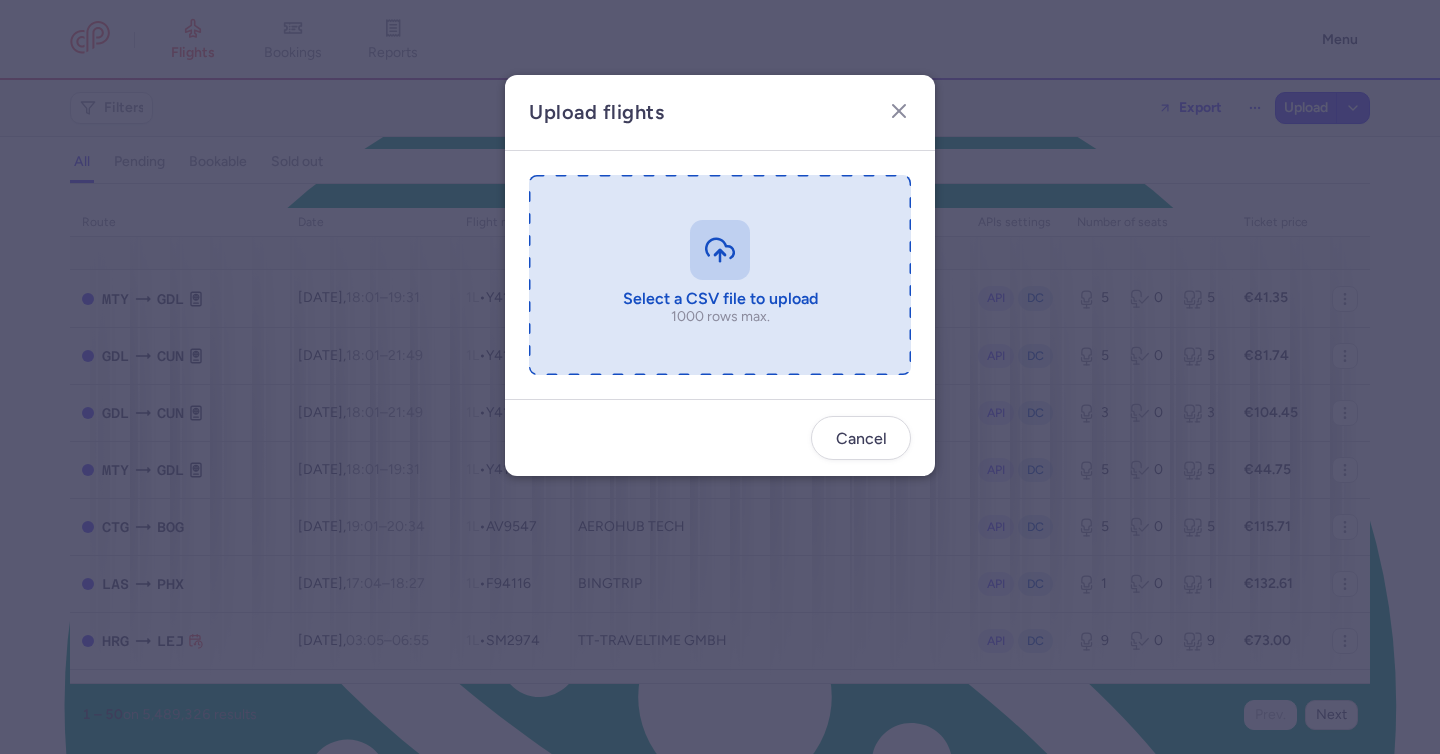 click at bounding box center [720, 275] 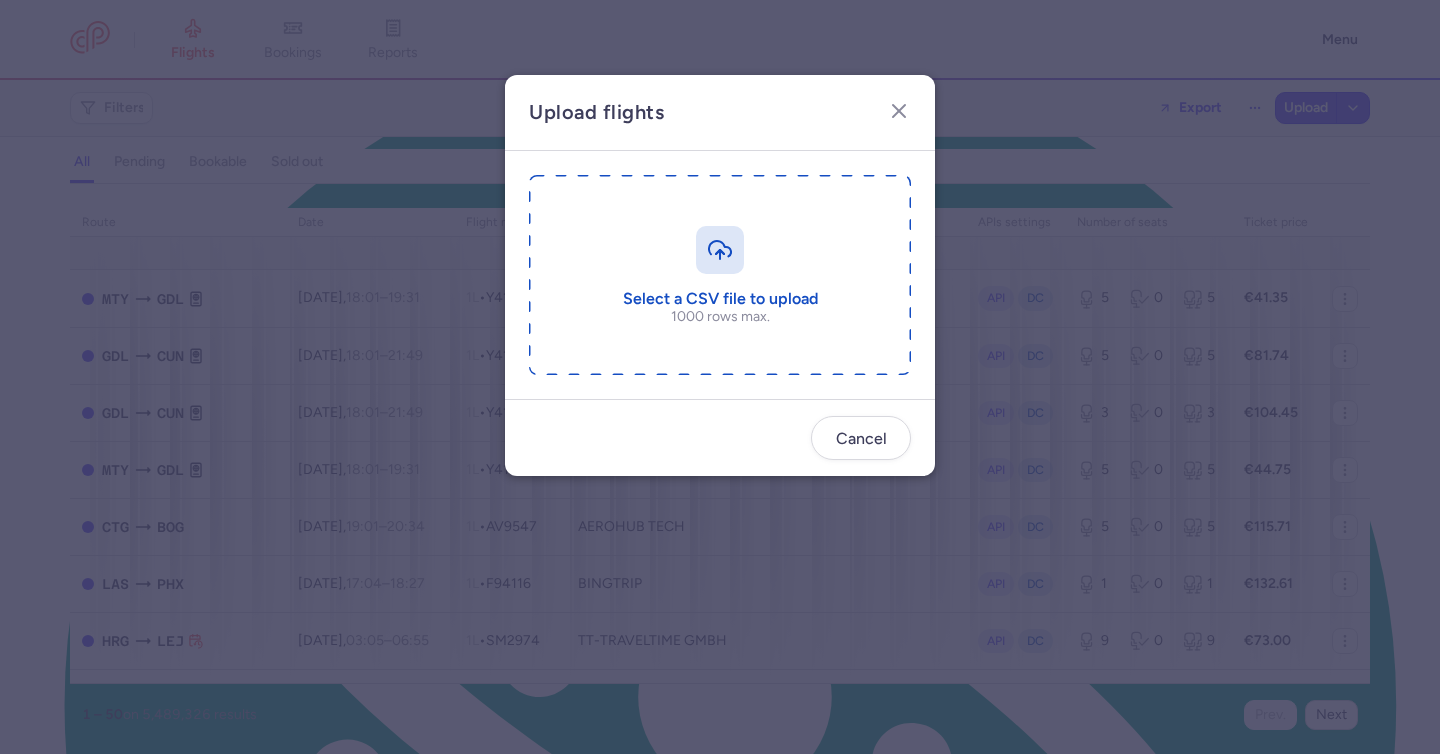 type on "C:\fakepath\export_flight_VB1057_20250710,1553 2.csv" 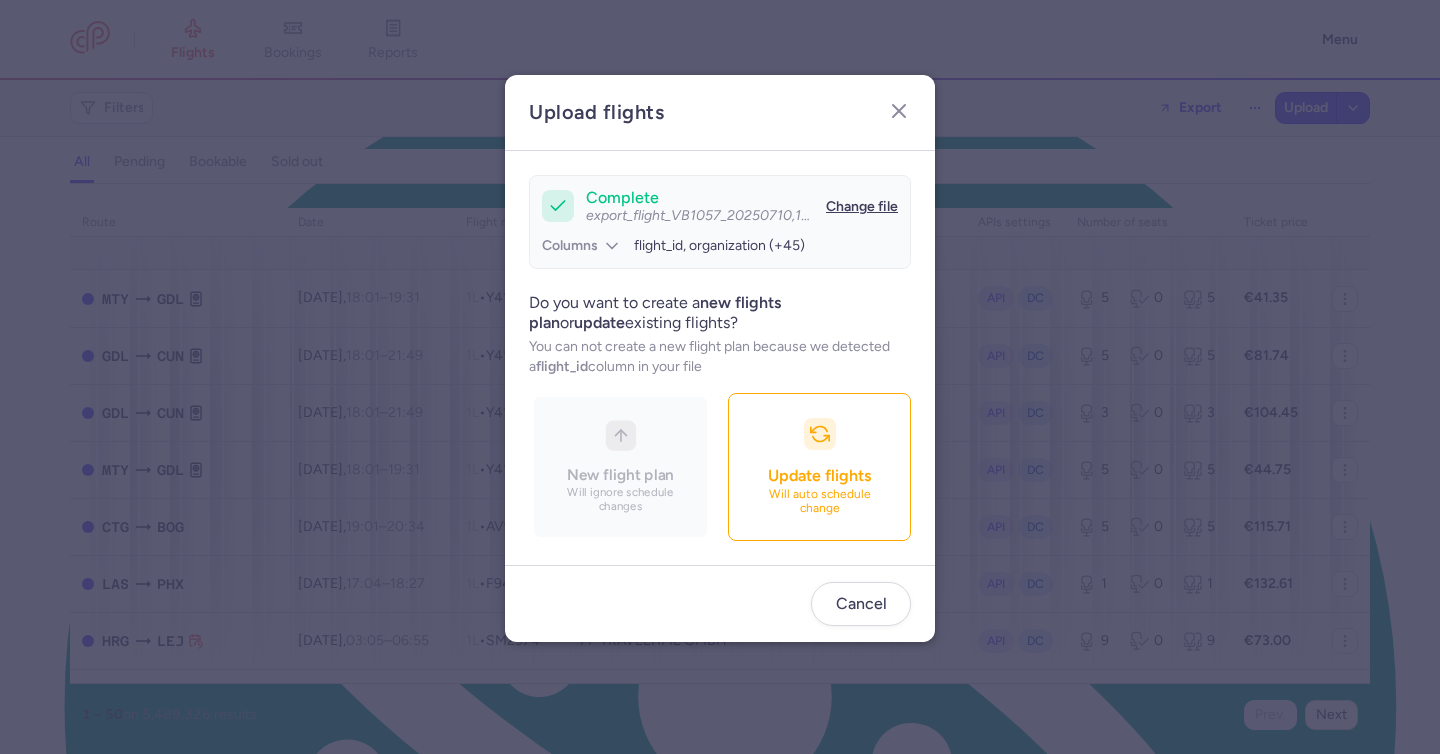 click on "Change file" at bounding box center [862, 207] 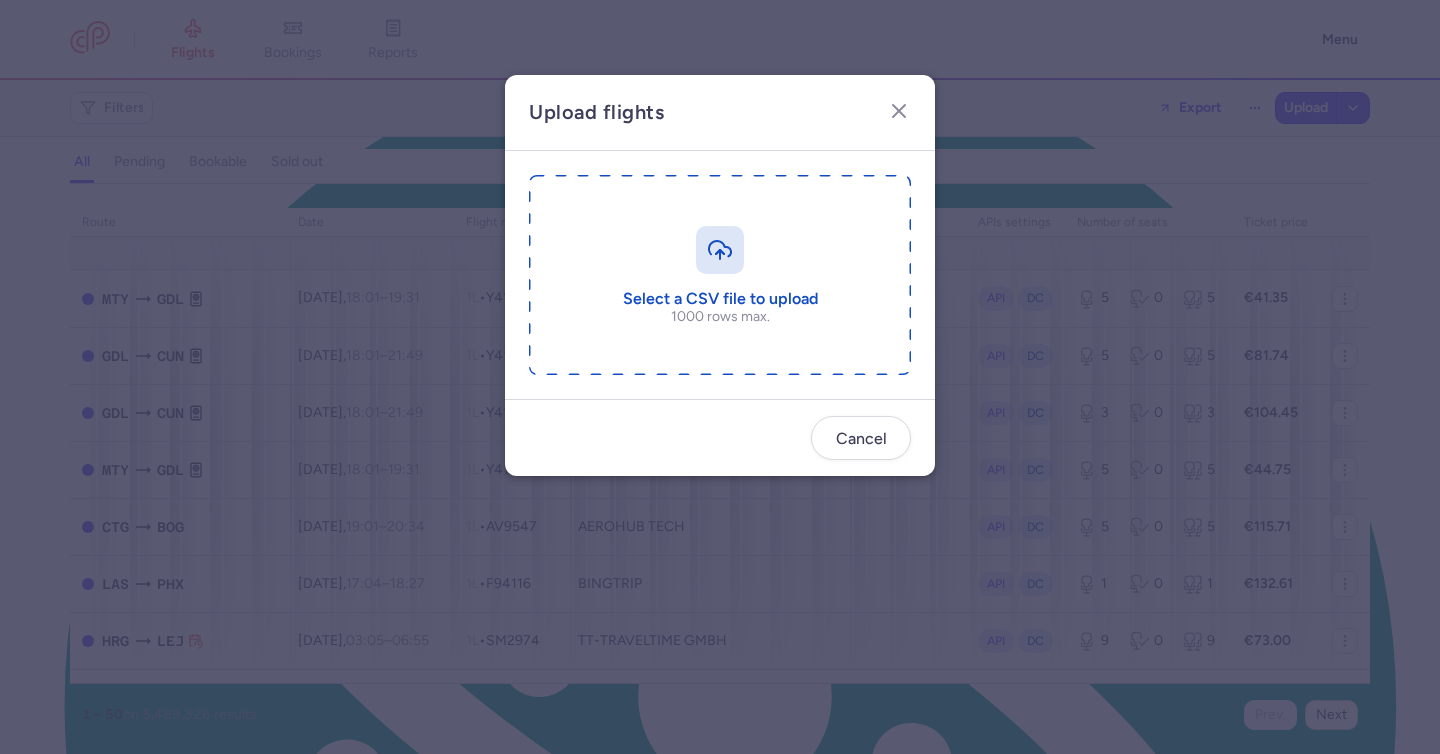 type on "C:\fakepath\export_flights_20250713,1130.csv" 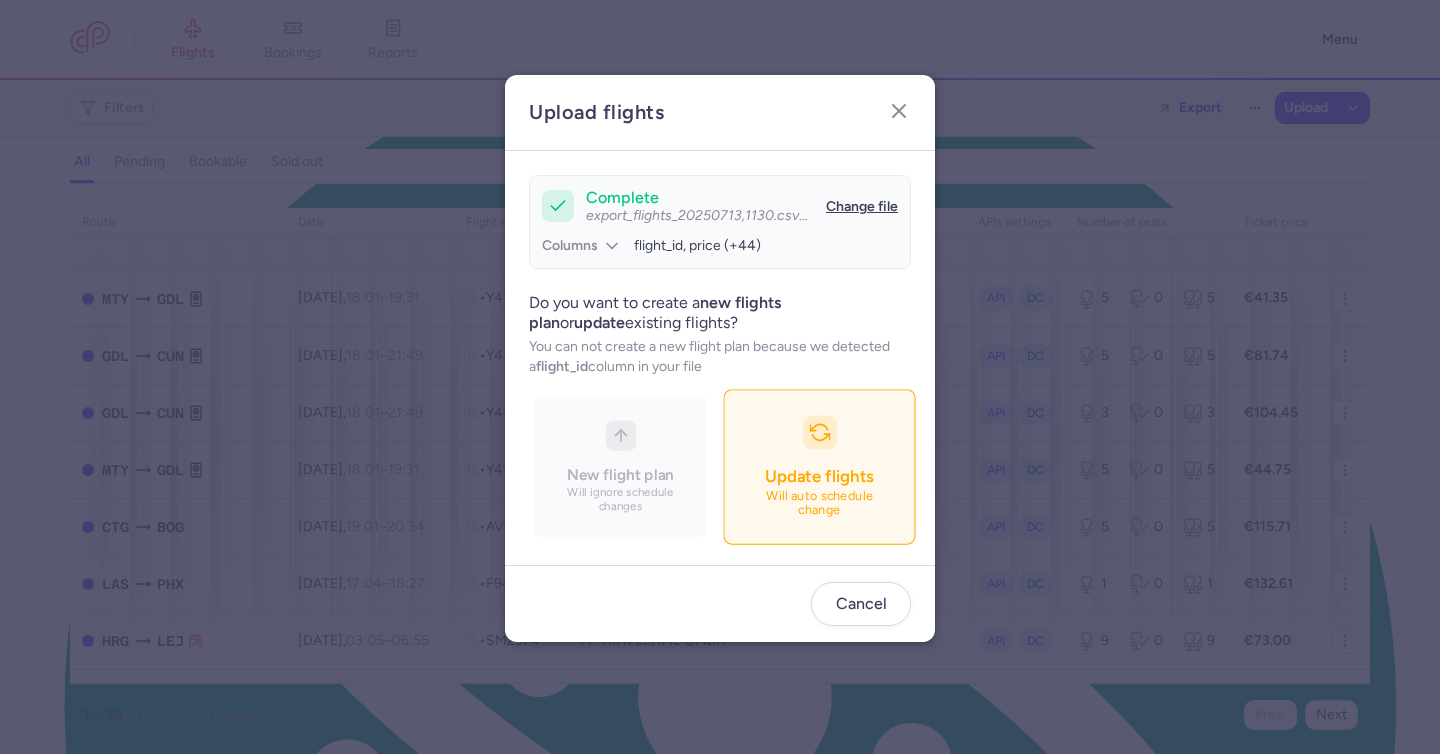 click on "Update flights Will auto schedule change" at bounding box center (819, 467) 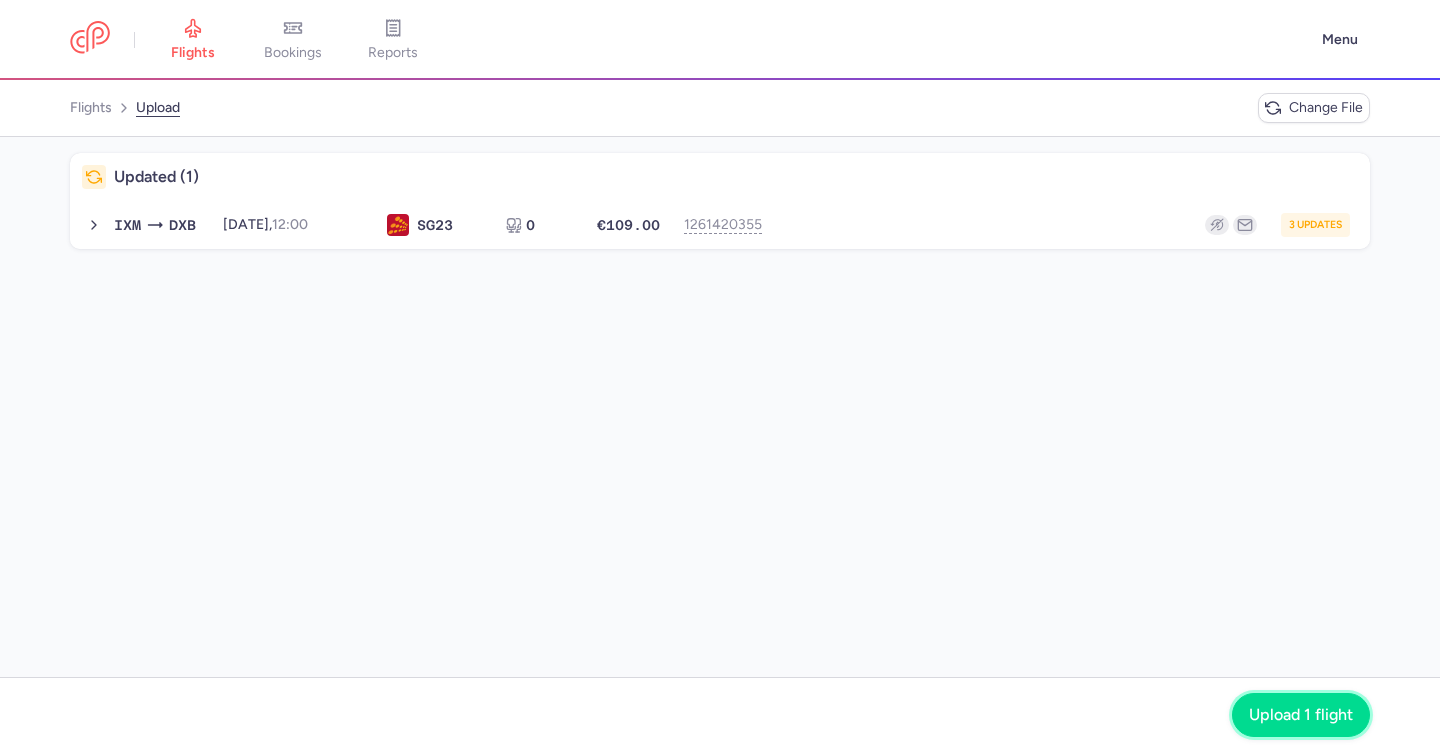 click on "Upload 1 flight" 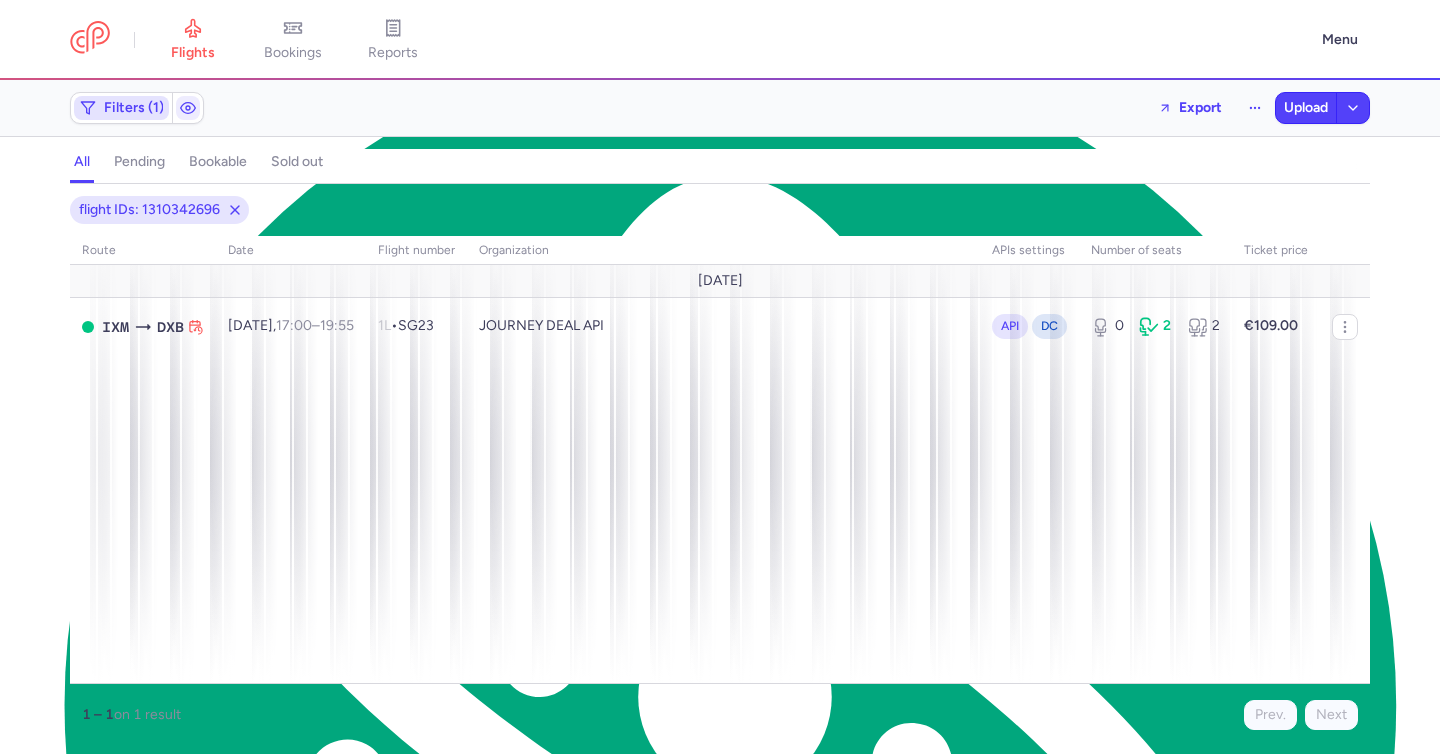 click on "Filters (1)" at bounding box center (121, 108) 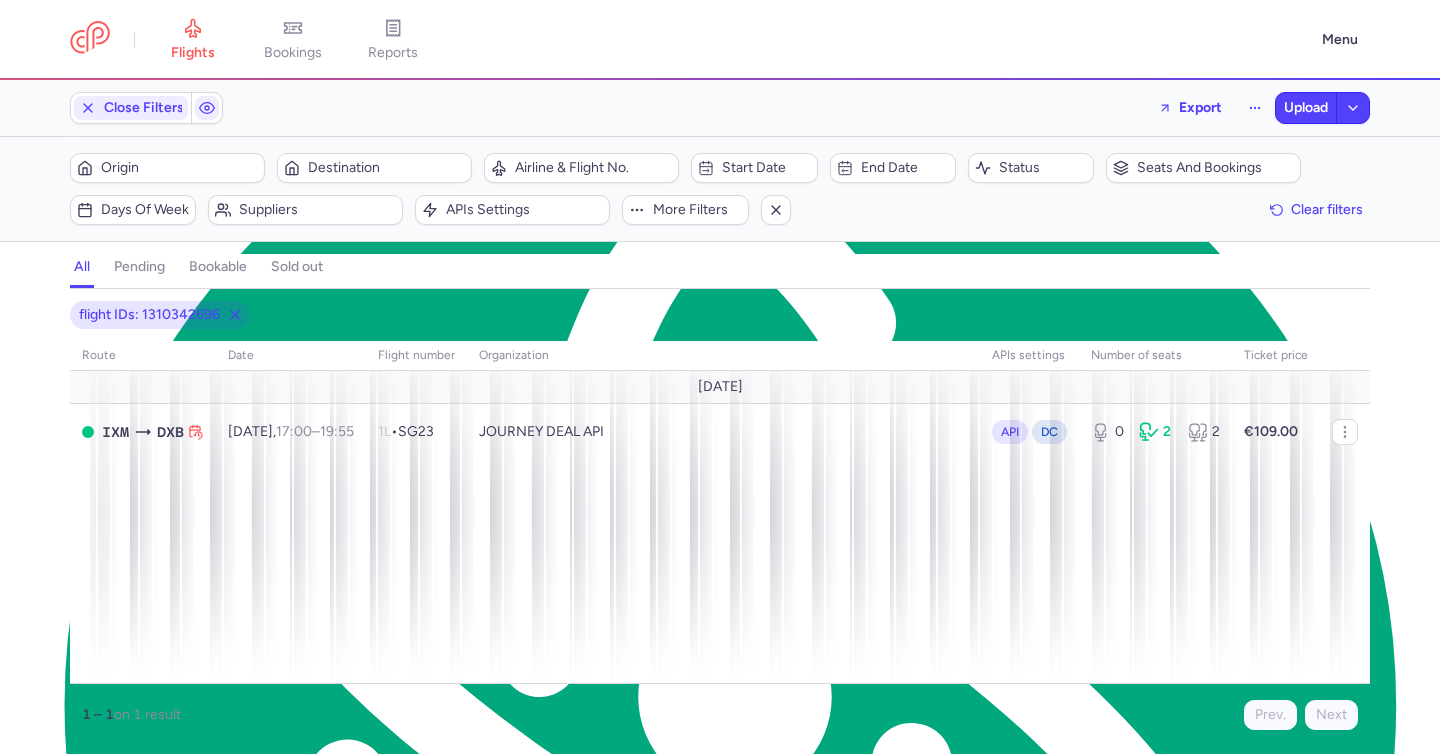 scroll, scrollTop: 0, scrollLeft: 0, axis: both 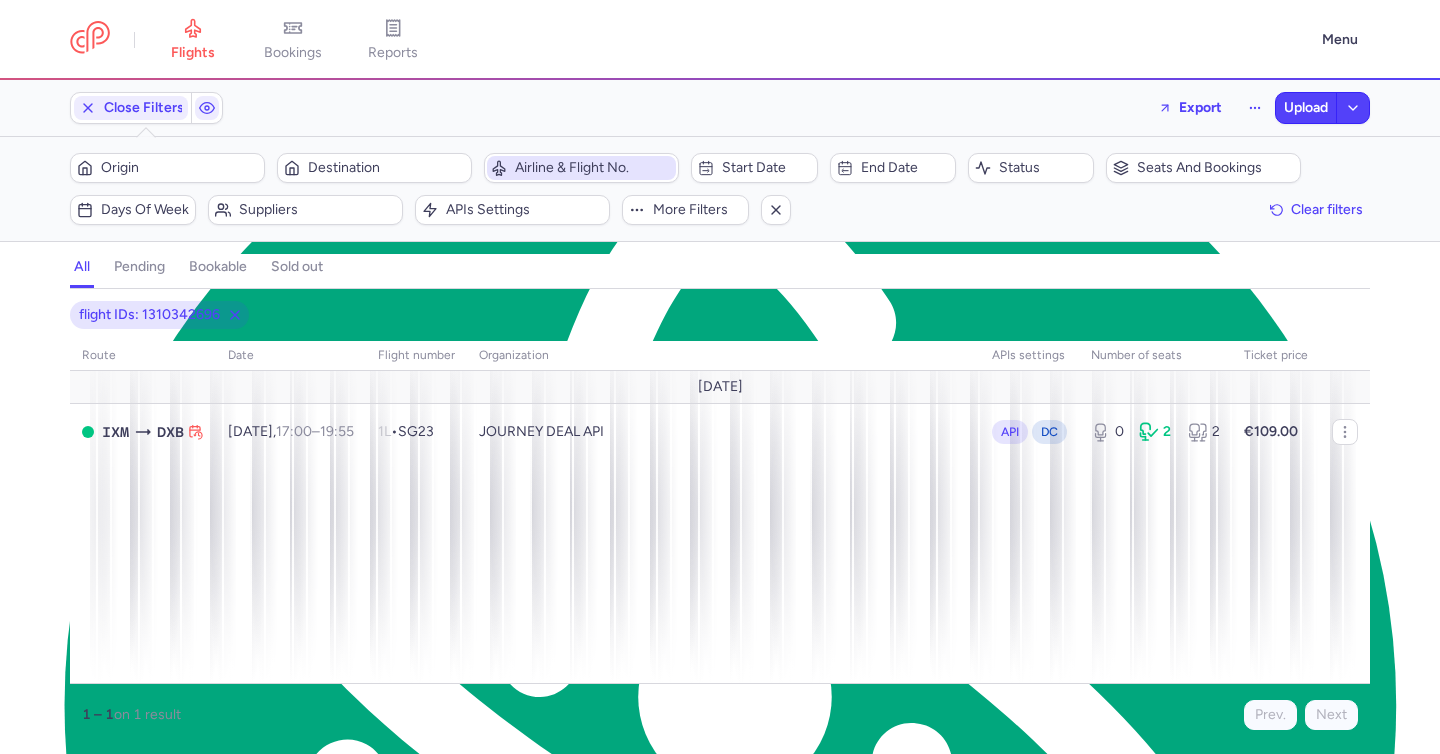 click on "Airline & Flight No." 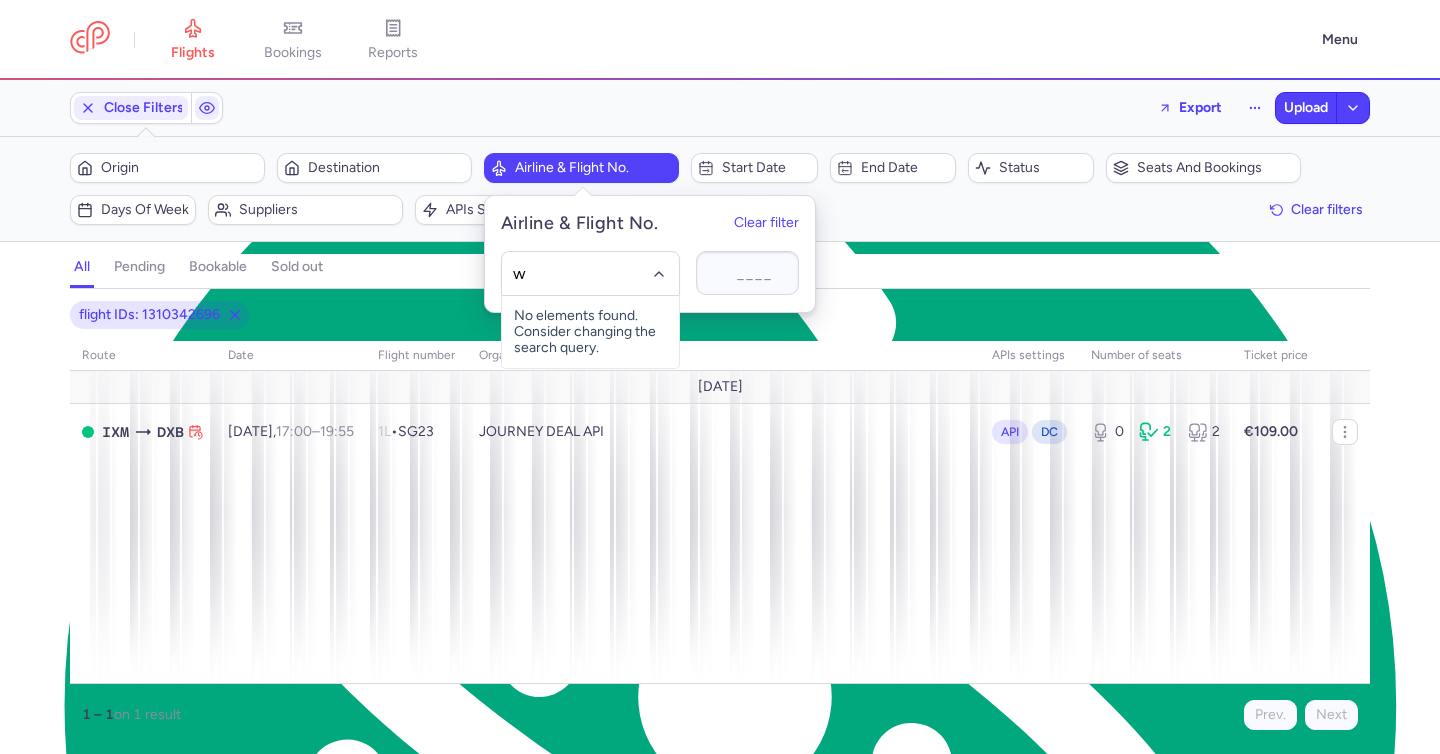 type on "ws" 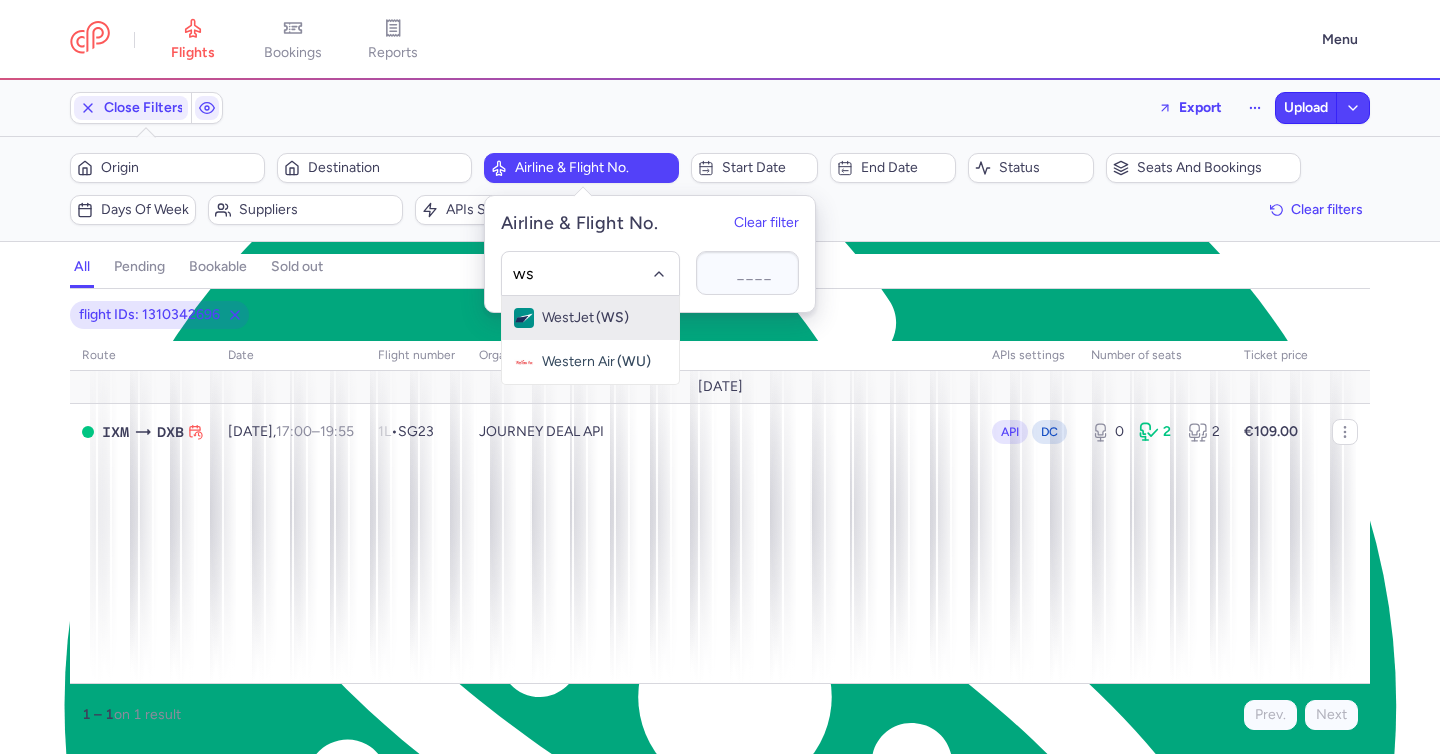 click on "WestJet (WS)" 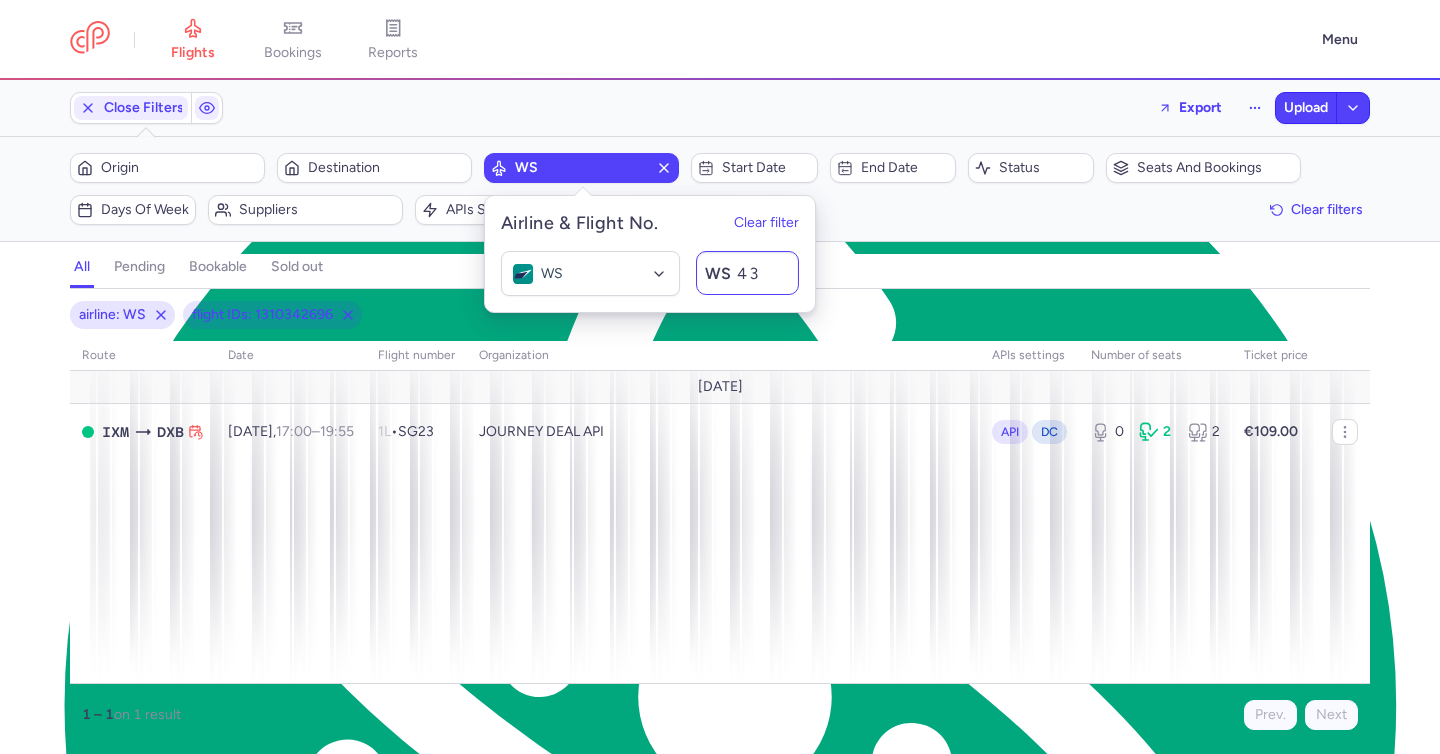 type on "430" 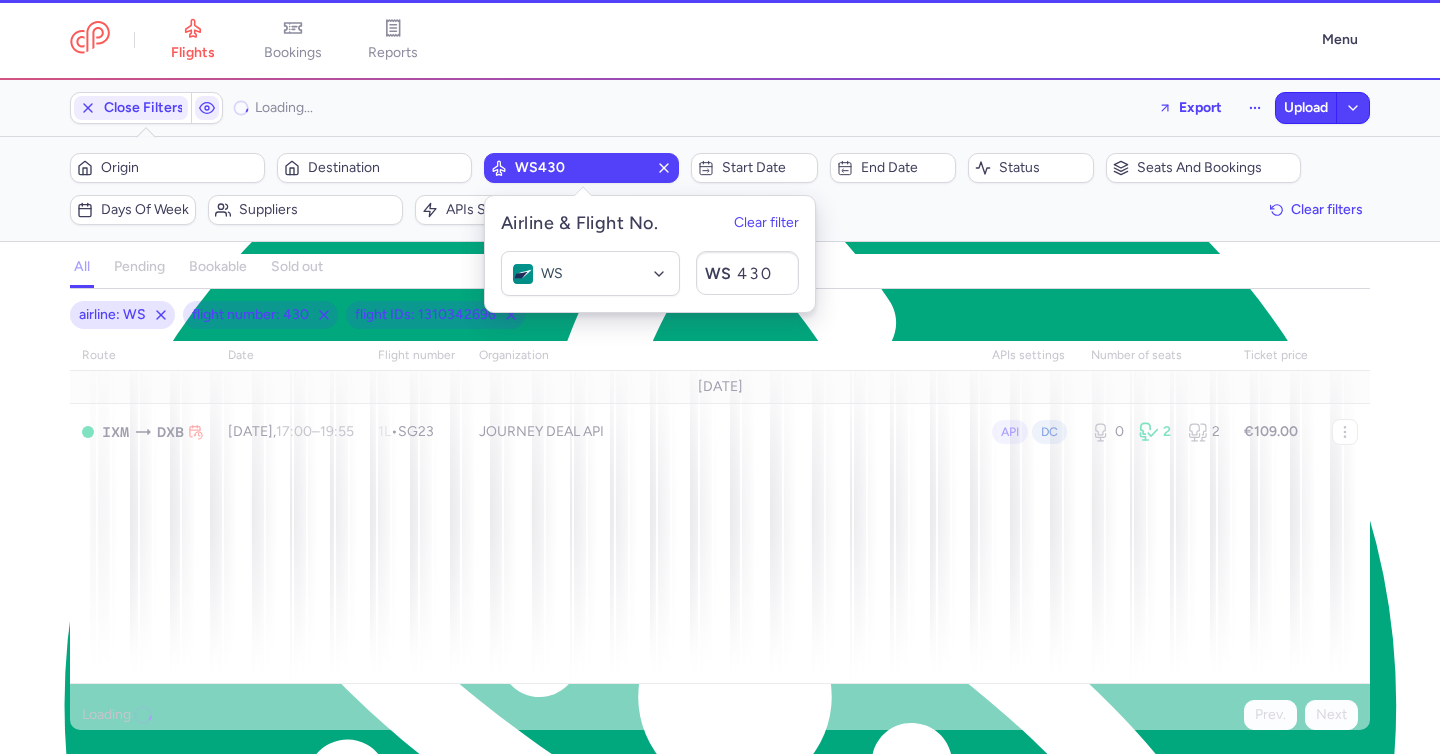 click on "all pending bookable sold out" at bounding box center (720, 271) 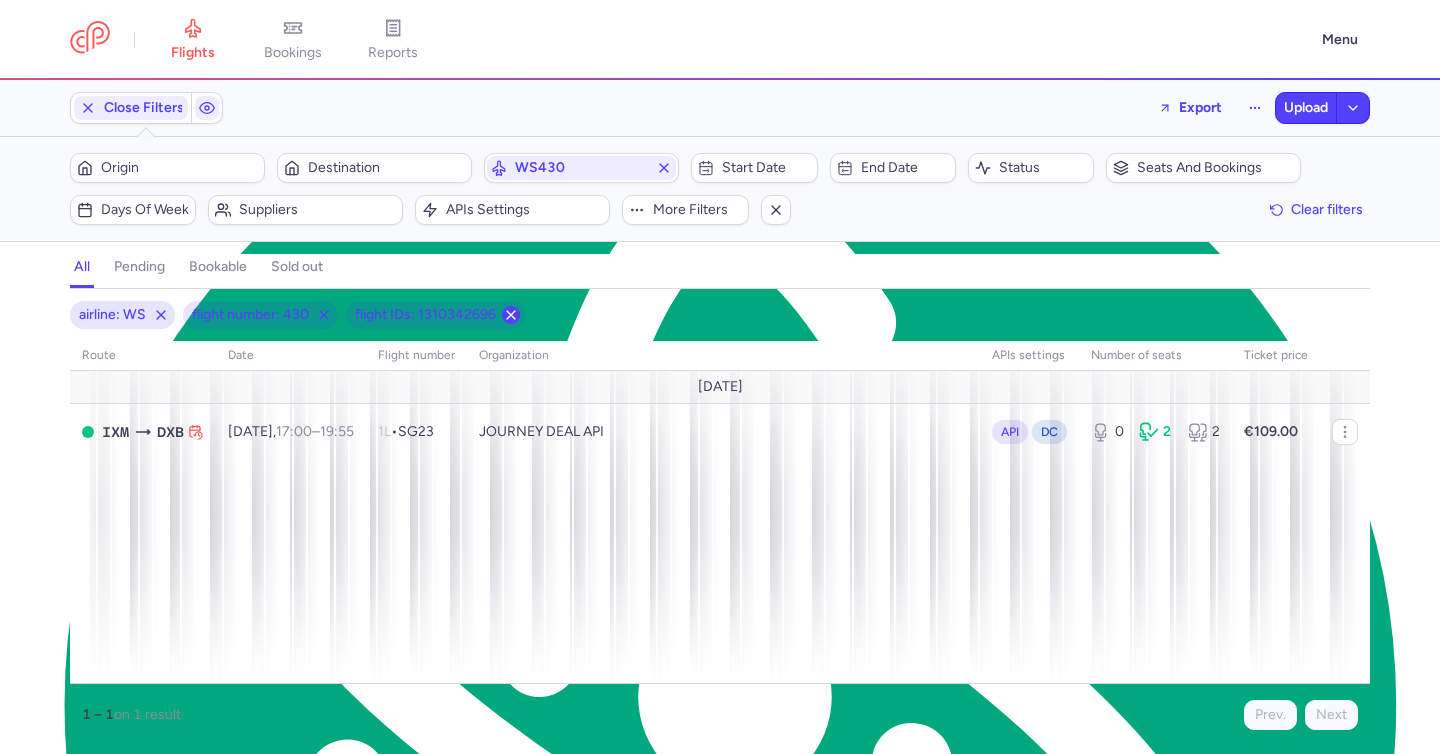 click 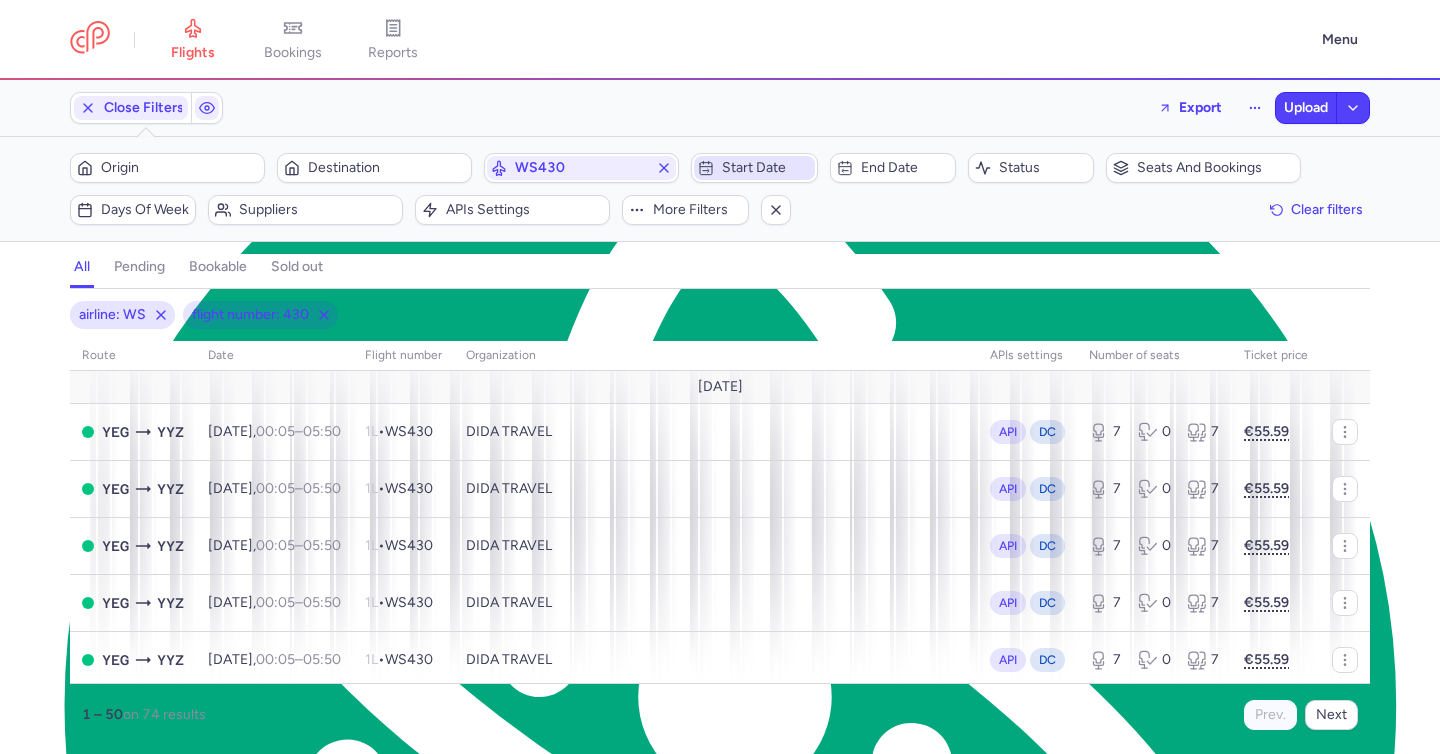 click on "Start date" at bounding box center [766, 168] 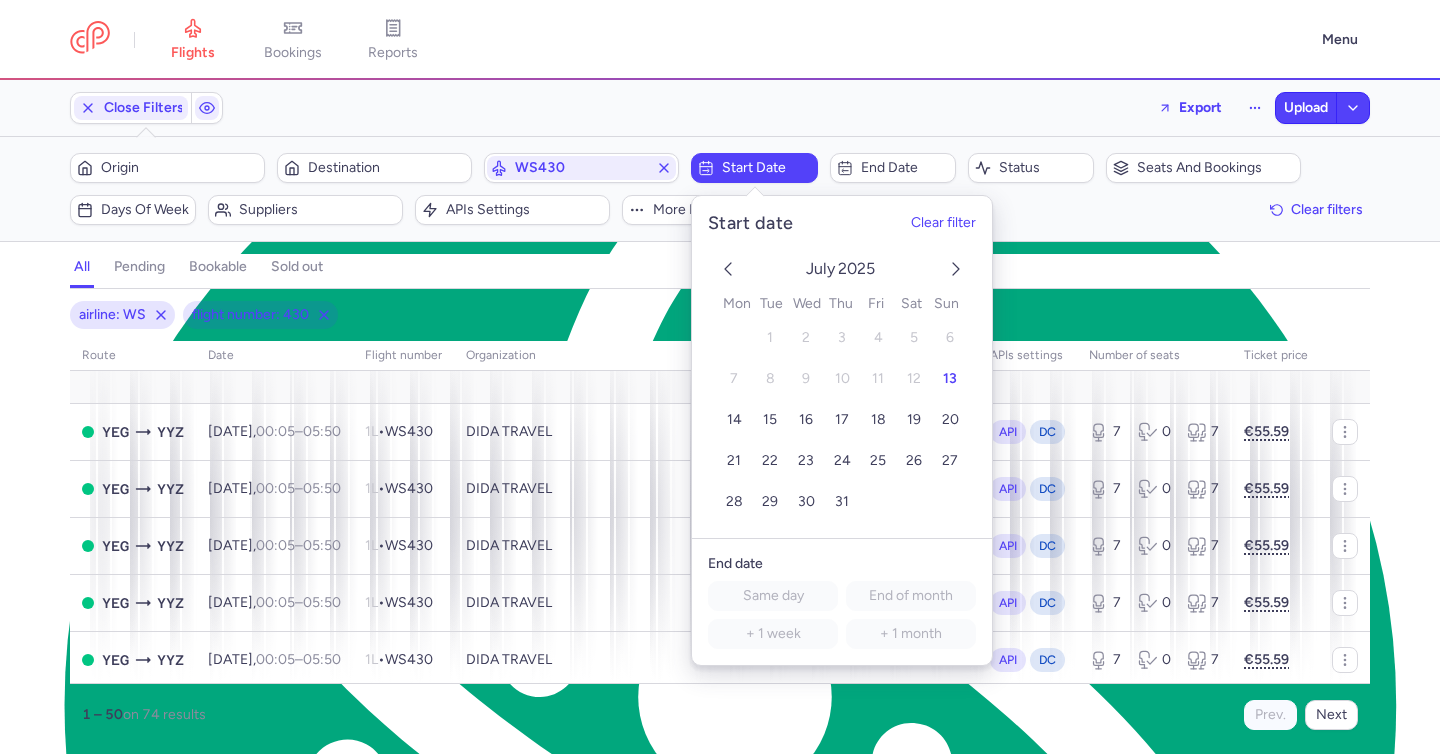 click 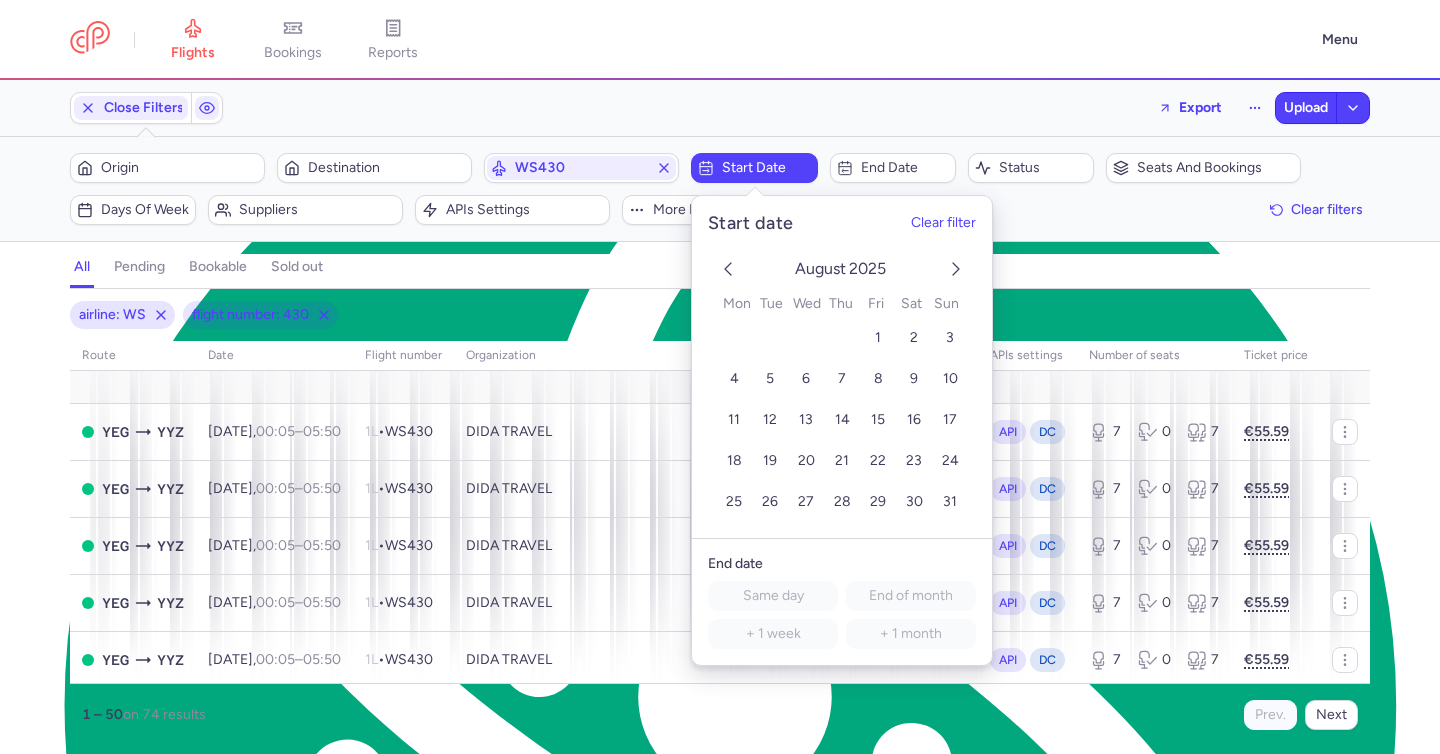 click 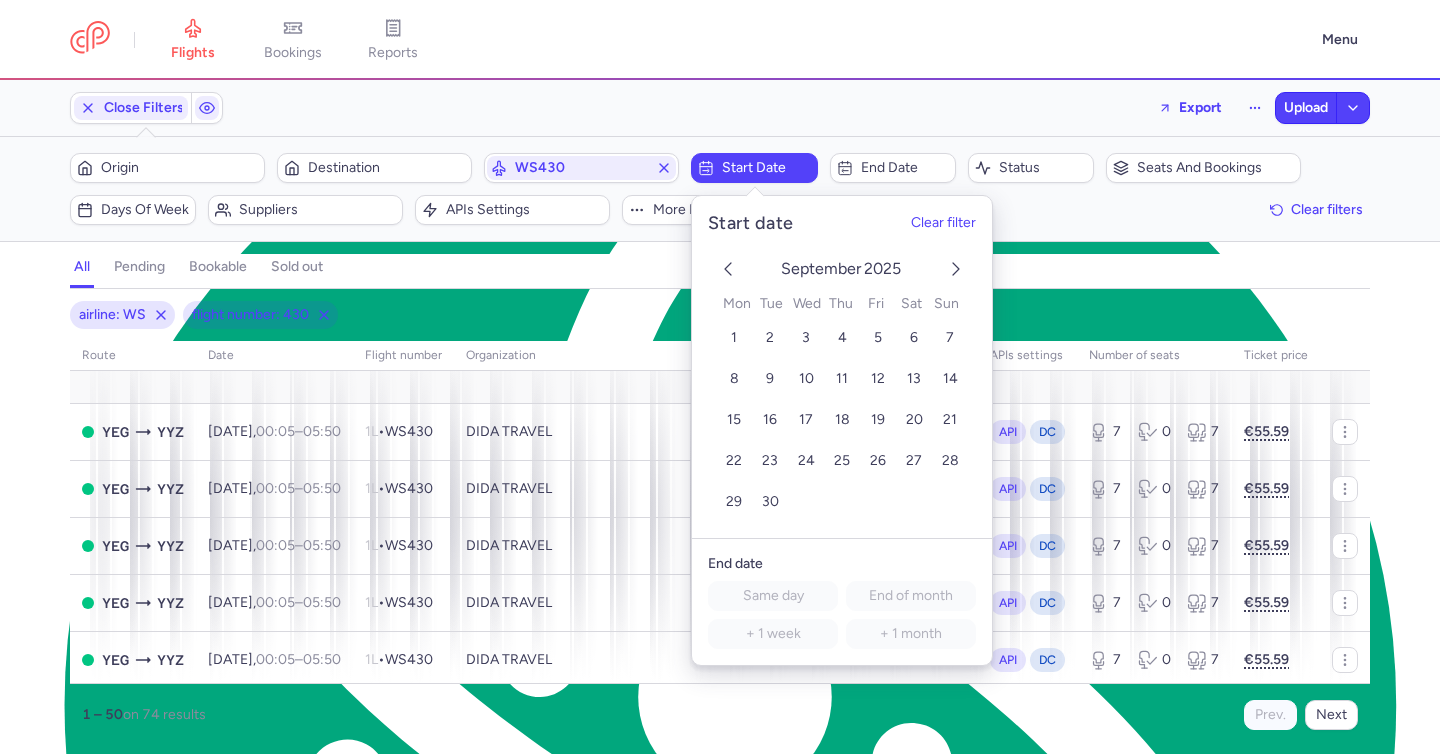 click 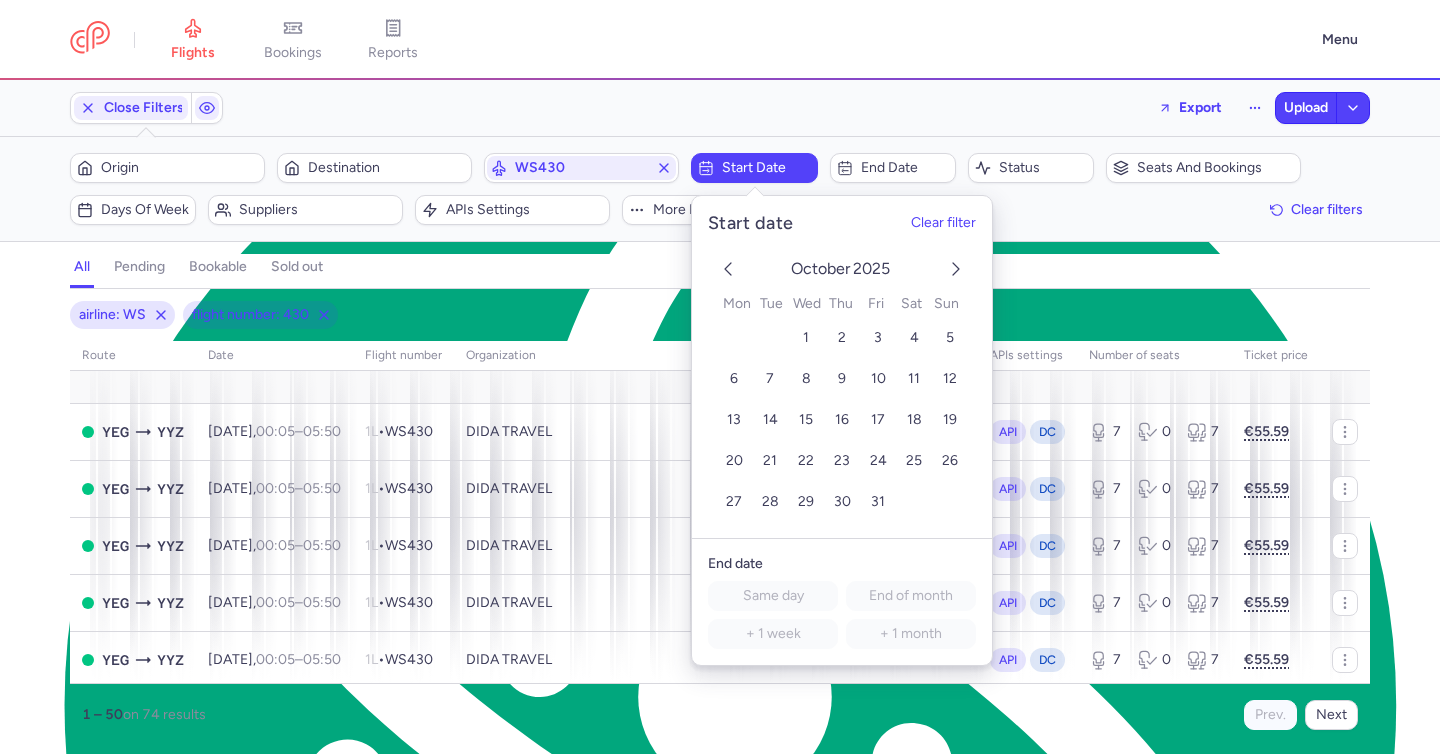 click 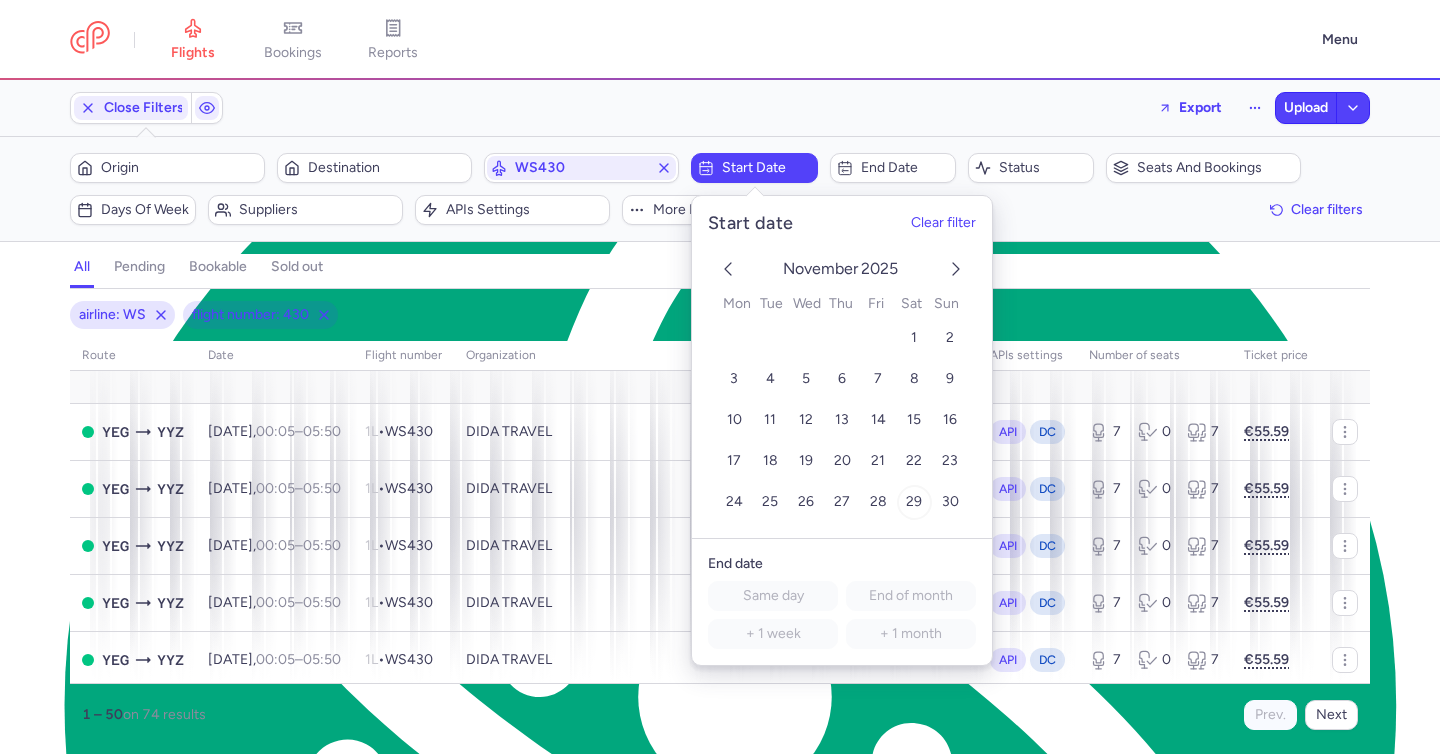 click on "29" at bounding box center [914, 502] 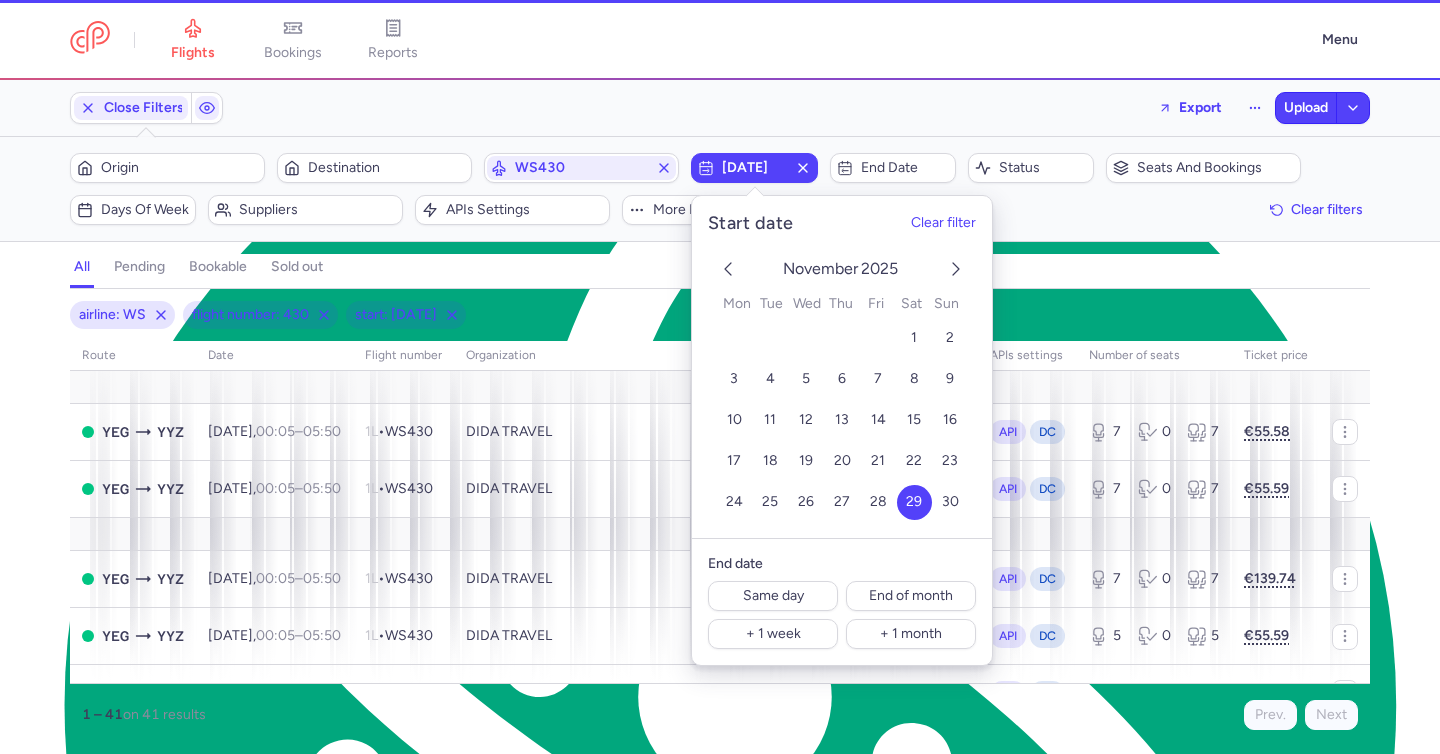 click on "airline: WS flight number: 430 start: 2025-11-29 route date Flight number organization APIs settings number of seats Ticket price November 25  YEG  YYZ Sat, 29 Nov,  00:05  –  05:50  +0 1L  •   WS430  DIDA TRAVEL API DC 7 0 7 €55.58  YEG  YYZ Sun, 30 Nov,  00:05  –  05:50  +0 1L  •   WS430  DIDA TRAVEL API DC 7 0 7 €55.59 December 25  YEG  YYZ Mon, 1 Dec,  00:05  –  05:50  +0 1L  •   WS430  DIDA TRAVEL API DC 7 0 7 €139.74  YEG  YYZ Tue, 2 Dec,  00:05  –  05:50  +0 1L  •   WS430  DIDA TRAVEL API DC 5 0 5 €55.59  YEG  YYZ Thu, 4 Dec,  00:05  –  05:50  +0 1L  •   WS430  DIDA TRAVEL API DC 4 0 4 €55.59  YEG  YYZ Fri, 5 Dec,  00:05  –  05:50  +0 1L  •   WS430  DIDA TRAVEL API DC 7 0 7 €95.36  YEG  YYZ Sat, 6 Dec,  00:05  –  05:50  +0 1L  •   WS430  DIDA TRAVEL API DC 4 0 4 €55.59  YEG  YYZ Sun, 7 Dec,  00:05  –  05:50  +0 1L  •   WS430  DIDA TRAVEL API DC 7 0 7 €95.38  YEG  YYZ Mon, 8 Dec,  00:05  –  05:50  +0 1L  •   WS430  DIDA TRAVEL API DC 7 0 7 €55.59 +0" 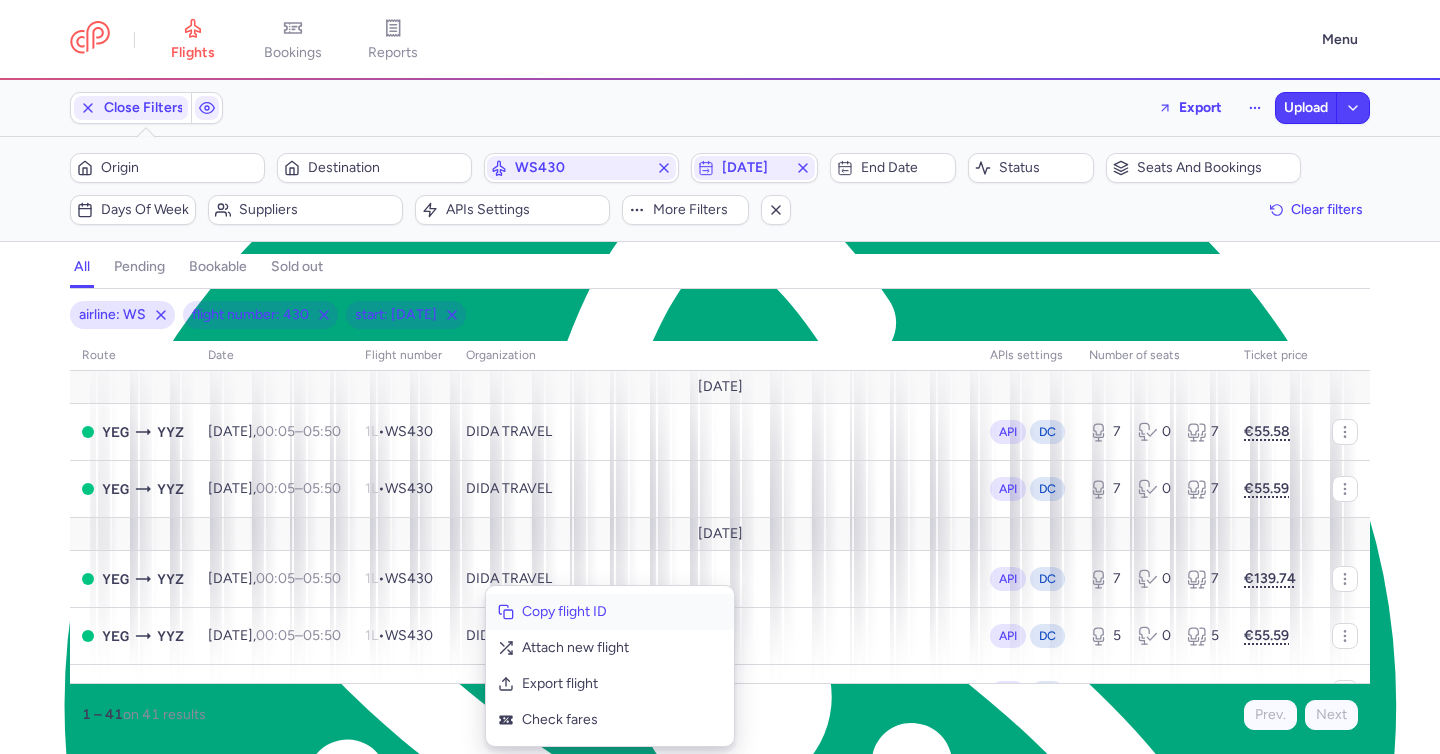 click on "Copy flight ID" at bounding box center [622, 612] 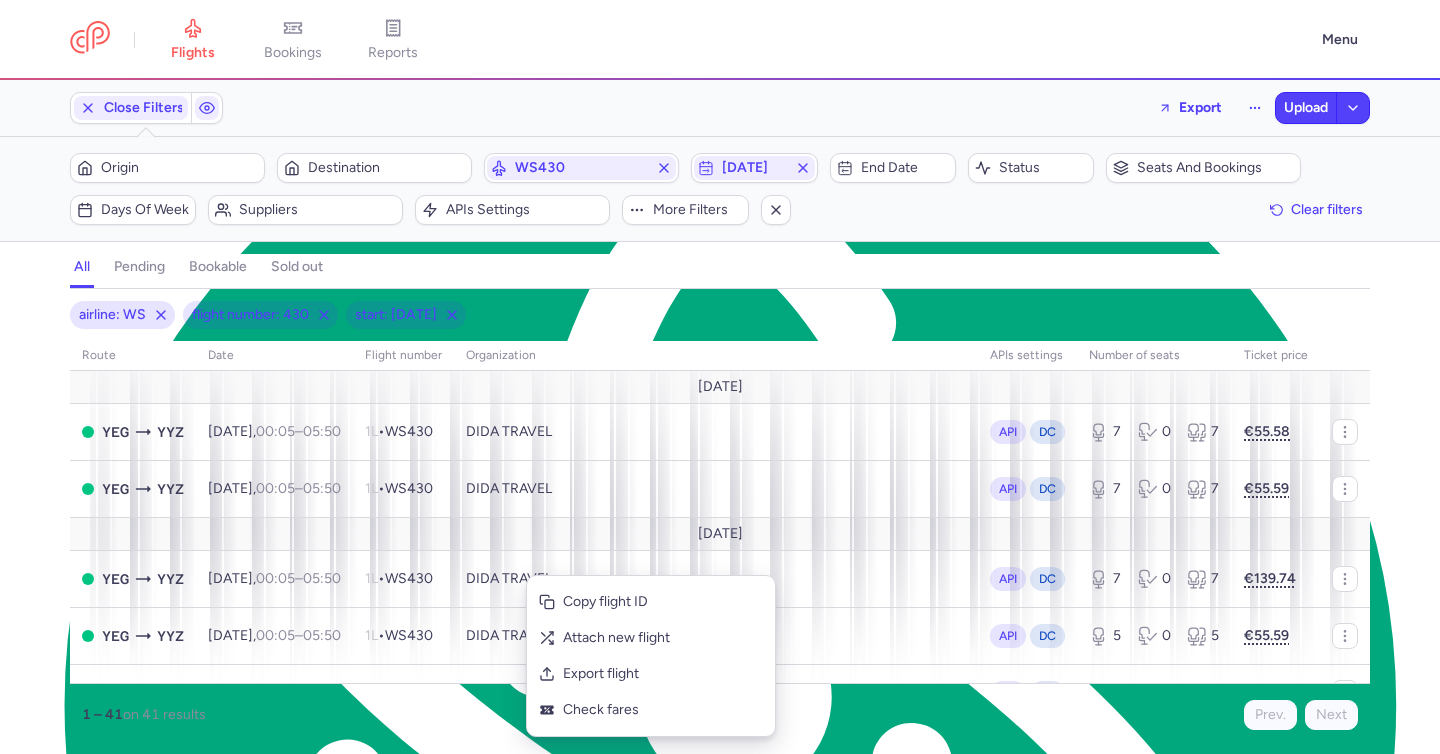 click on "all pending bookable sold out" at bounding box center (720, 271) 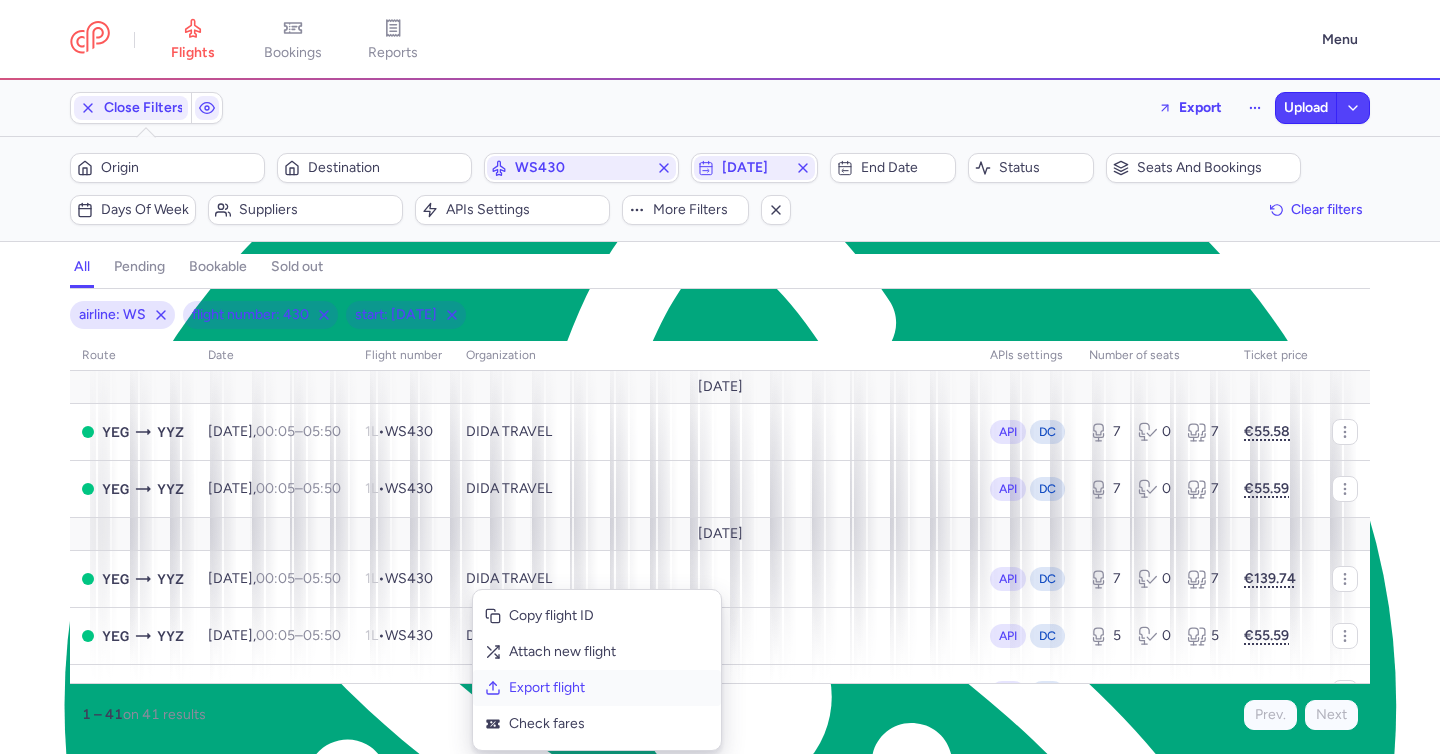 click on "Export flight" at bounding box center (609, 688) 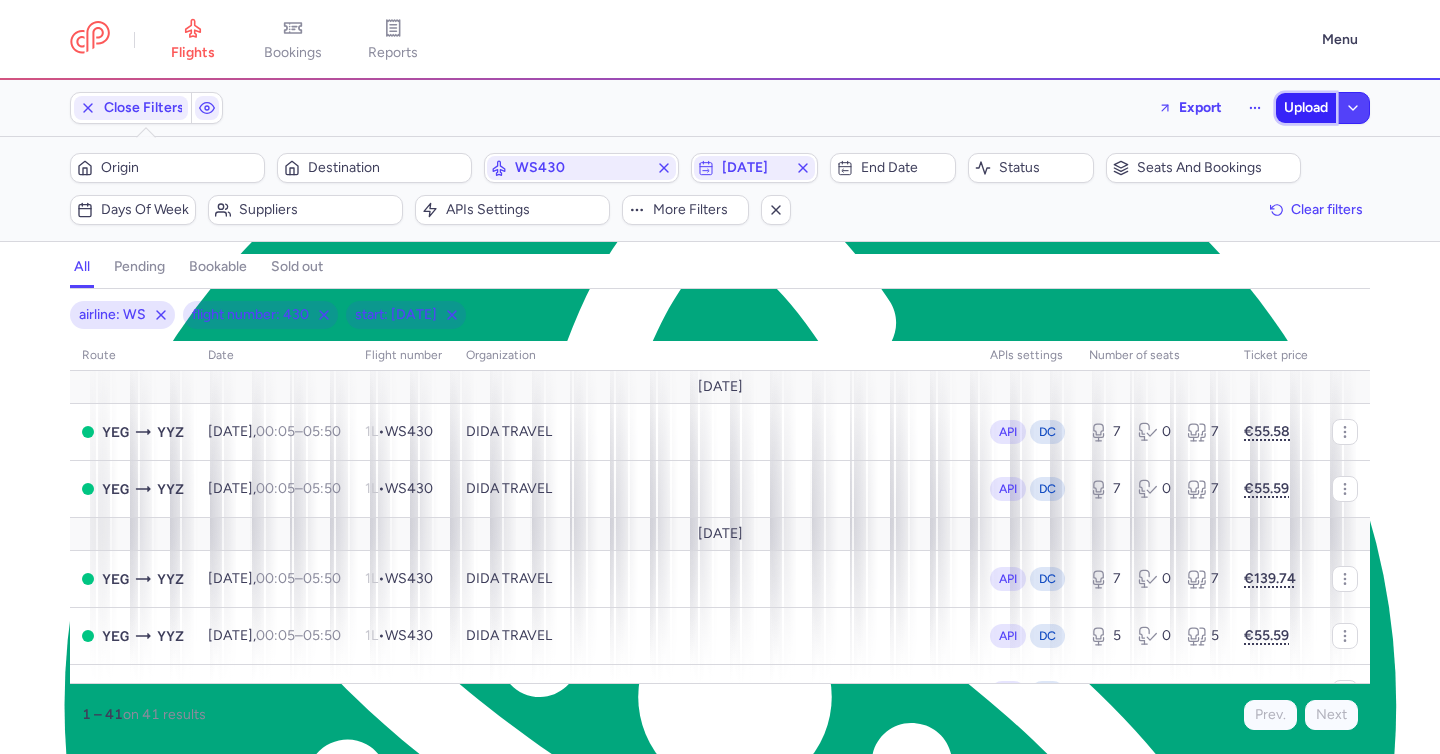 click on "Upload" at bounding box center [1306, 108] 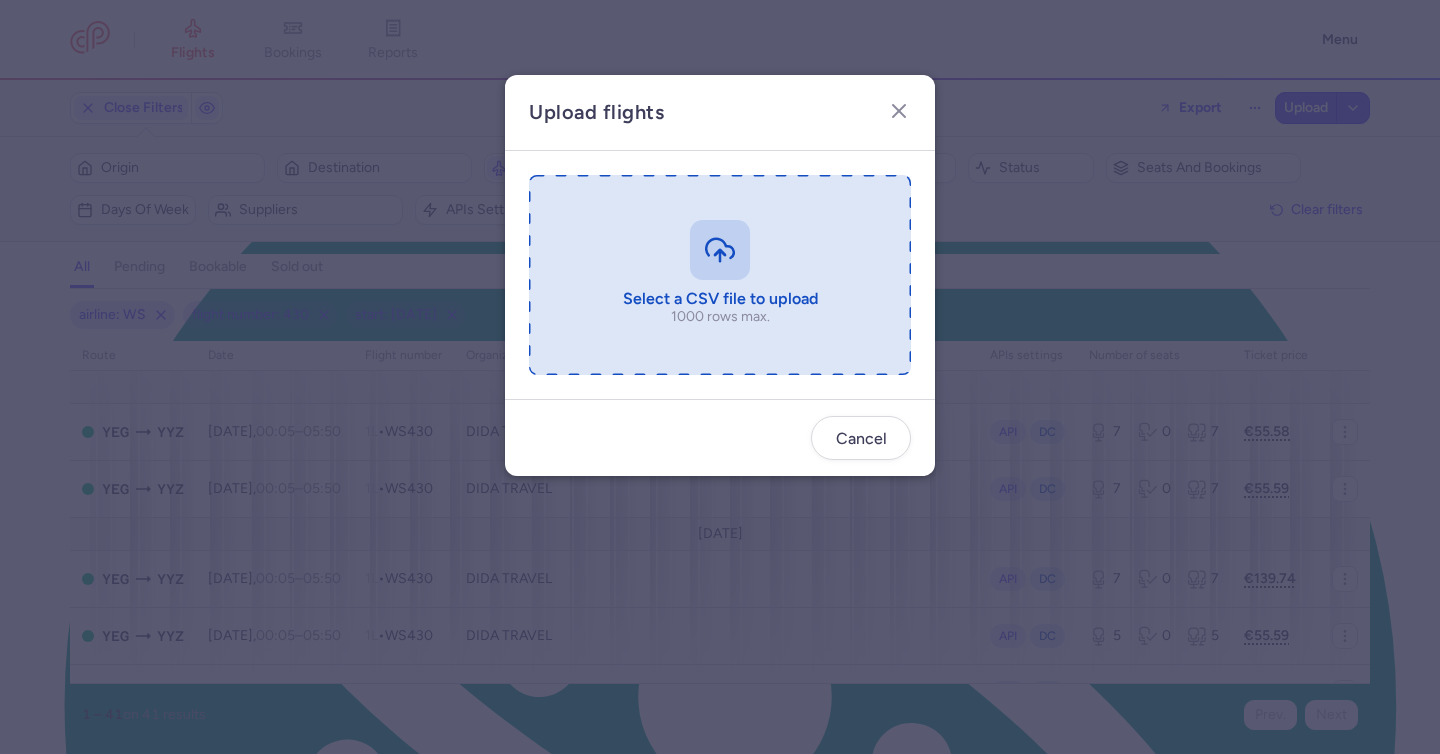 drag, startPoint x: 714, startPoint y: 235, endPoint x: 701, endPoint y: 232, distance: 13.341664 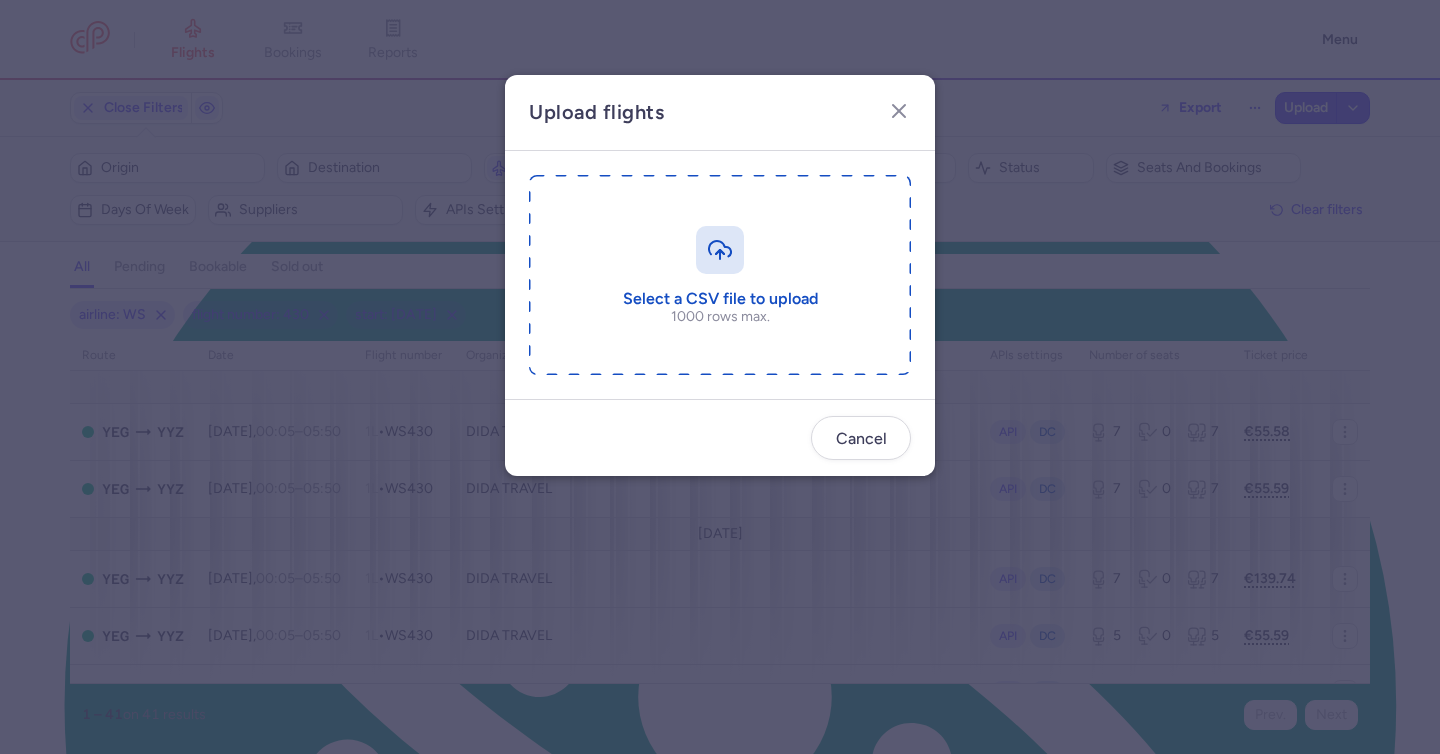 type on "C:\fakepath\export_flight_WS430_20250713,0918.csv" 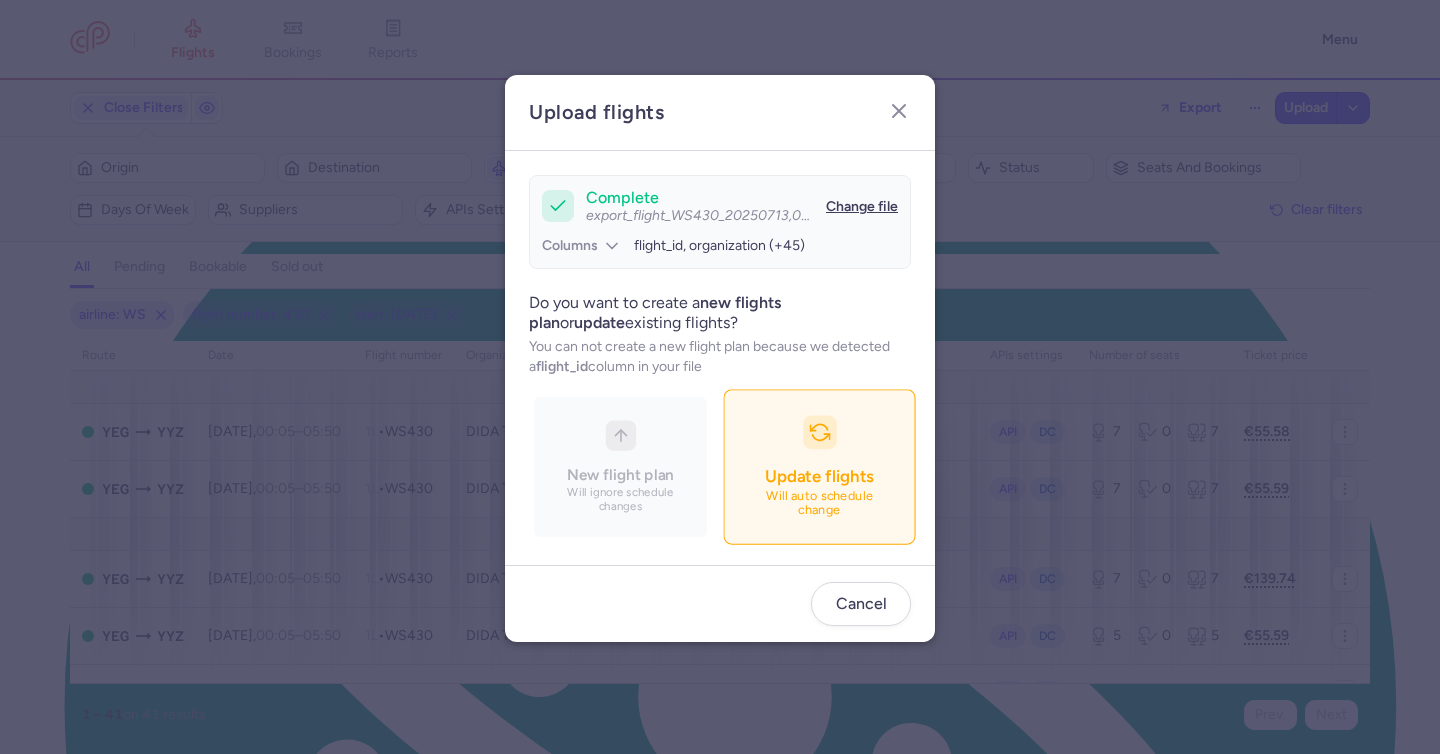 click on "Update flights Will auto schedule change" at bounding box center [819, 467] 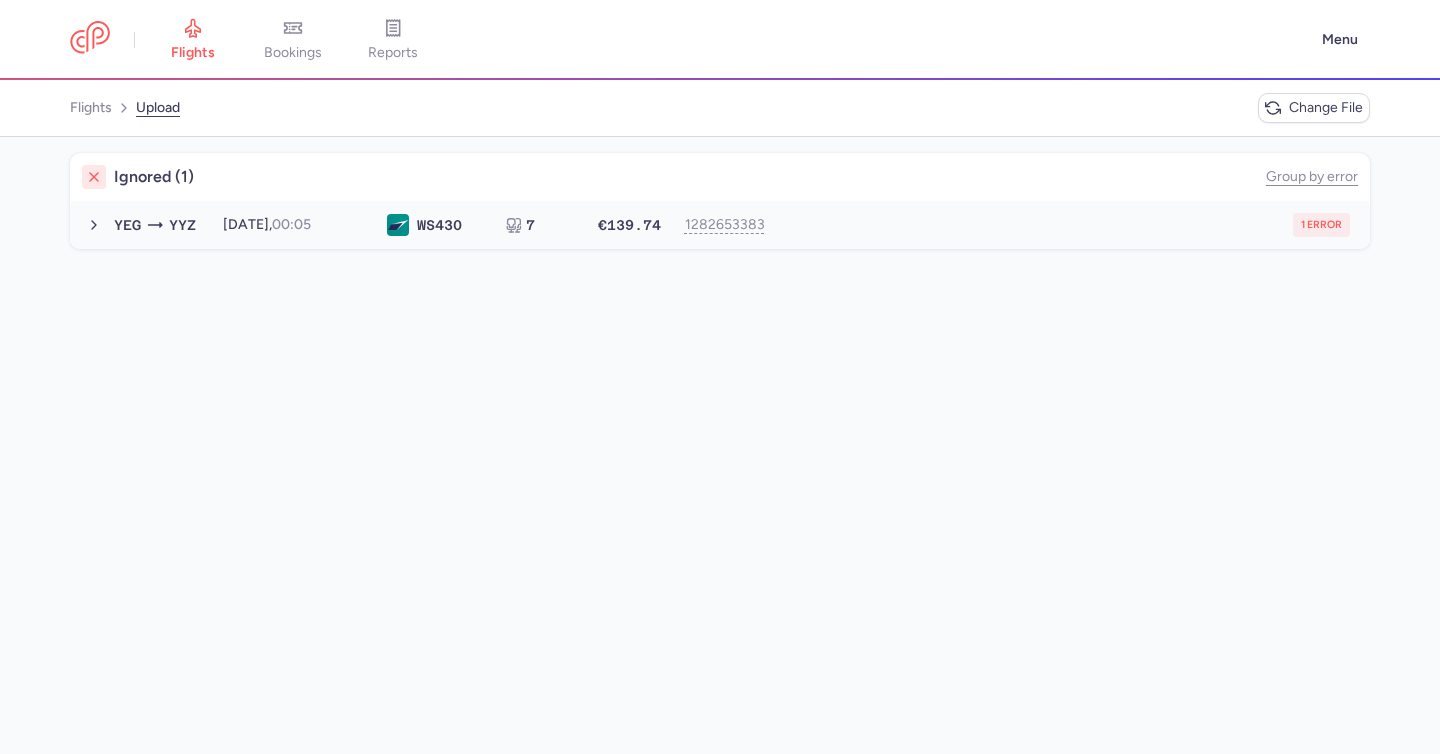 click on "YEG  YYZ 2025-12-01,  00:05 WS  430 7 €139.74 1282653383 1 error 2025-12-01, 00:05 WS430 7 seats €139.74" at bounding box center [720, 225] 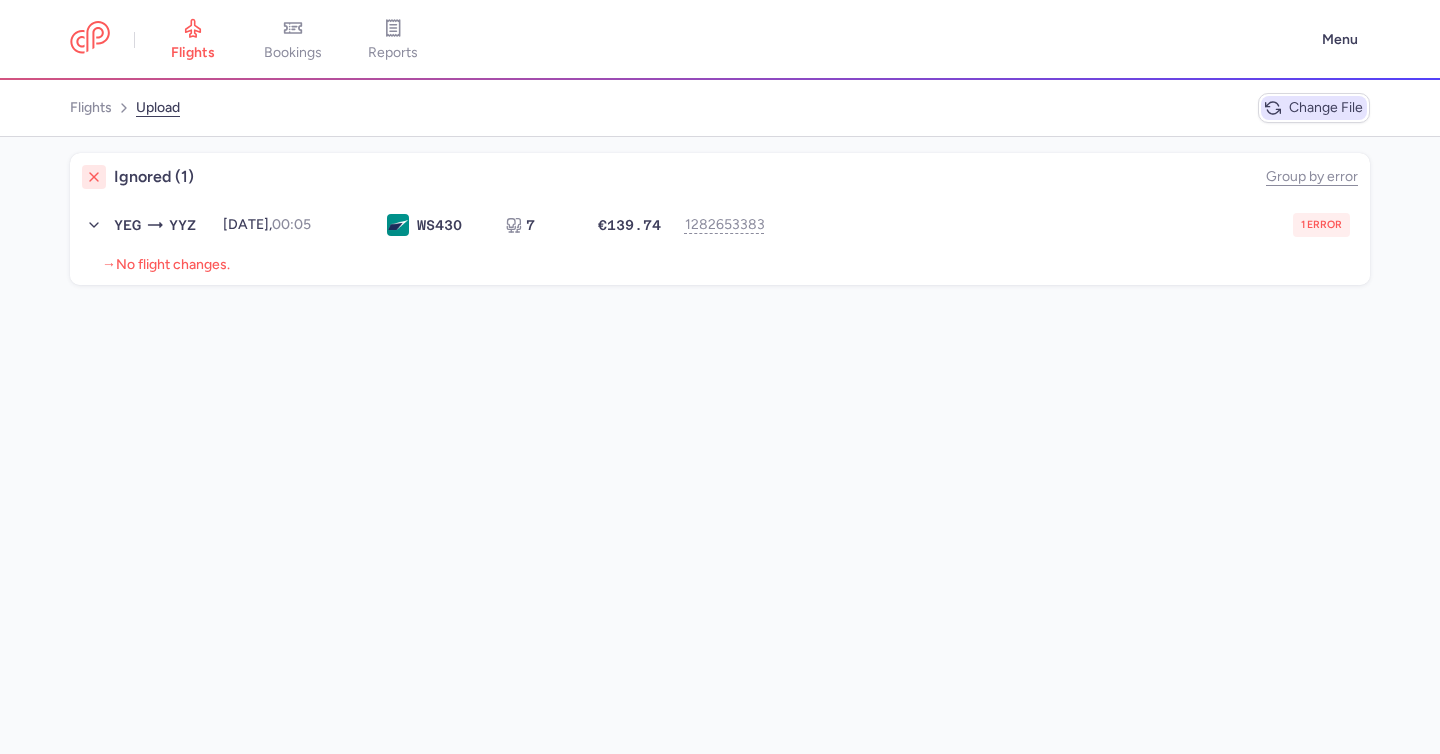 click on "Change file" at bounding box center [1314, 108] 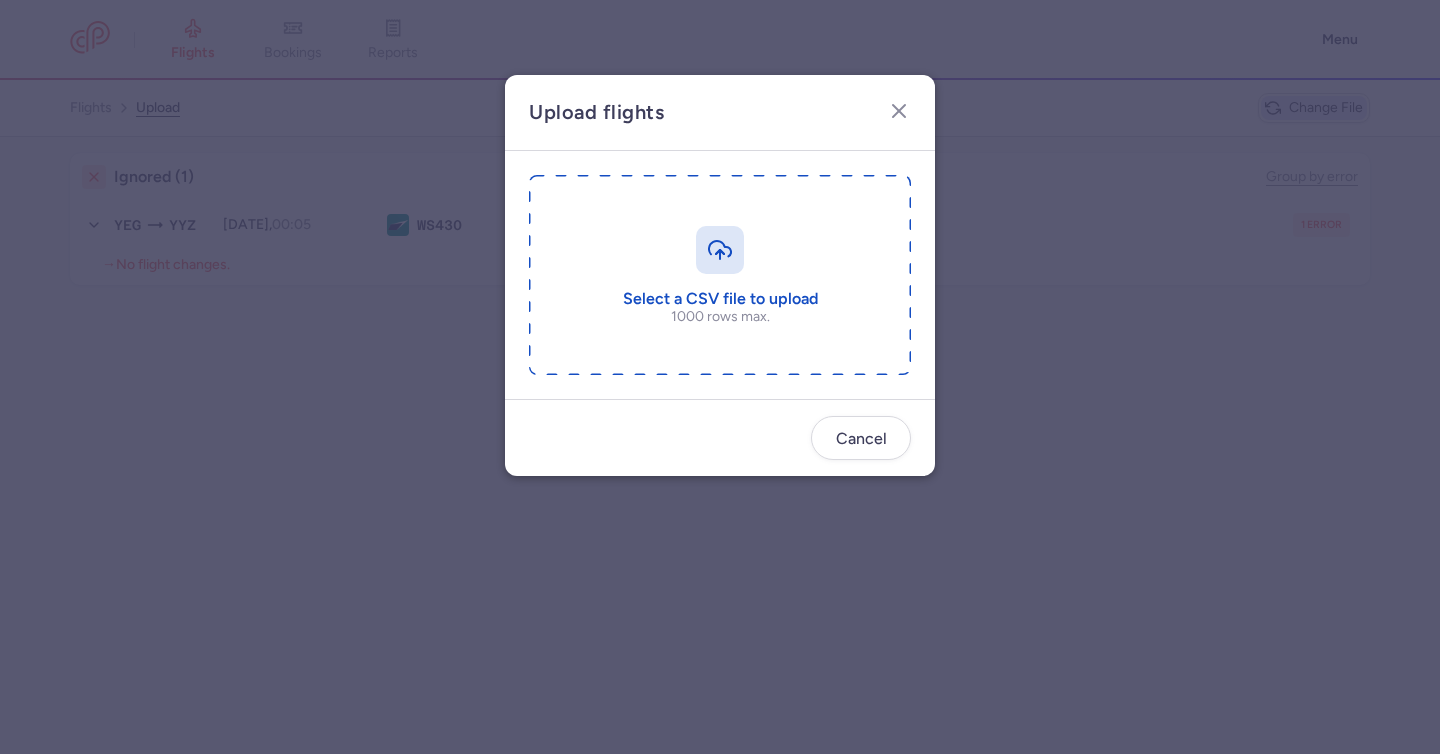 type on "C:\fakepath\export_flight_WS430_20250713,0918 2.csv" 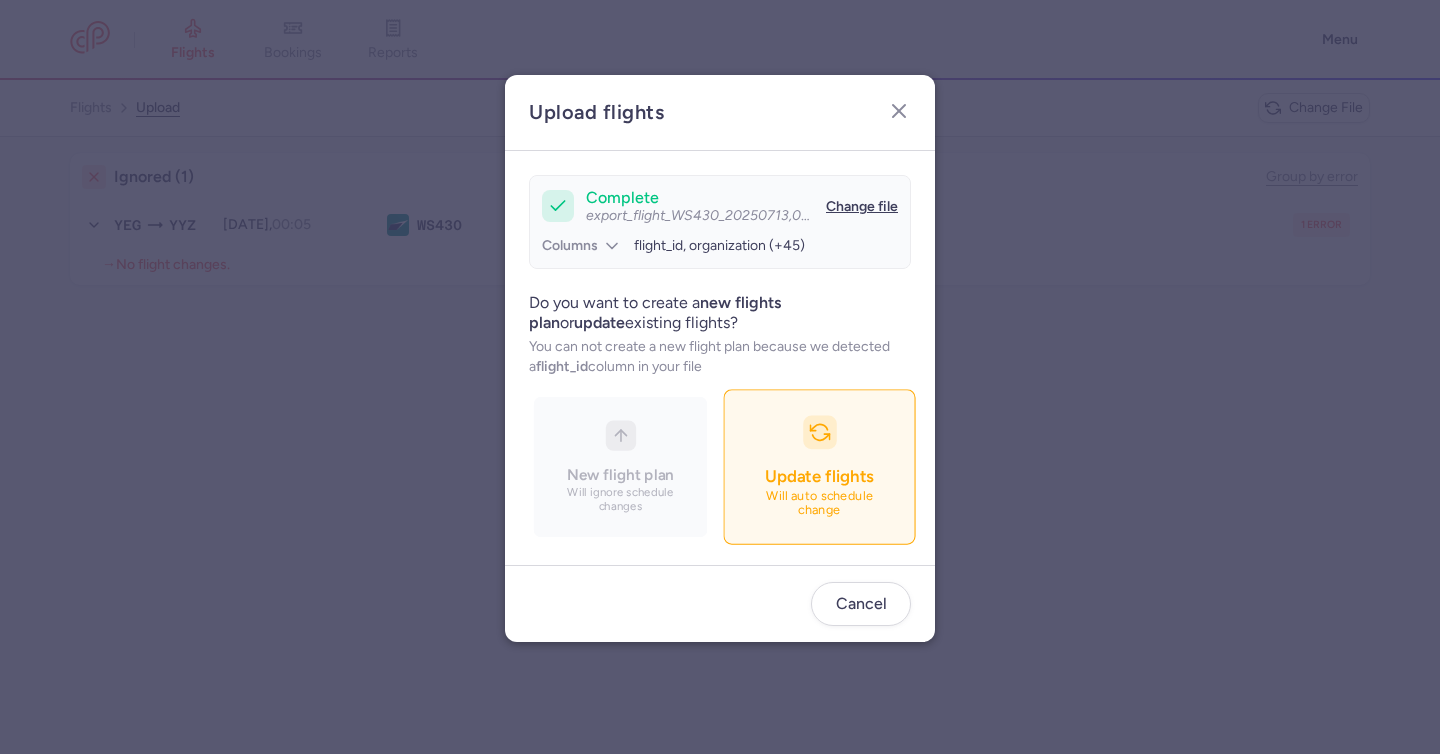 click on "Update flights Will auto schedule change" at bounding box center [819, 467] 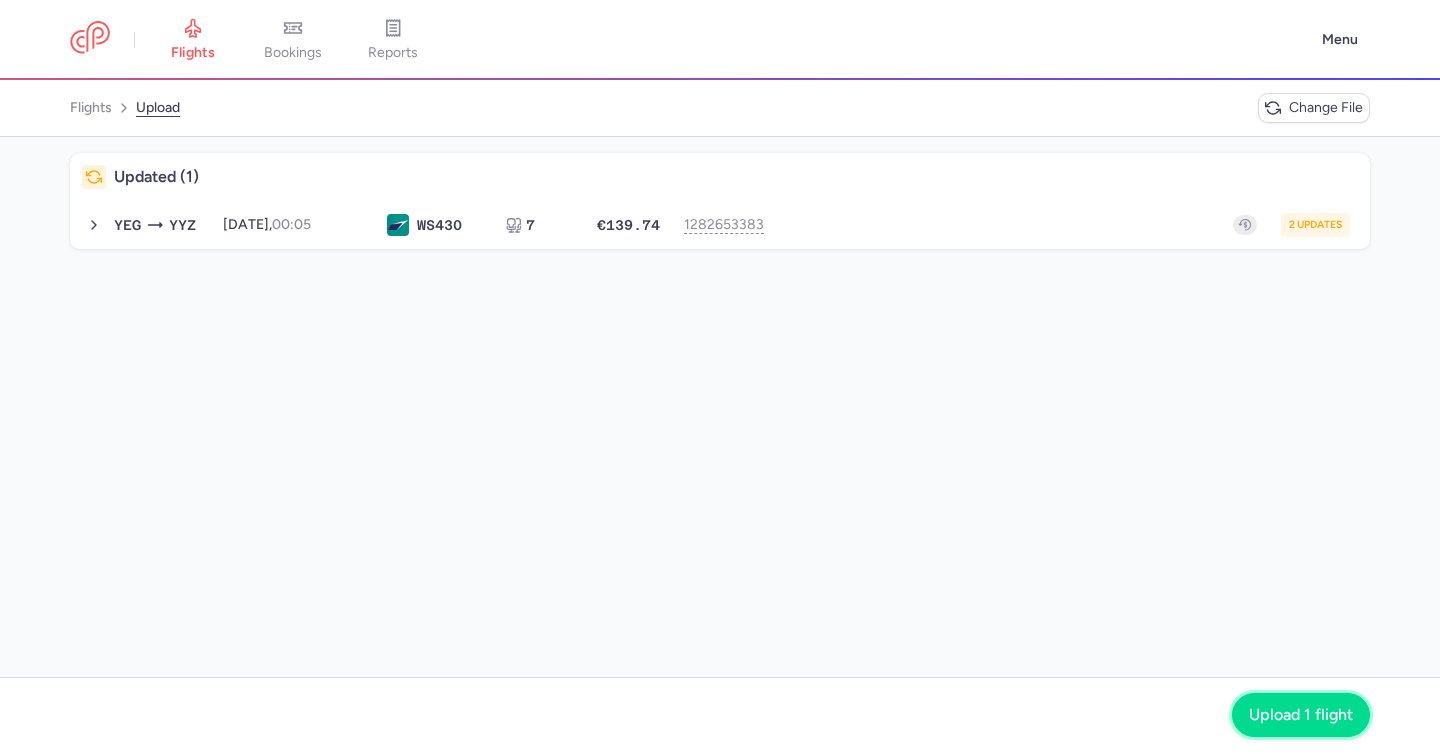 click on "Upload 1 flight" 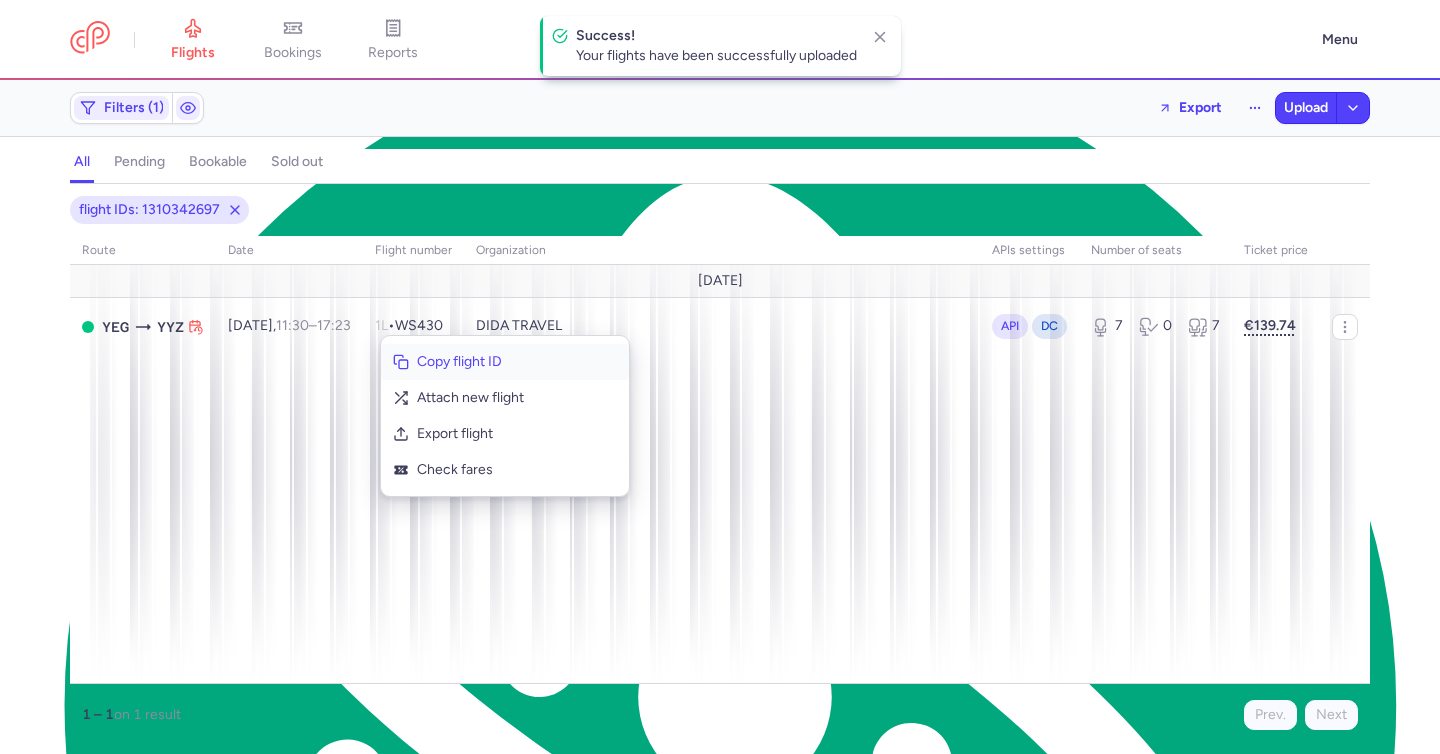 click 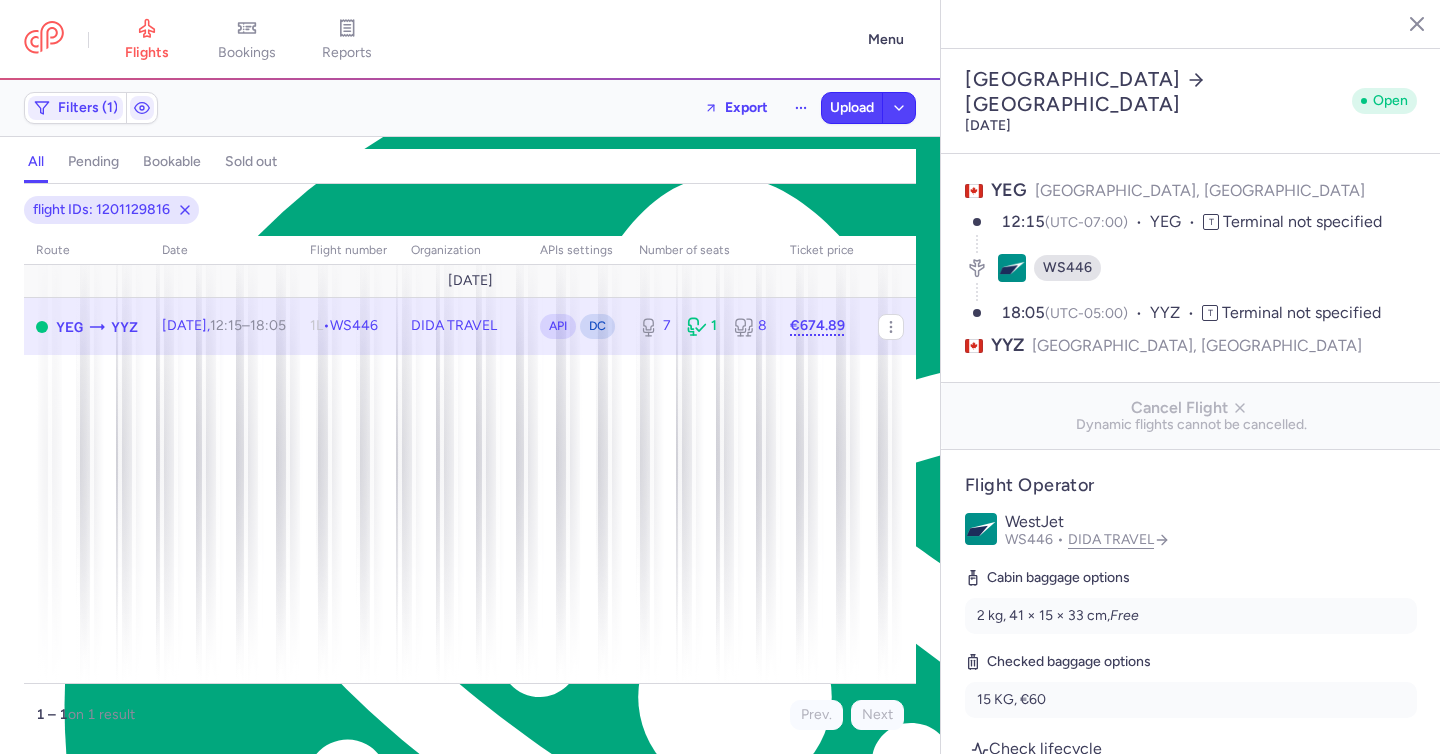 select on "days" 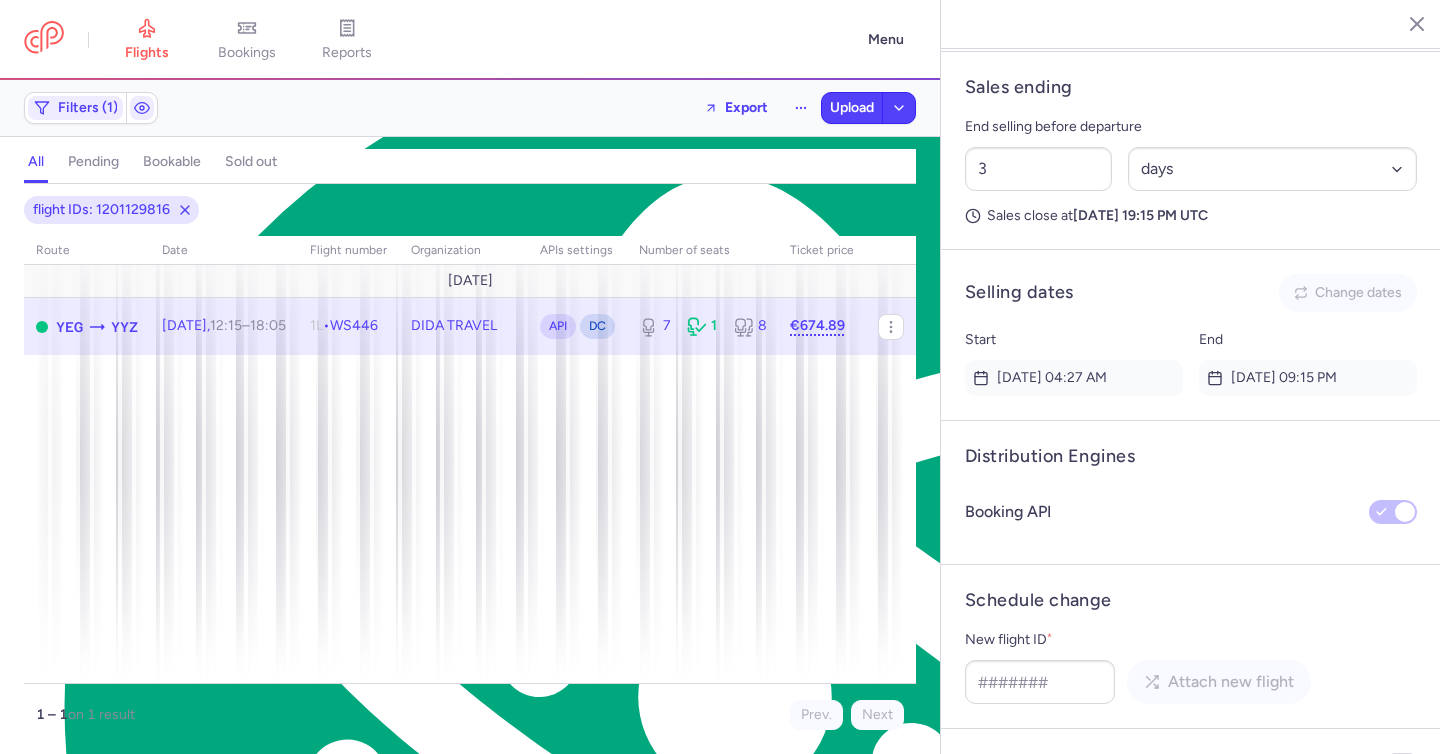 scroll, scrollTop: 1530, scrollLeft: 0, axis: vertical 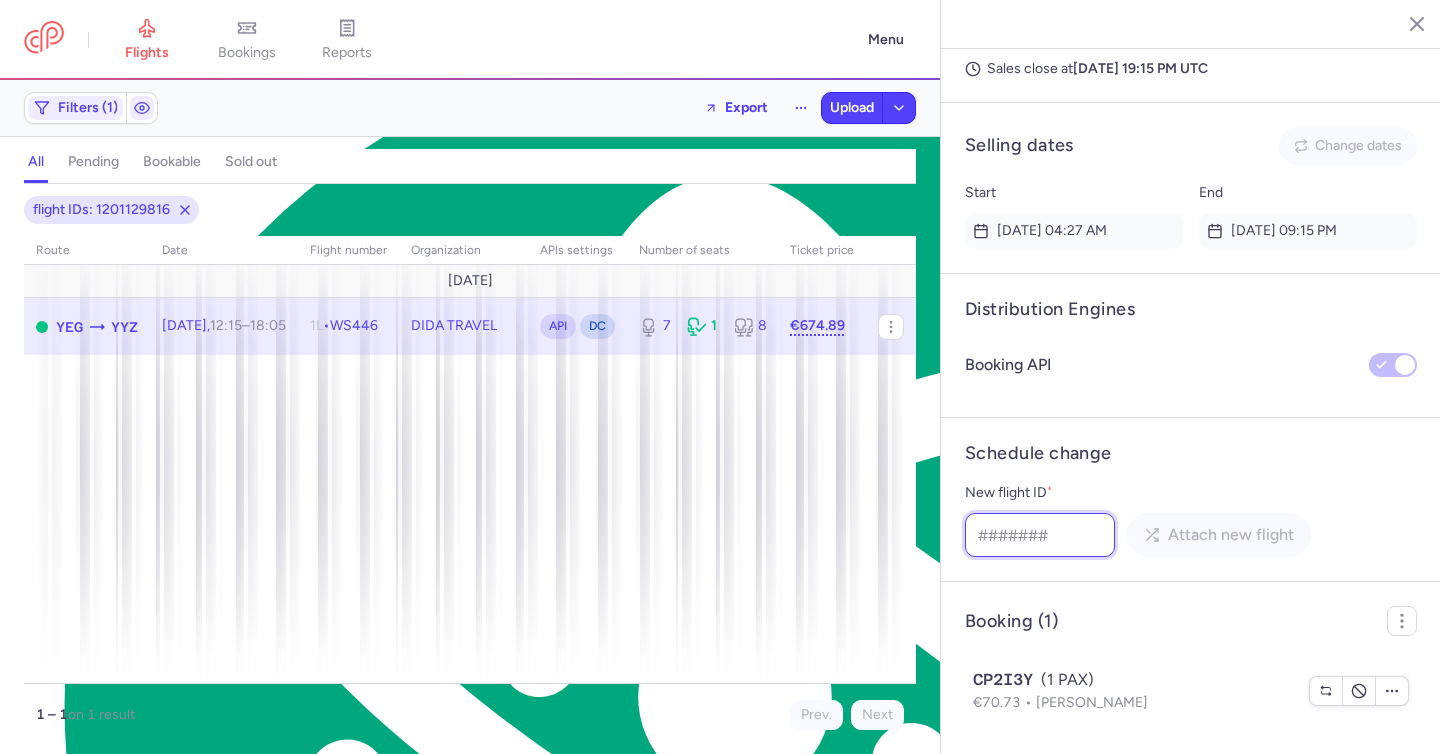 click on "New flight ID  *" at bounding box center (1040, 535) 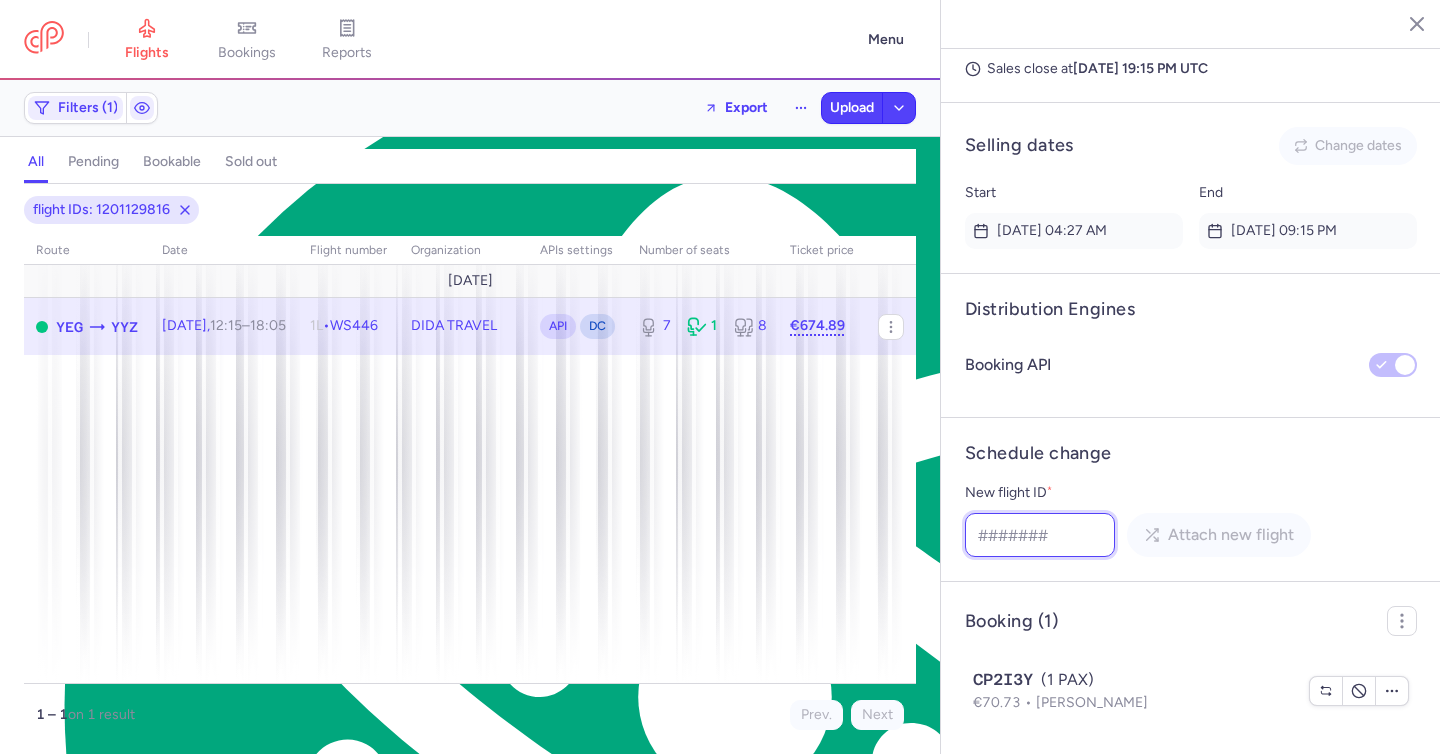 paste on "1310342697" 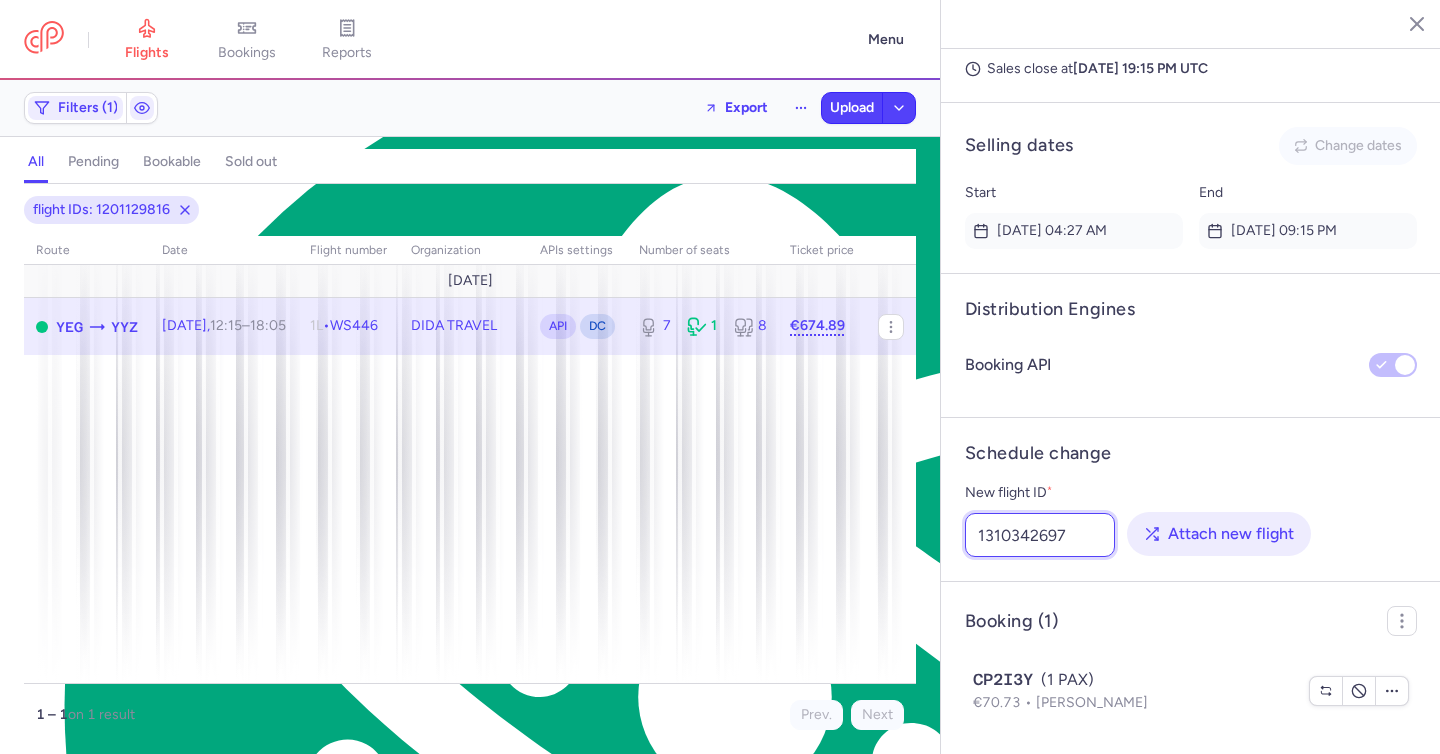 type on "1310342697" 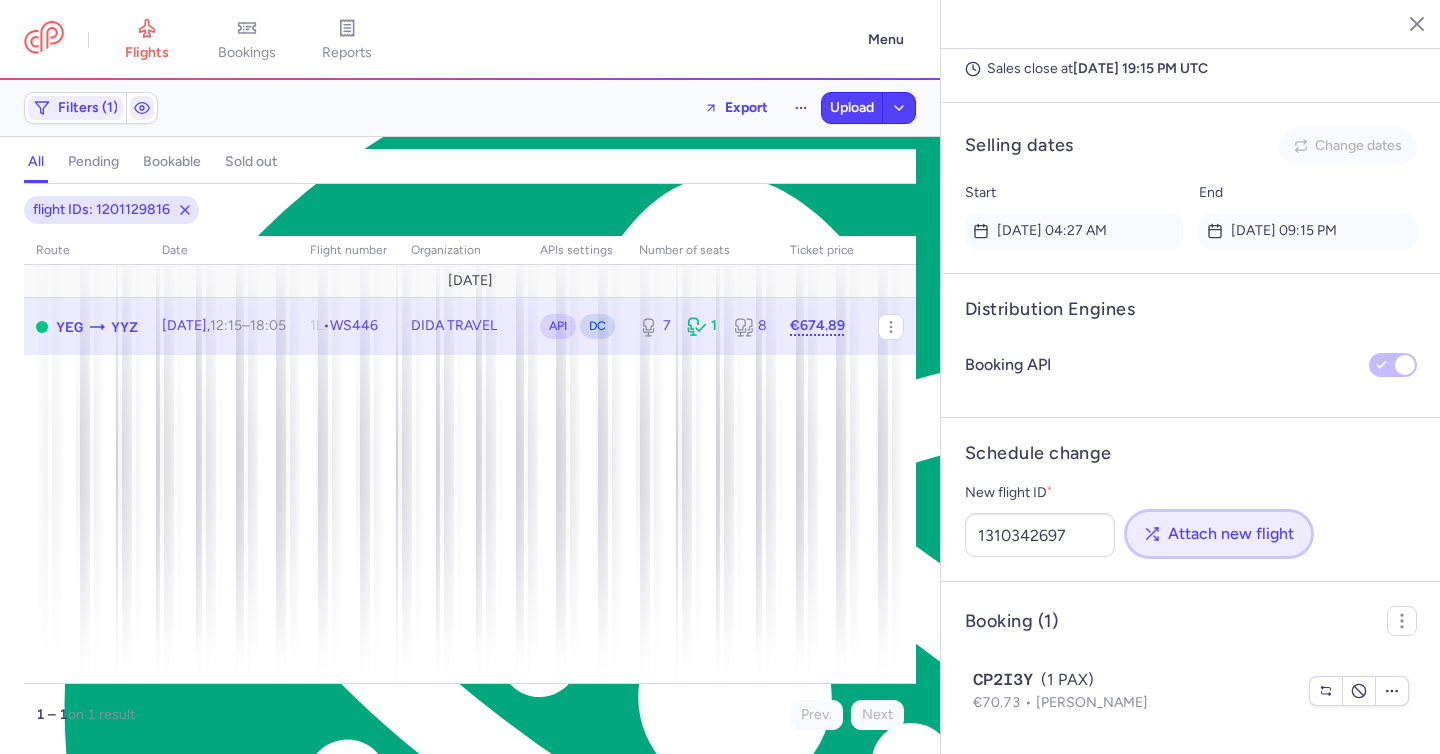 click on "Attach new flight" at bounding box center [1219, 534] 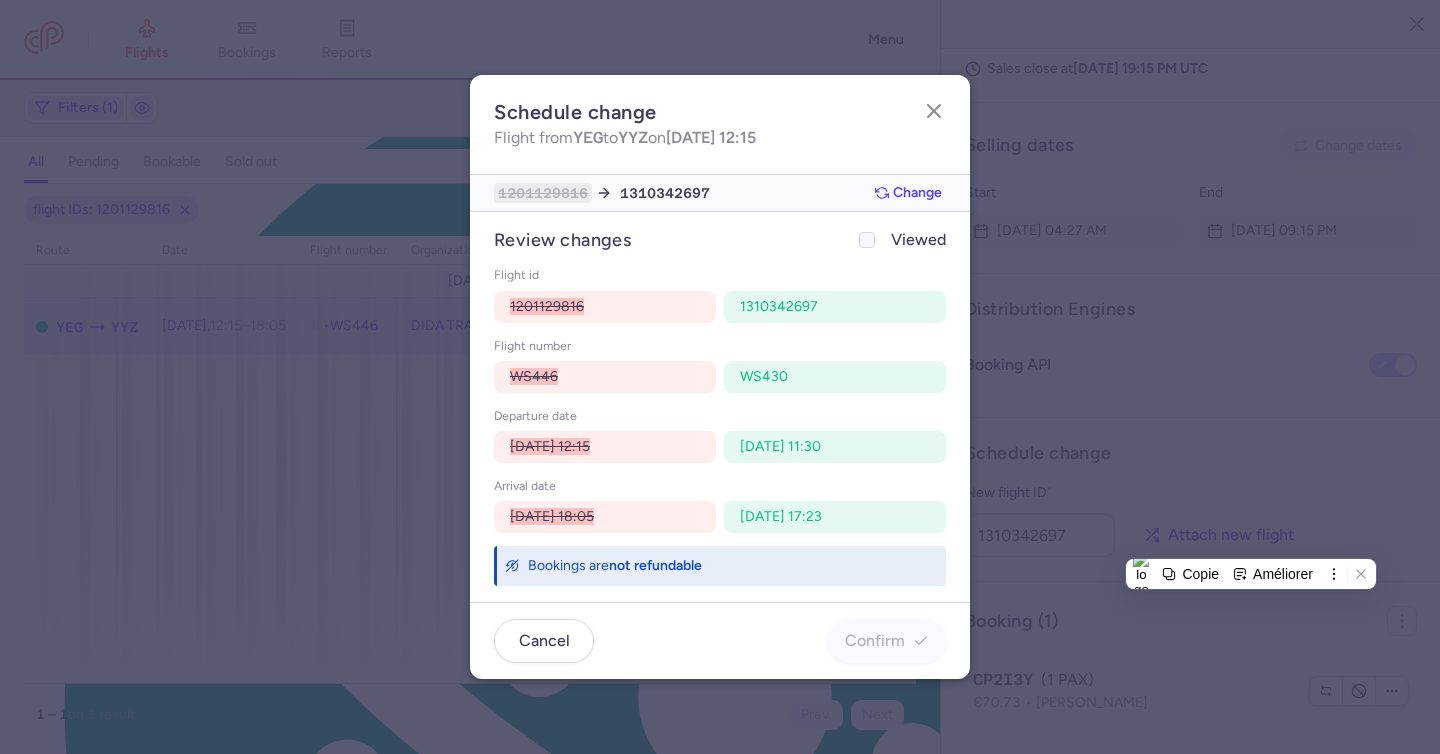 click at bounding box center [867, 240] 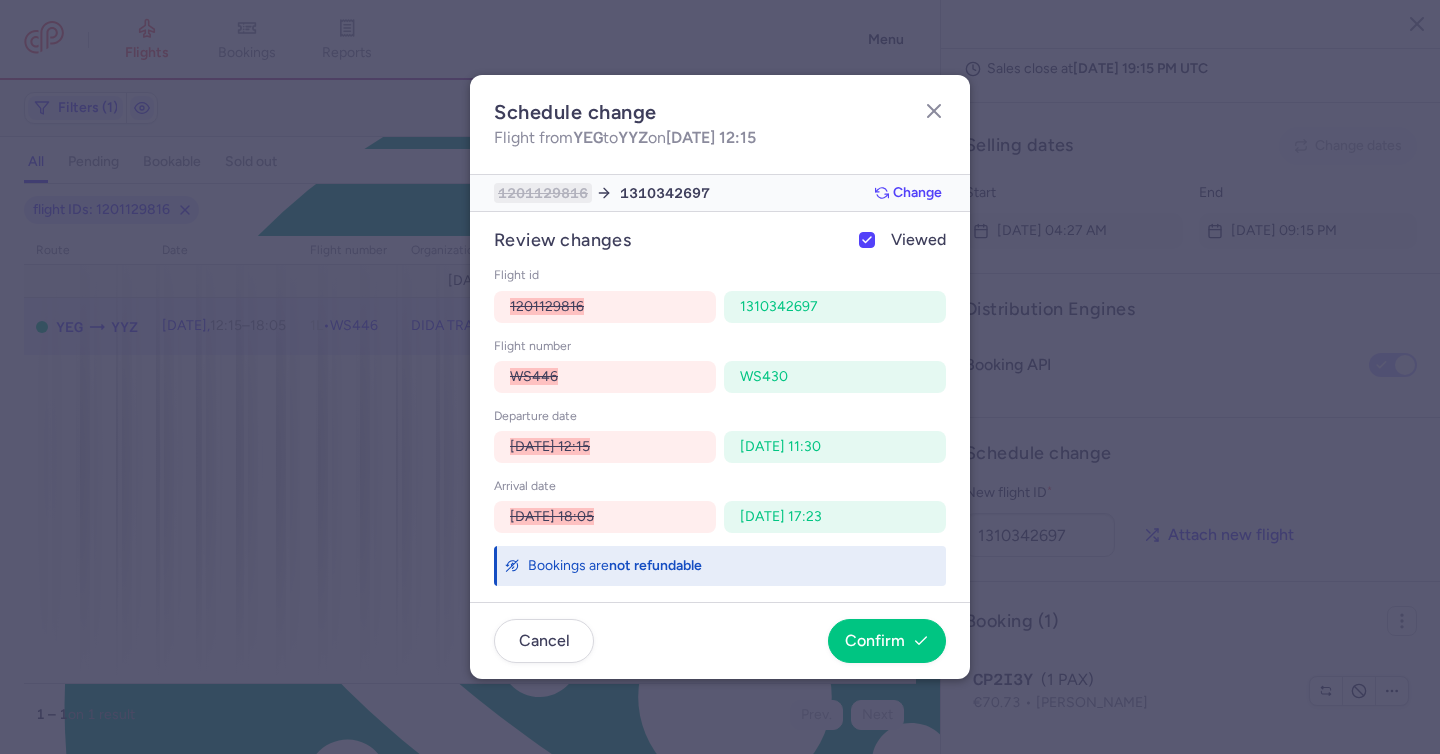 scroll, scrollTop: 3, scrollLeft: 0, axis: vertical 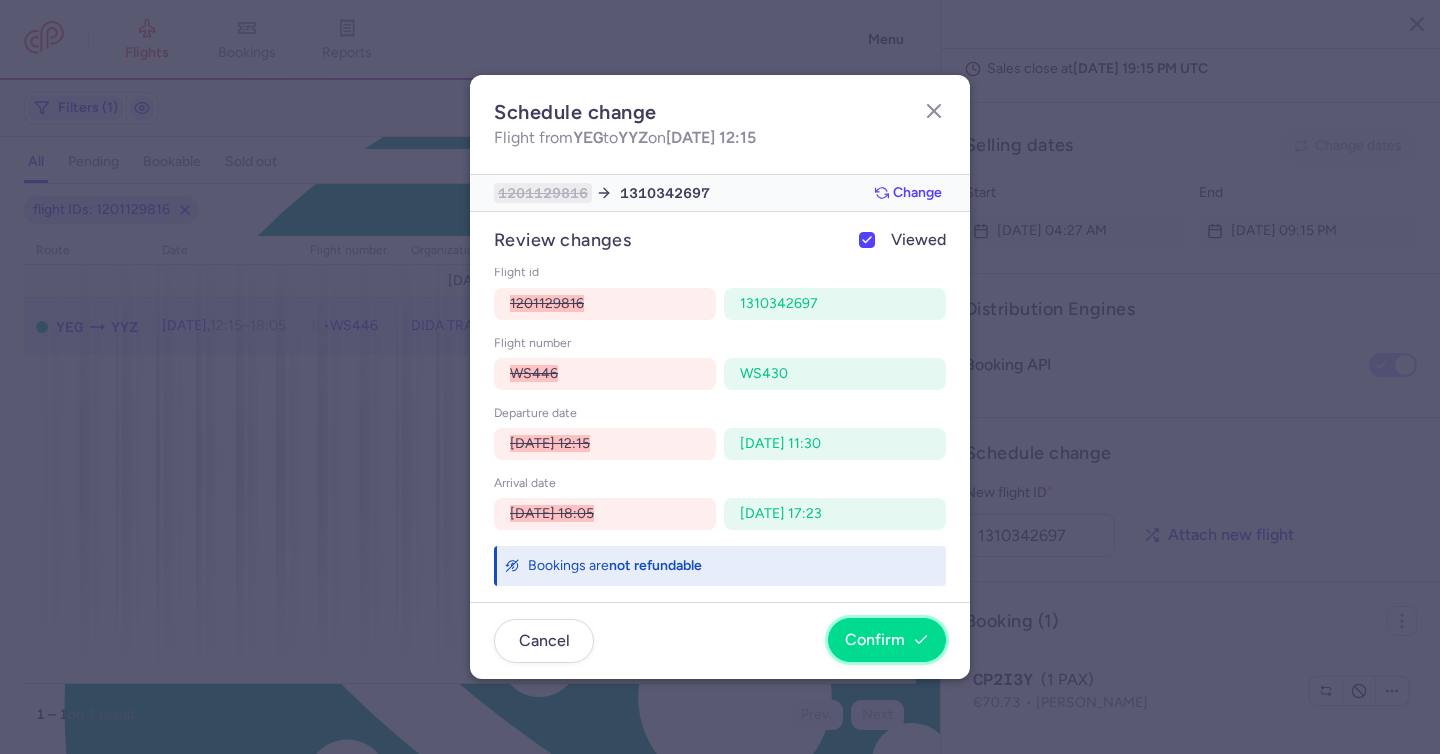 click on "Confirm" at bounding box center (887, 640) 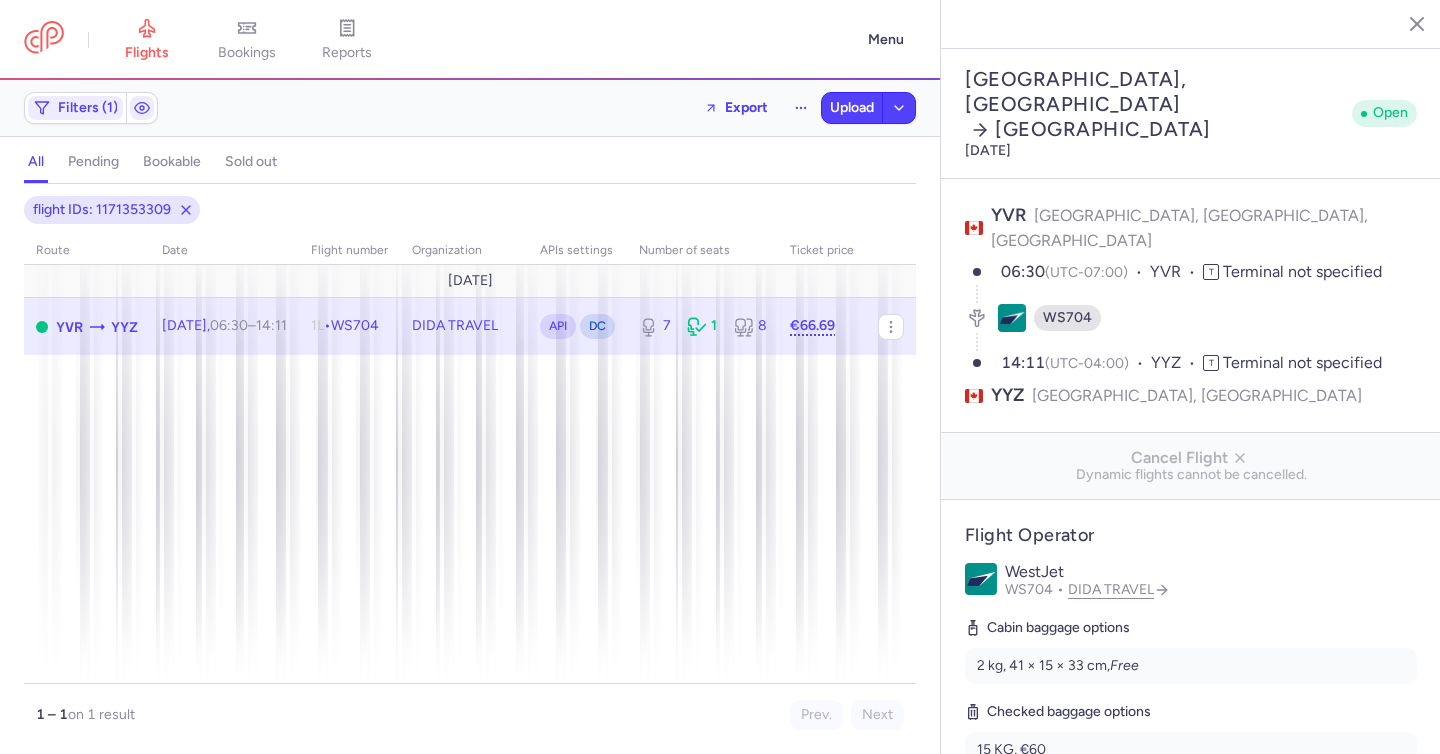 select on "days" 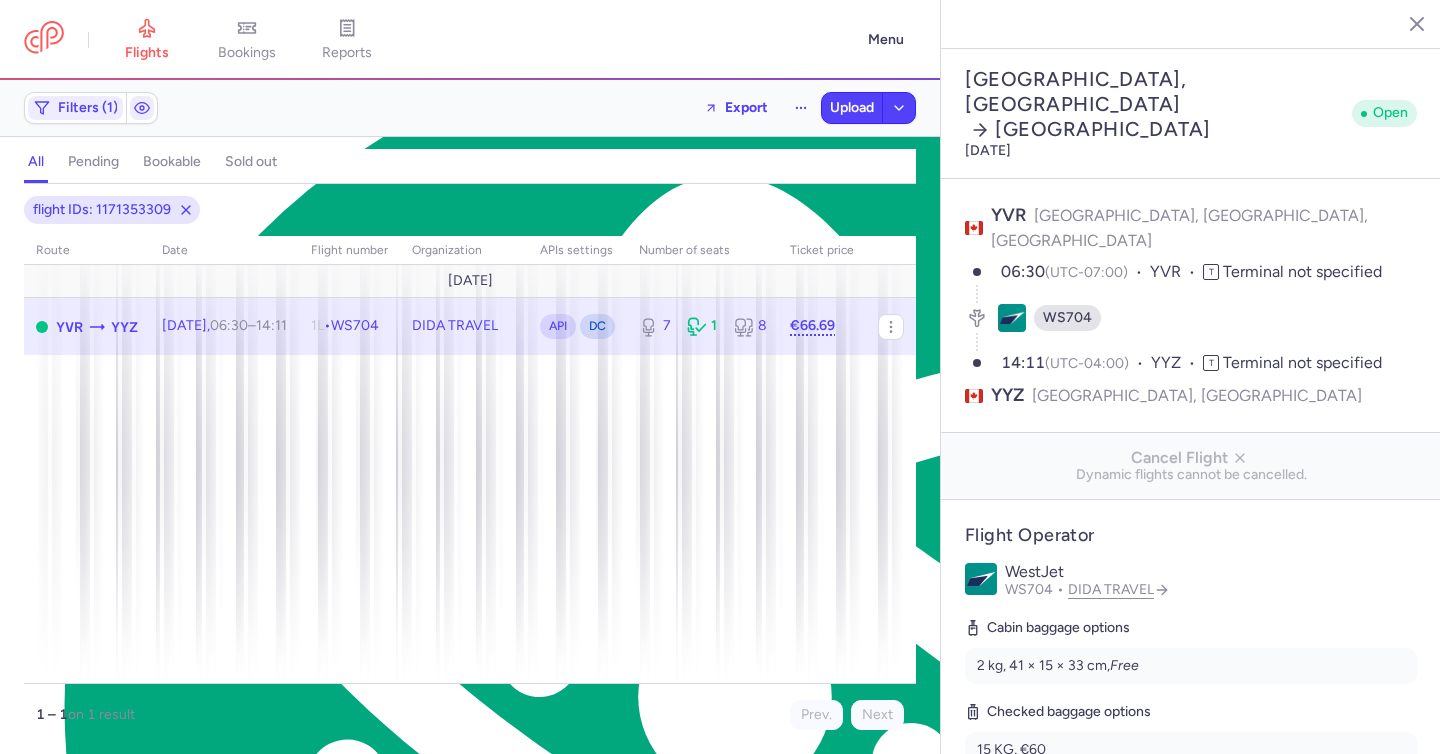 scroll, scrollTop: 159, scrollLeft: 0, axis: vertical 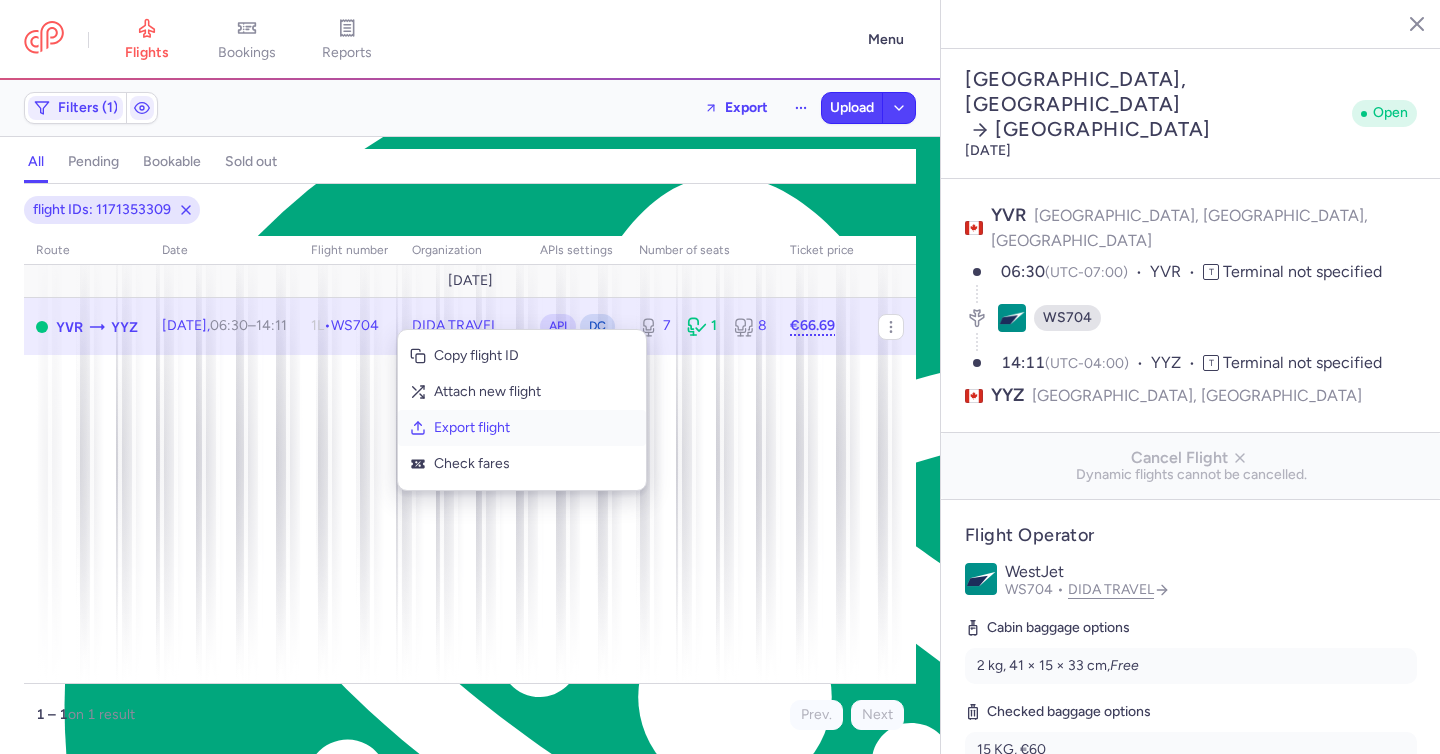 click on "Export flight" at bounding box center (534, 428) 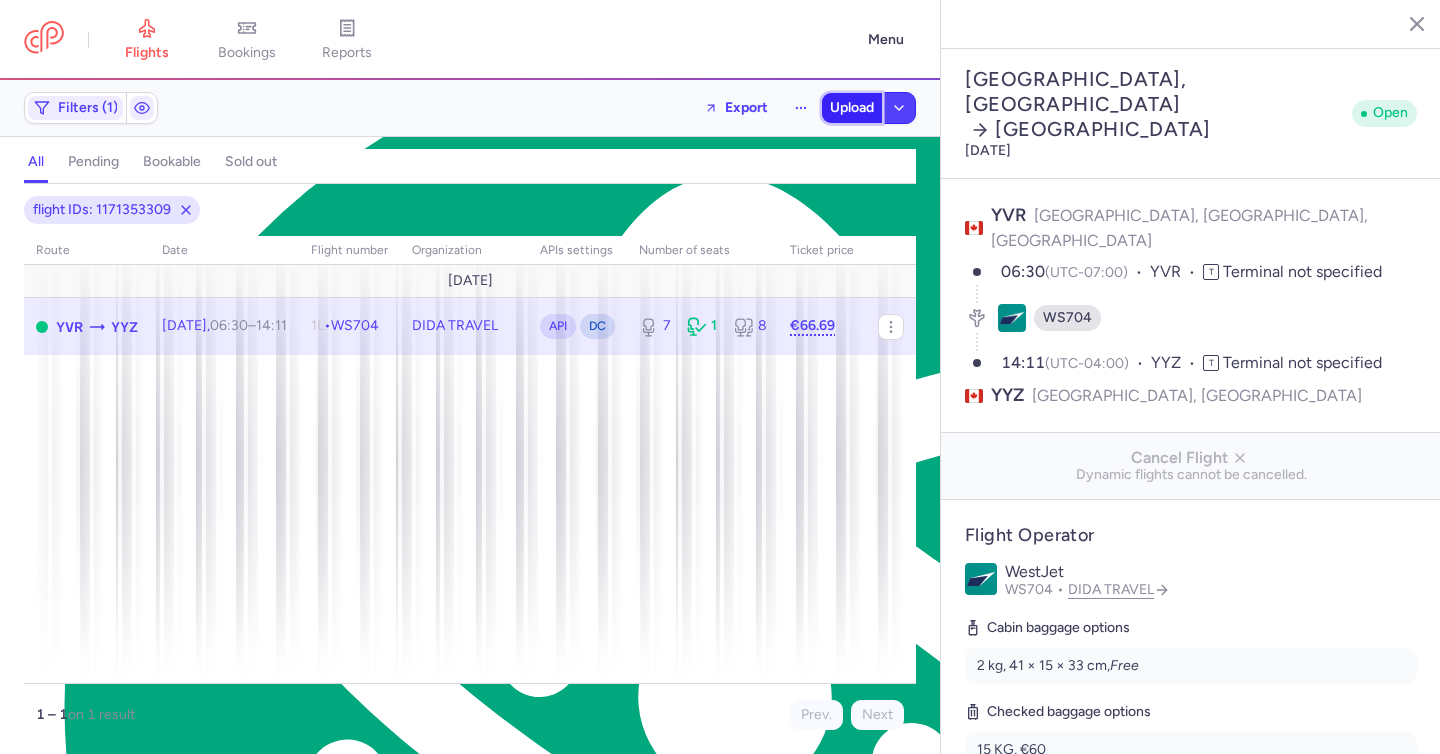 click on "Upload" at bounding box center (852, 108) 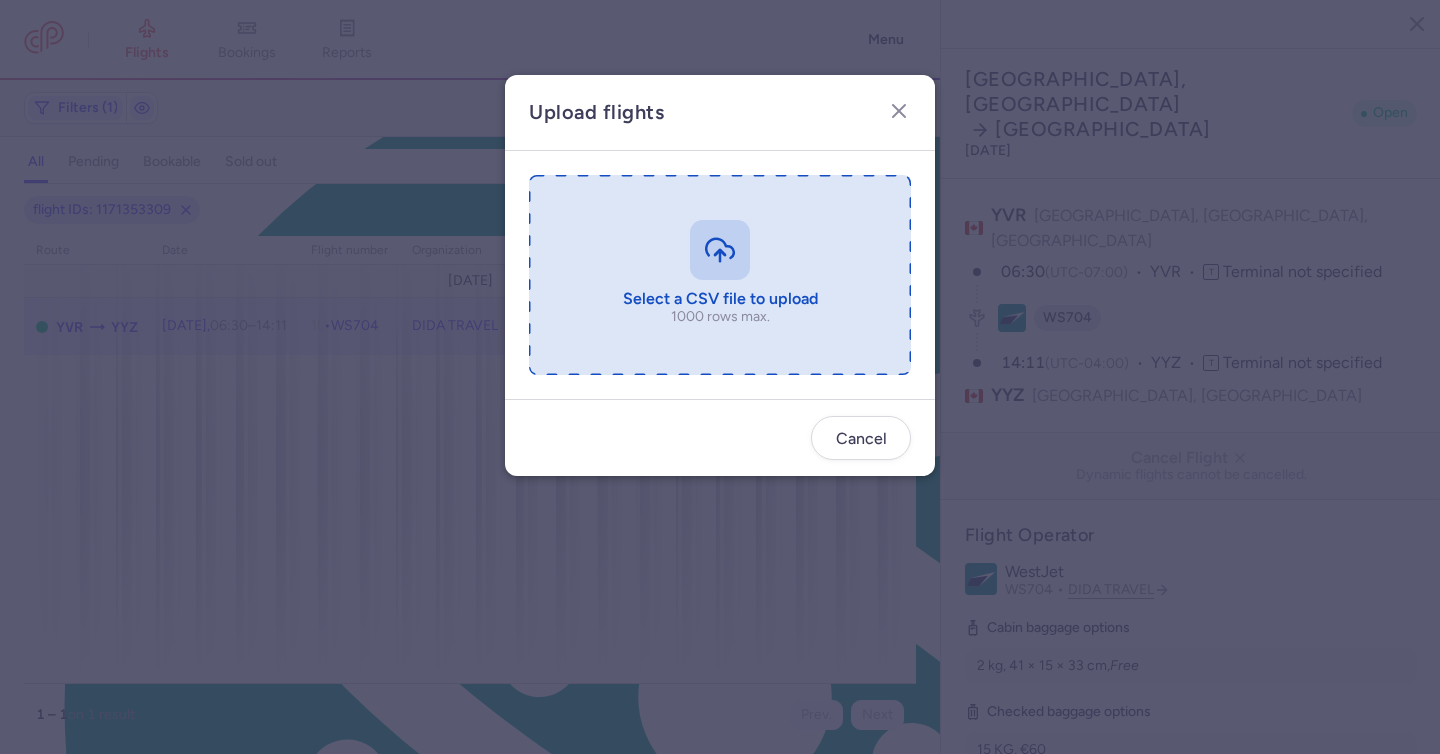 click at bounding box center (720, 275) 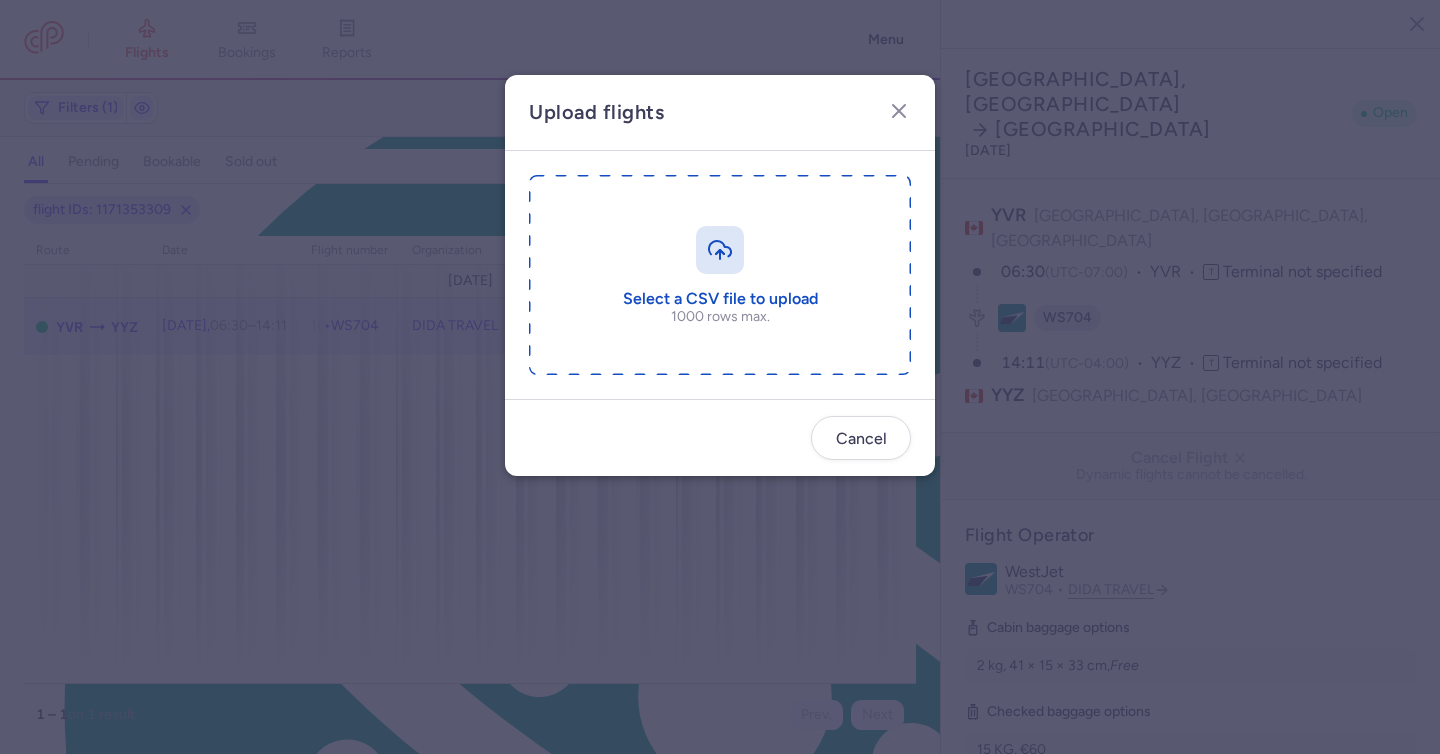 type on "C:\fakepath\export_flight_WS704_20250713,0920.csv" 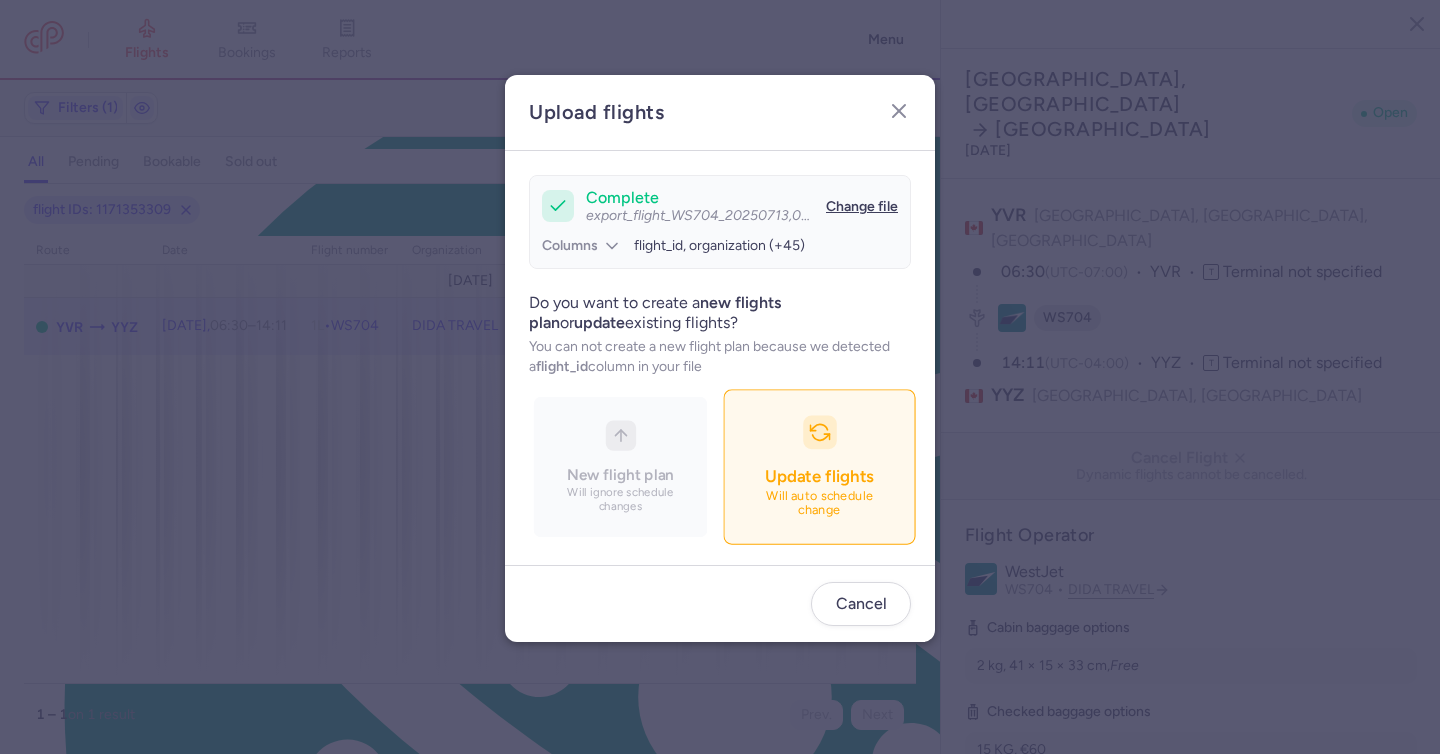 click on "Update flights Will auto schedule change" at bounding box center [819, 467] 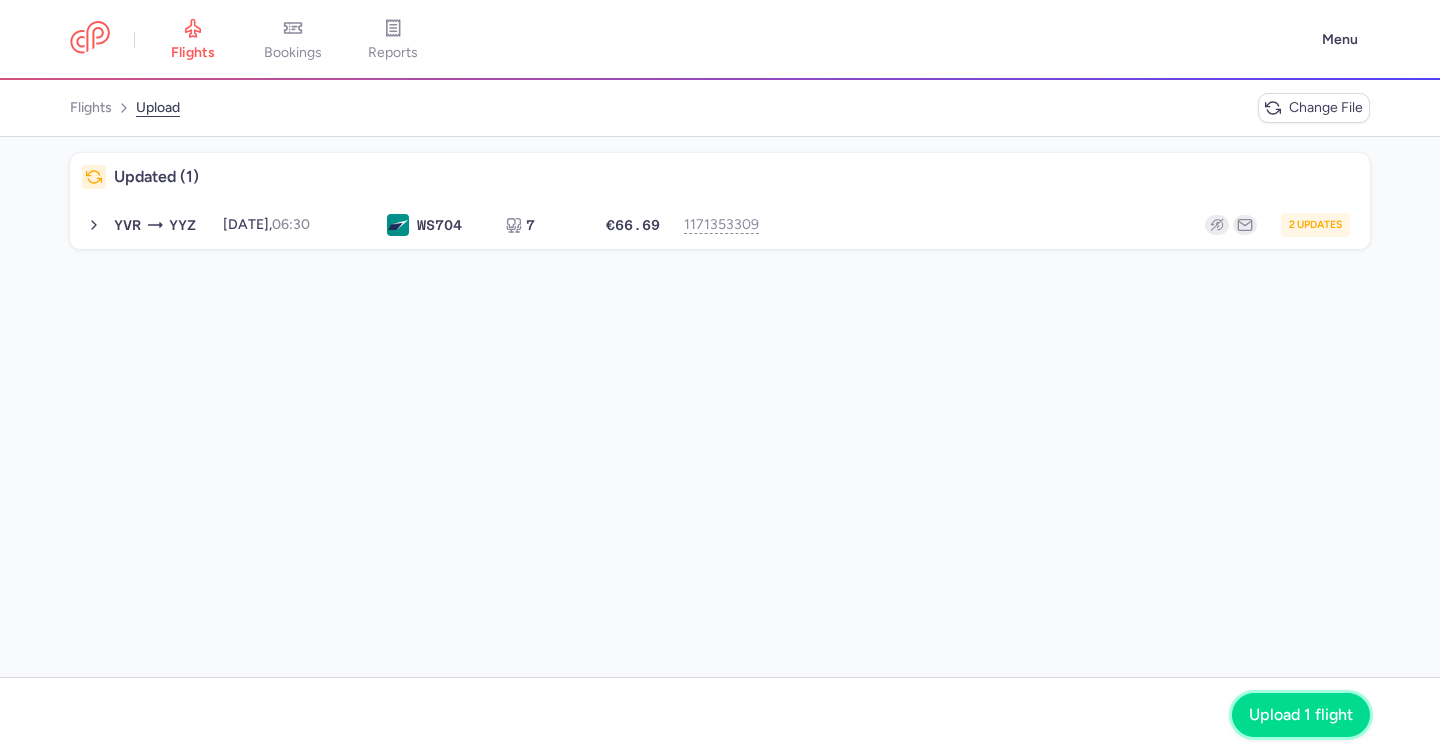 click on "Upload 1 flight" 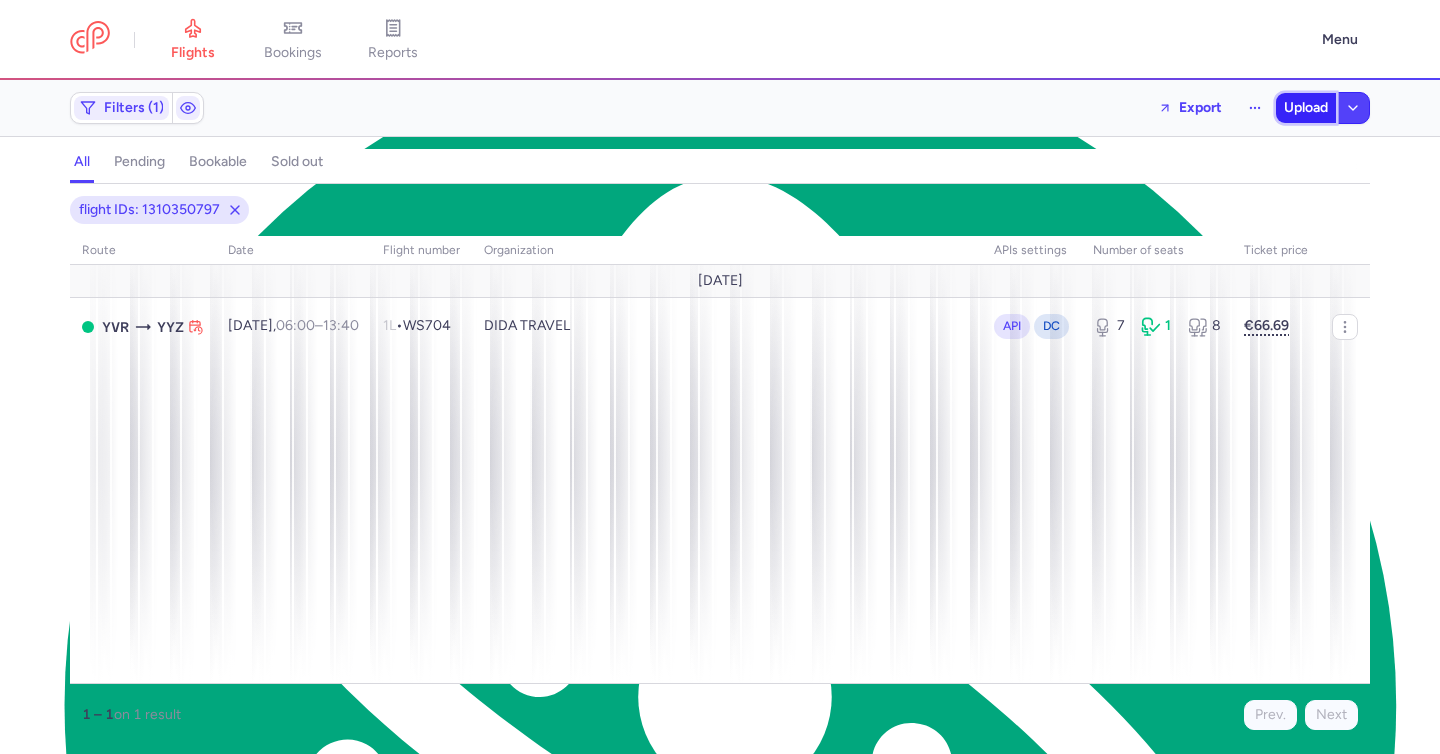 click on "Upload" at bounding box center (1306, 108) 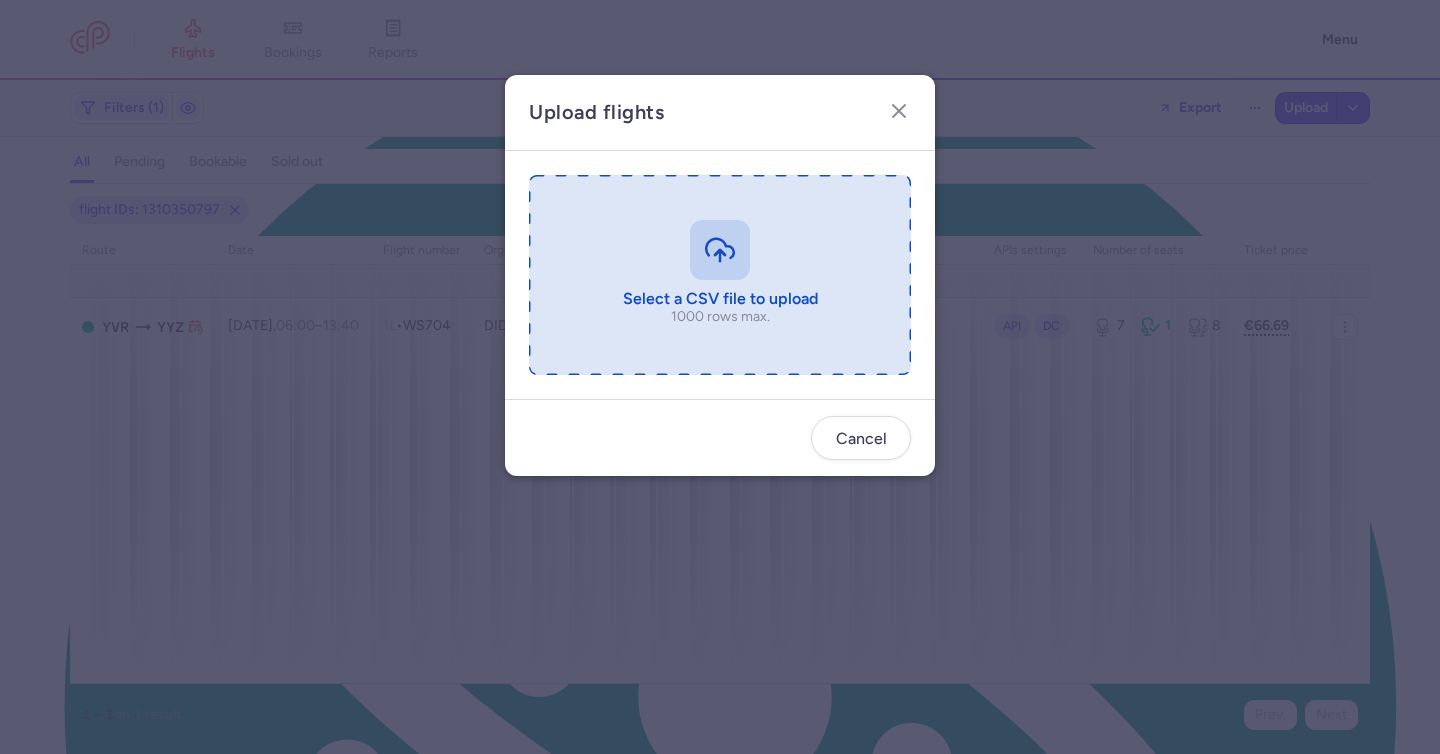drag, startPoint x: 678, startPoint y: 290, endPoint x: 730, endPoint y: 235, distance: 75.690155 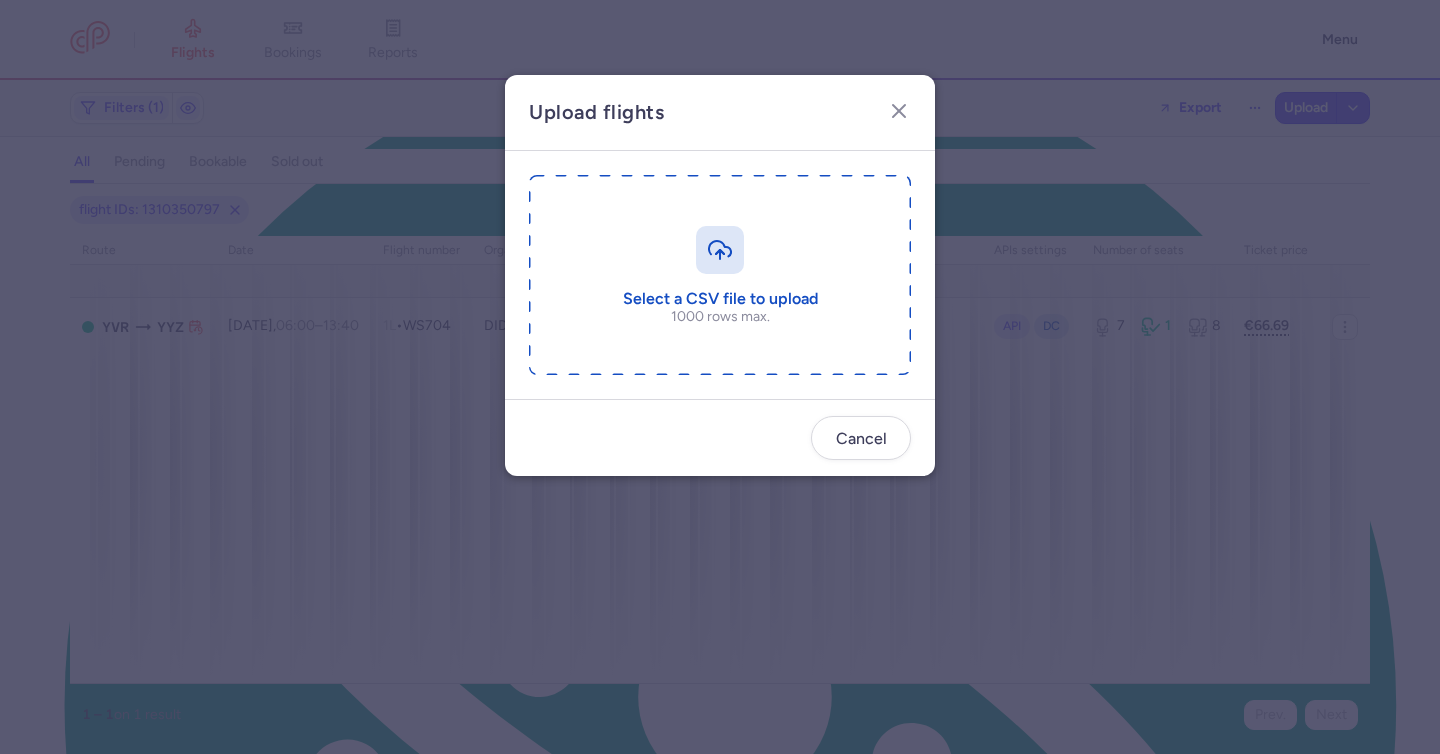 type on "C:\fakepath\export_flights_20250713,1126.csv" 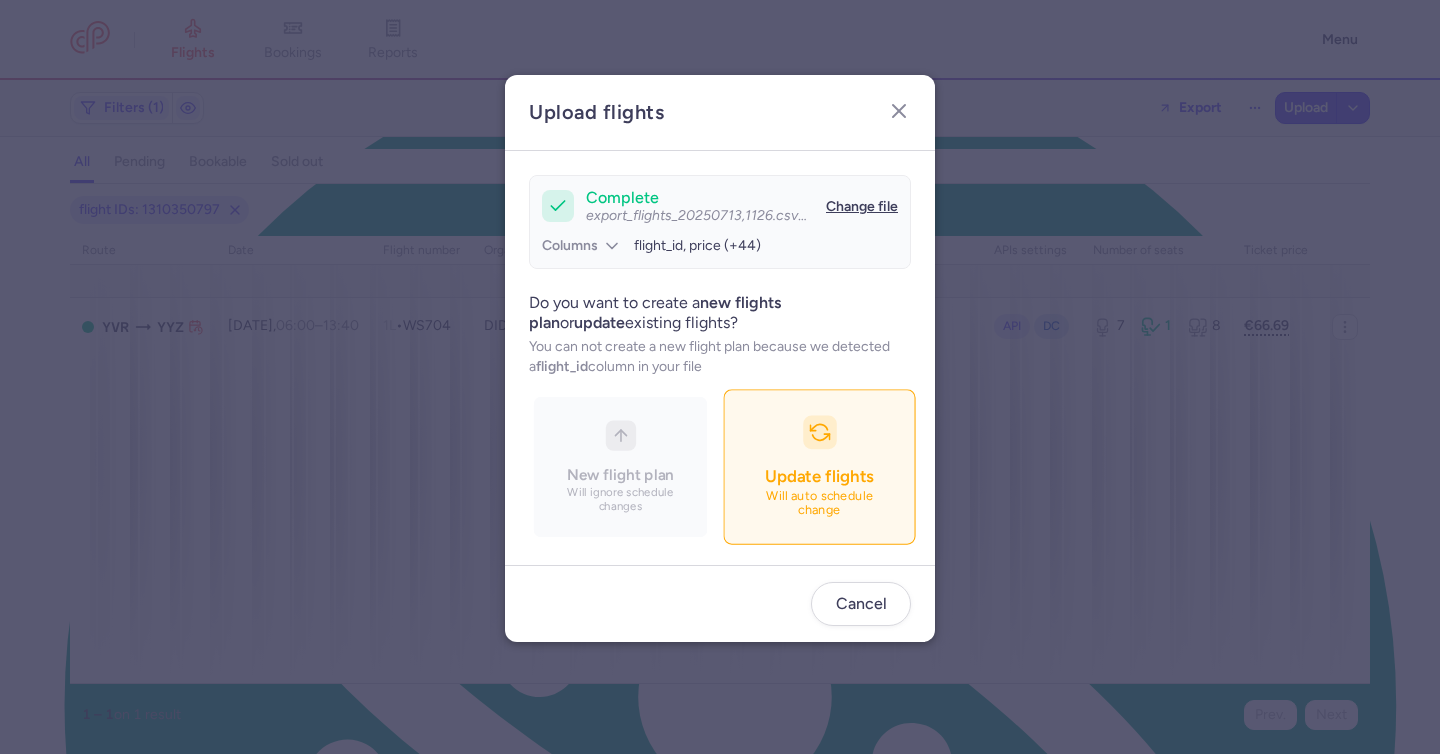 click on "Update flights Will auto schedule change" at bounding box center [819, 467] 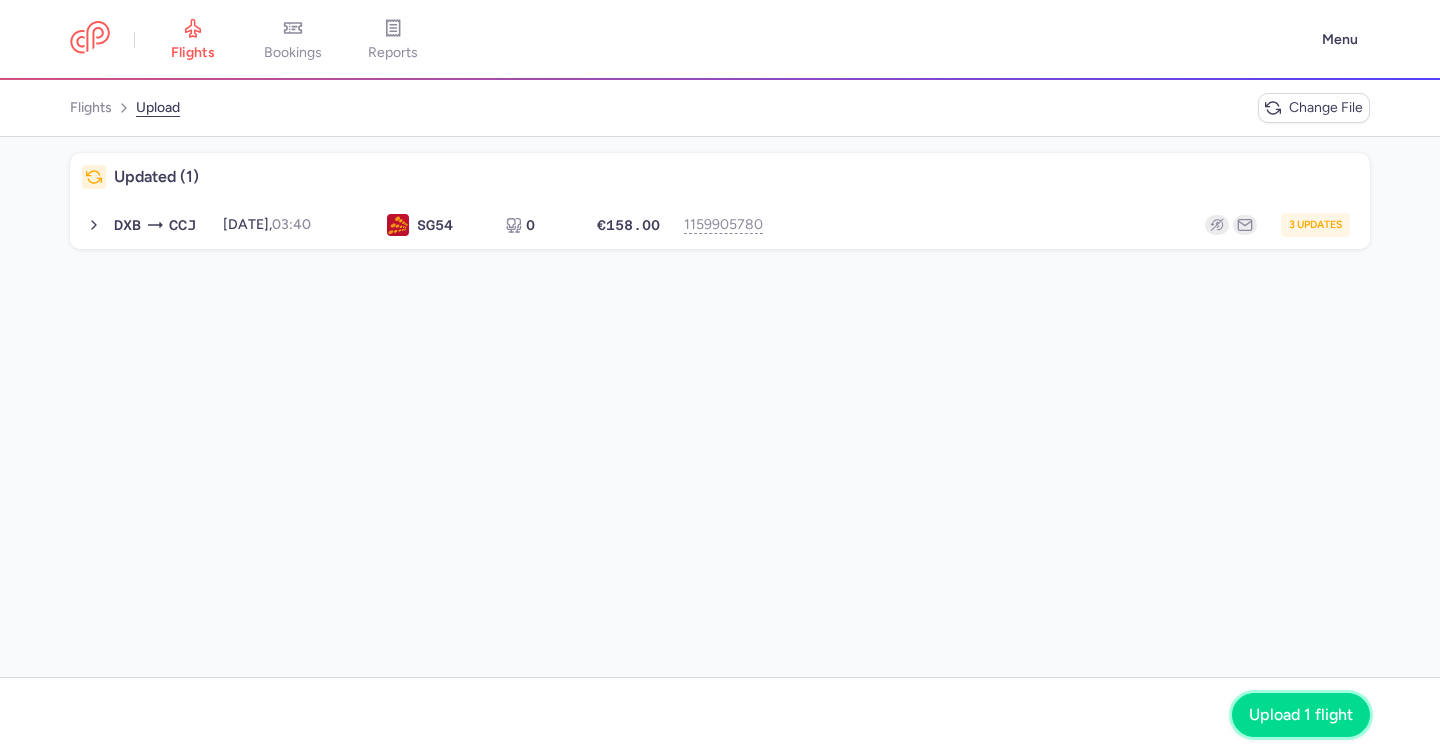 click on "Upload 1 flight" at bounding box center (1301, 715) 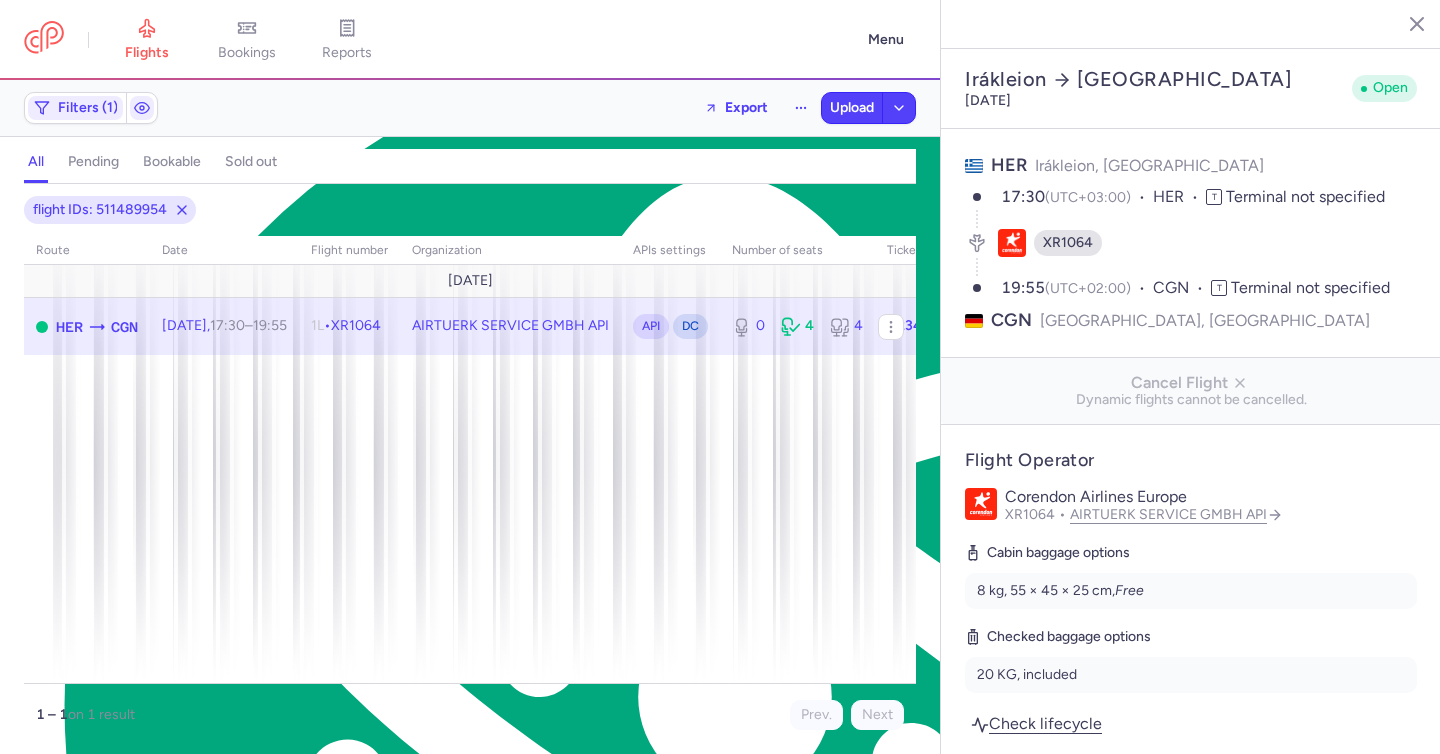 select on "days" 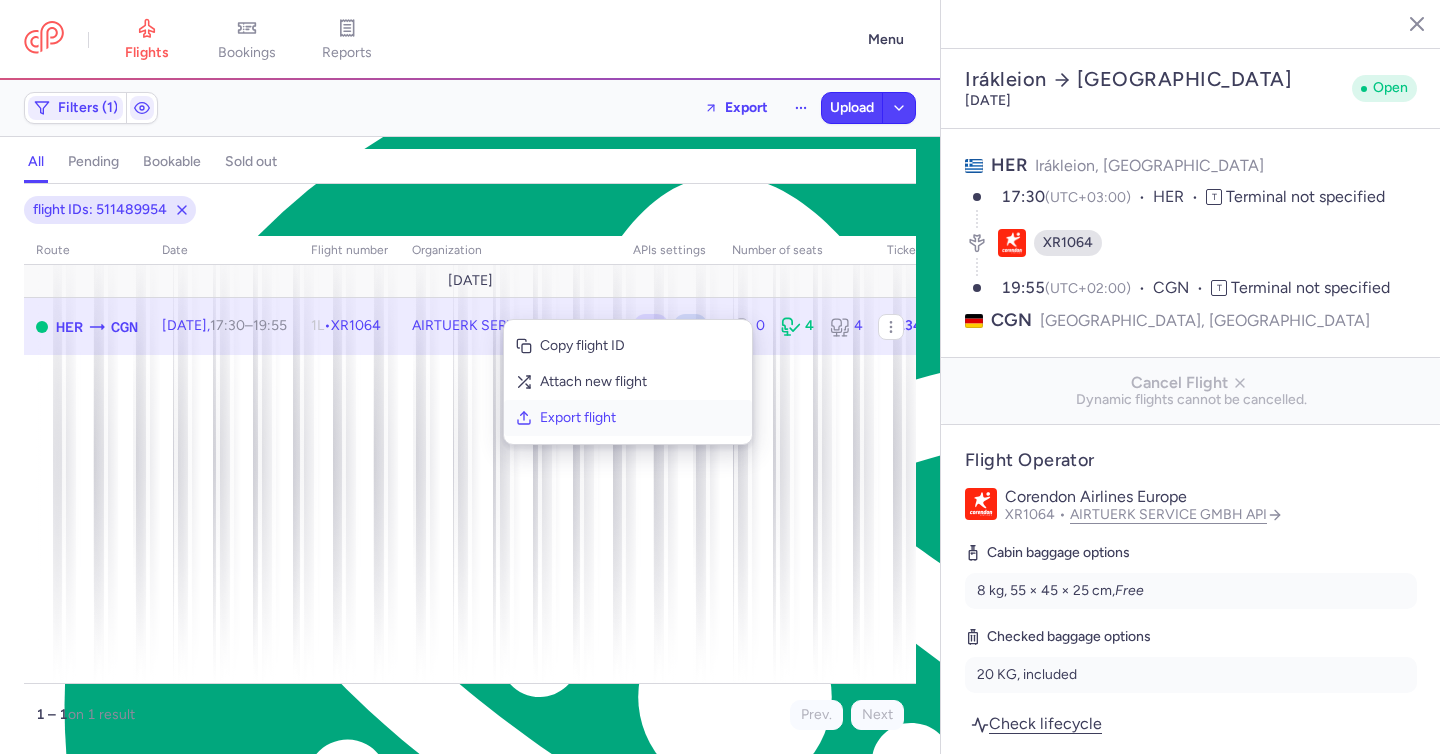 click on "Export flight" at bounding box center (640, 418) 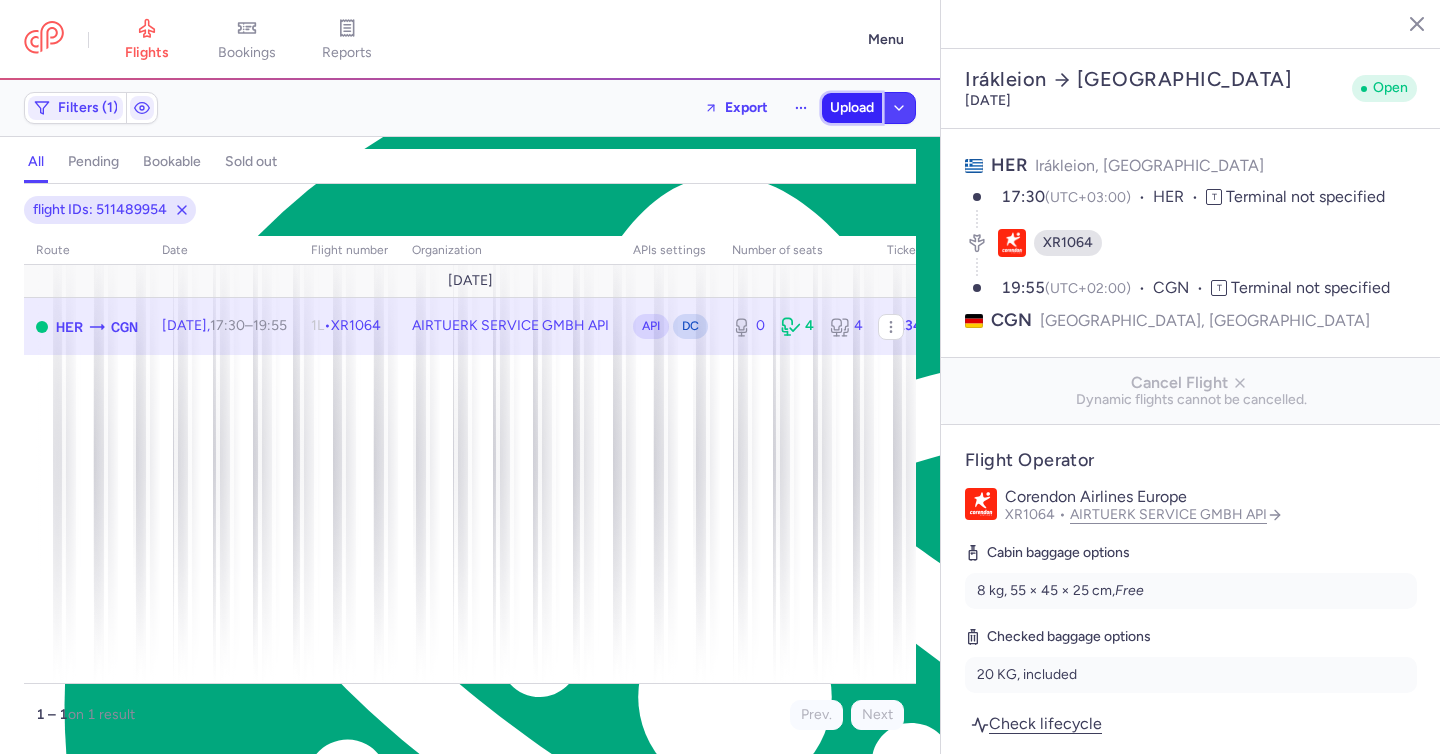 click on "Upload" at bounding box center [852, 108] 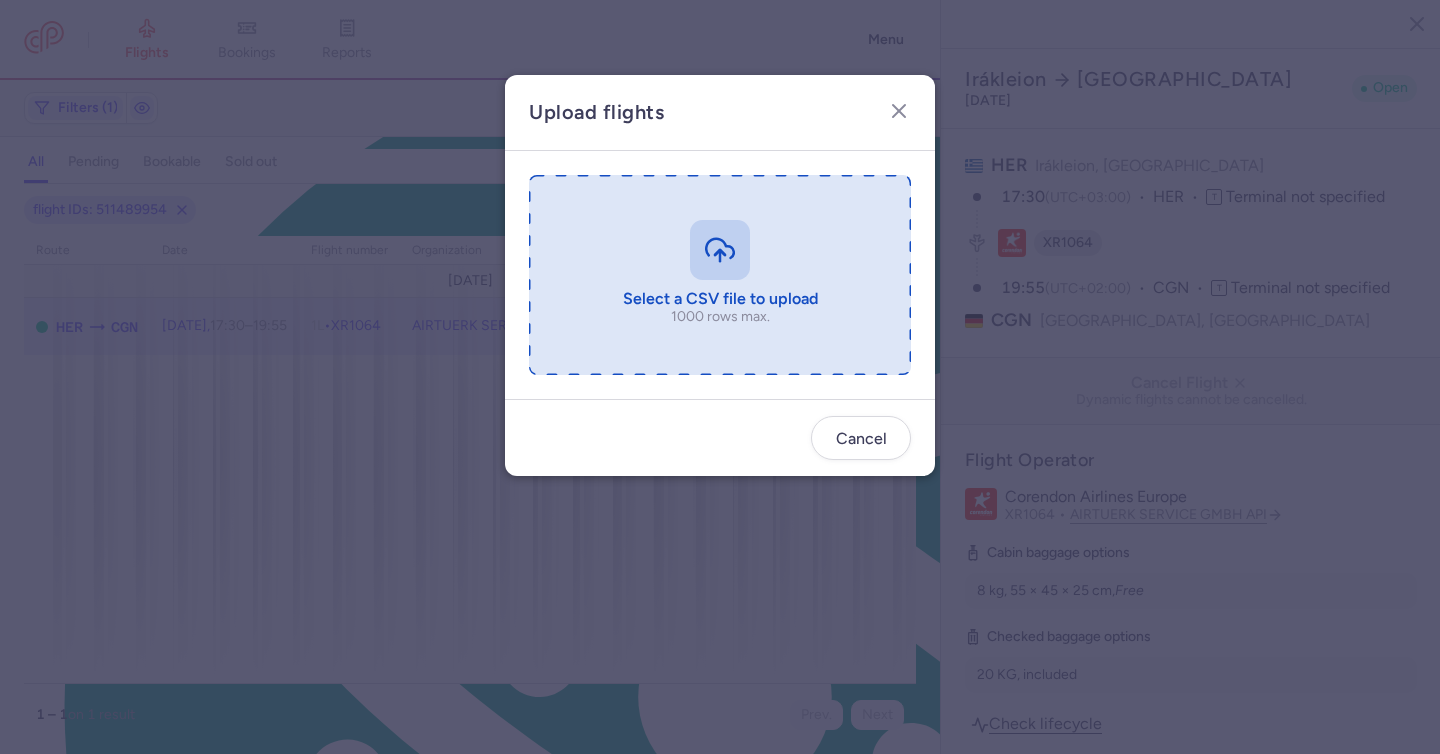click at bounding box center [720, 275] 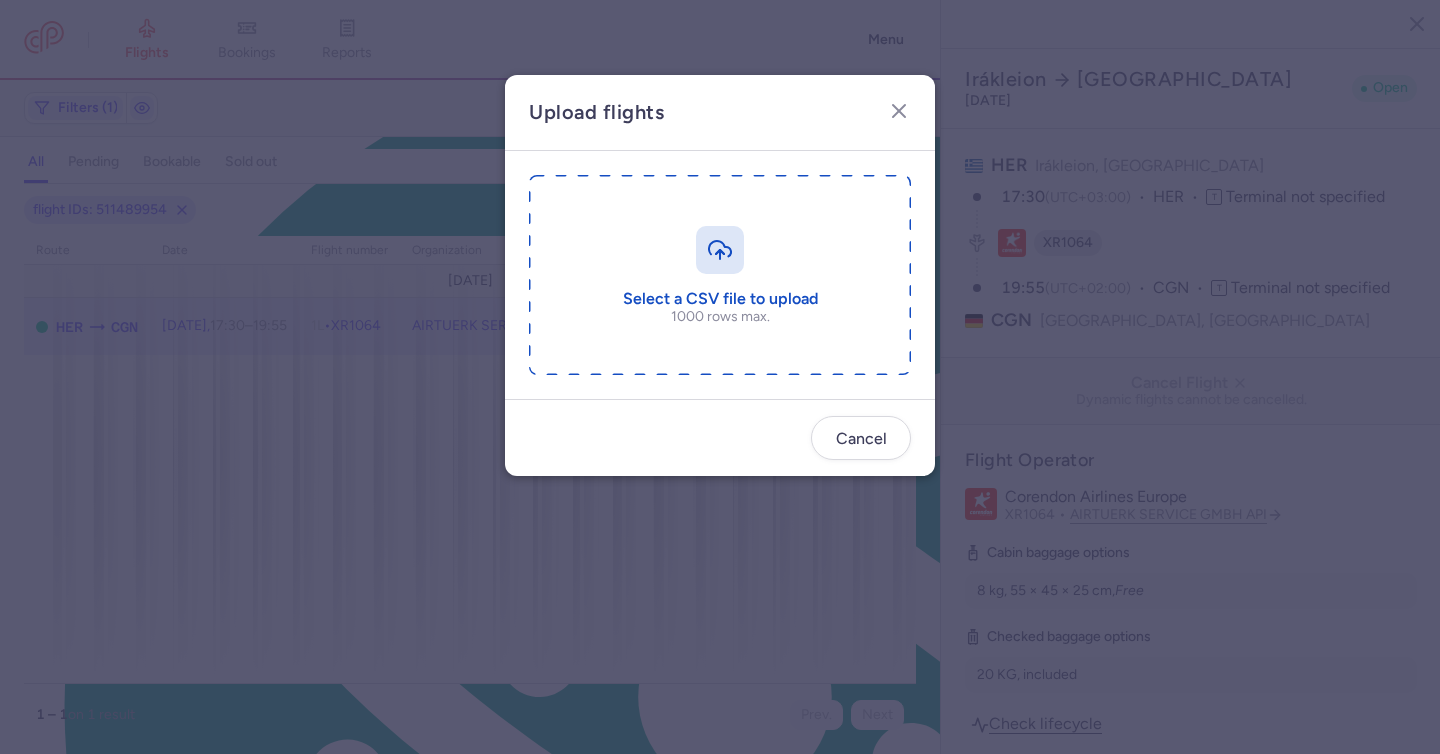 type on "C:\fakepath\export_flight_XR1064_20250713,0924.csv" 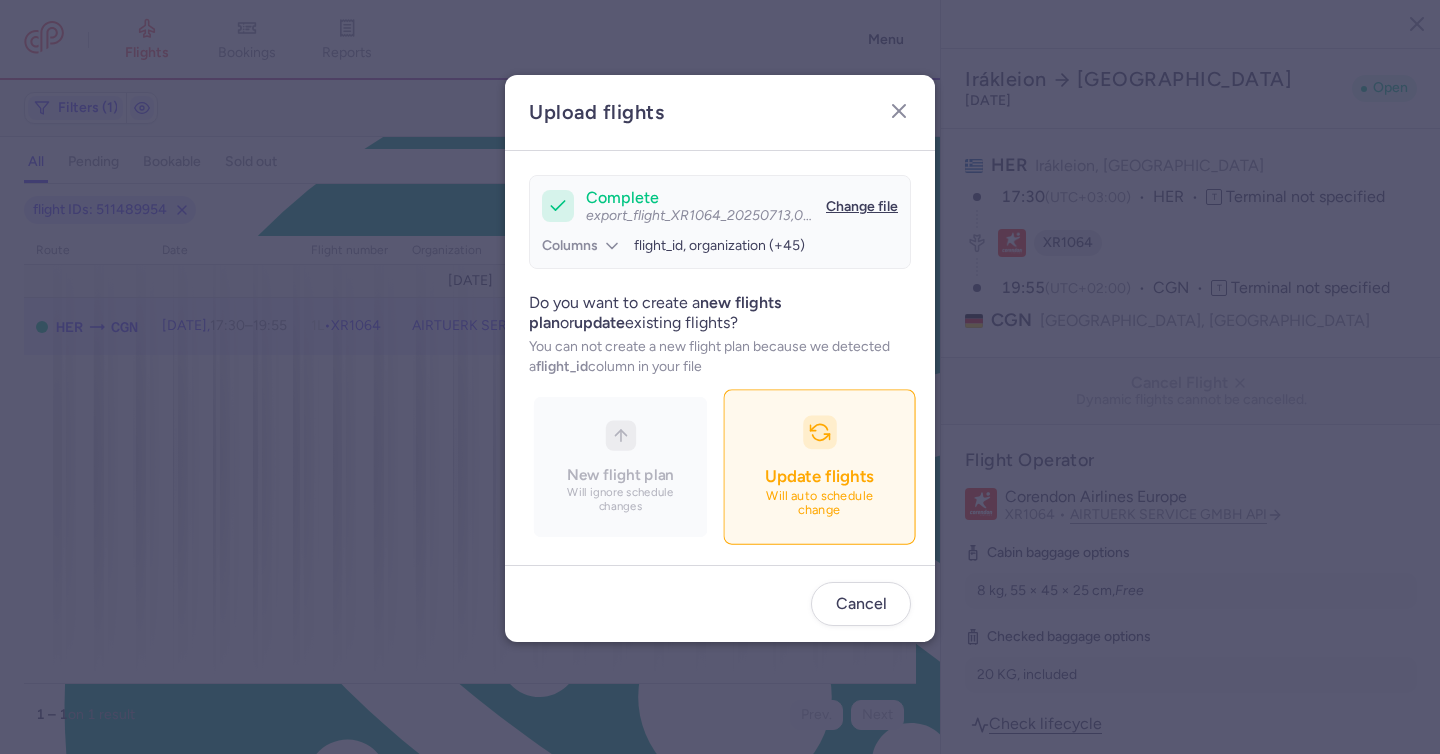 click on "Update flights Will auto schedule change" at bounding box center [819, 467] 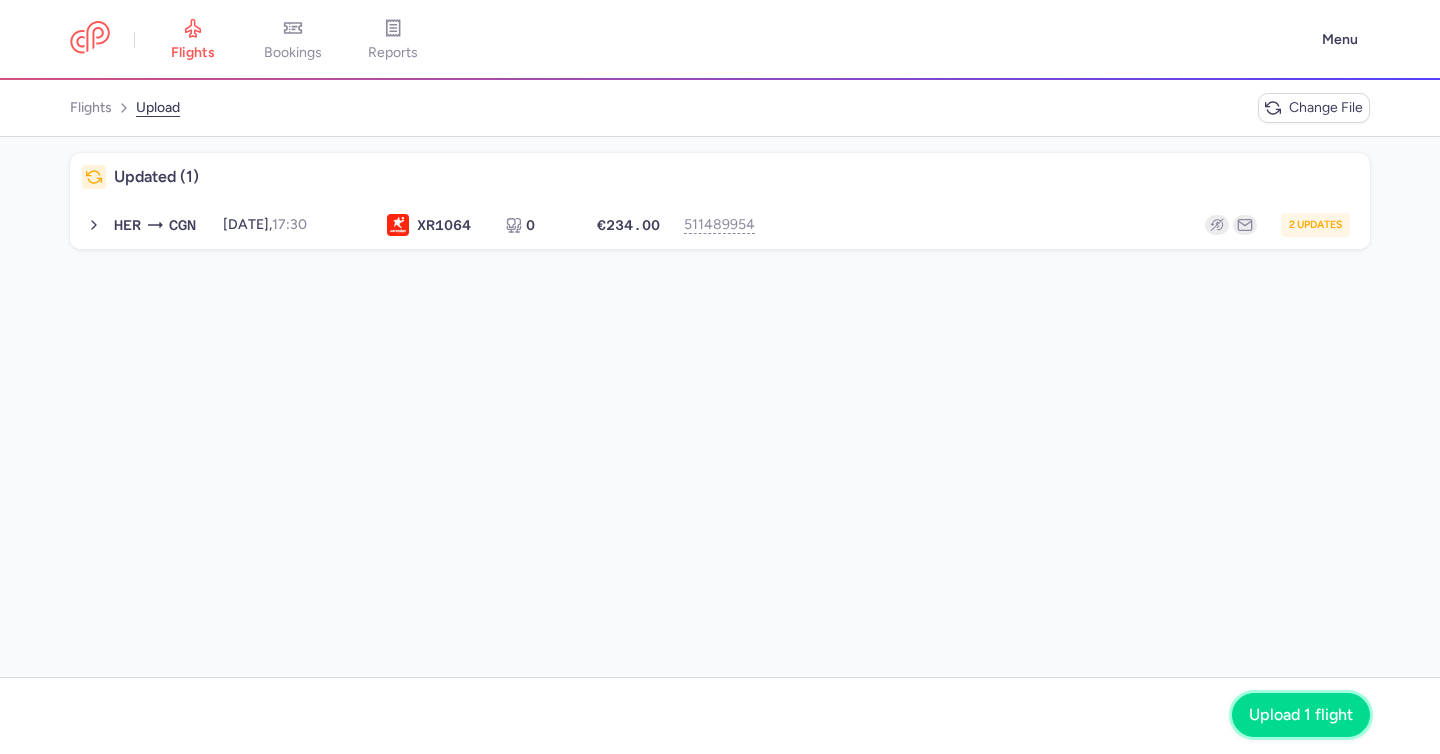 click on "Upload 1 flight" 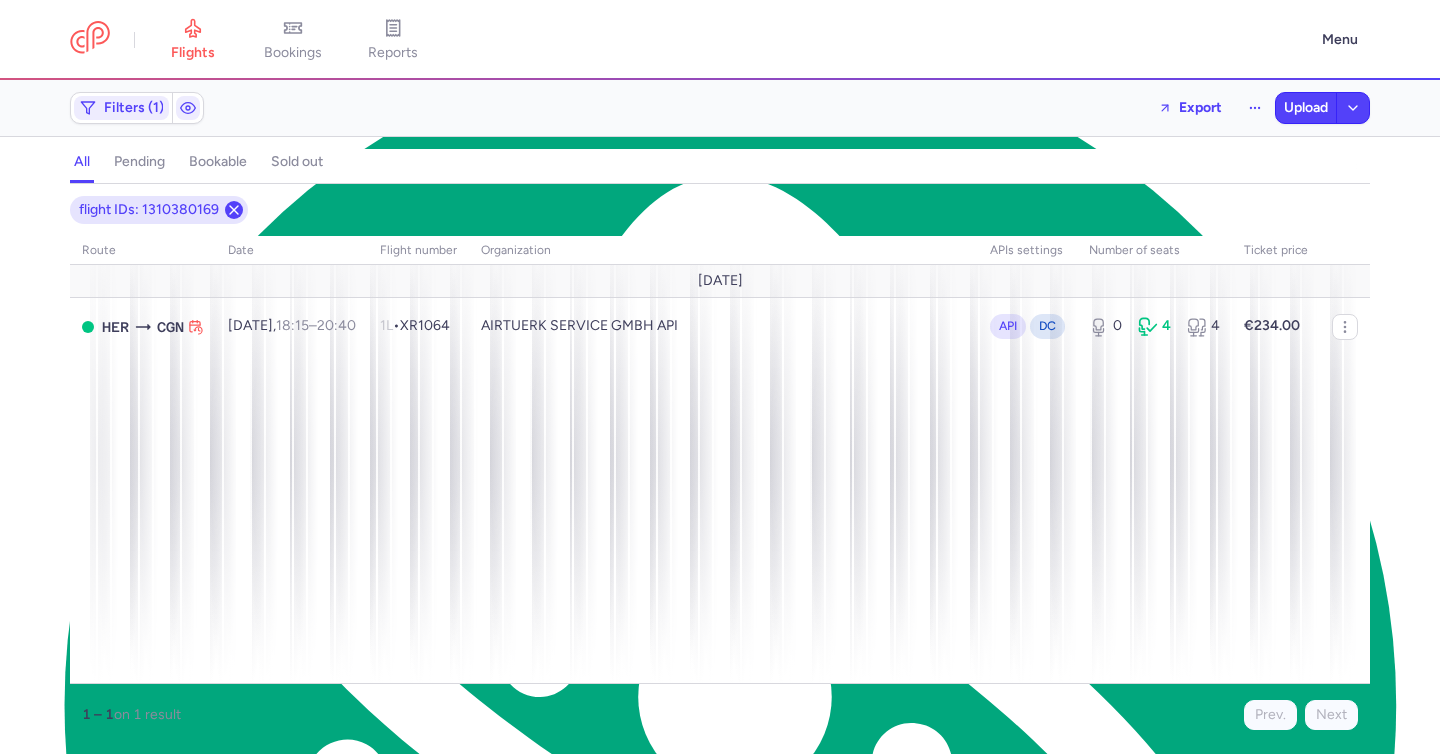 click 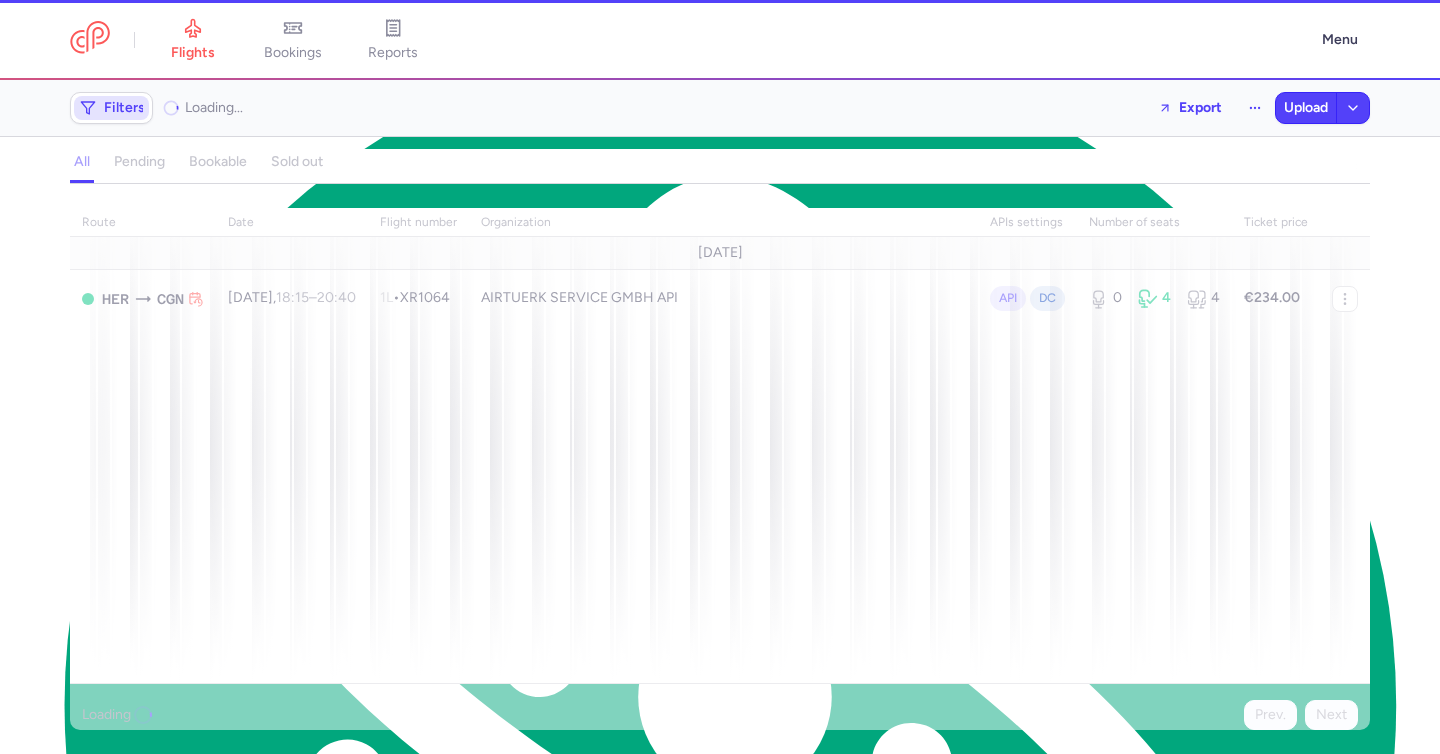click on "Filters" at bounding box center (111, 108) 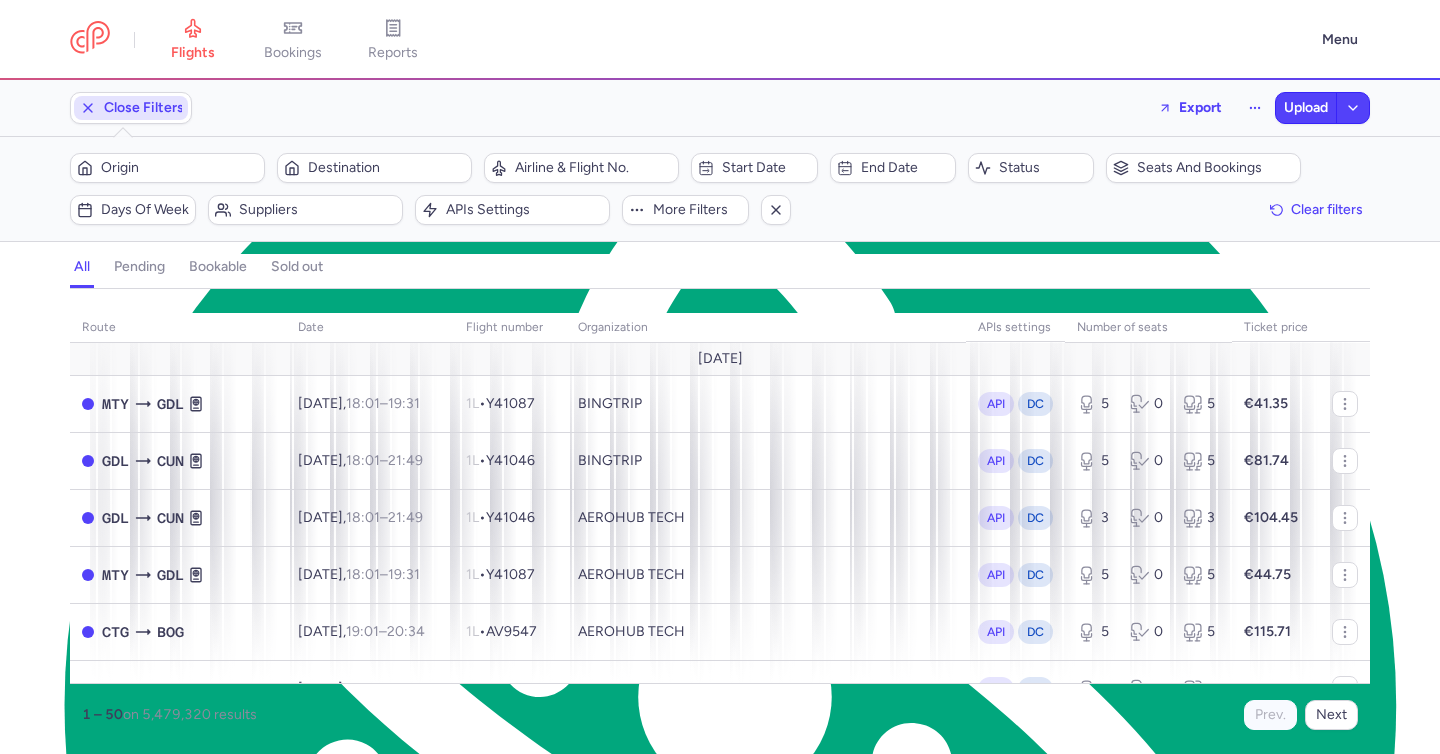 click on "Close Filters" 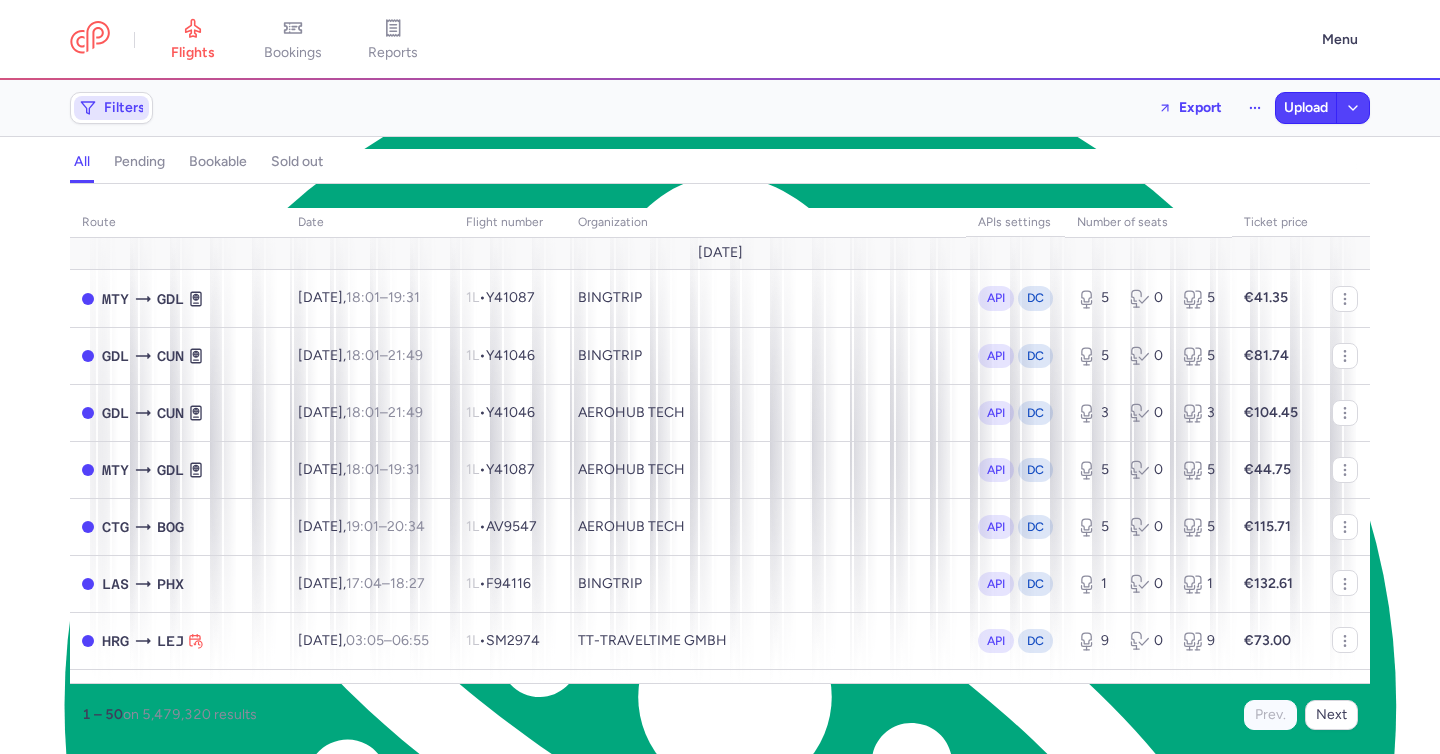 click on "Filters" 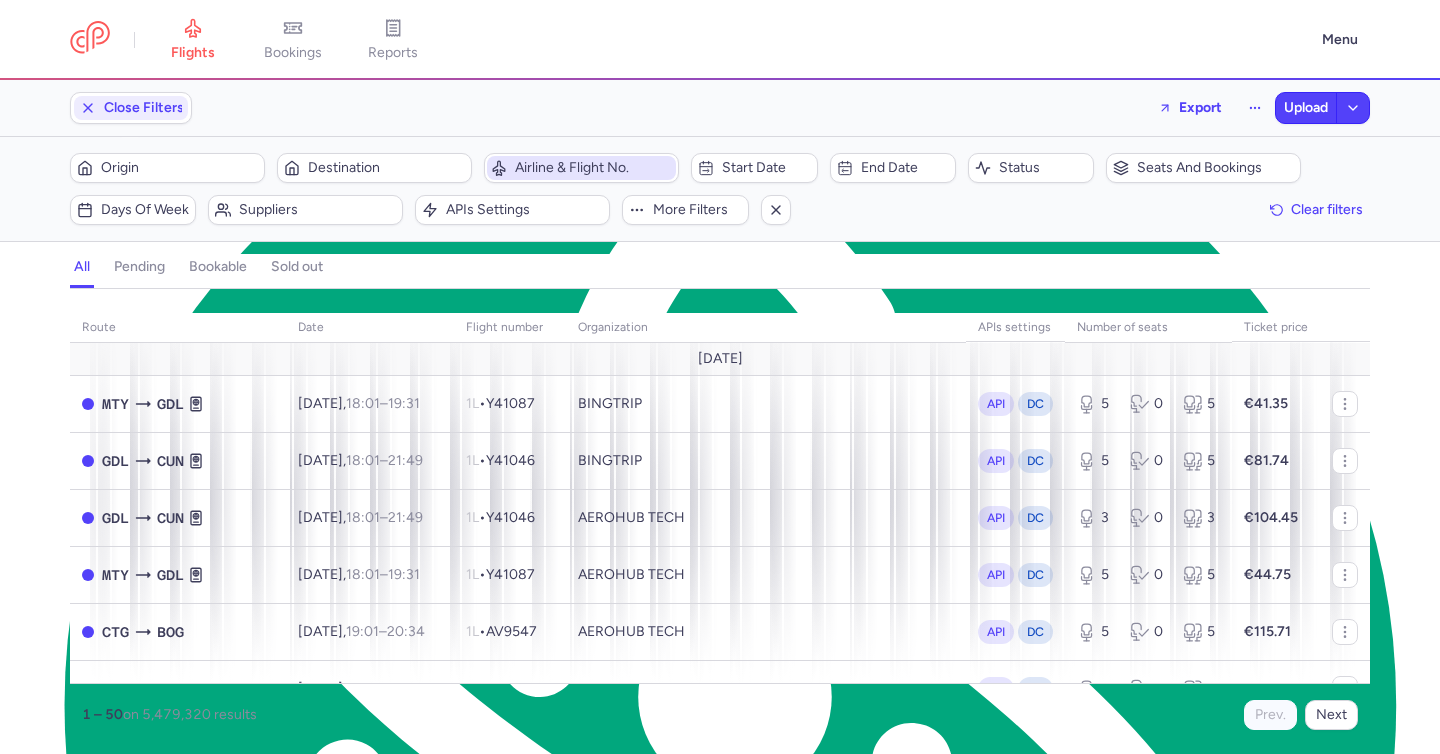 scroll, scrollTop: 0, scrollLeft: 0, axis: both 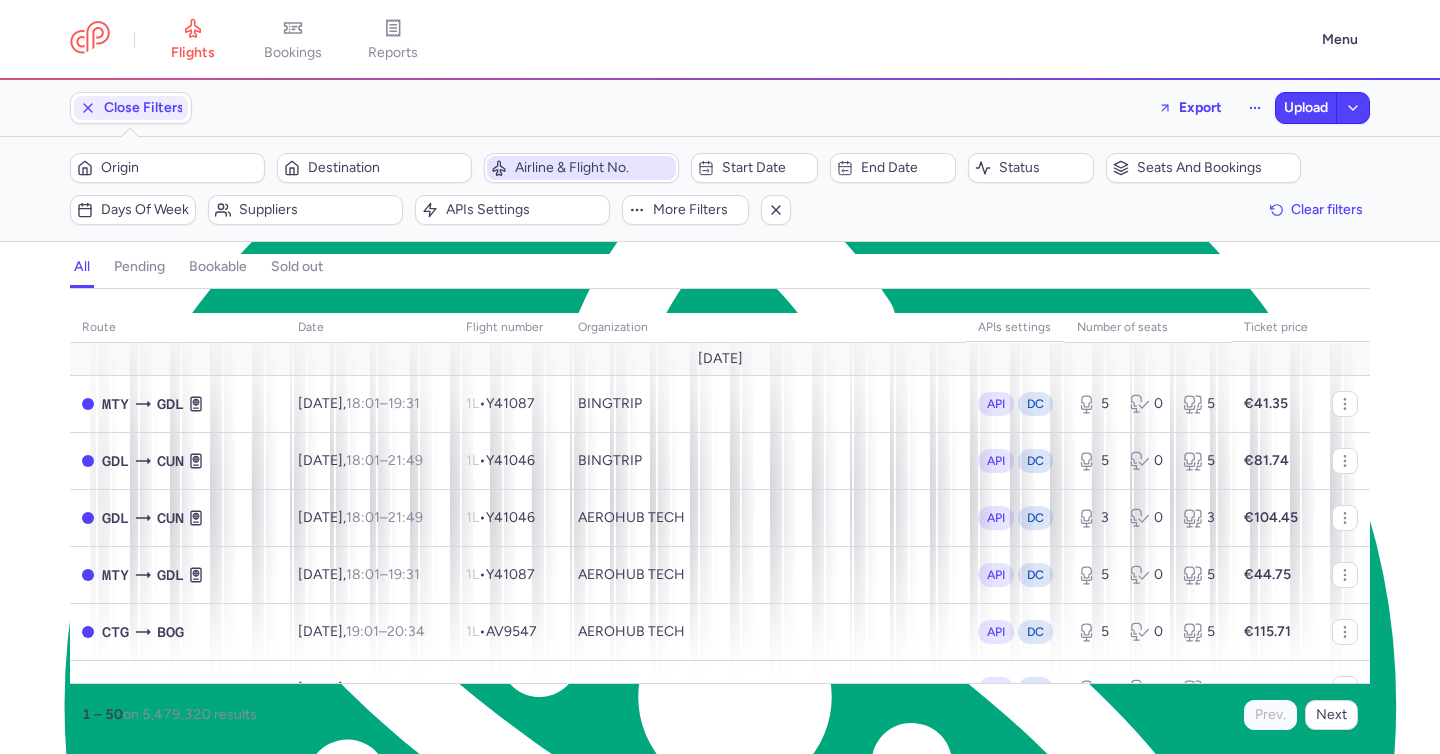 click on "Airline & Flight No." at bounding box center [593, 168] 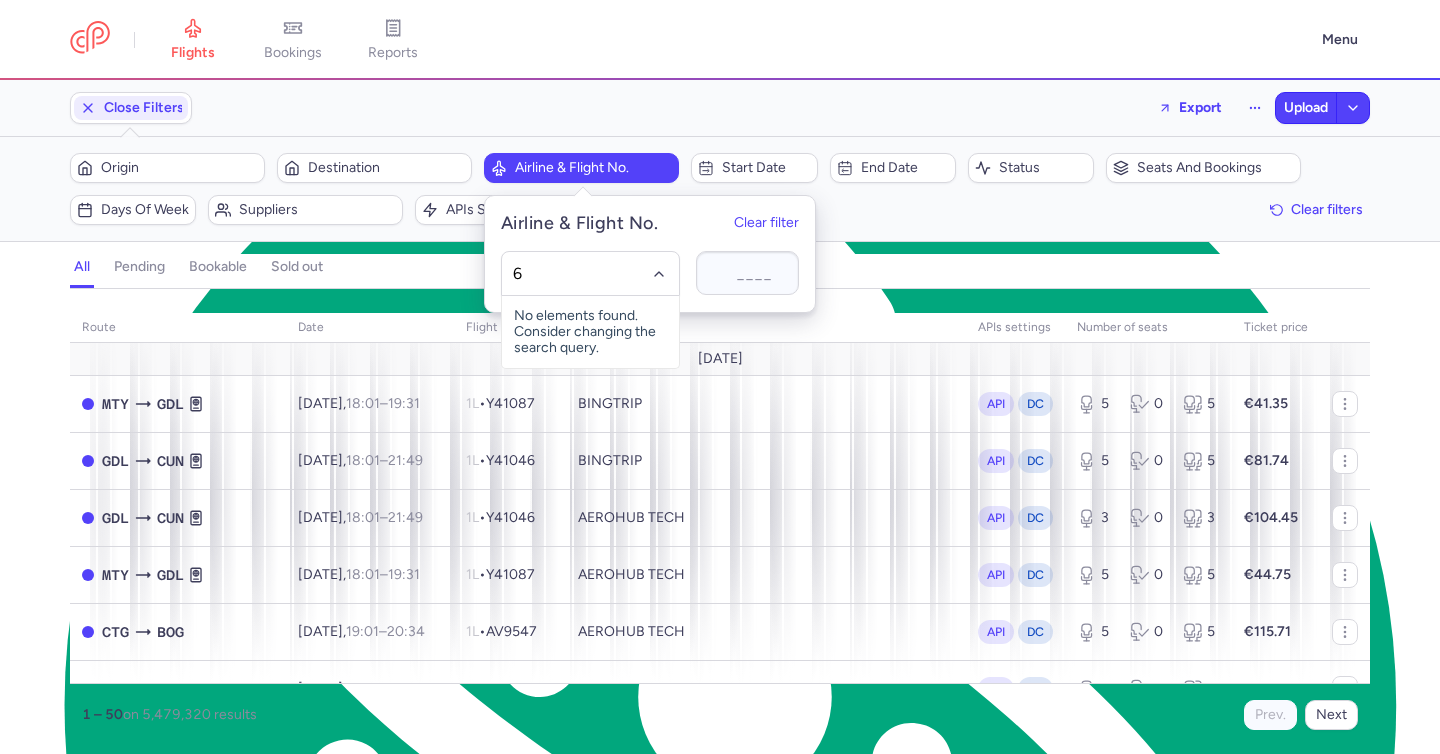 type on "6K" 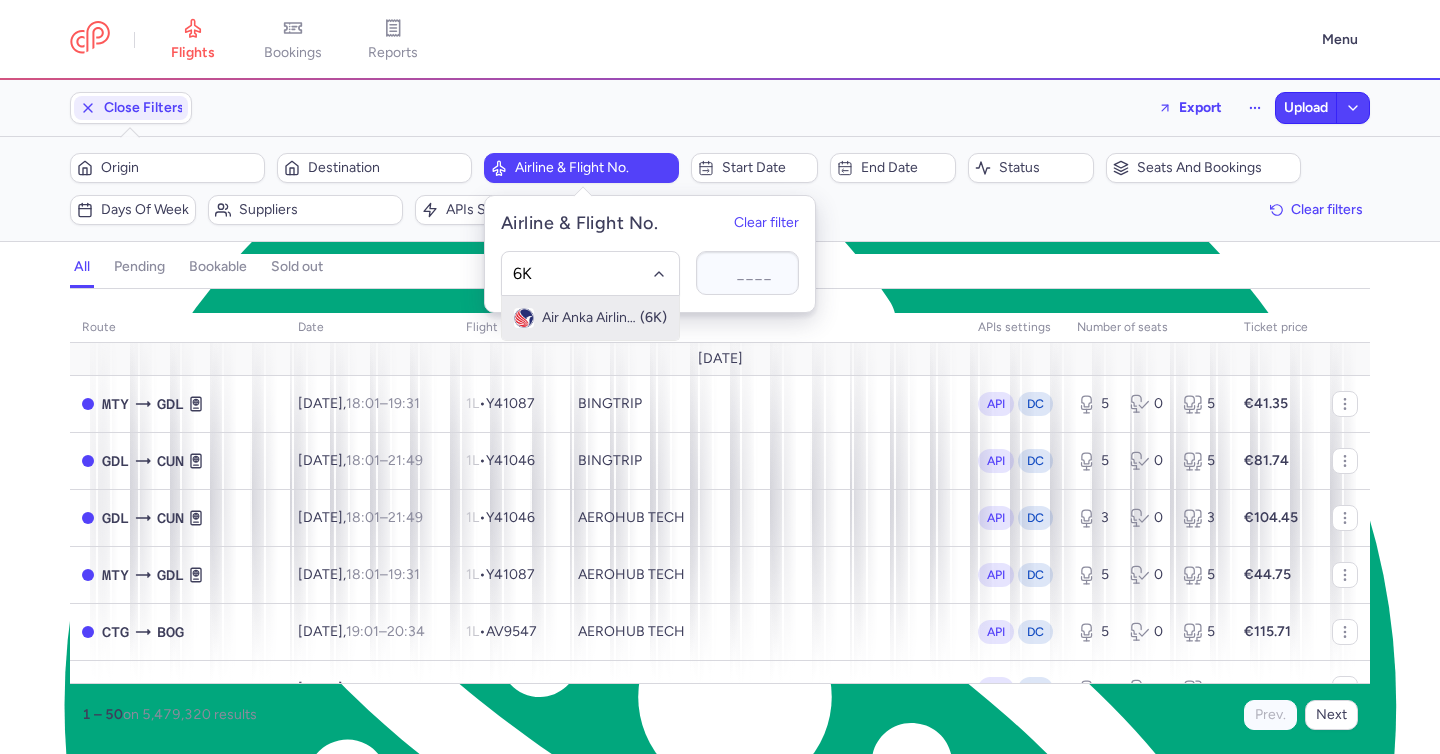 click on "Air Anka Airlines" at bounding box center [590, 318] 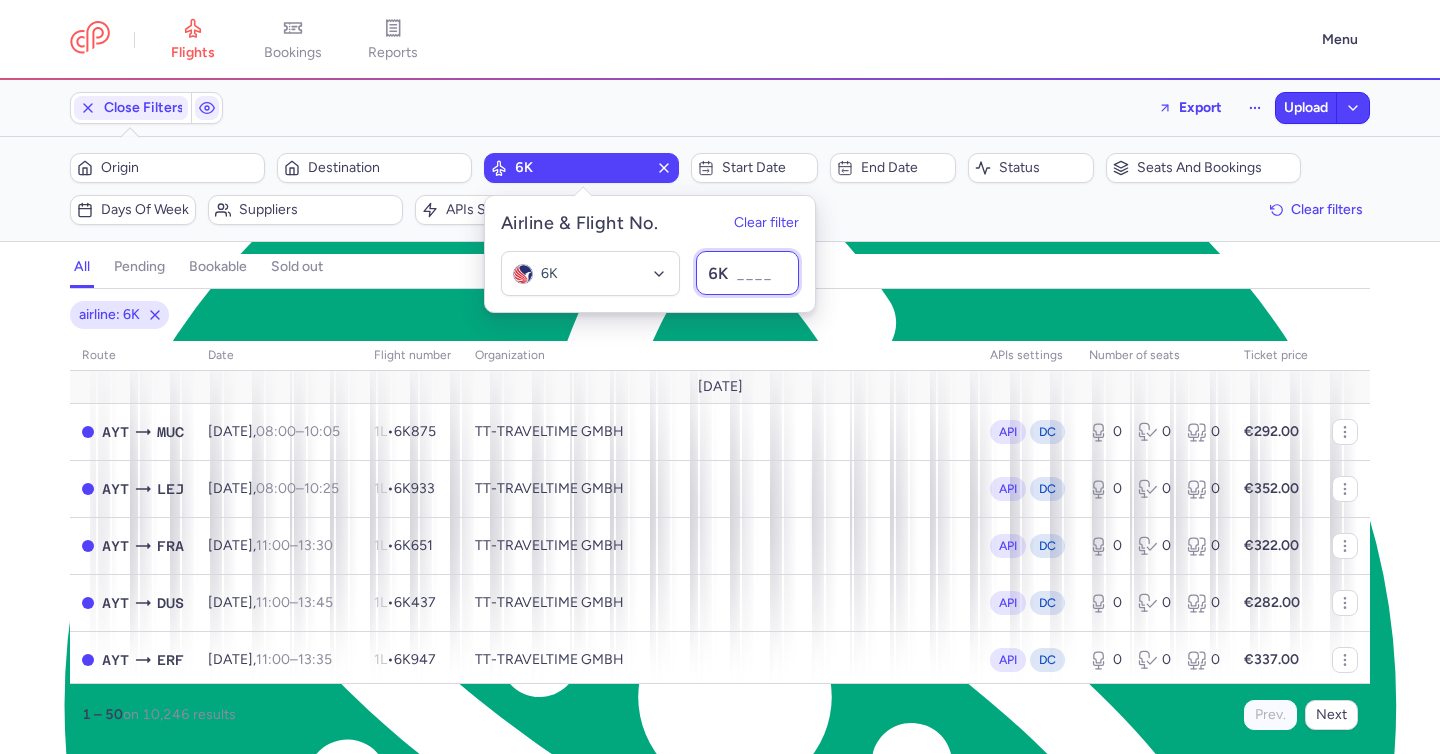 click at bounding box center (747, 273) 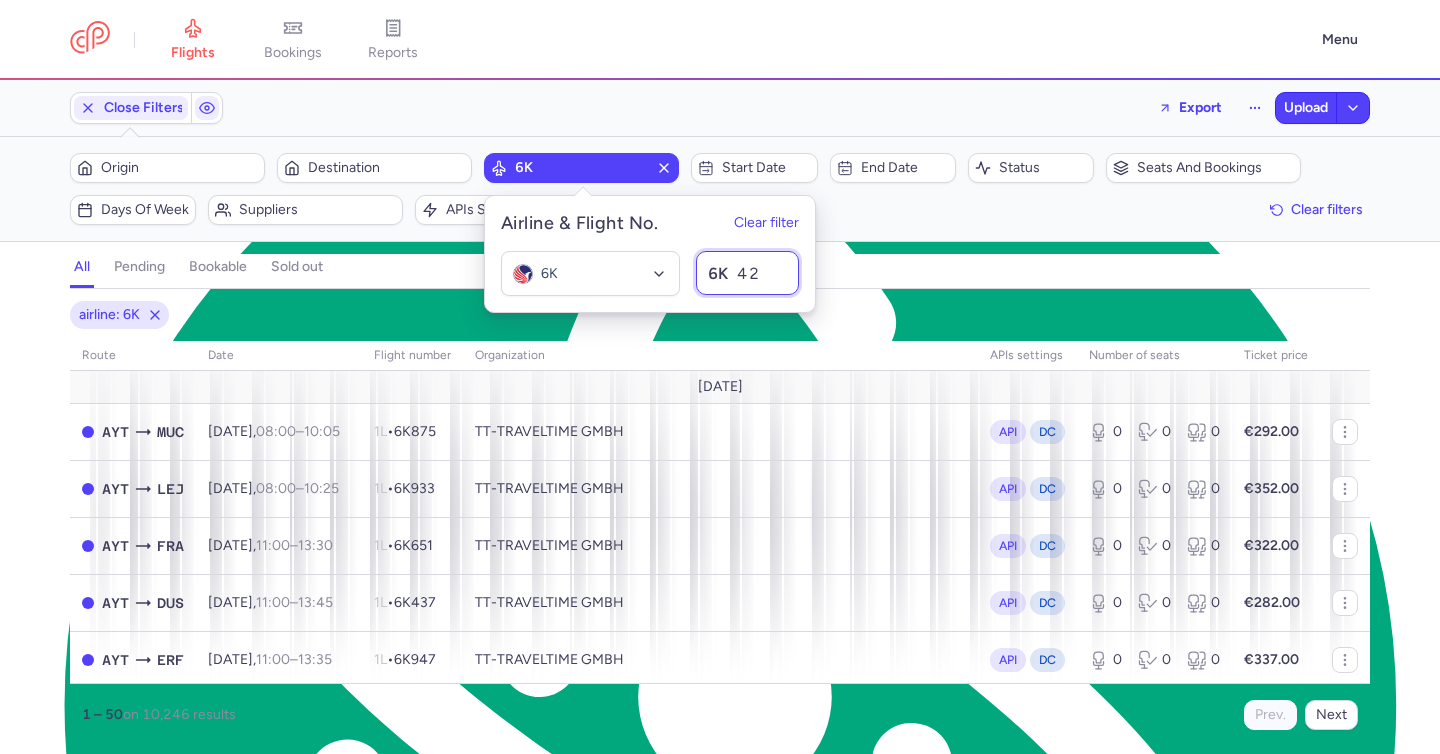 type on "423" 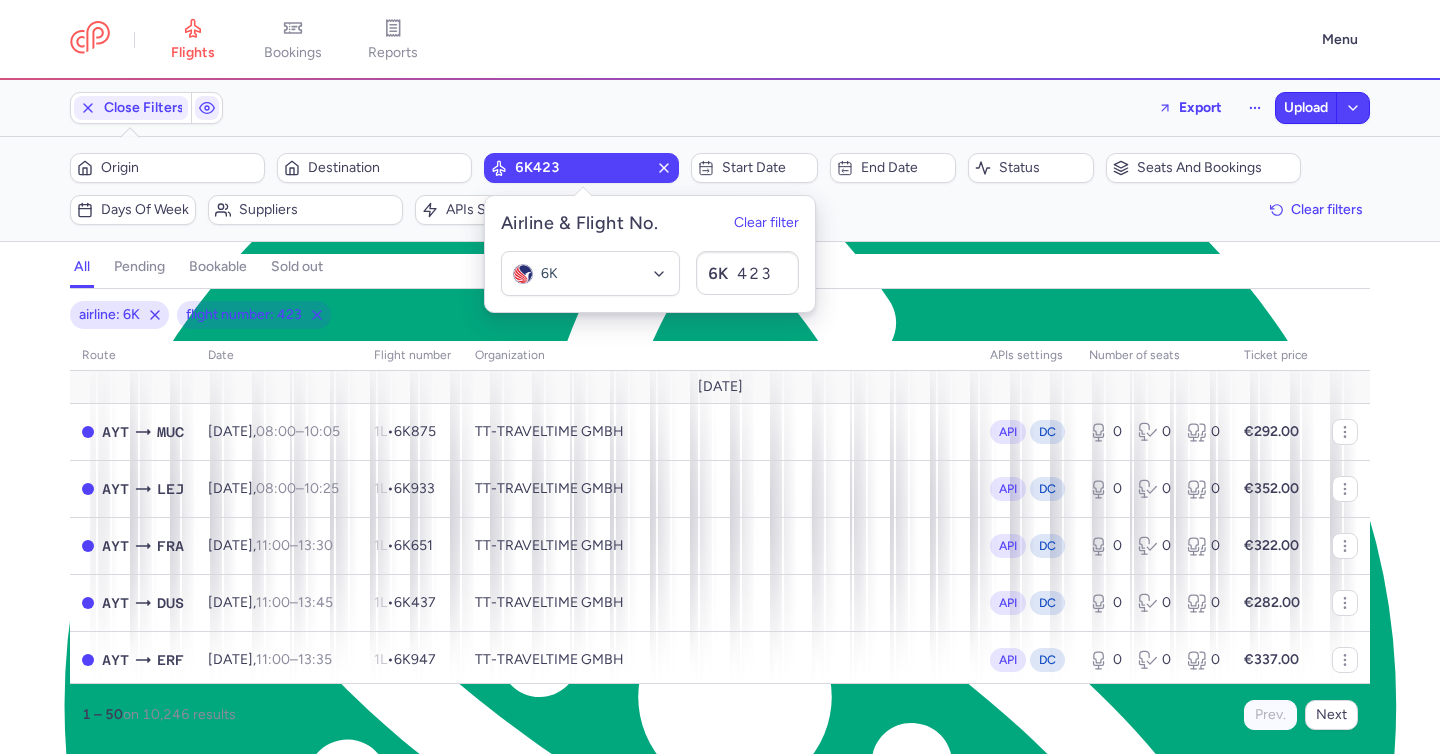 click on "all pending bookable sold out 2" at bounding box center [720, 267] 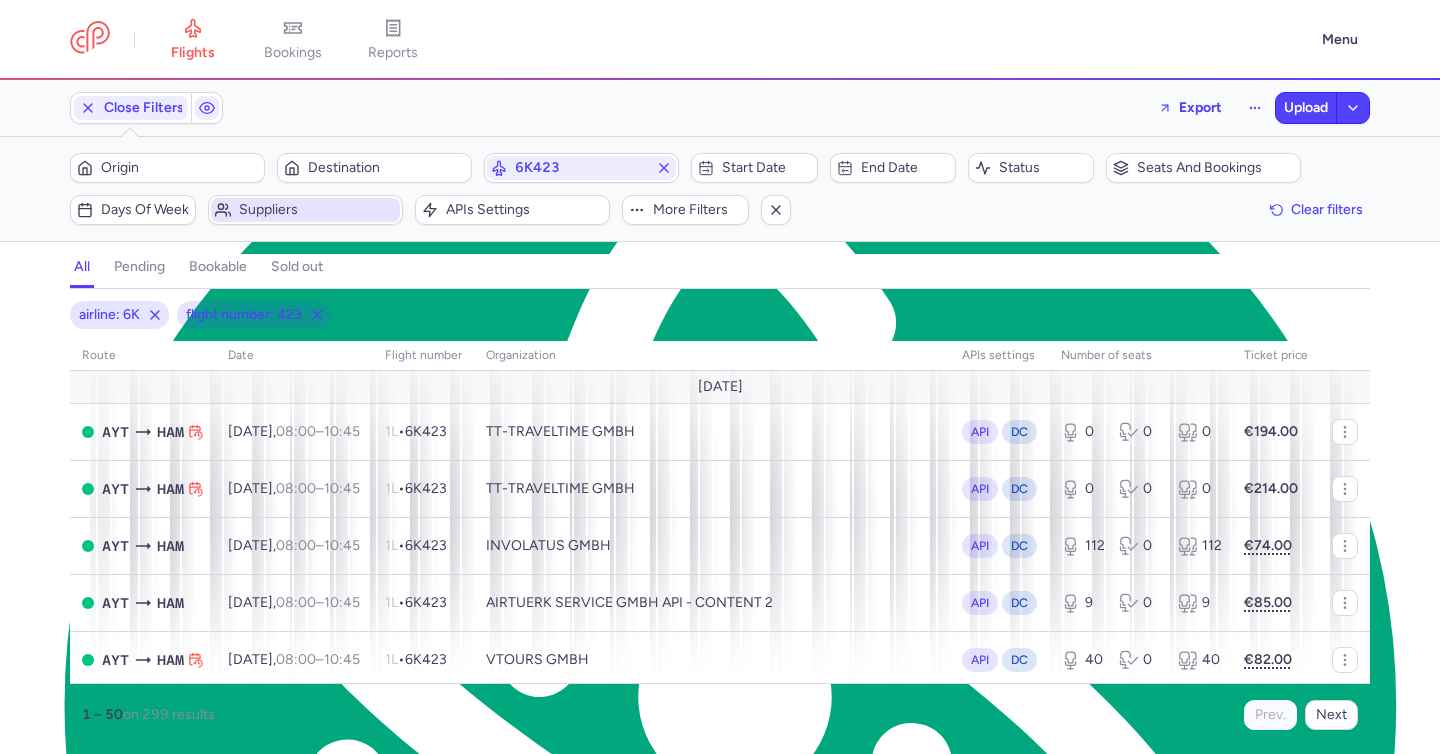 click on "Suppliers" at bounding box center [305, 210] 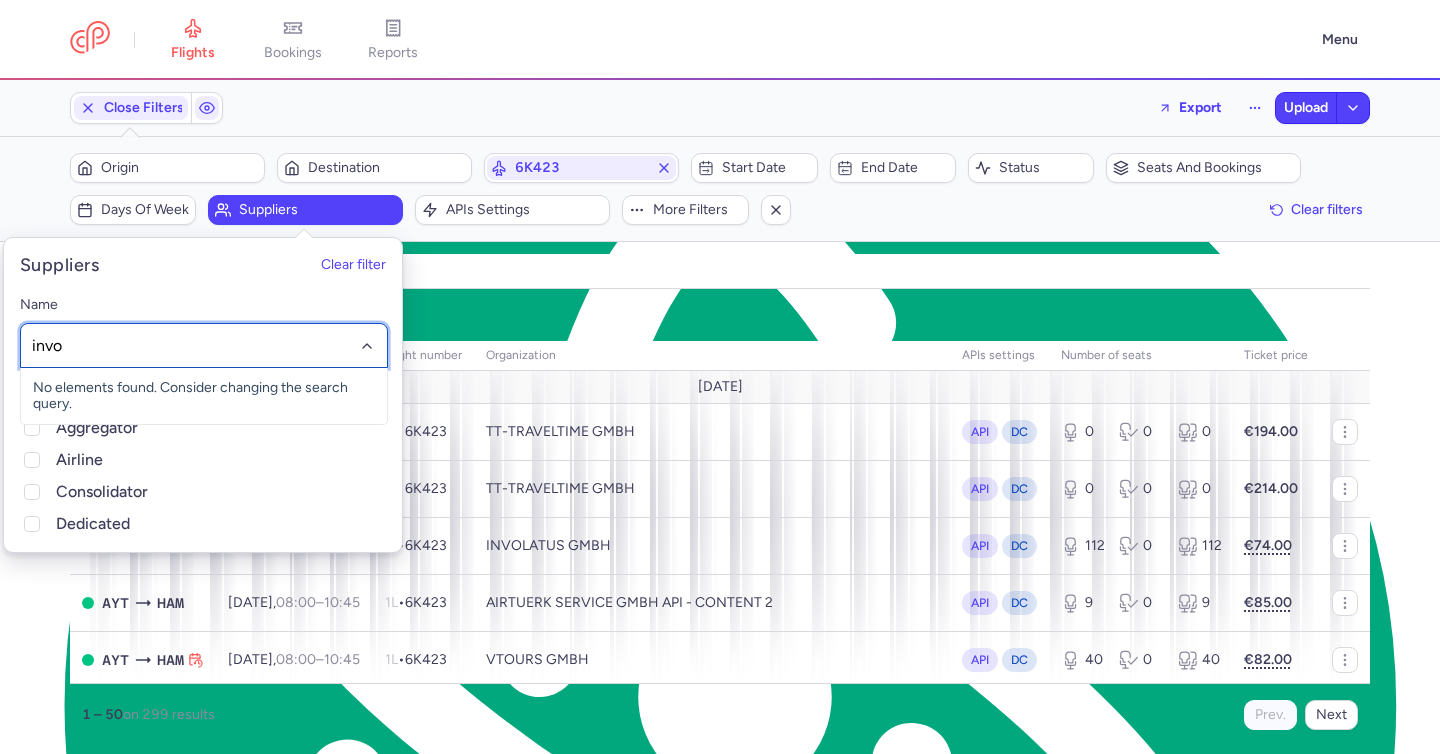 type on "invol" 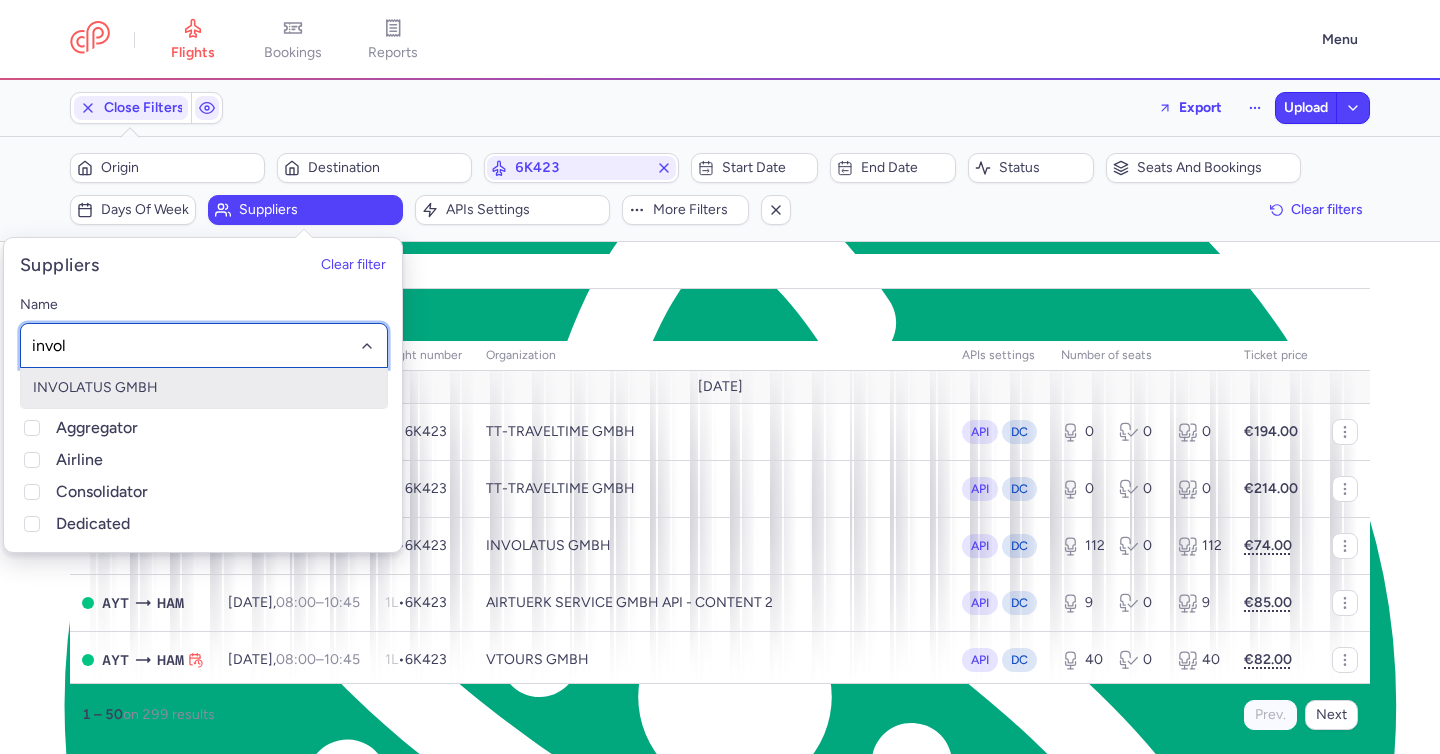 click on "INVOLATUS GMBH" at bounding box center (204, 388) 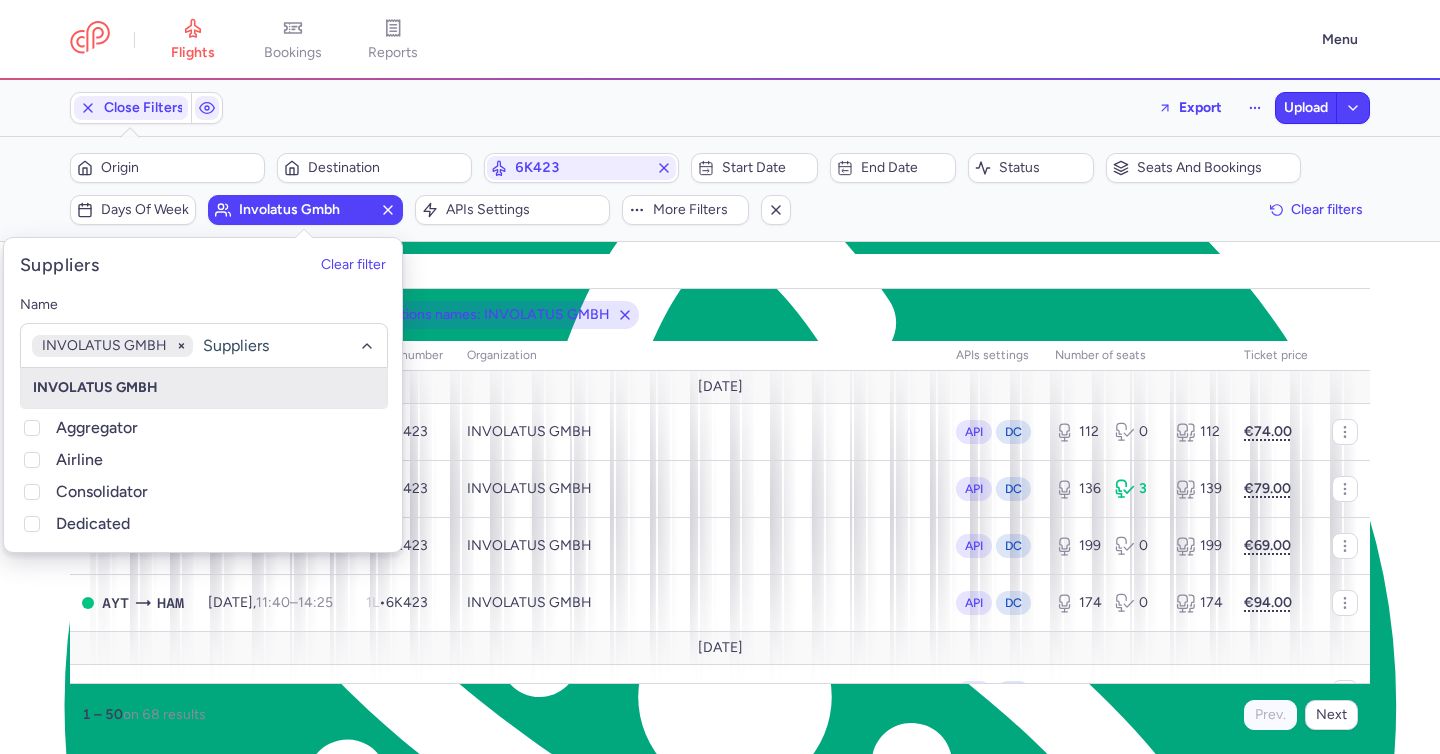 click on "all pending bookable sold out" at bounding box center (720, 271) 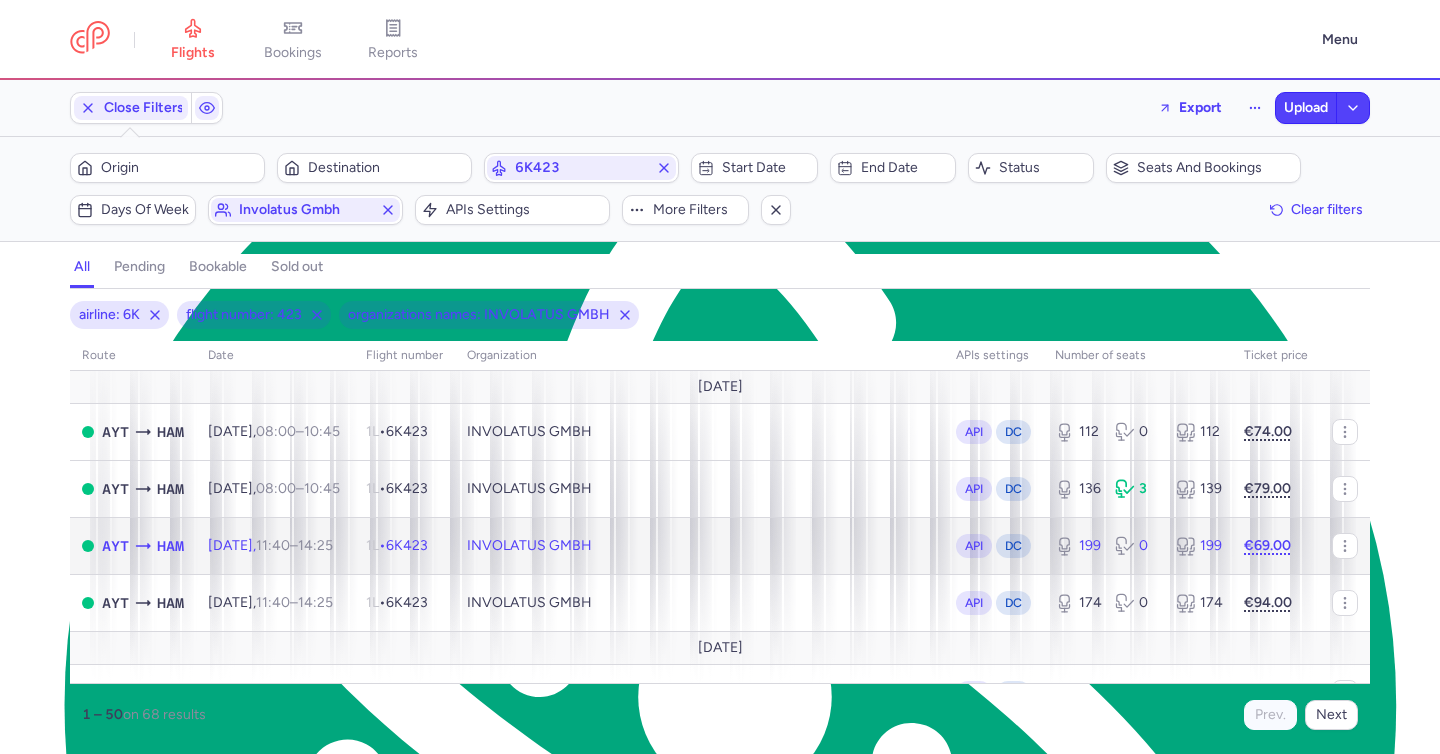 click on "INVOLATUS GMBH" 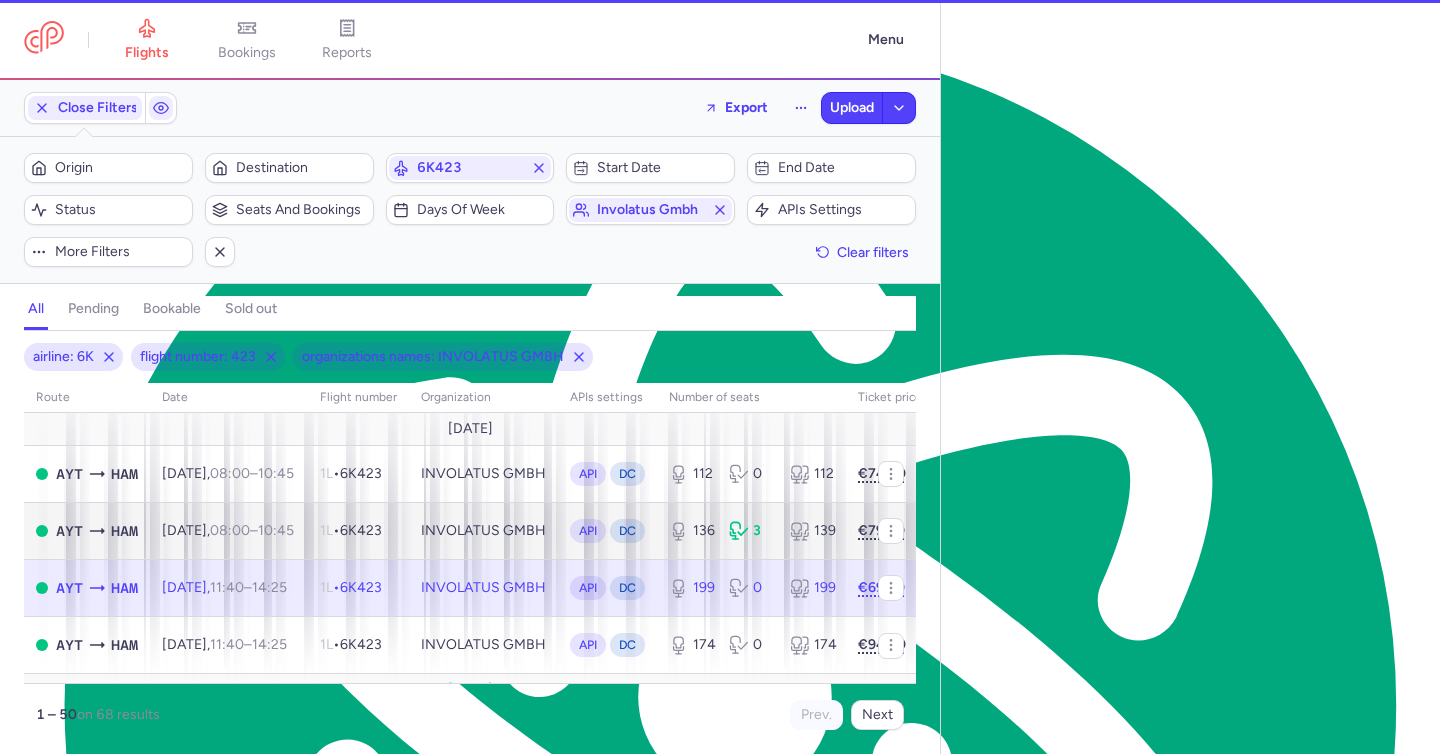 select on "days" 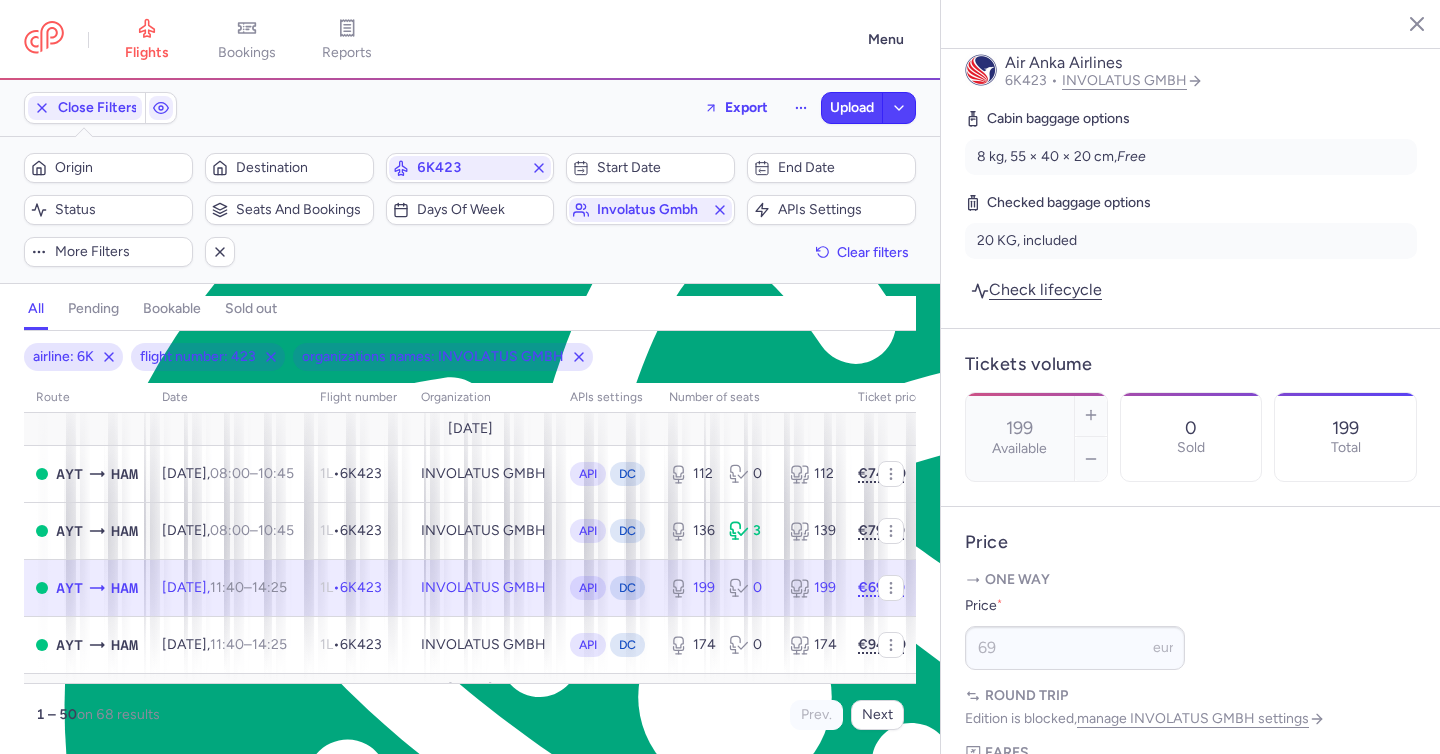 scroll, scrollTop: 1530, scrollLeft: 0, axis: vertical 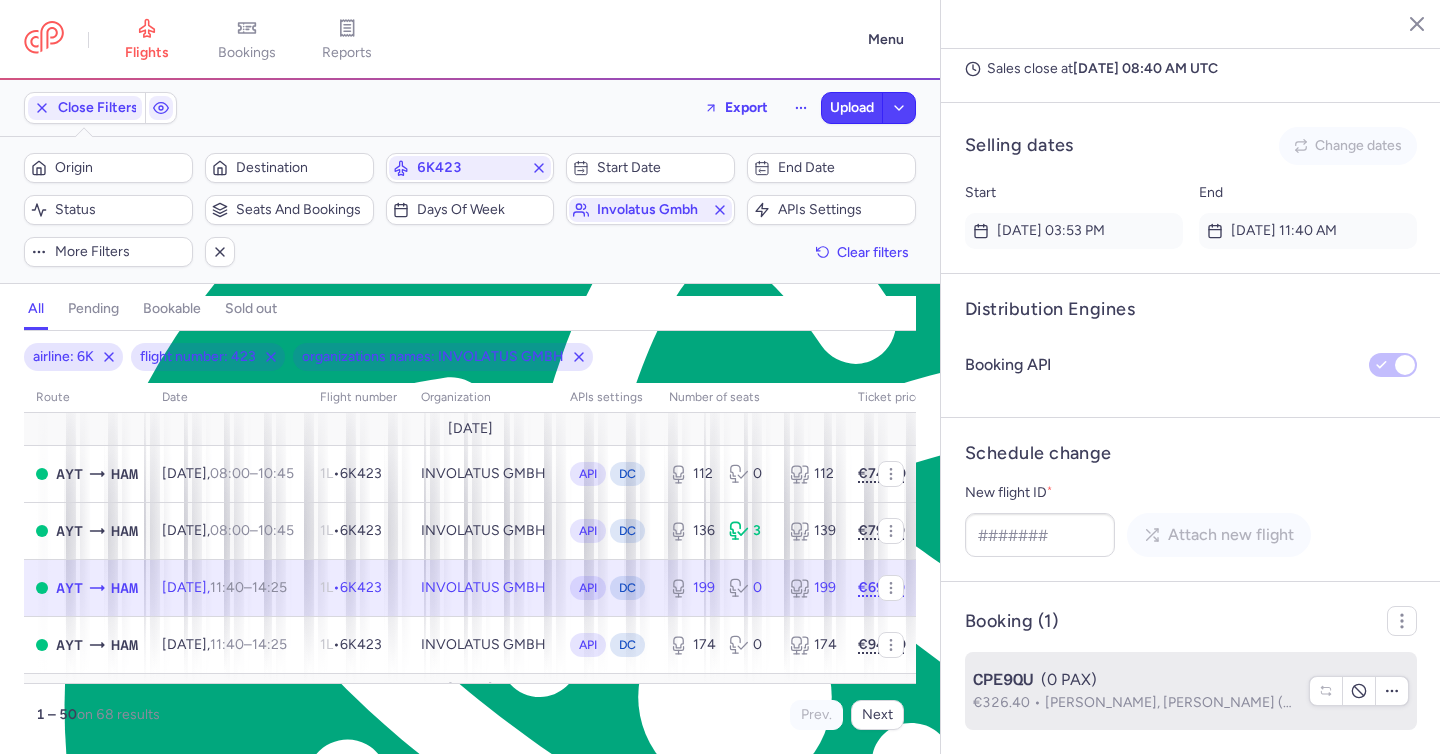 click on "Kenneth Rewitz JENSEN, Ellen KNUDSEN (+2)" at bounding box center (1183, 702) 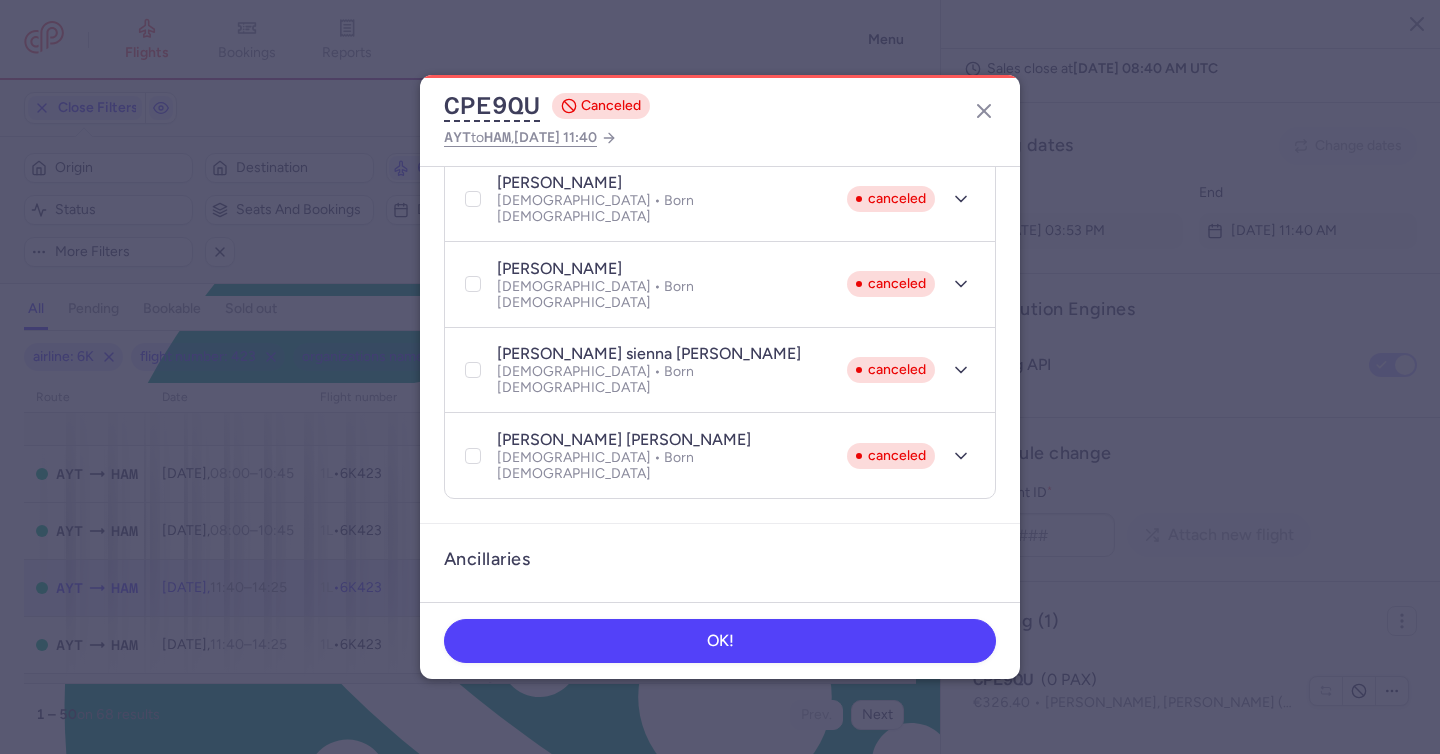 scroll, scrollTop: 478, scrollLeft: 0, axis: vertical 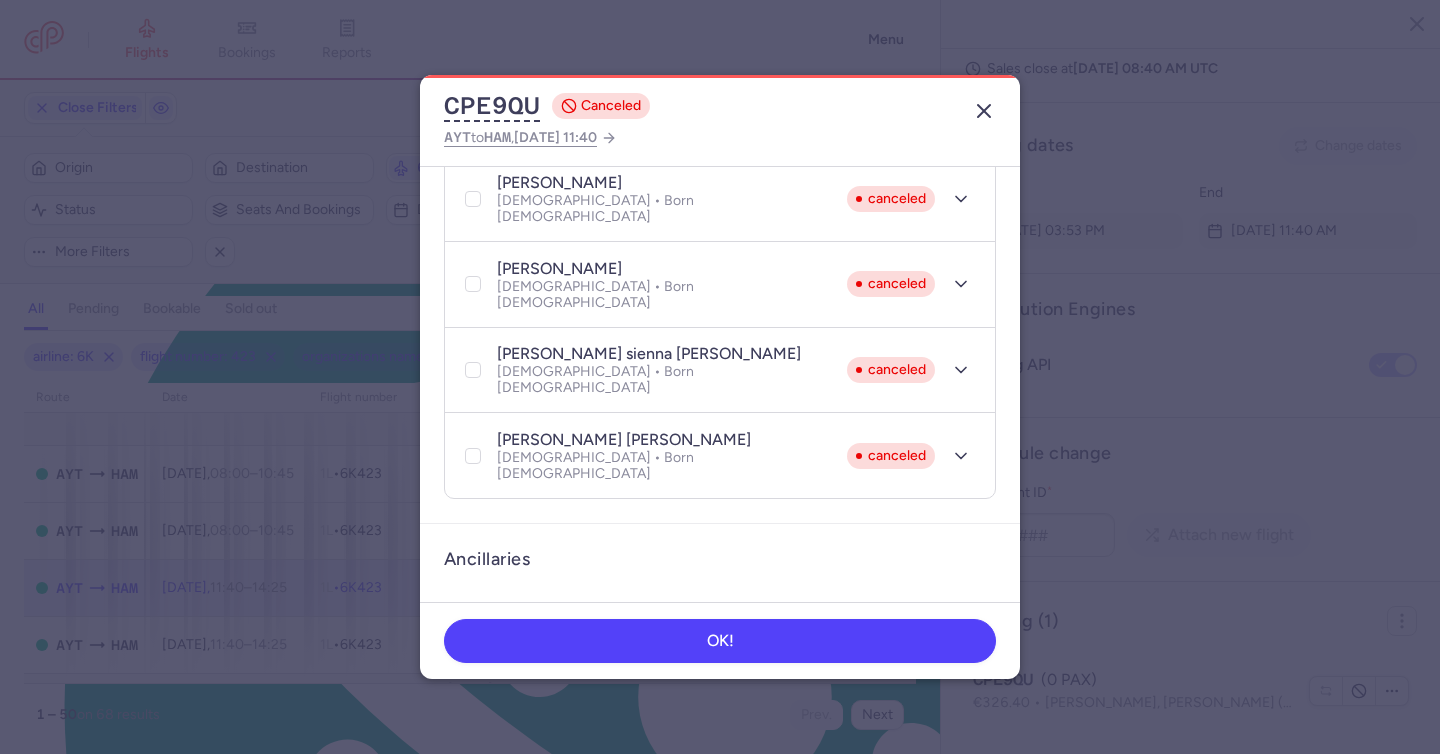 click 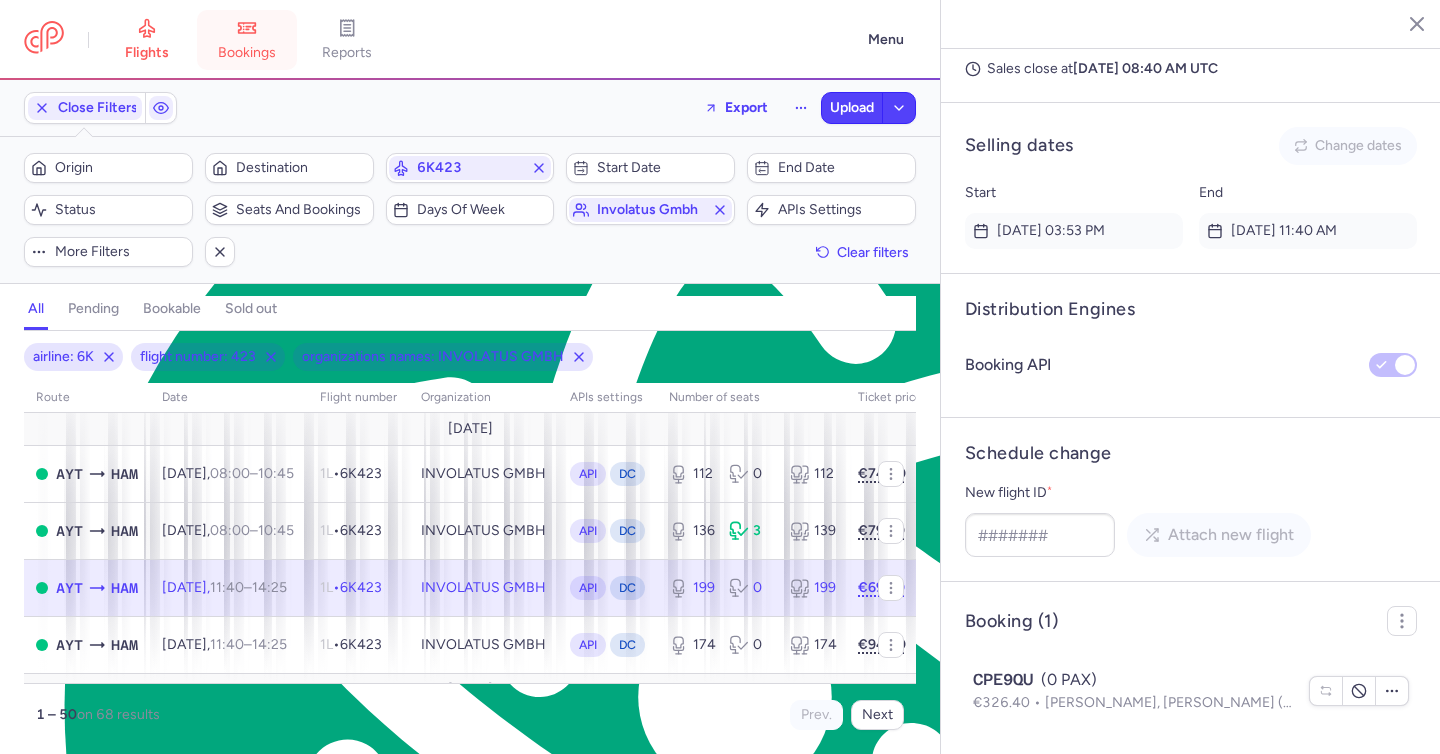 click on "bookings" at bounding box center [247, 53] 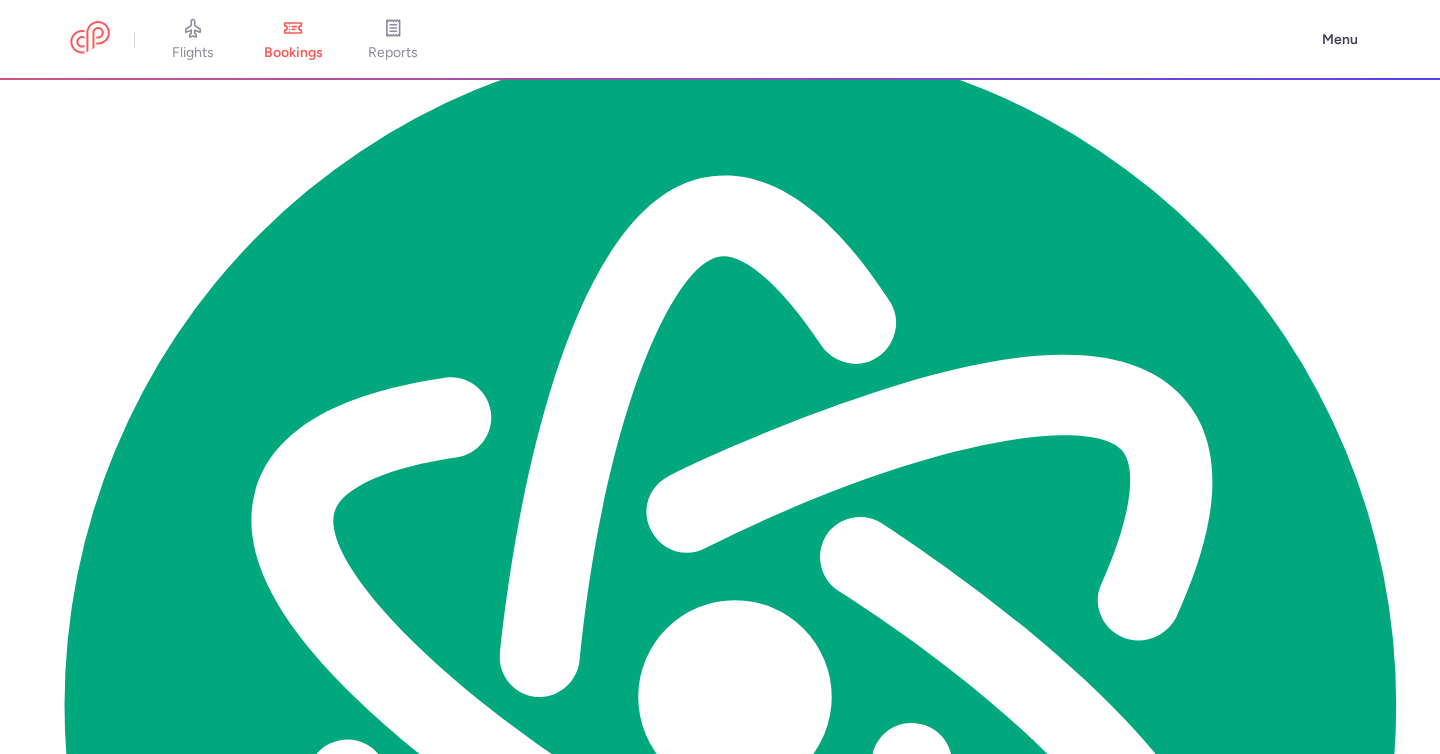 click at bounding box center (697, 152) 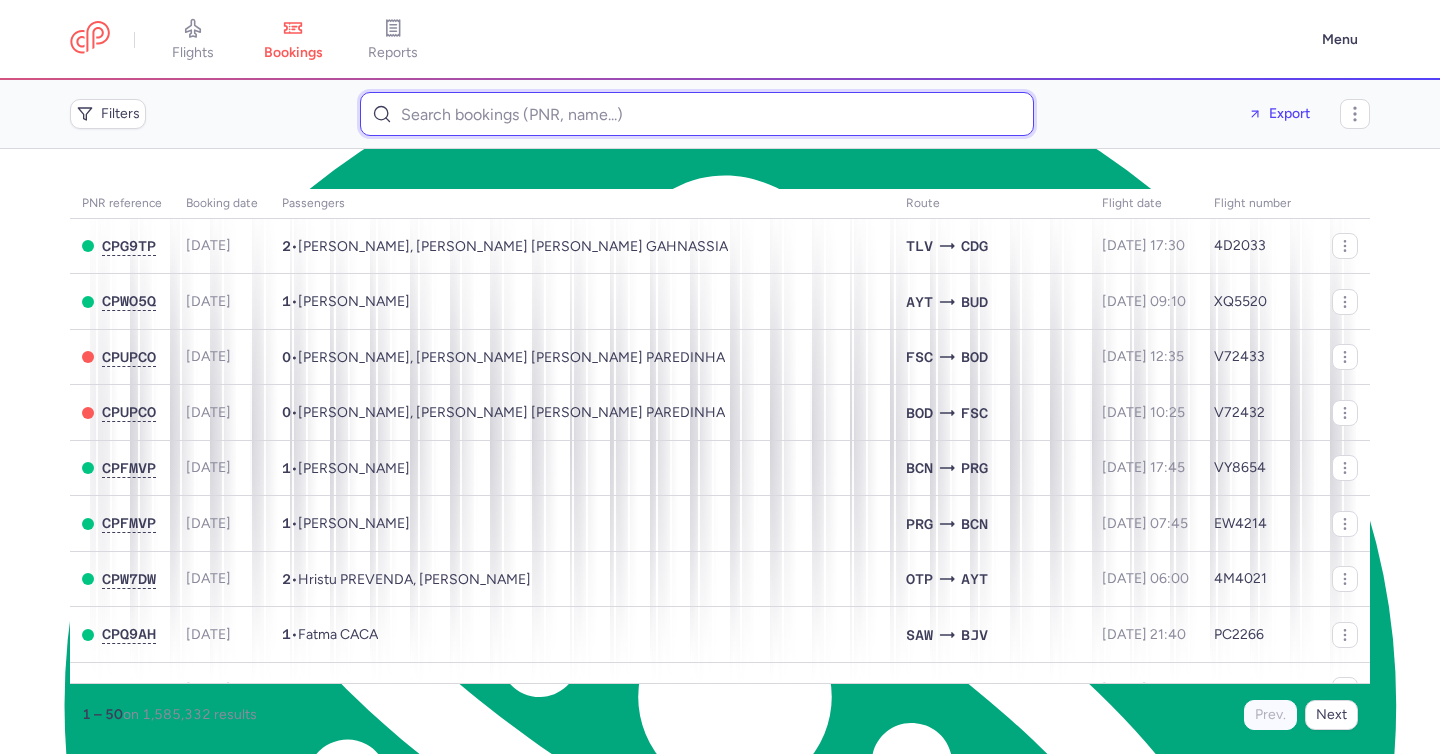 click at bounding box center [697, 114] 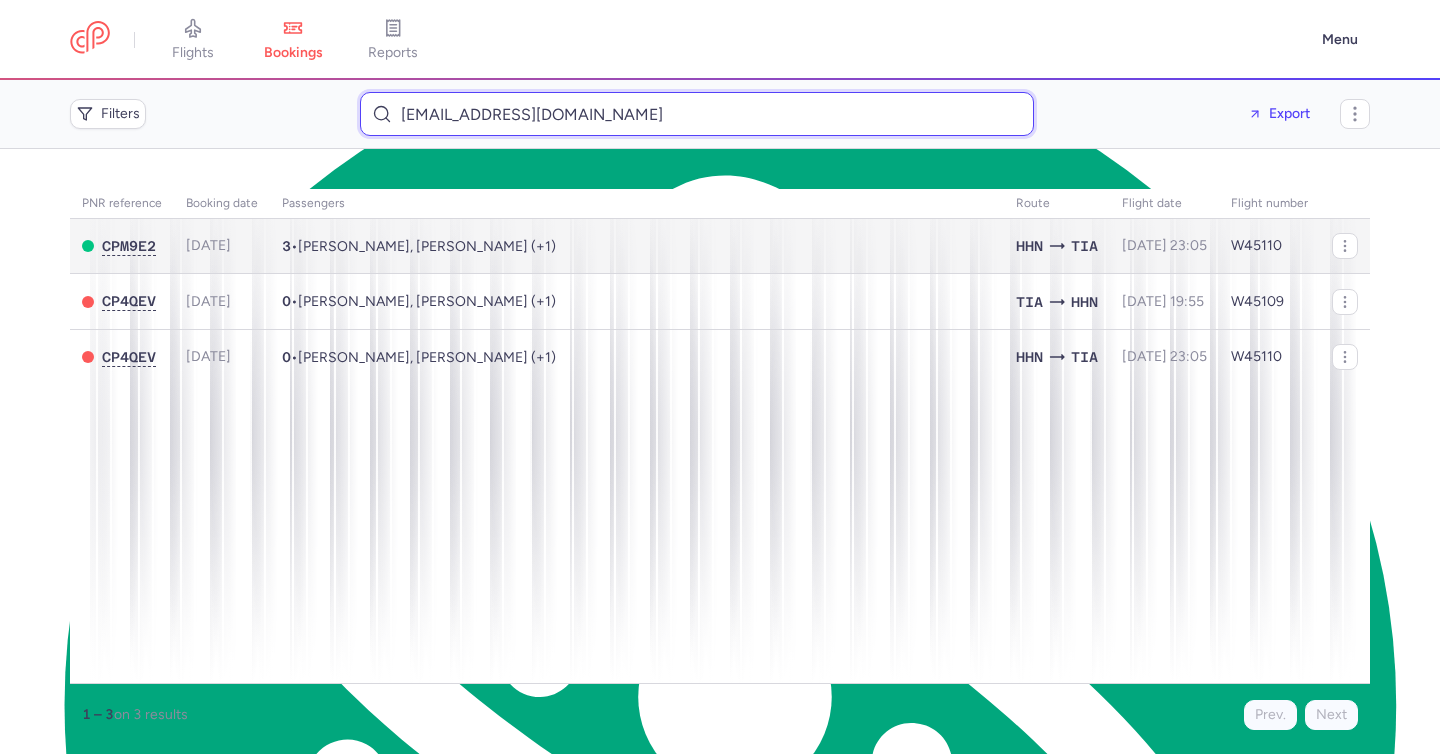type on "tatiana1988marku@gmail.com" 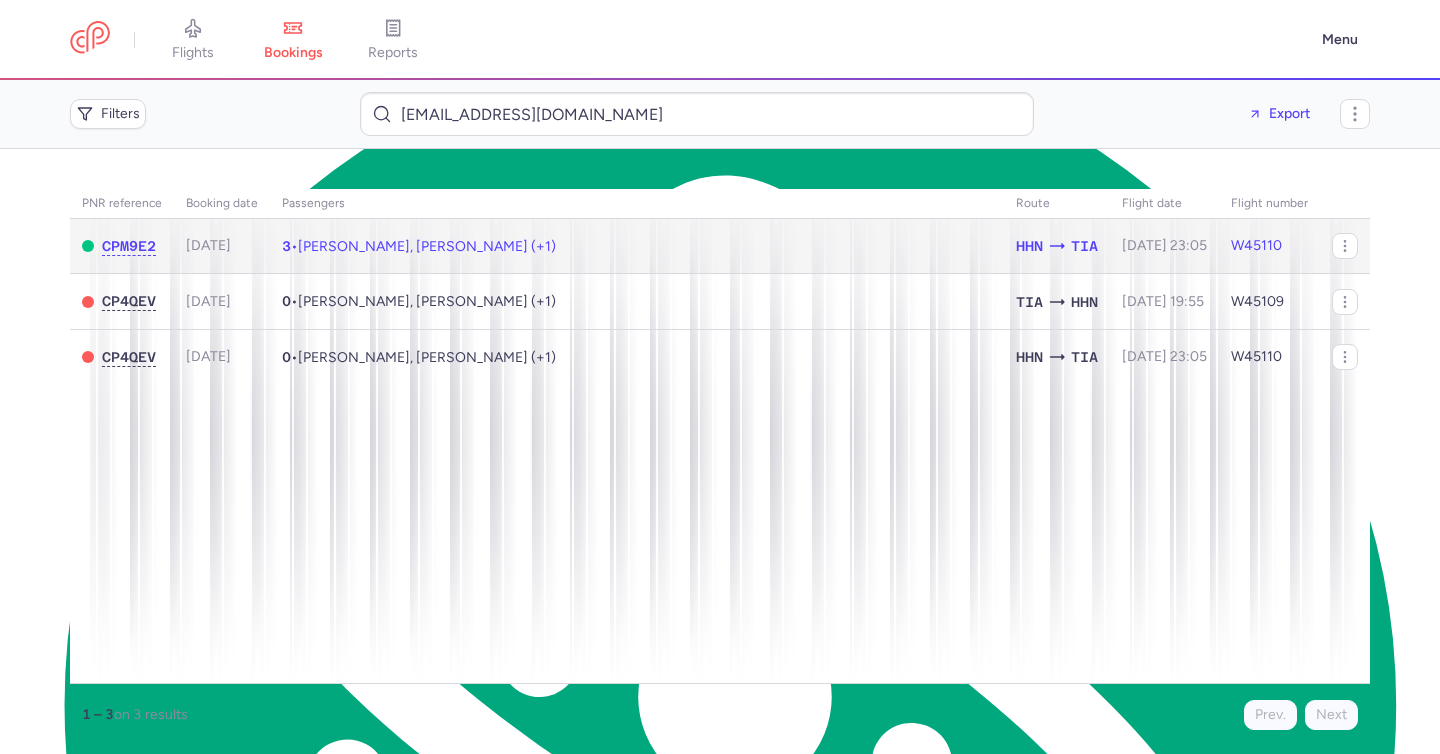 click on "3  •  Angelos MARKU, Tatjana MARKU (+1)" 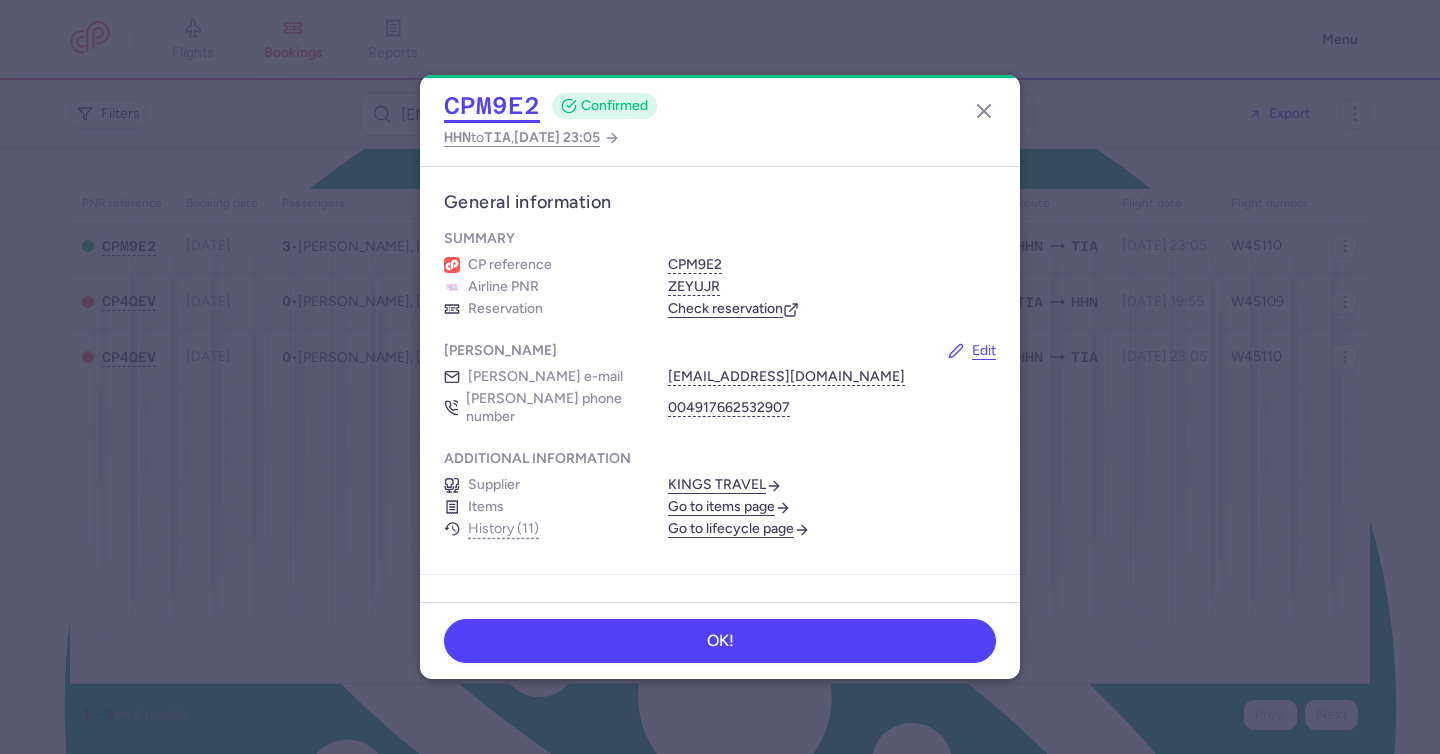 click on "CPM9E2" 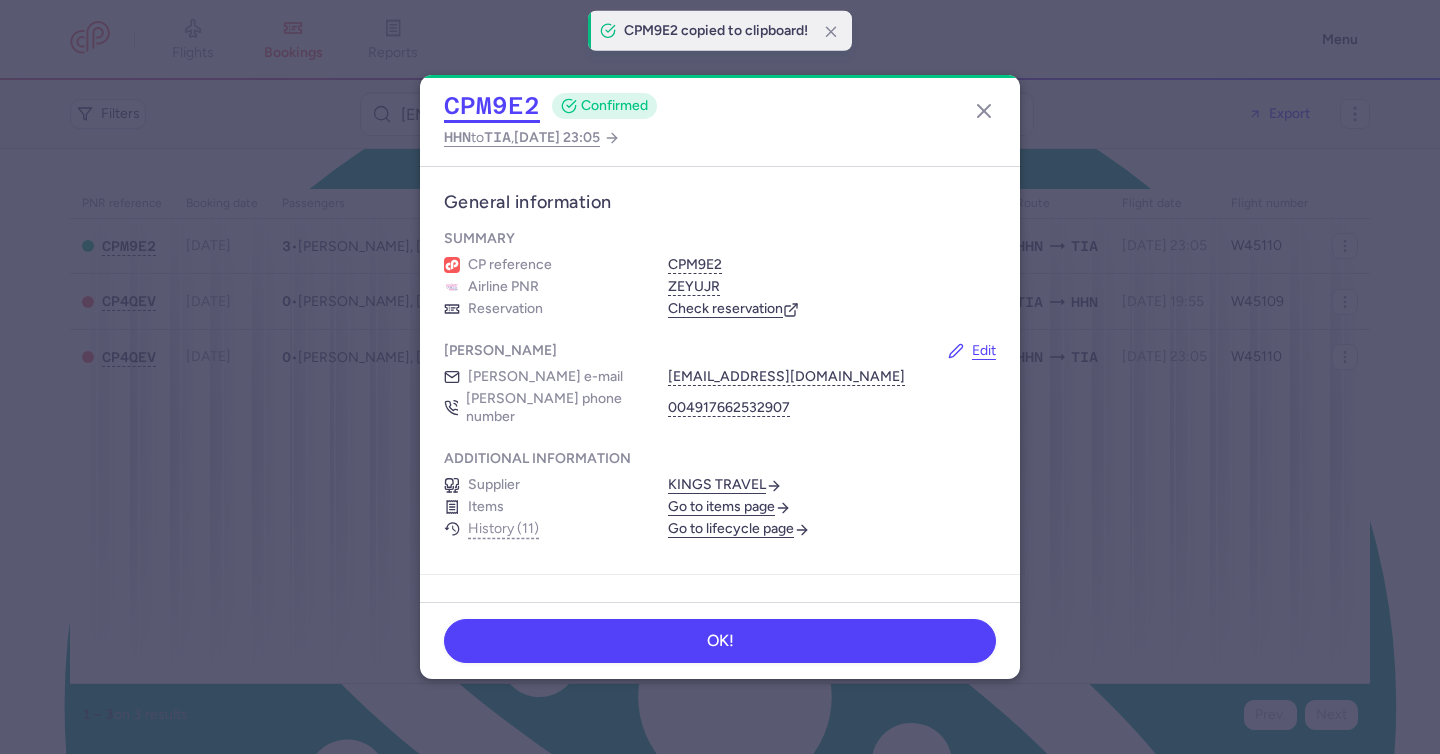 click on "CPM9E2" 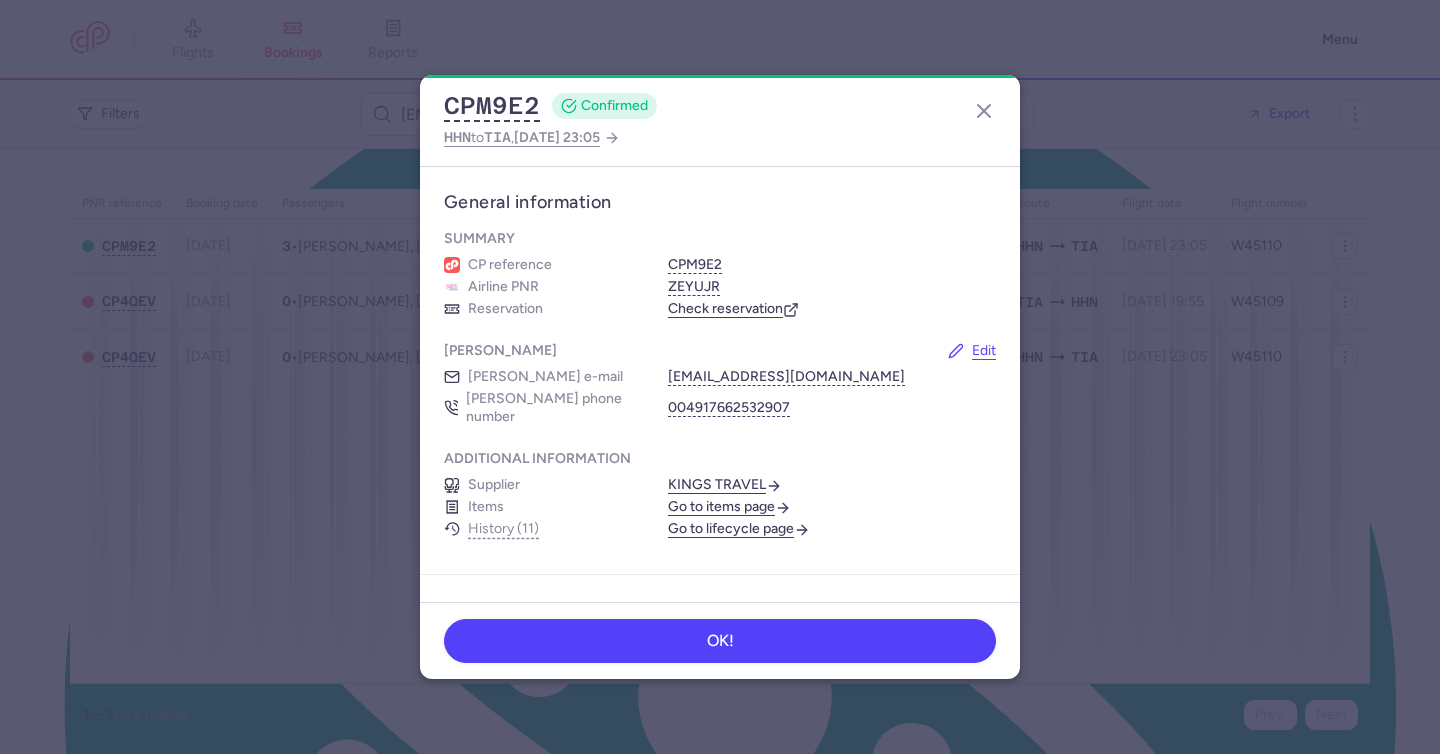click on "CPM9E2  CONFIRMED HHN  to  TIA ,  2025 Jul 13, 23:05" 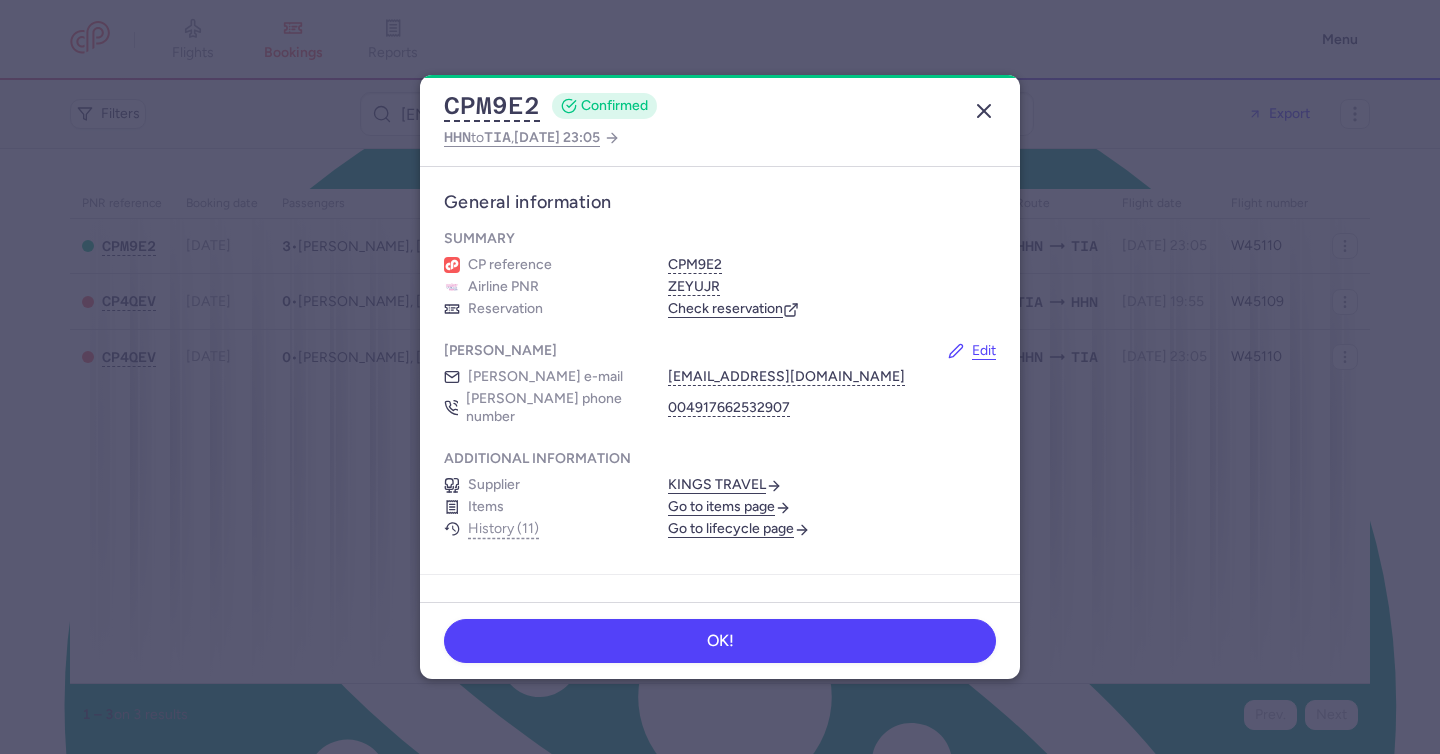 click 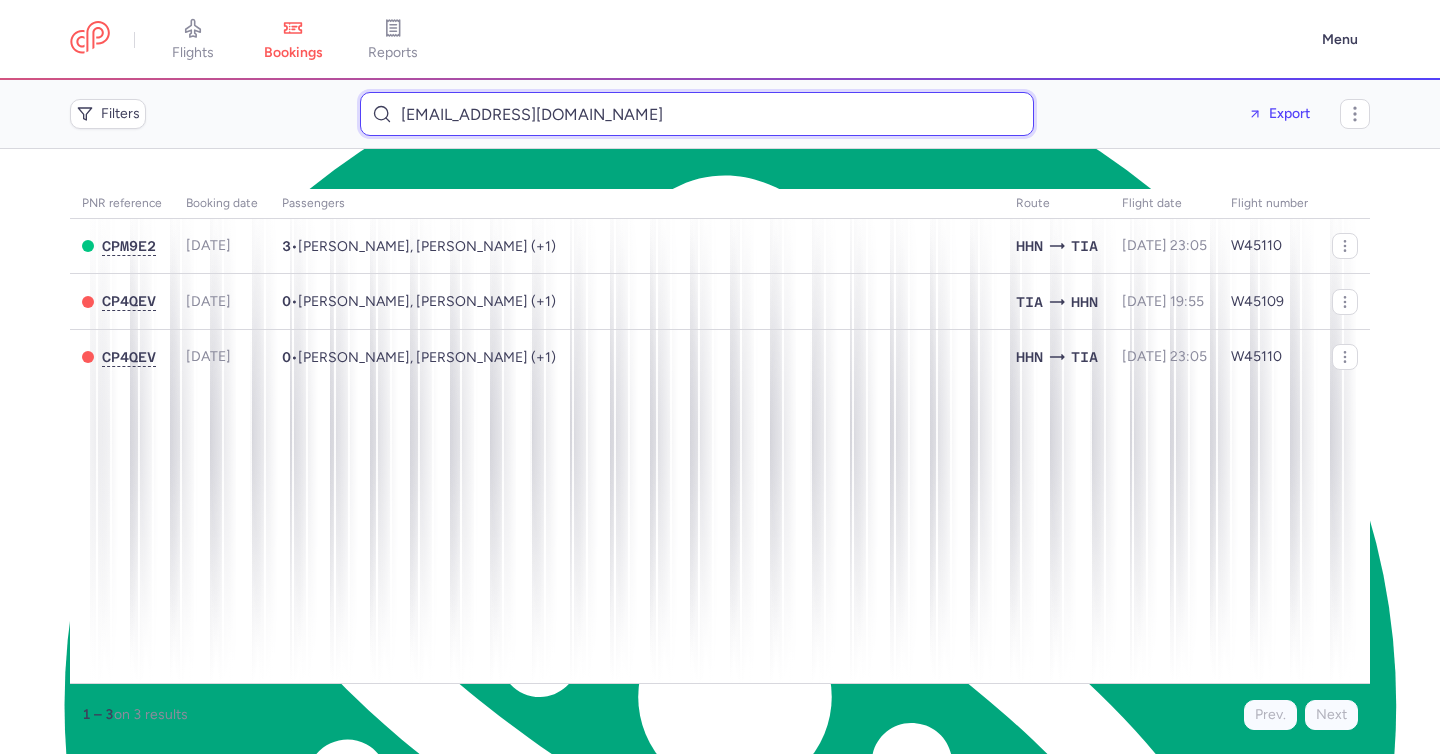 click on "tatiana1988marku@gmail.com" at bounding box center [697, 114] 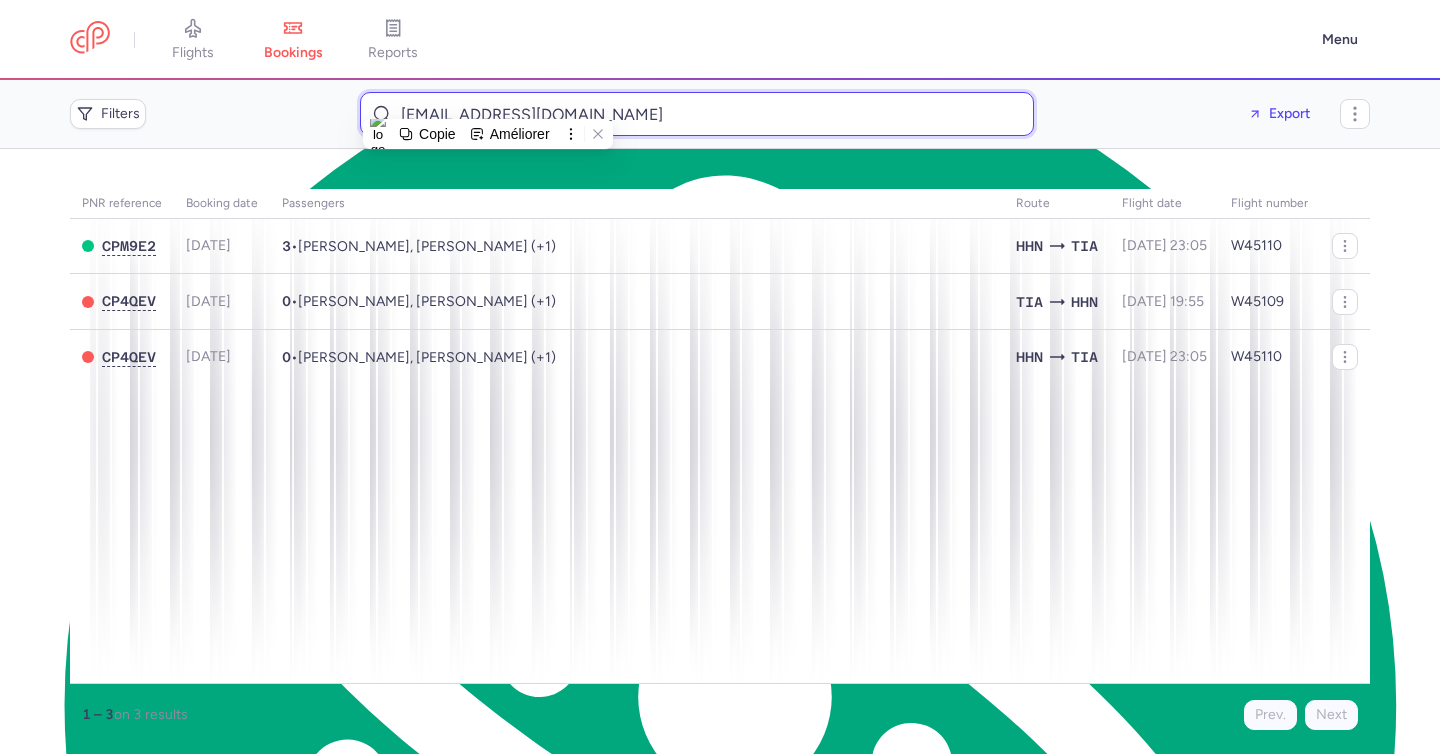 paste on "oksi090772" 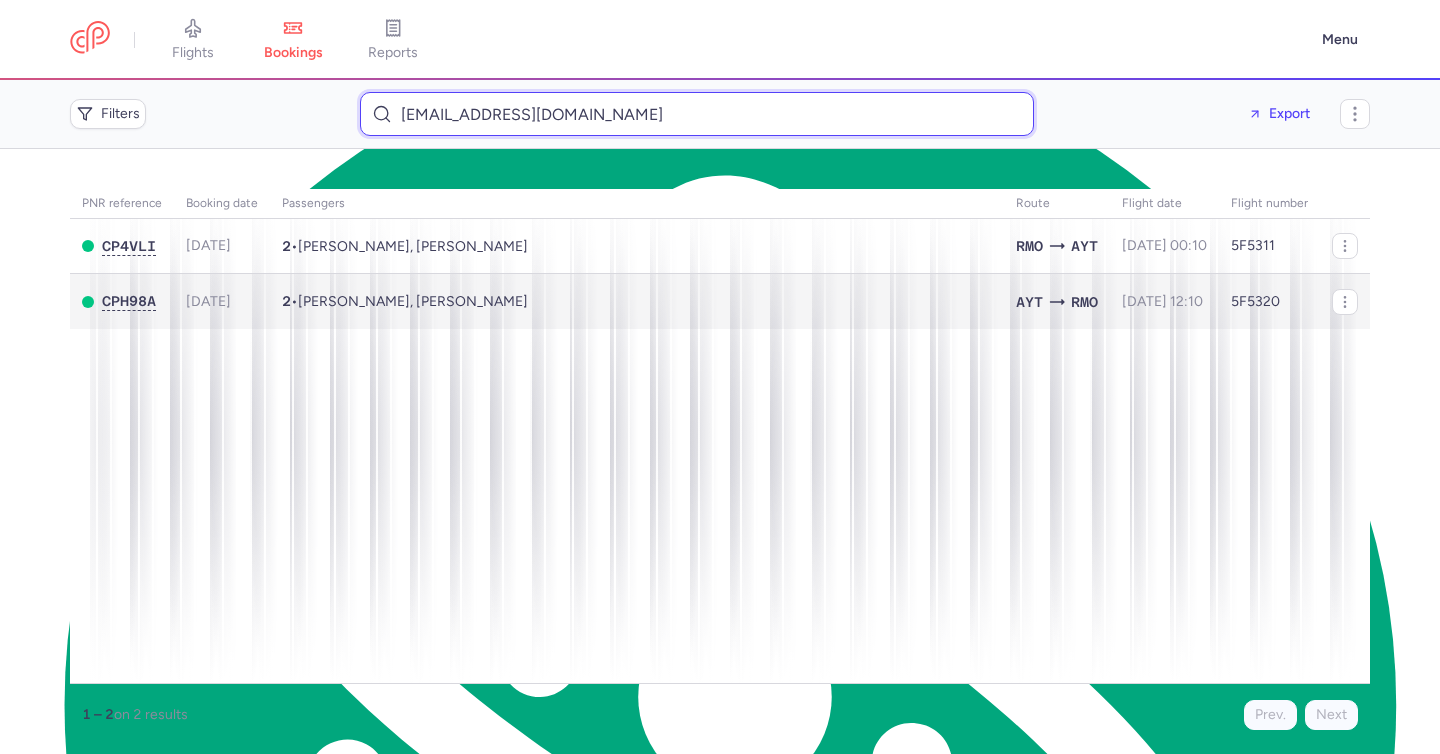 type on "oksi090772@gmail.com" 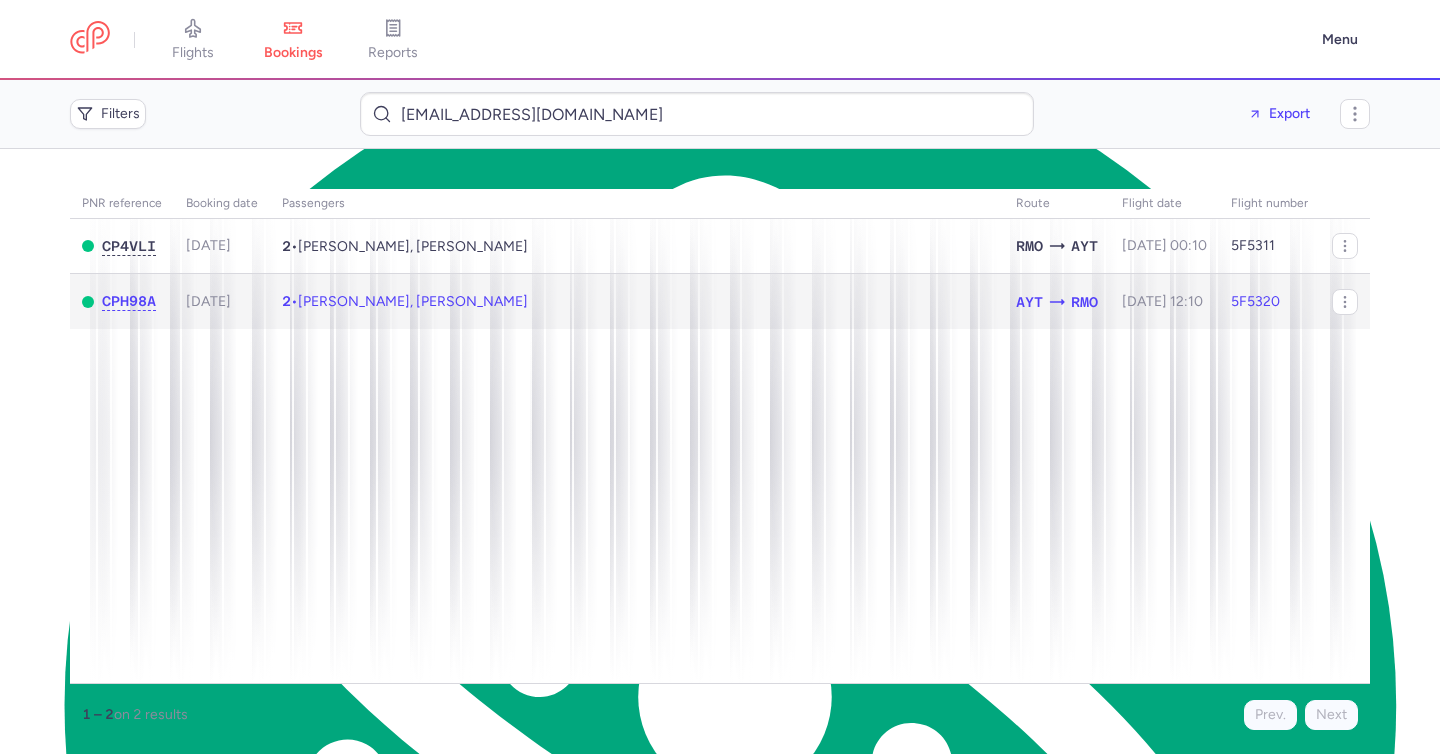 click on "2  •  Oksana GUROVA, Sofiia GUROVA" 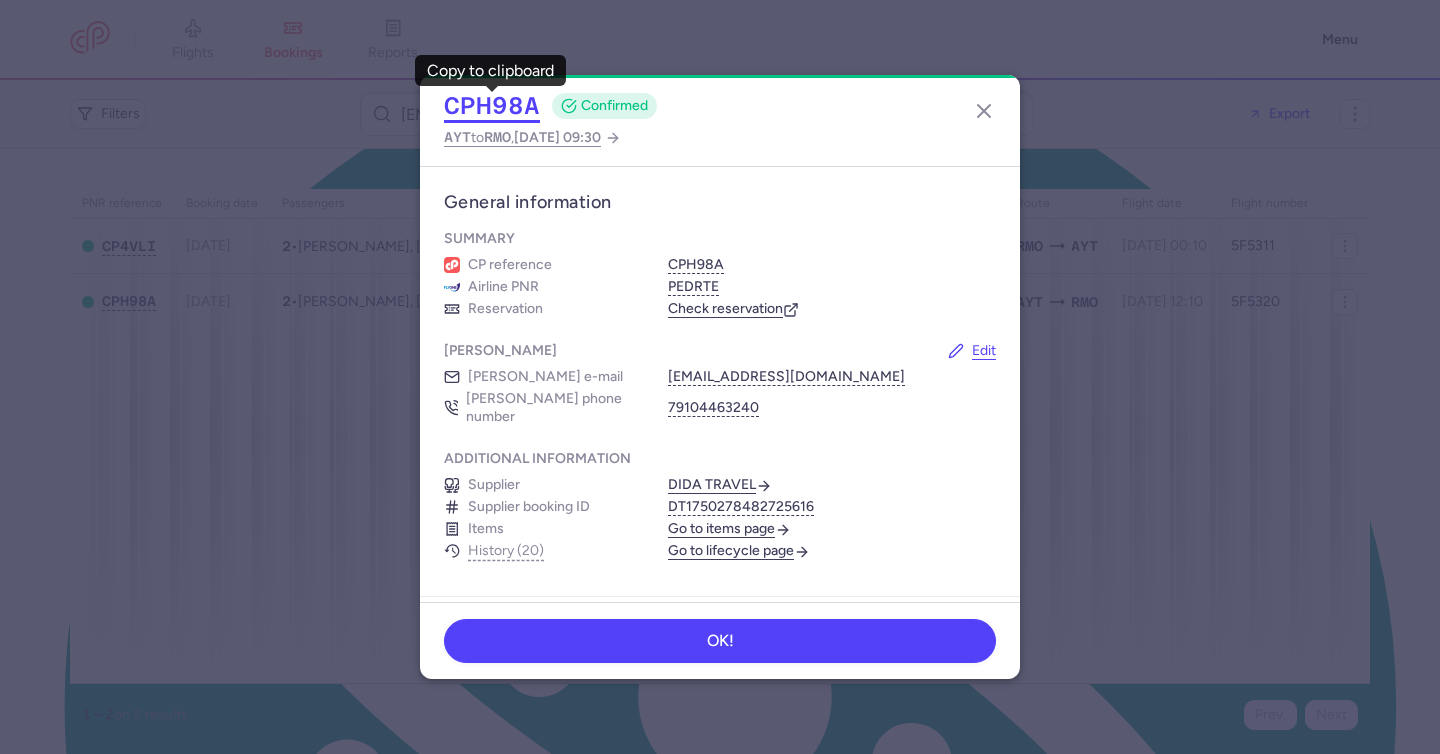 click on "CPH98A" 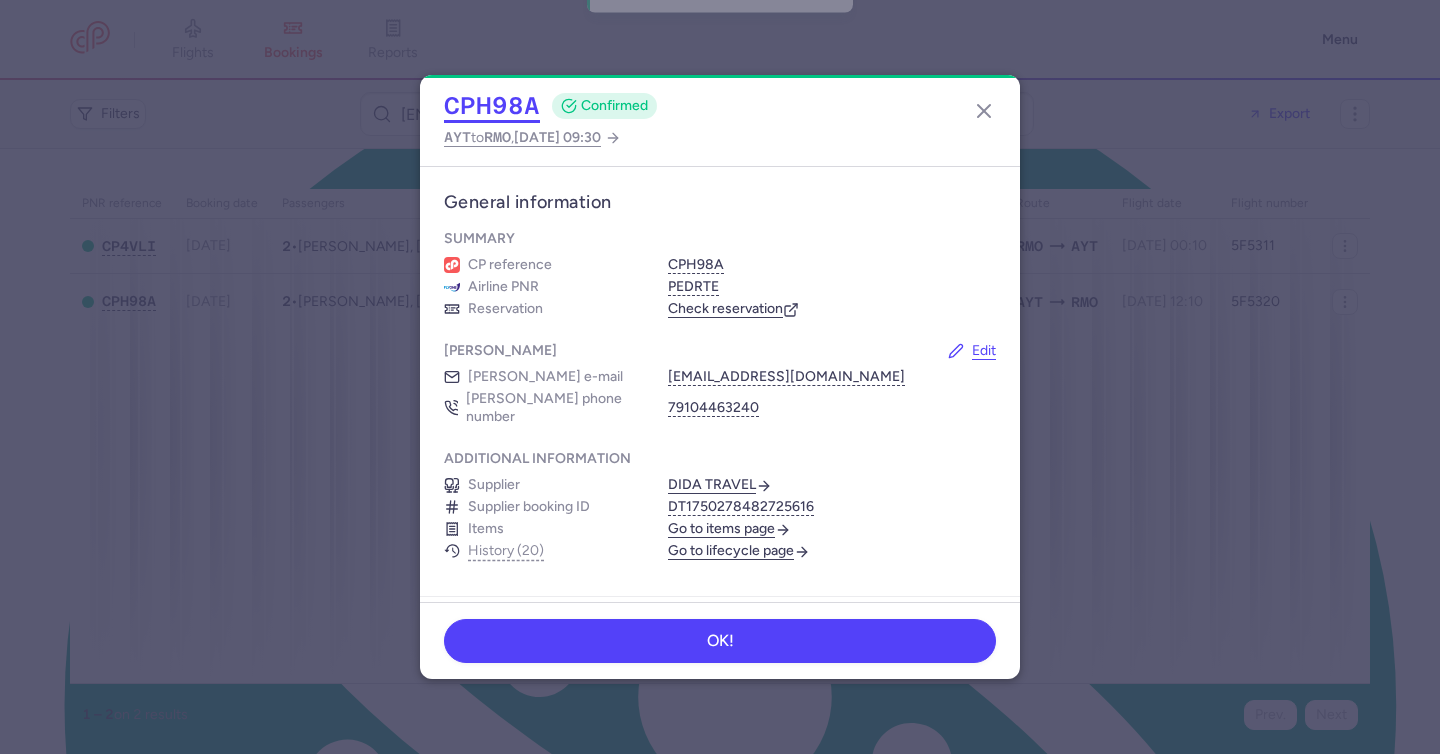 click on "CPH98A" 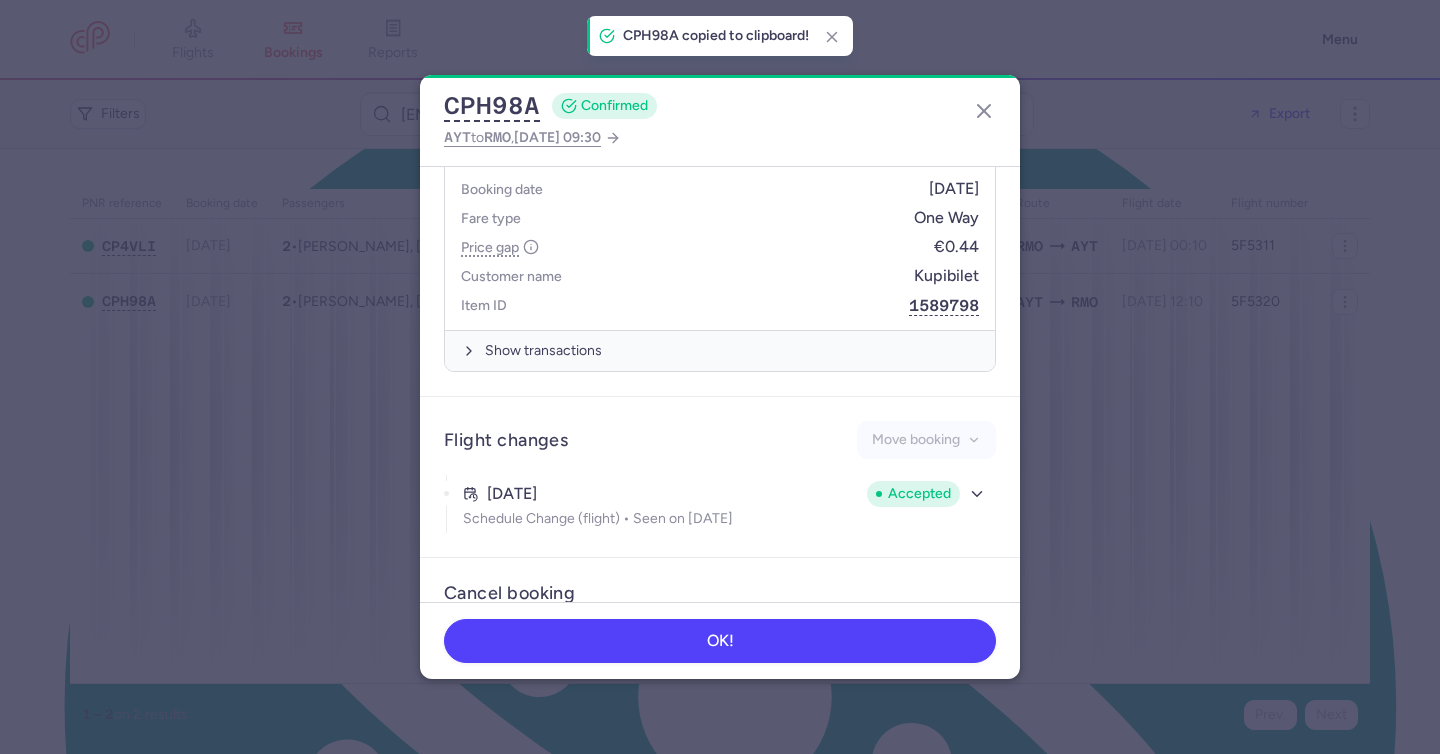 scroll, scrollTop: 953, scrollLeft: 0, axis: vertical 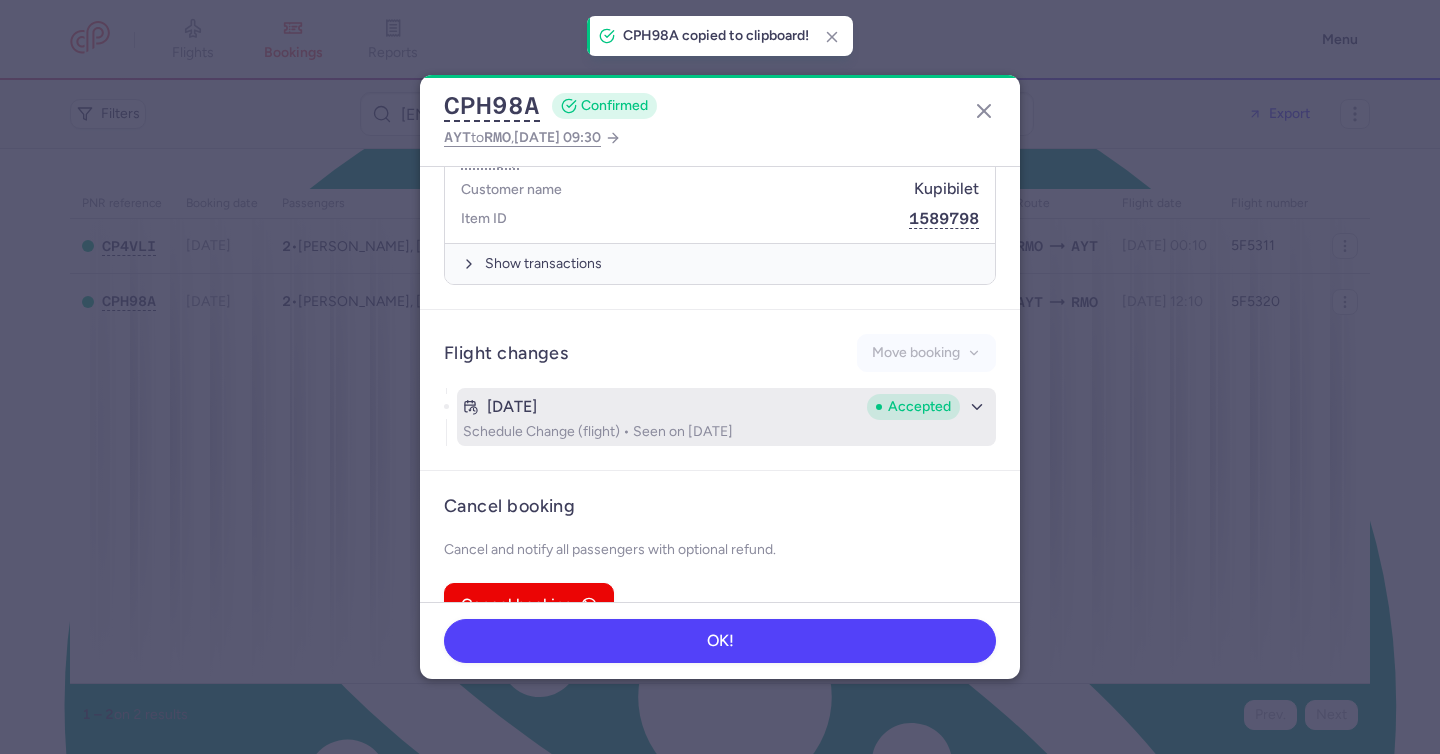 click on "Jun 24, 2025" at bounding box center [661, 407] 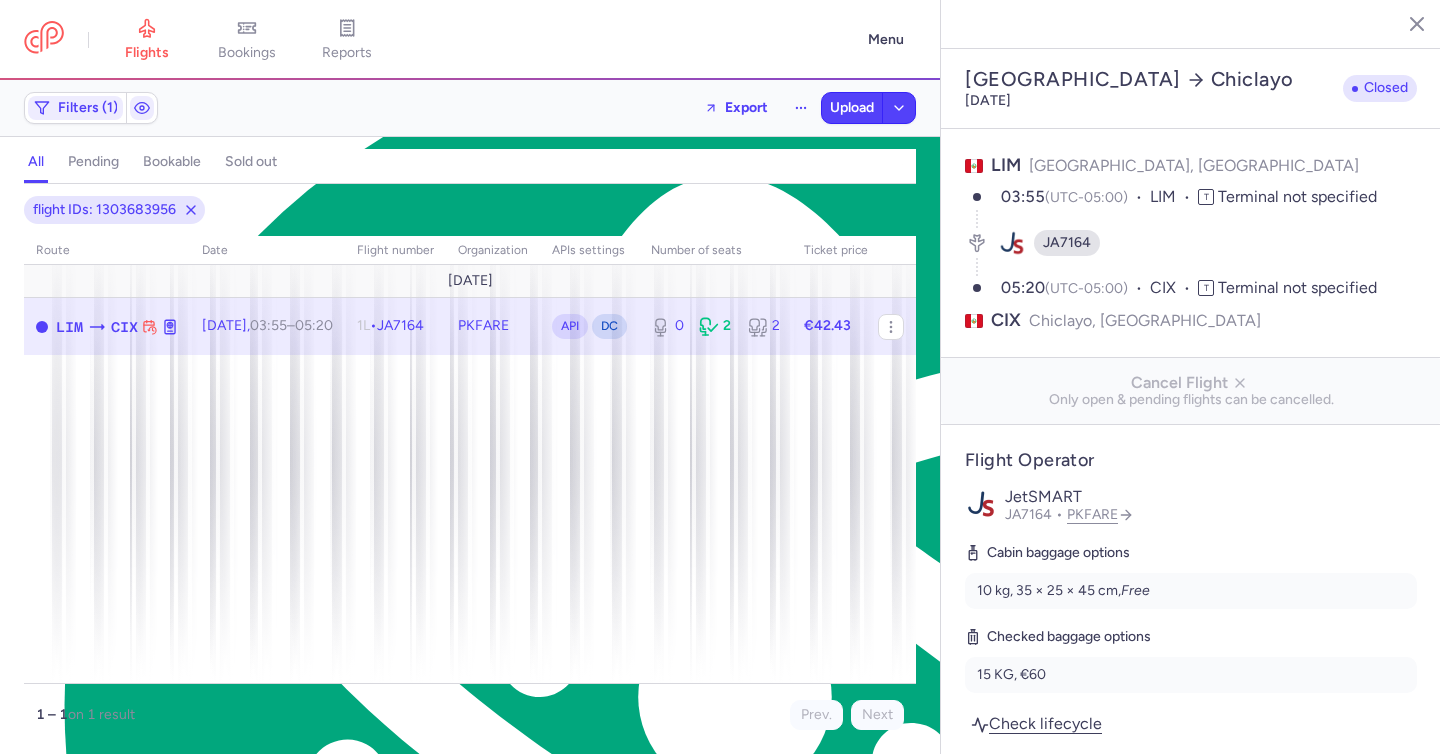 select on "days" 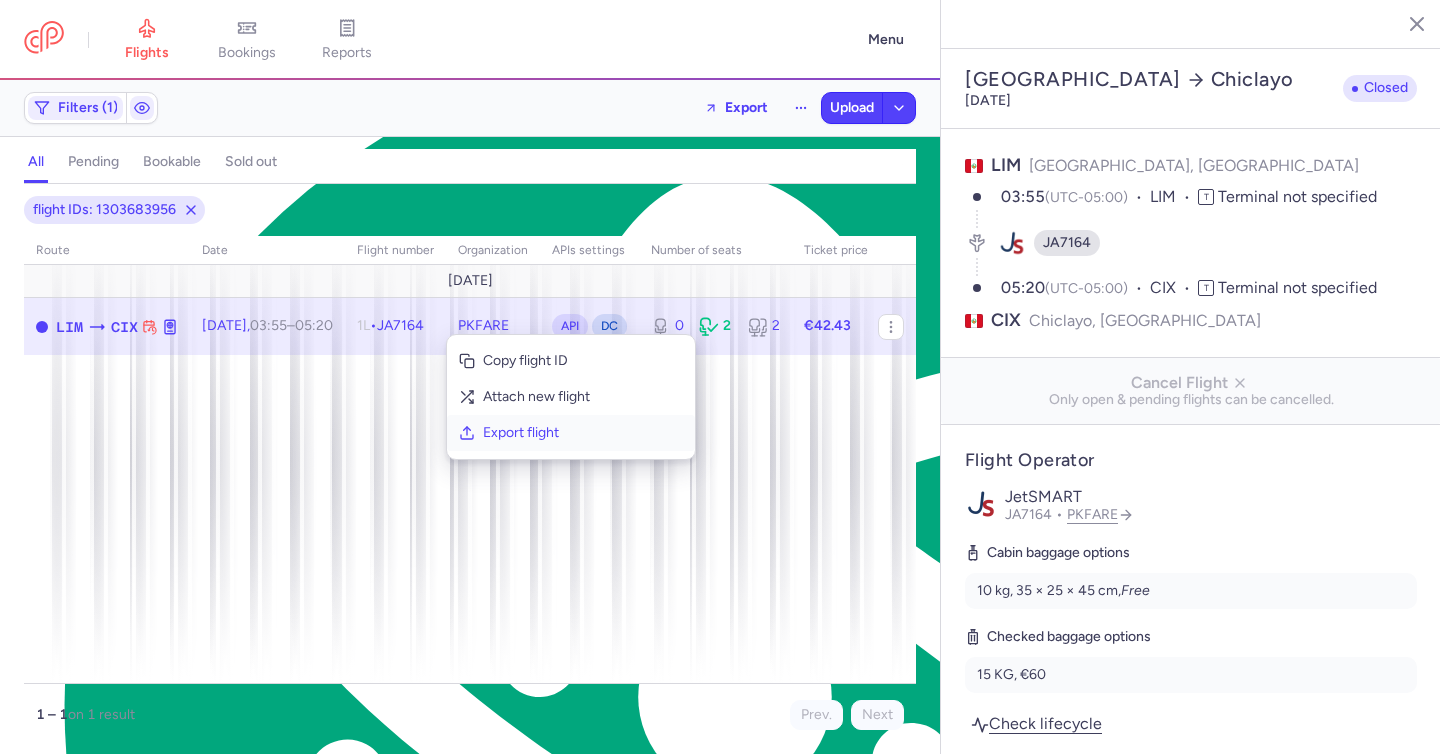 click on "Export flight" at bounding box center (571, 433) 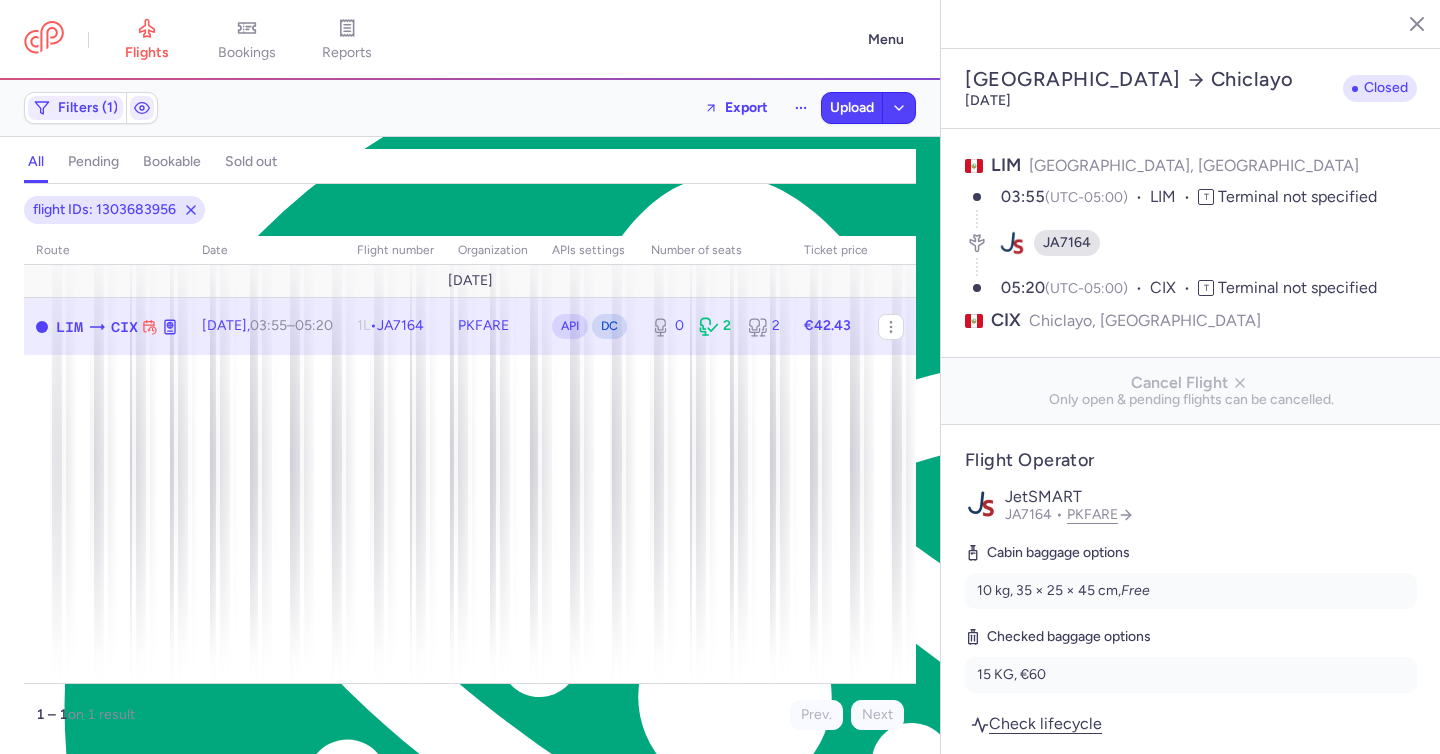 click on "Upload" at bounding box center (868, 108) 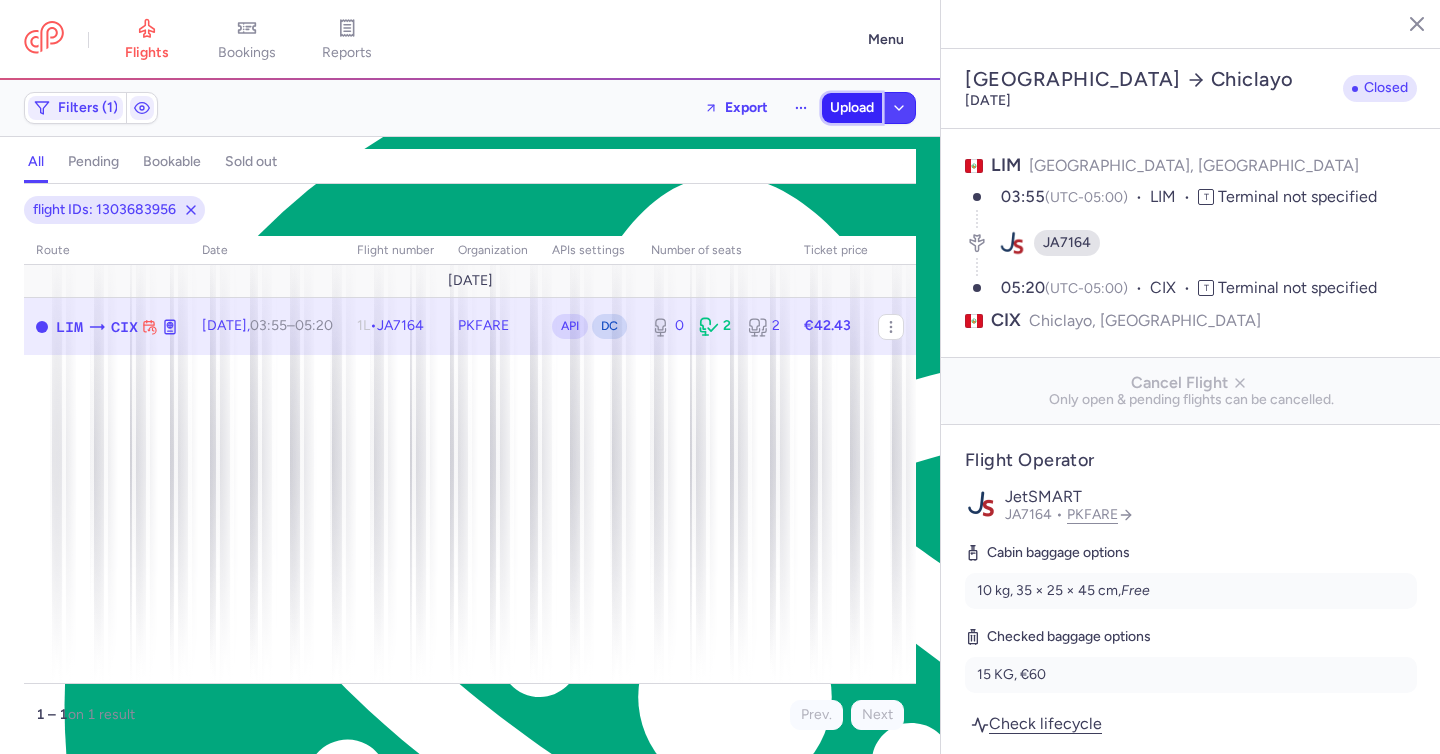 click on "Upload" at bounding box center [852, 108] 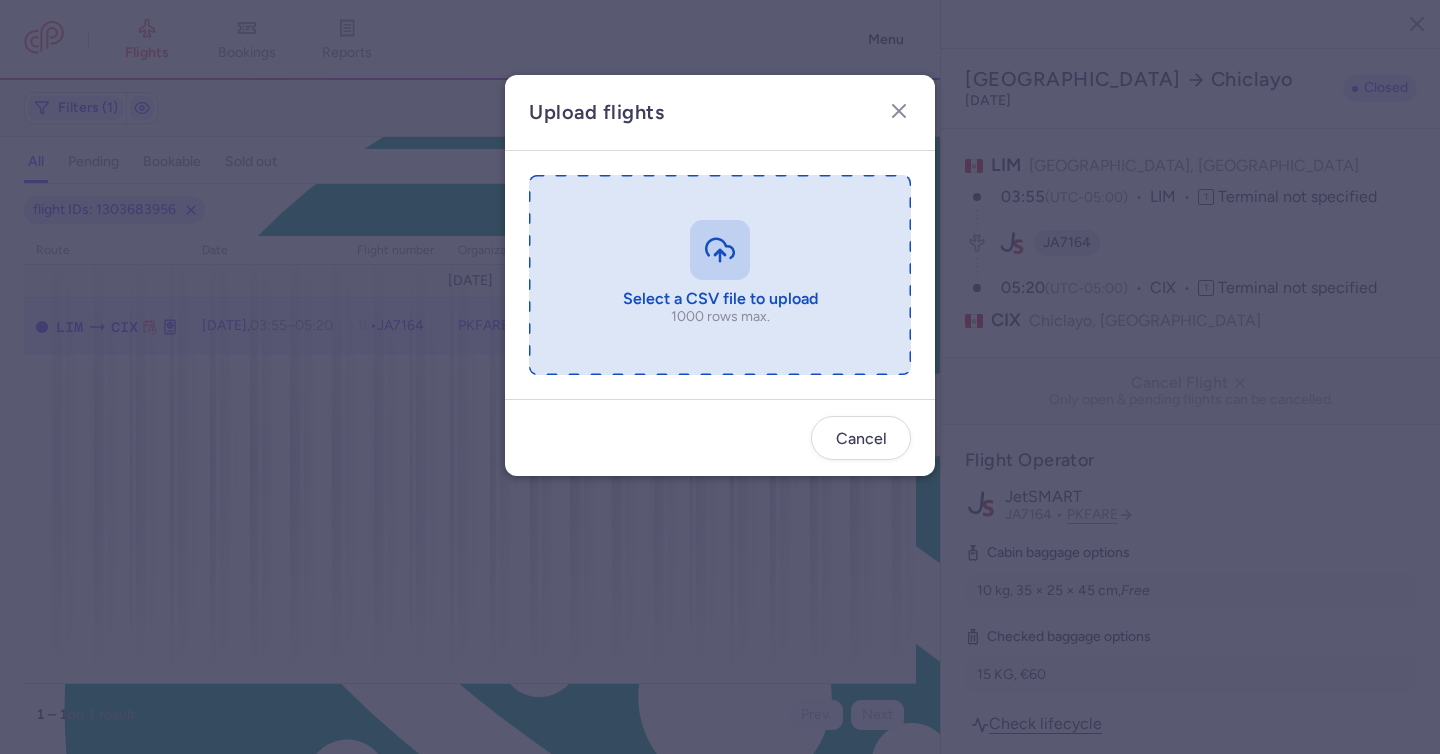 click at bounding box center [720, 275] 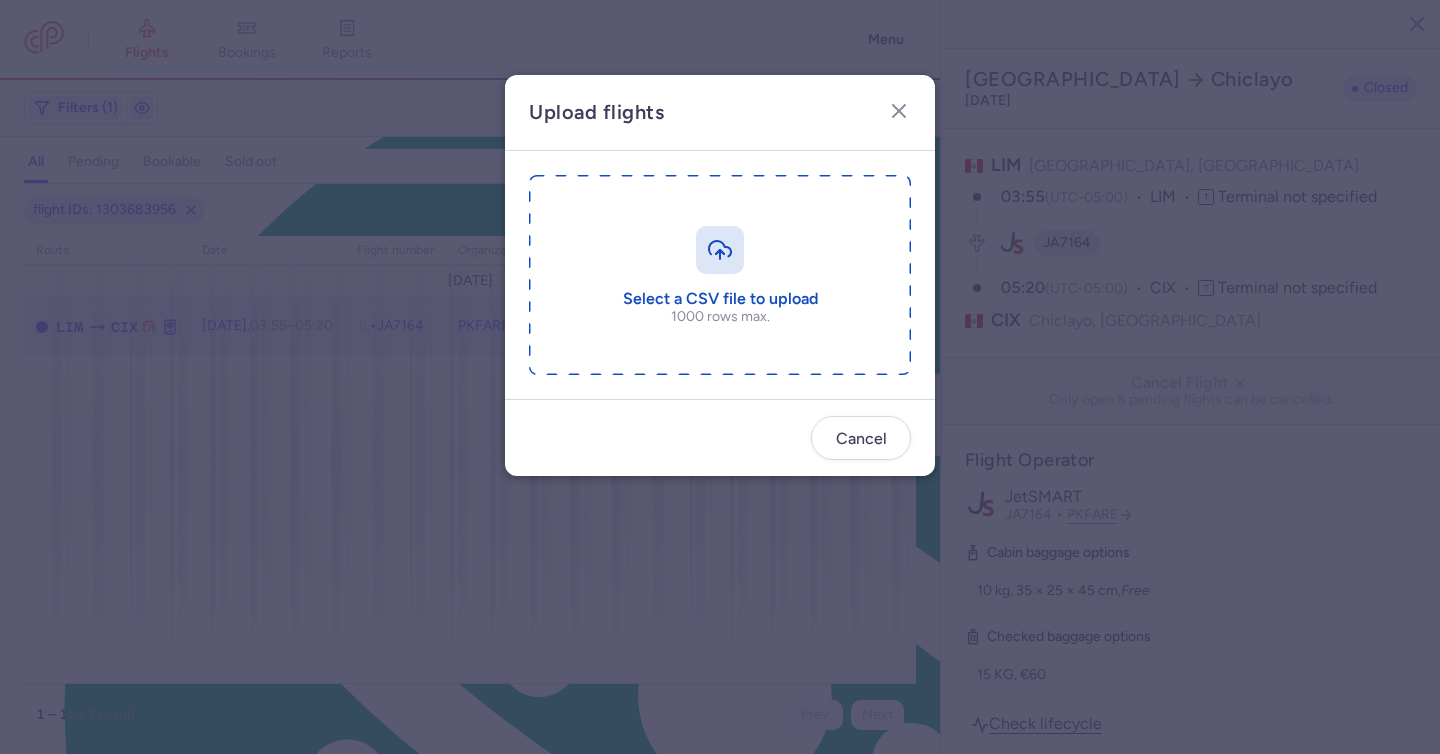 type on "C:\fakepath\export_flight_JA7164_20250713,0942.csv" 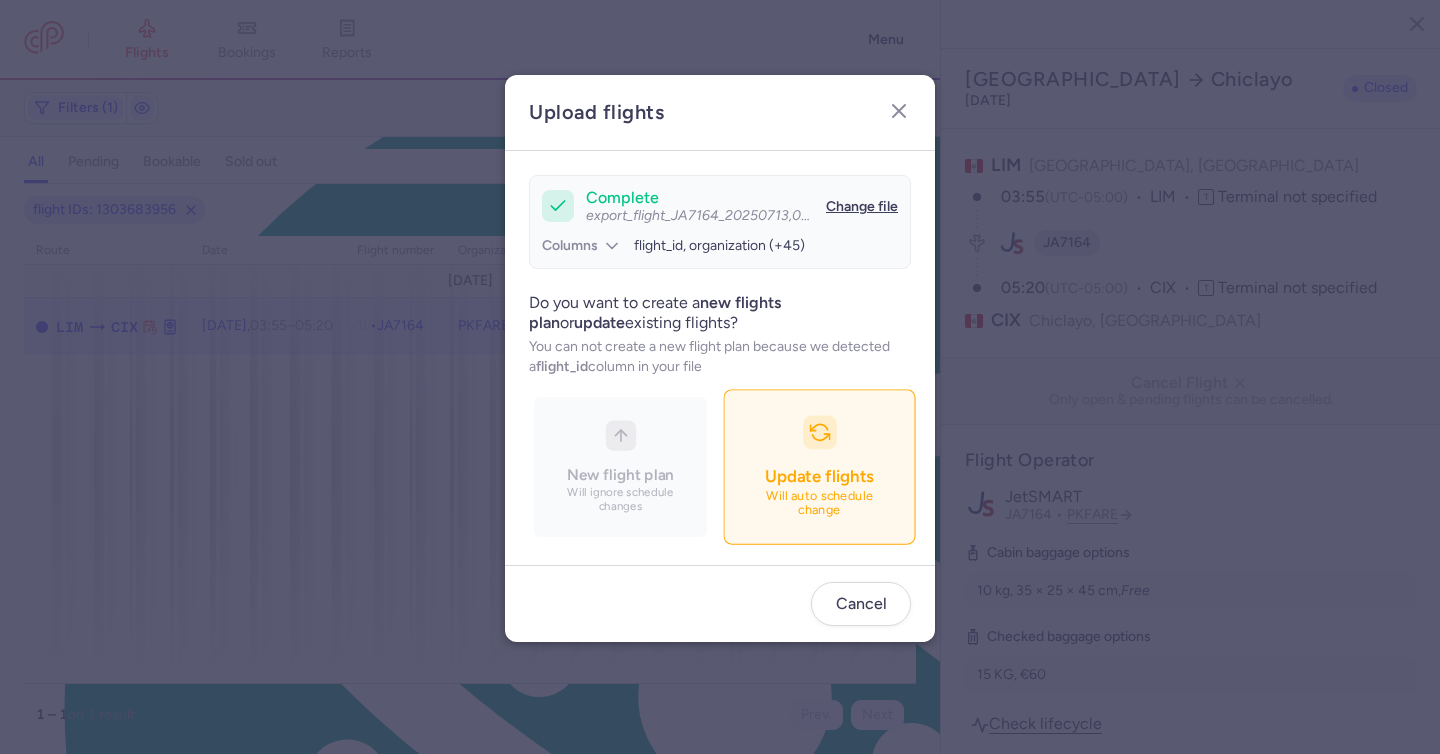 click at bounding box center [820, 433] 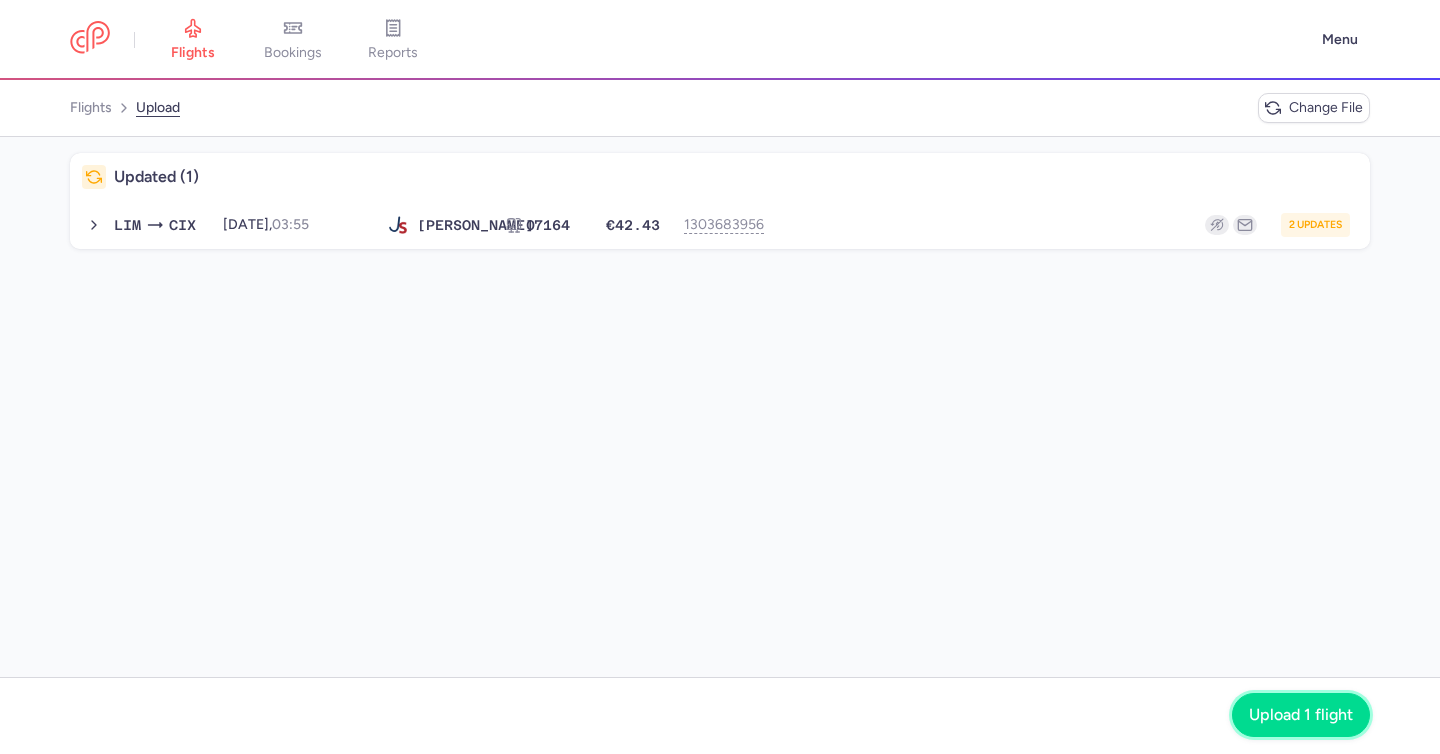 click on "Upload 1 flight" at bounding box center (1301, 715) 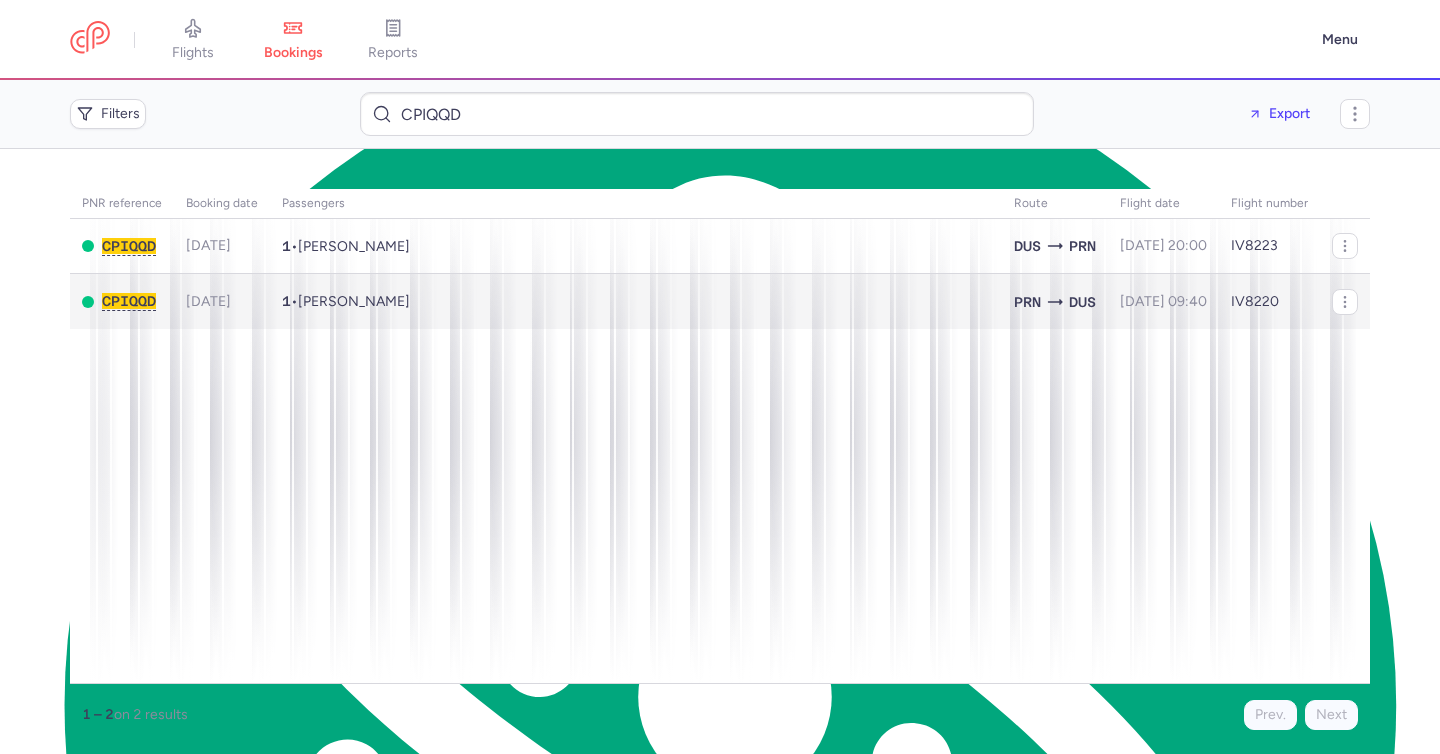 scroll, scrollTop: 0, scrollLeft: 0, axis: both 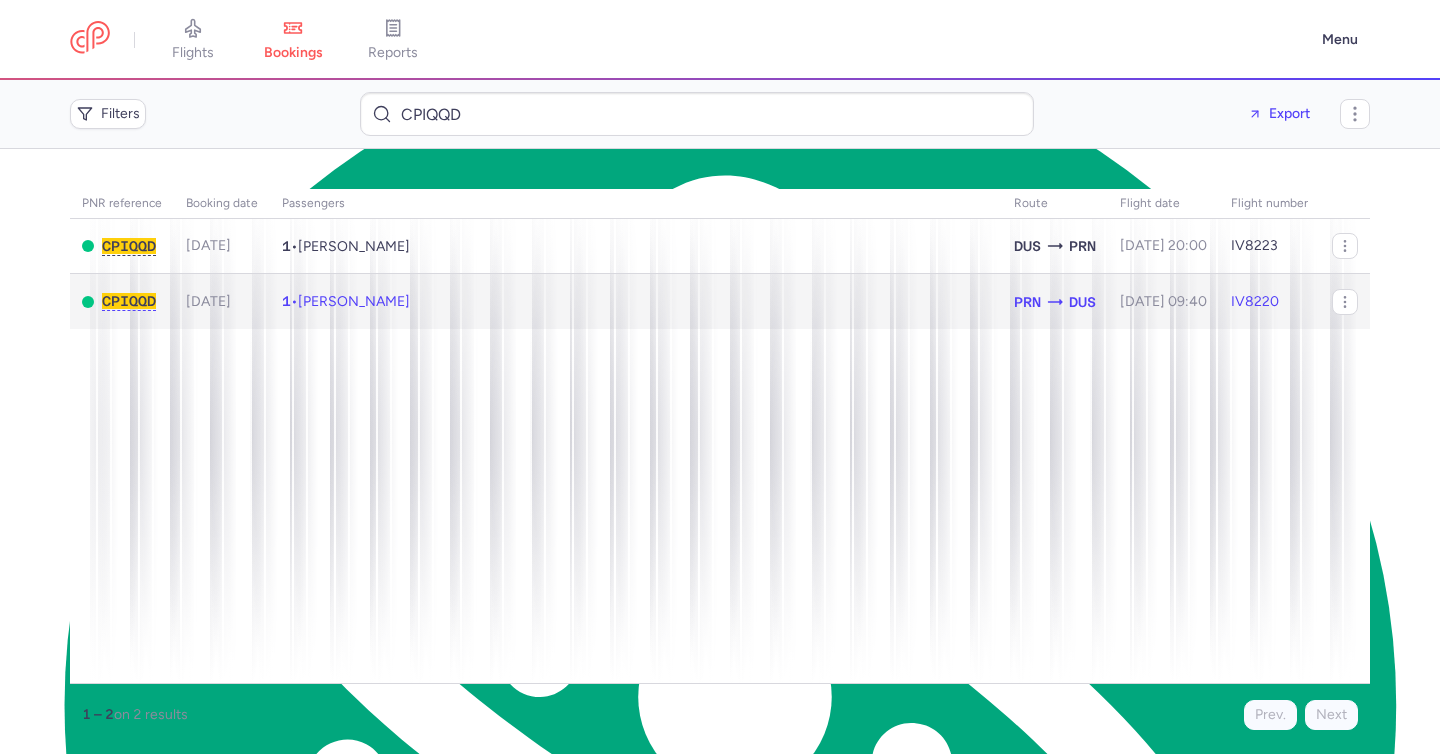 click on "1  •  [PERSON_NAME]" at bounding box center [636, 301] 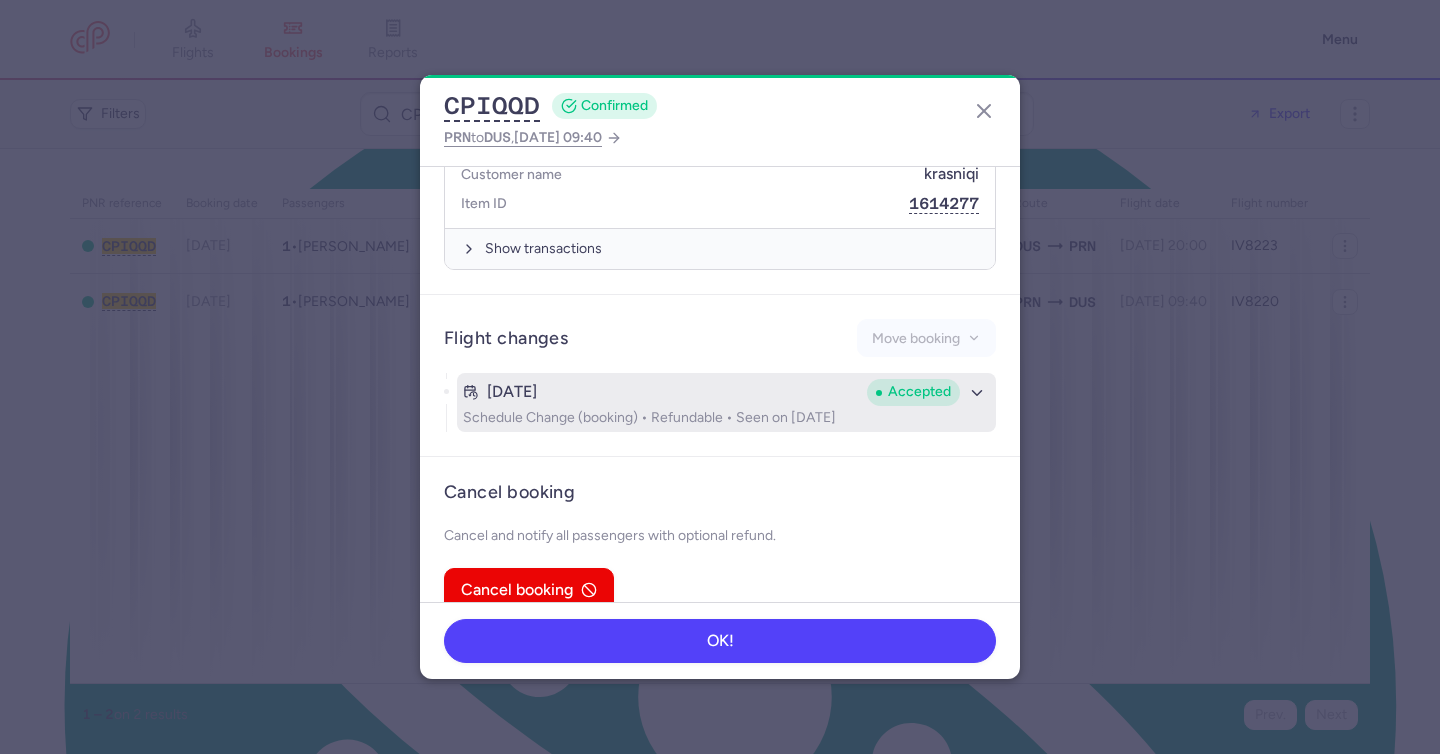 scroll, scrollTop: 1337, scrollLeft: 0, axis: vertical 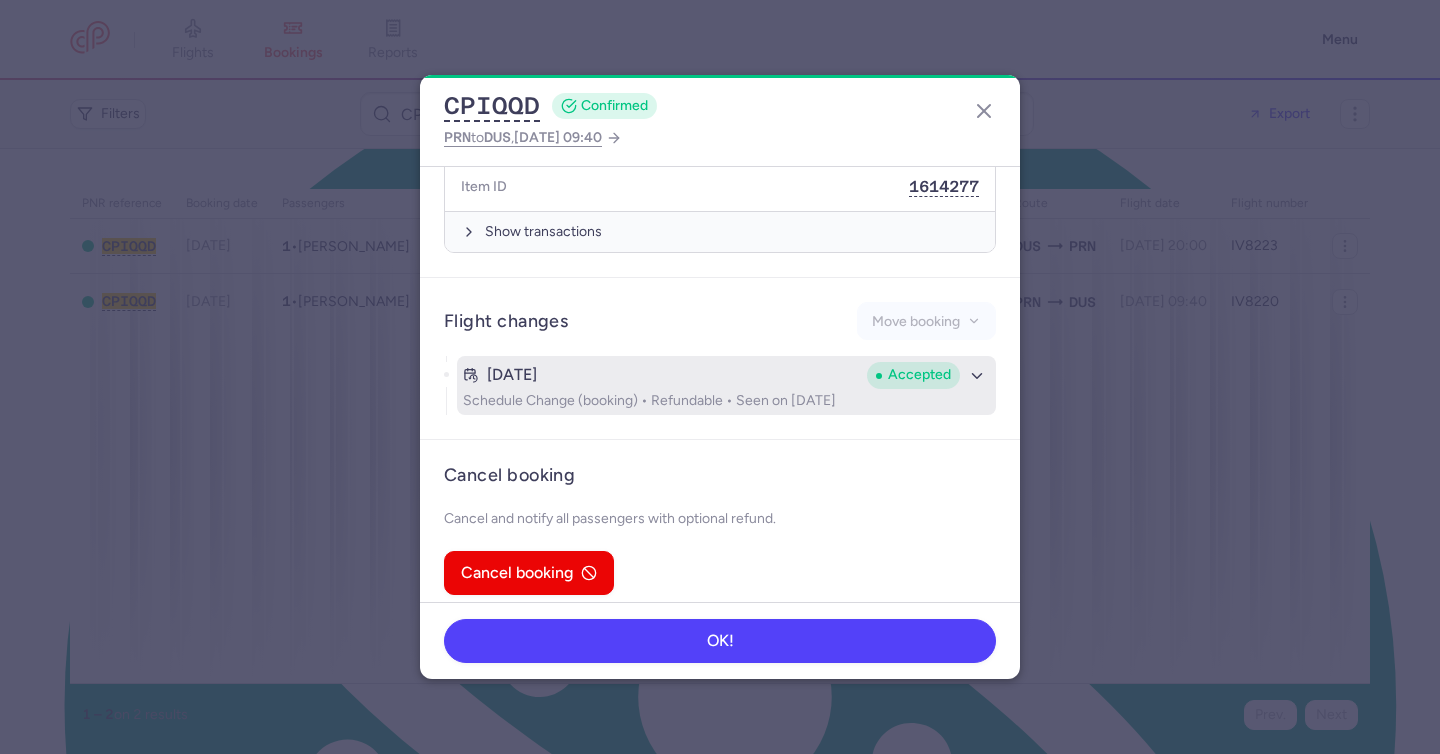 click on "[DATE] Accepted" at bounding box center (726, 375) 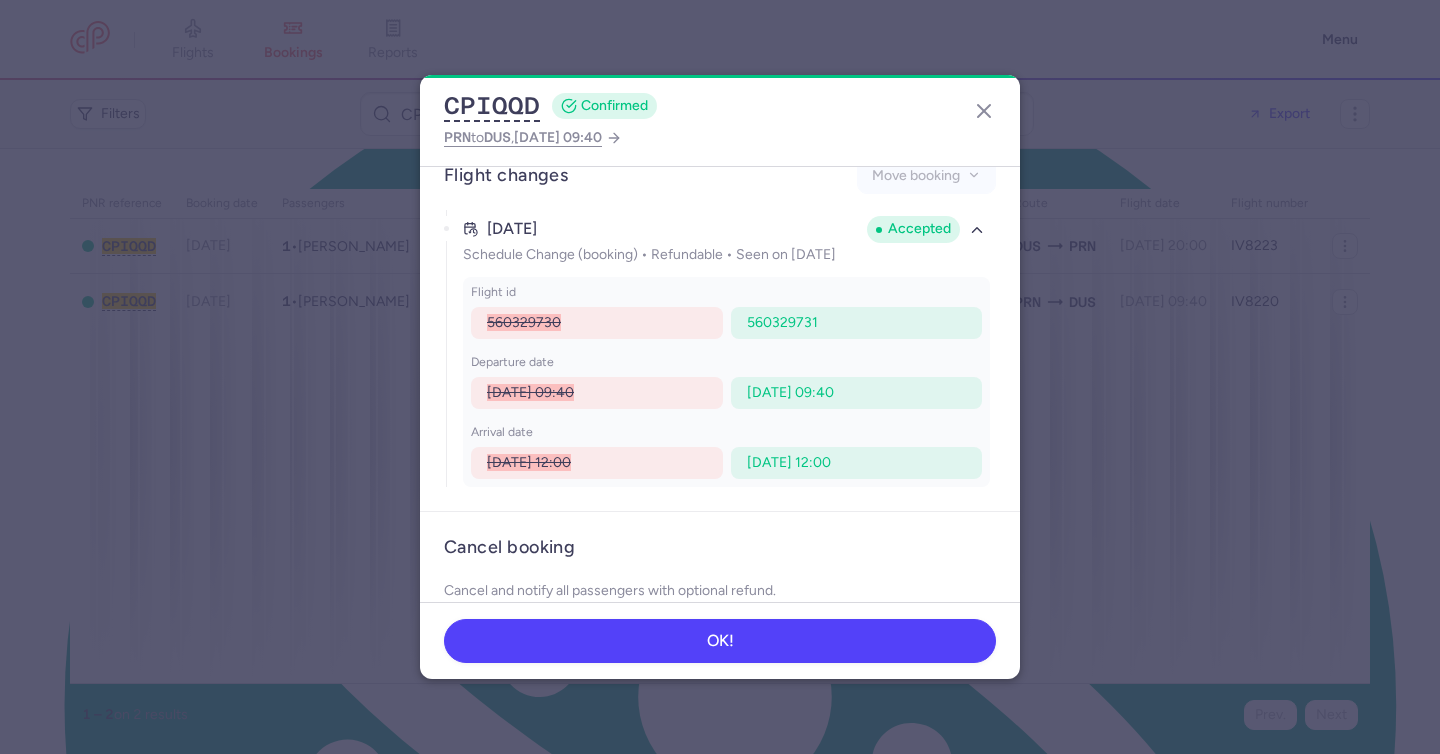 scroll, scrollTop: 1483, scrollLeft: 0, axis: vertical 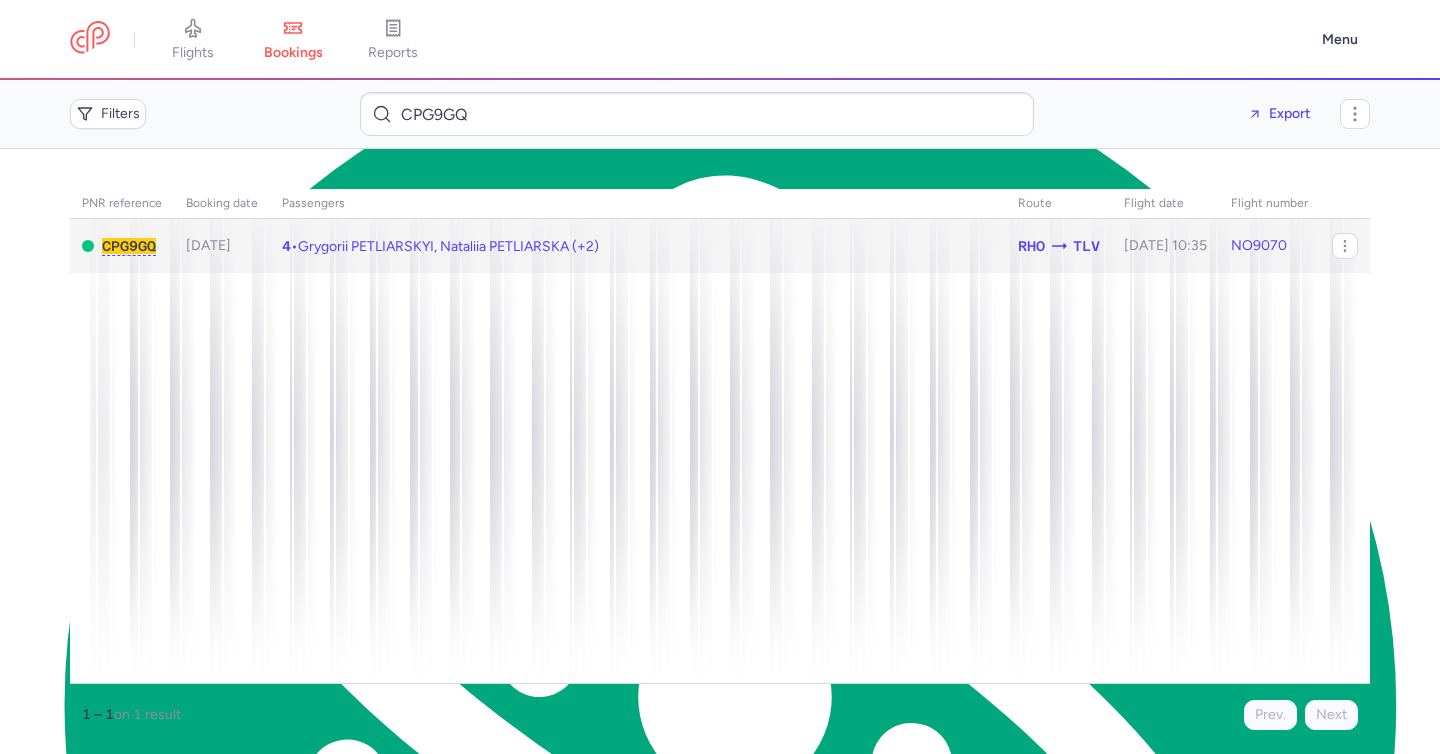 click on "Grygorii PETLIARSKYI, Nataliia PETLIARSKA (+2)" at bounding box center [448, 246] 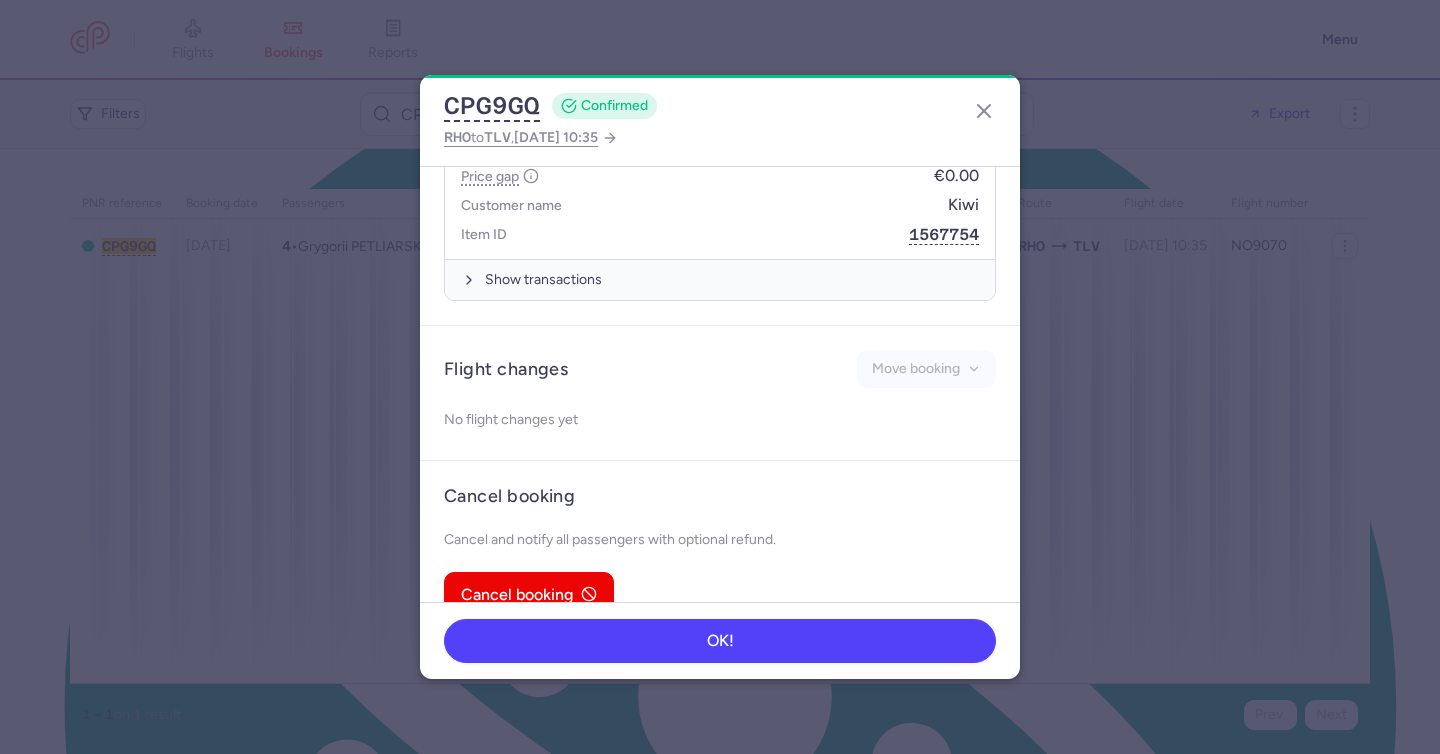 scroll, scrollTop: 1273, scrollLeft: 0, axis: vertical 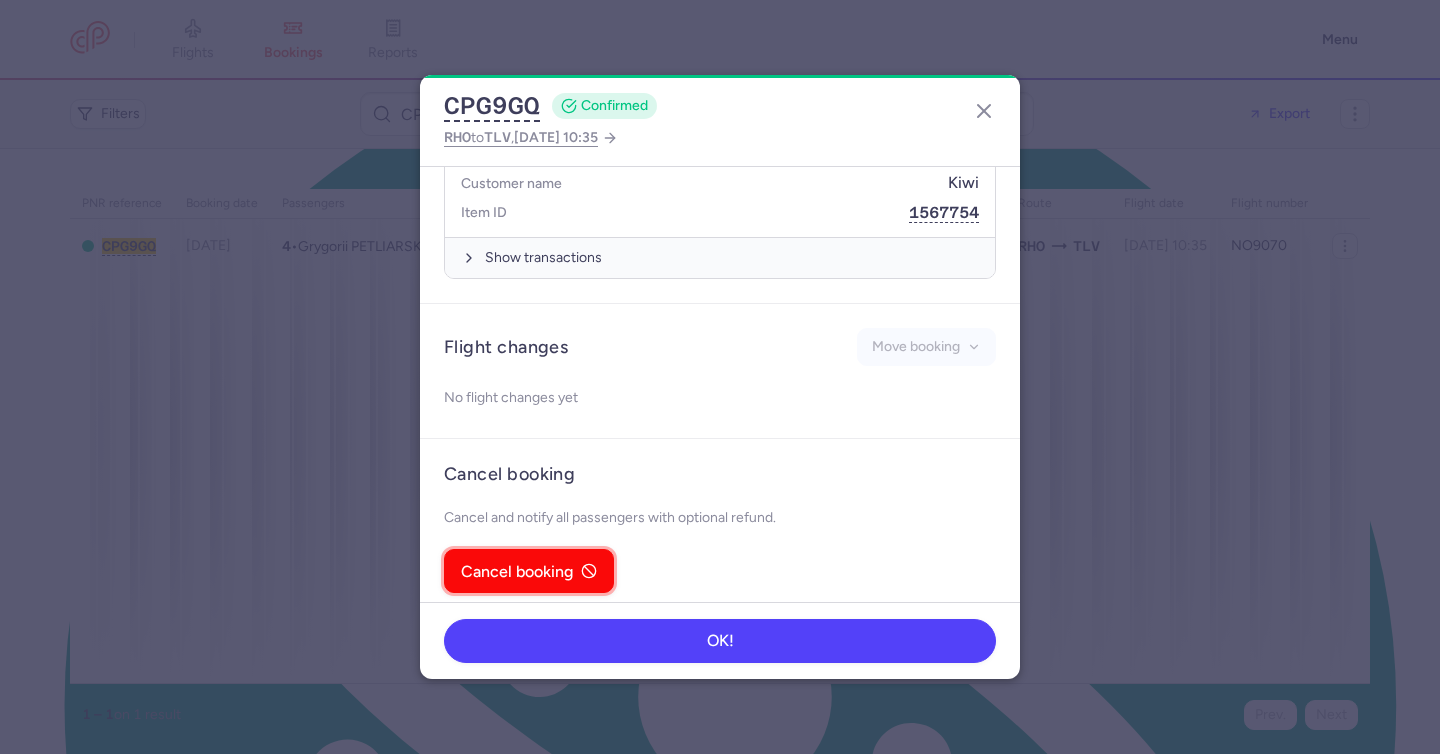 click on "Cancel booking" at bounding box center [529, 571] 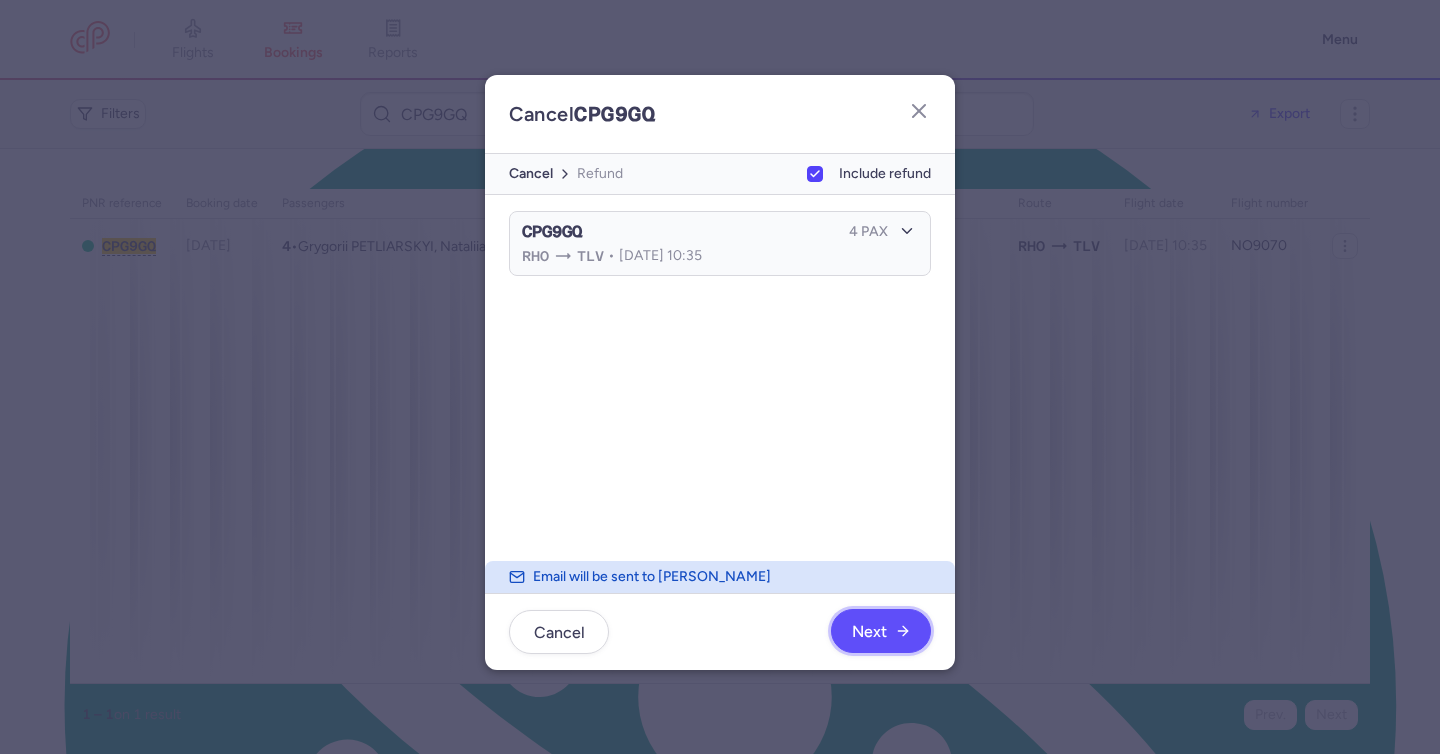 click on "Next" 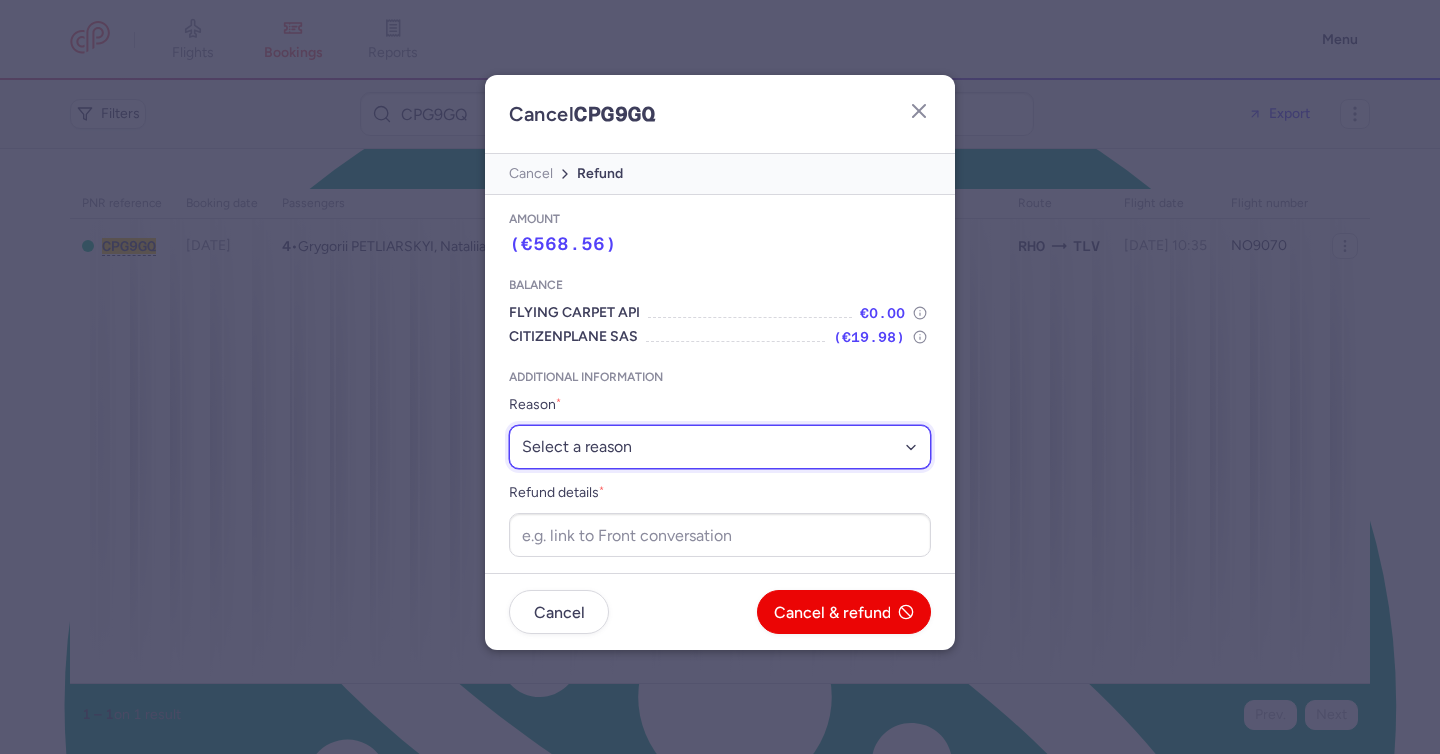 click on "Select a reason ⛔️ Unconfirmed booking ❌ Flight canceled 🙅 Schedule change not accepted" at bounding box center [720, 447] 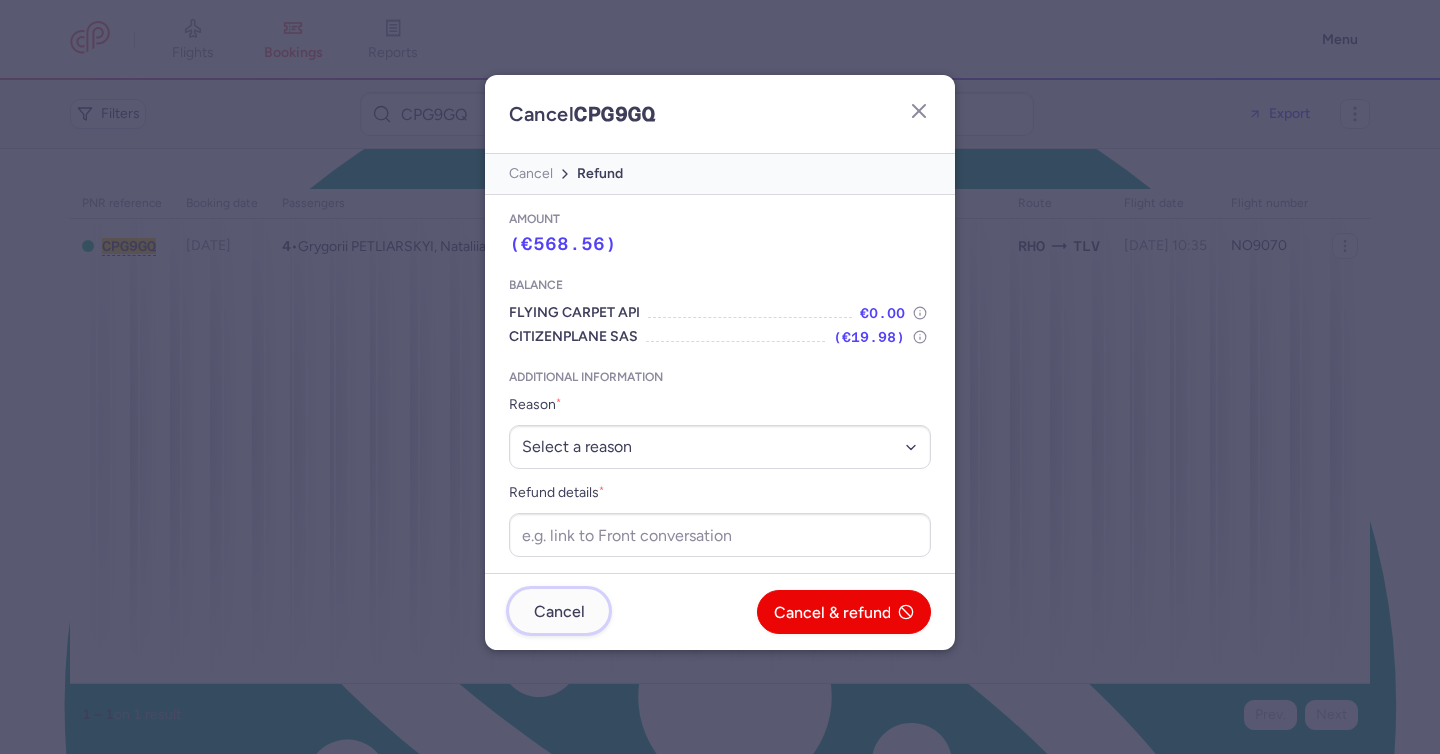 click on "Cancel" at bounding box center (559, 611) 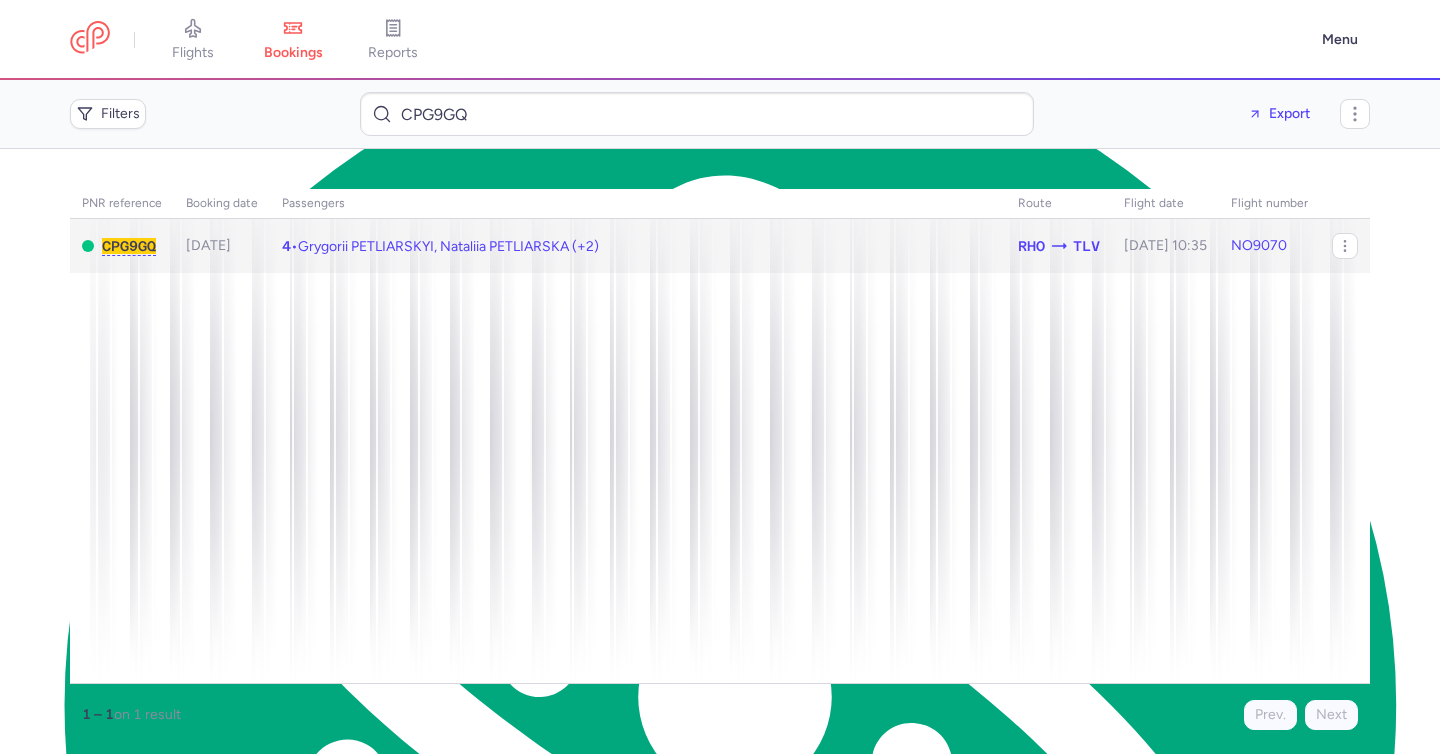 click on "4  •  Grygorii PETLIARSKYI, Nataliia PETLIARSKA (+2)" at bounding box center [638, 246] 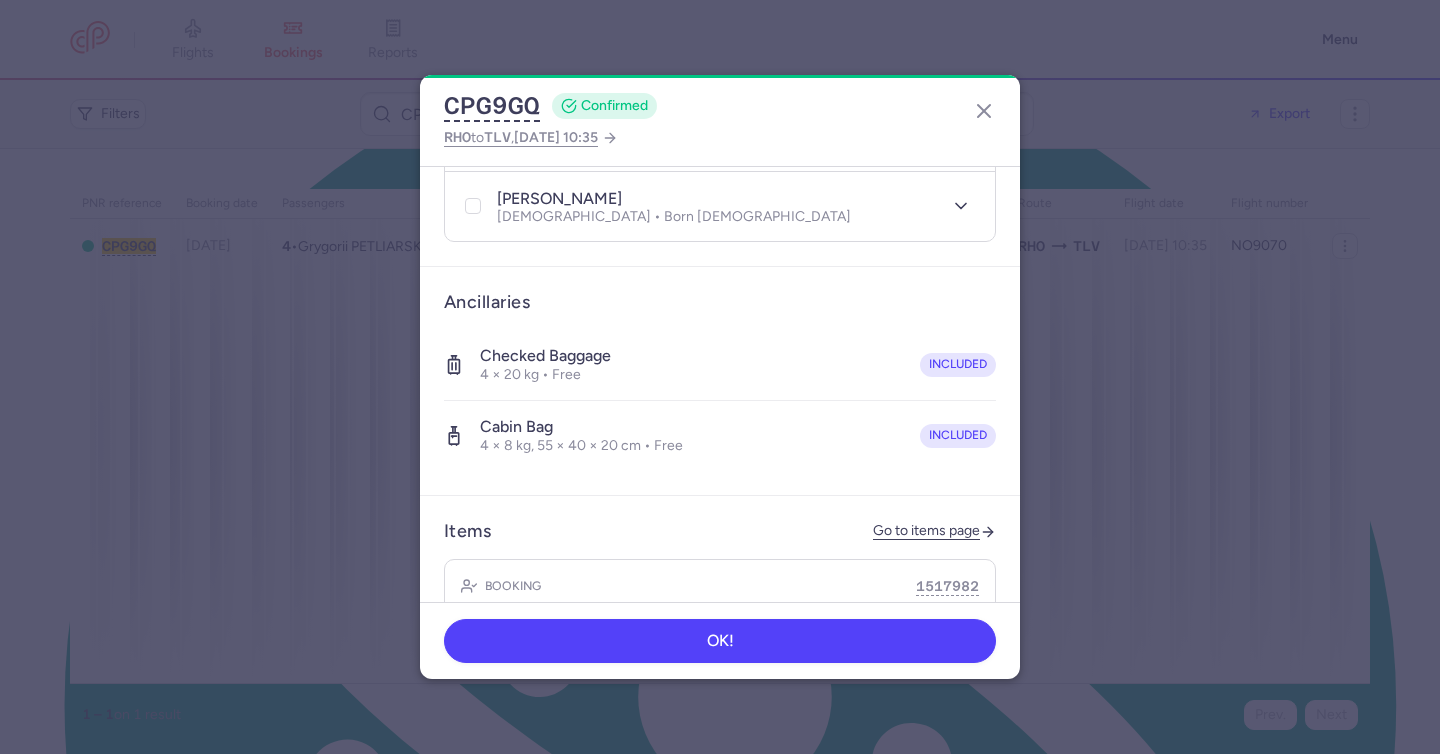 scroll, scrollTop: 881, scrollLeft: 0, axis: vertical 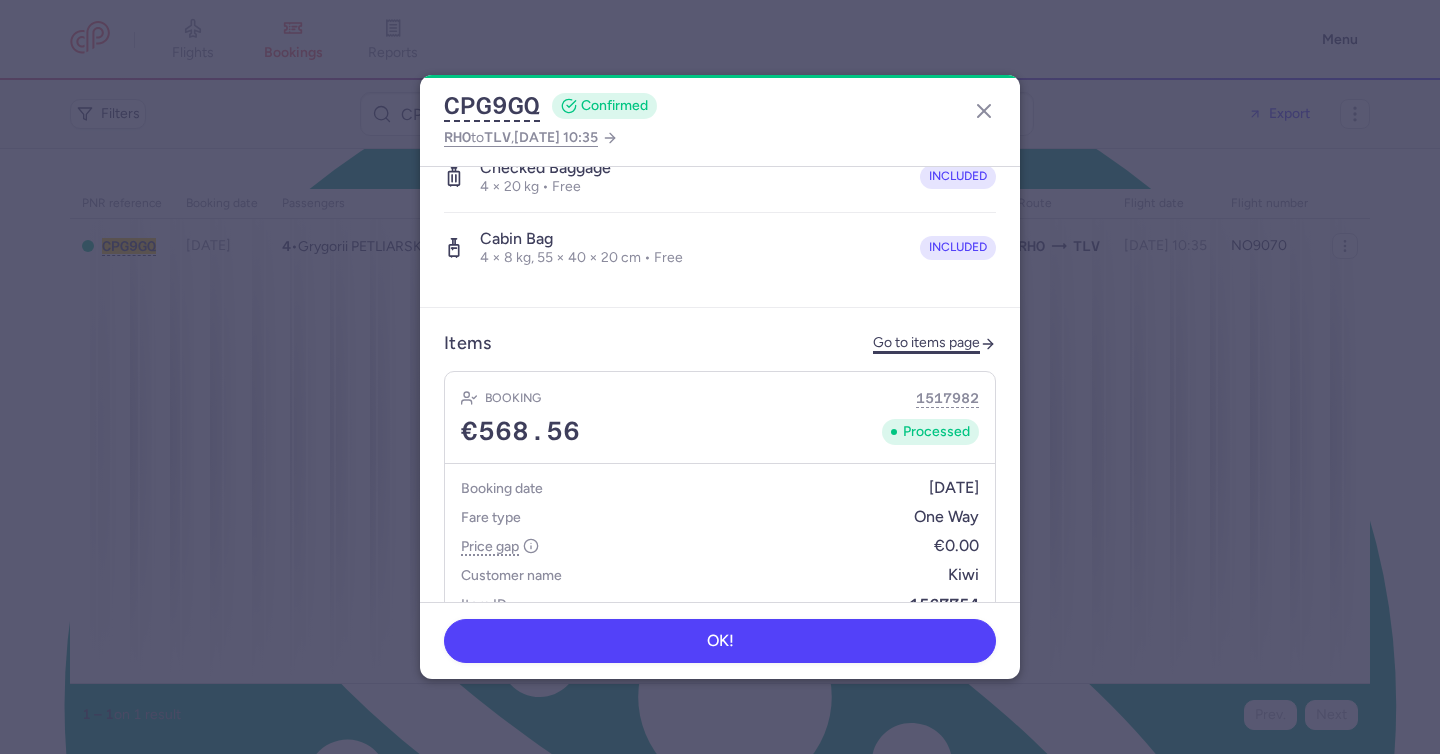 click on "Go to items page" 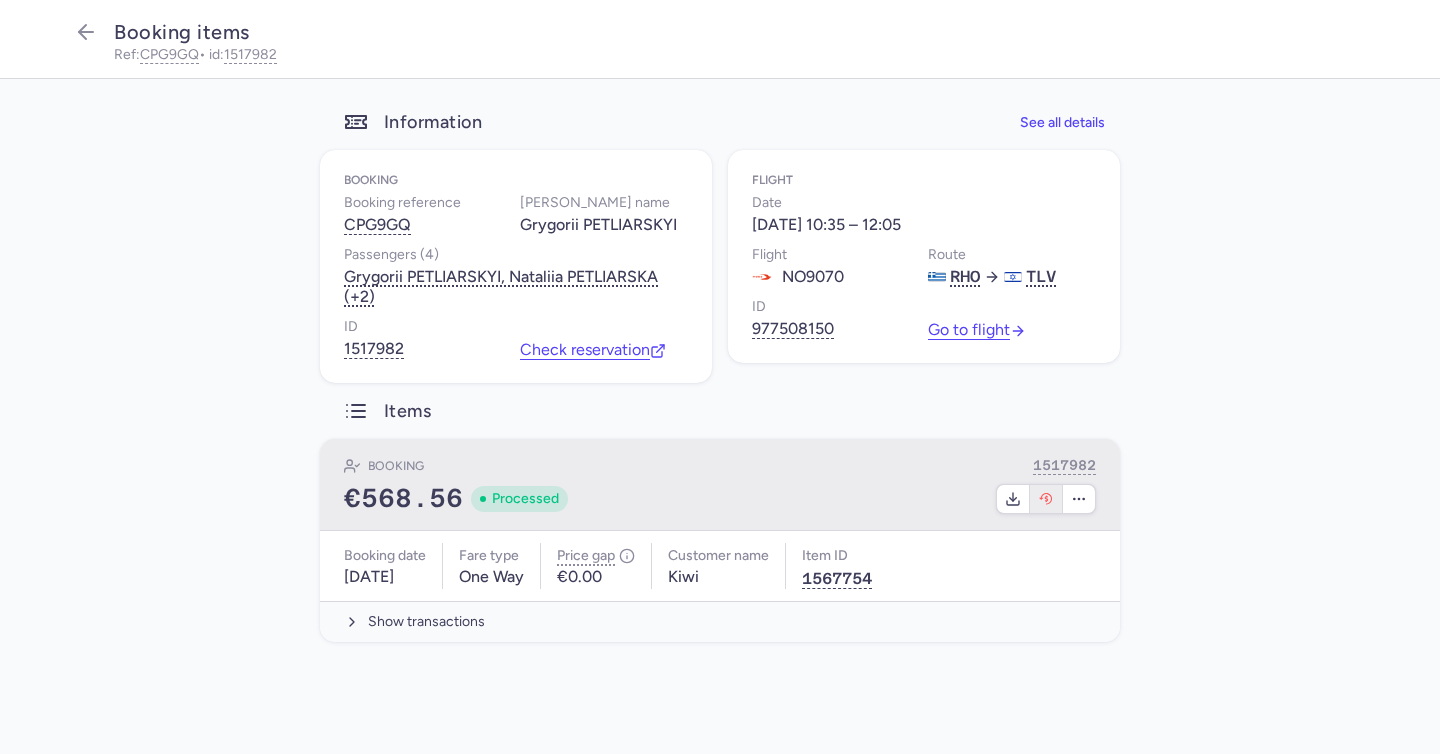 click 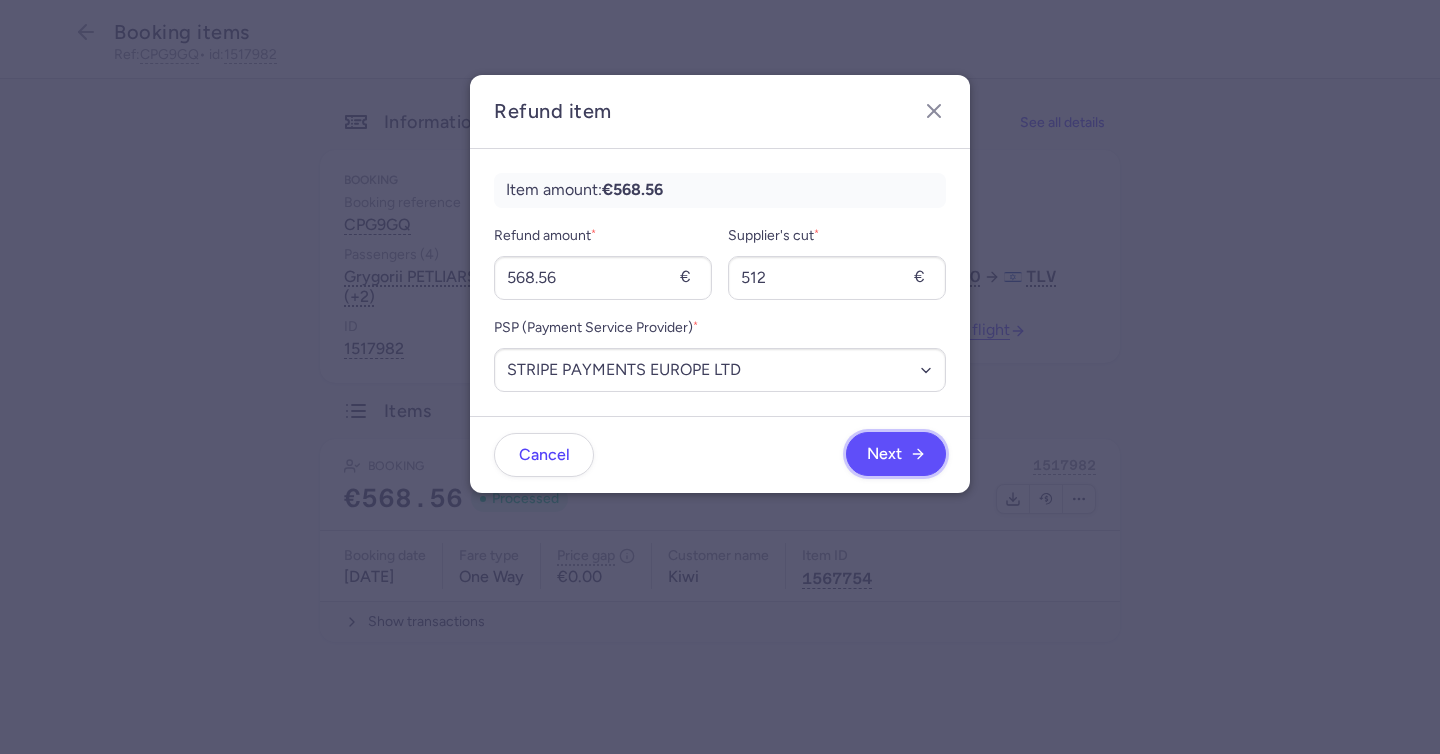 click on "Next" at bounding box center (884, 454) 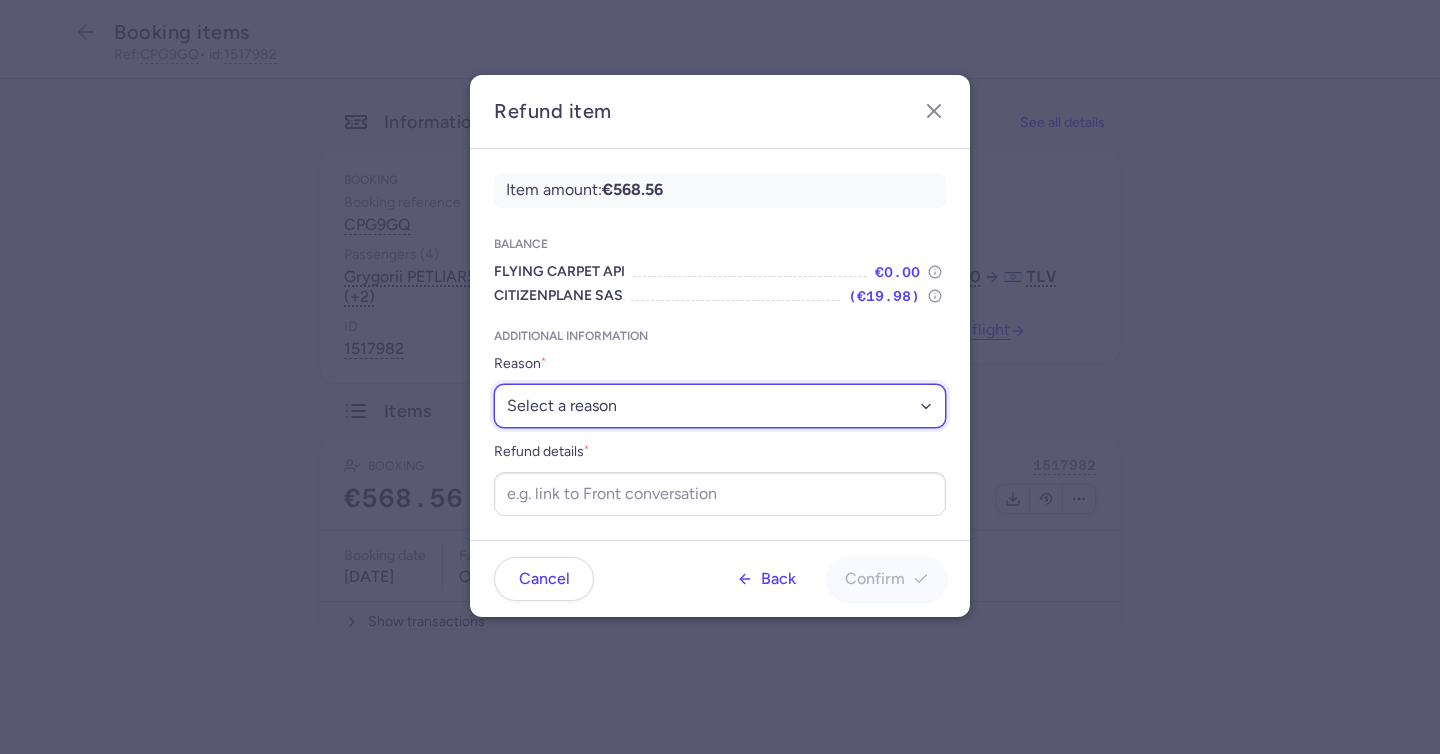 click on "Select a reason ✈️ Airline ceasing ops 💼 Ancillary issue 📄 APIS missing ⚙️ CitizenPlane error ⛔️ Denied boarding 🔁 Duplicate ❌ Flight canceled 🕵🏼‍♂️ Fraud 🎁 Goodwill 🎫 Goodwill allowance 🙃 Other 💺 Overbooking 💸 Refund with penalty 🙅 Schedule change not accepted 🤕 Supplier error 💵 Tax refund ❓ Unconfirmed booking" at bounding box center [720, 406] 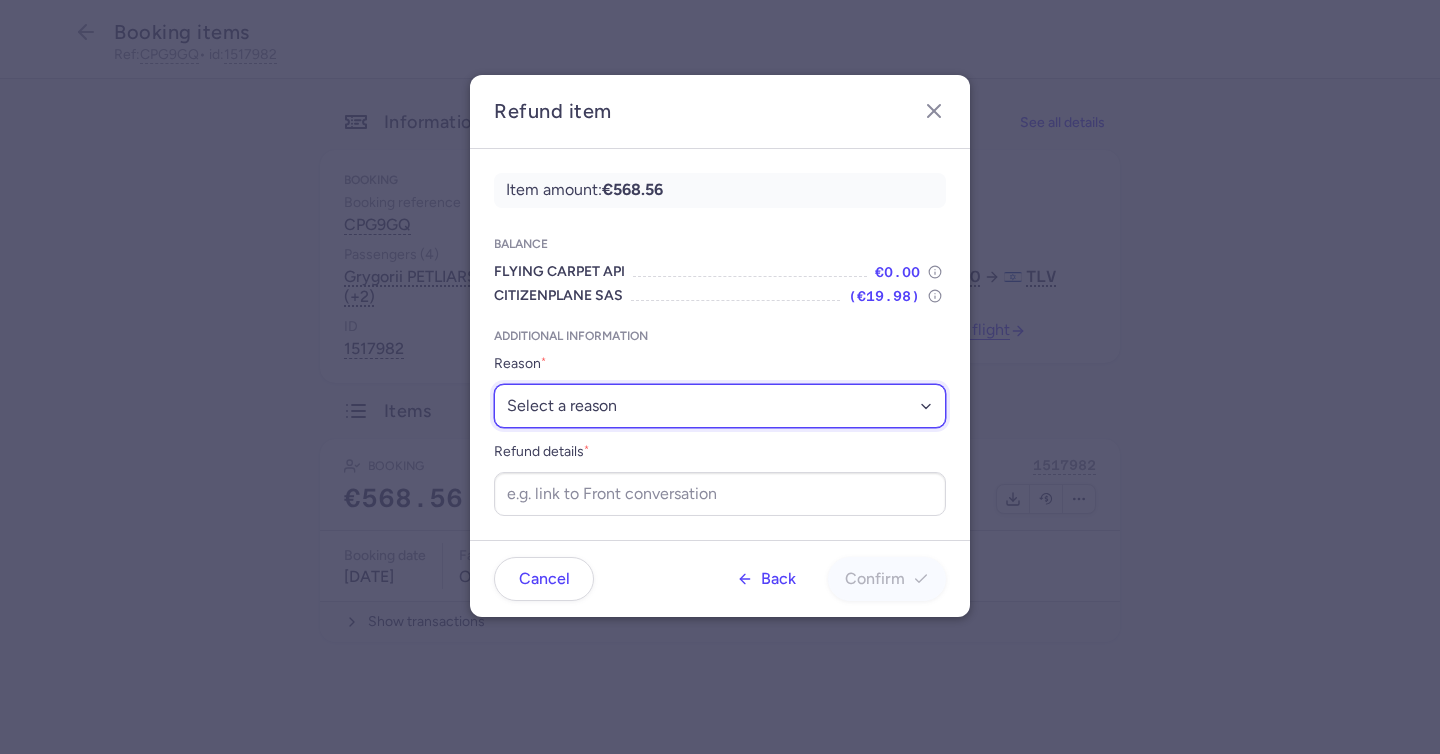select on "FLIGHT_CANCELED" 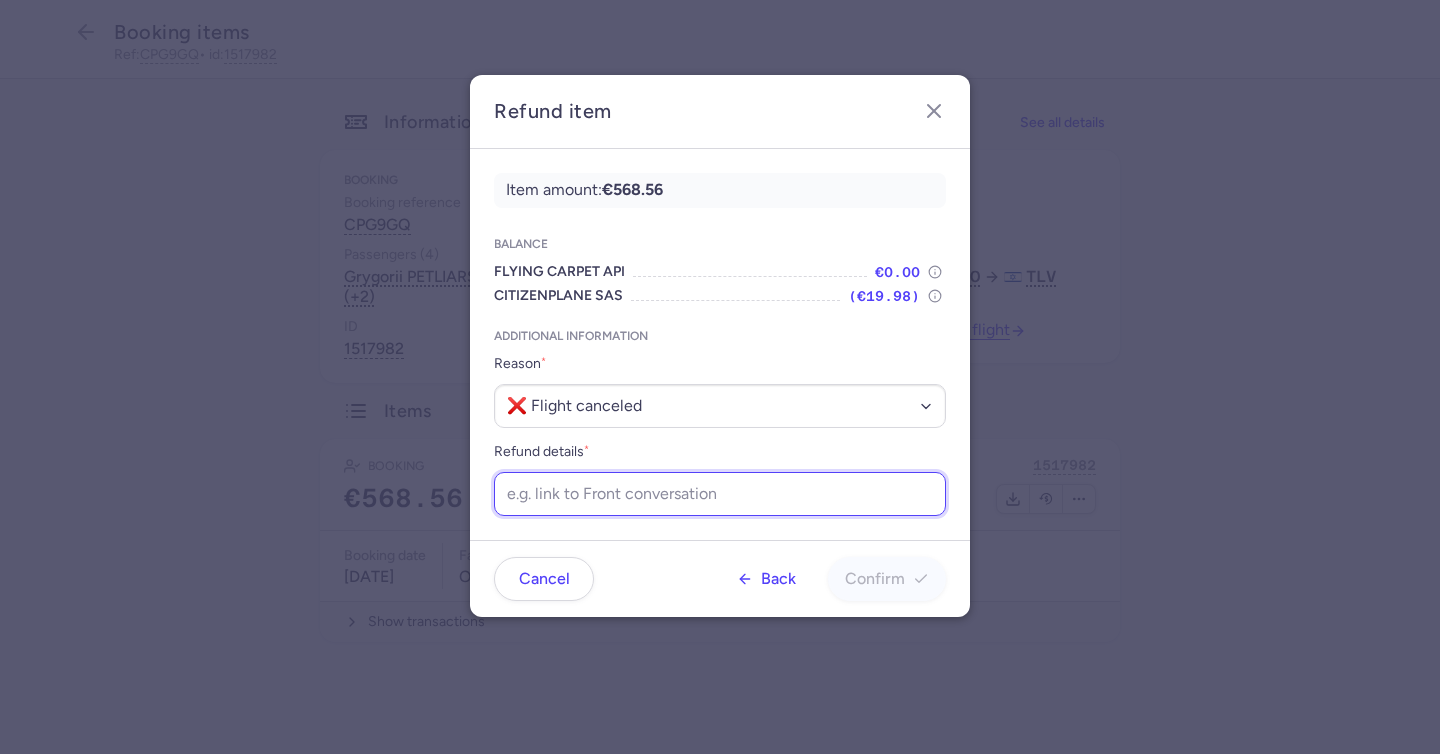 drag, startPoint x: 710, startPoint y: 495, endPoint x: 725, endPoint y: 501, distance: 16.155495 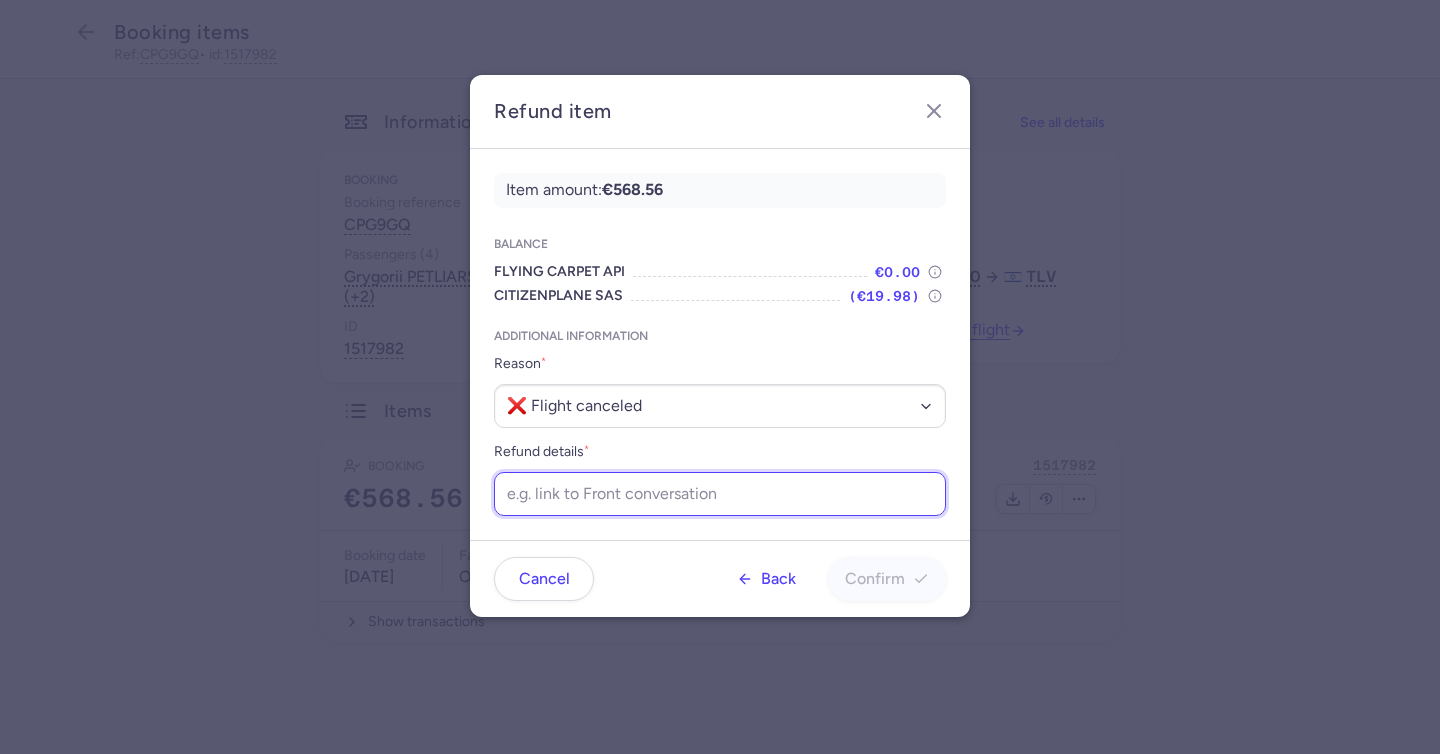 paste on "https://app.frontapp.com/open/cnv_exypc3m?key=58SOuJnvHFjwBByYQulxdLG35Twx-cGx" 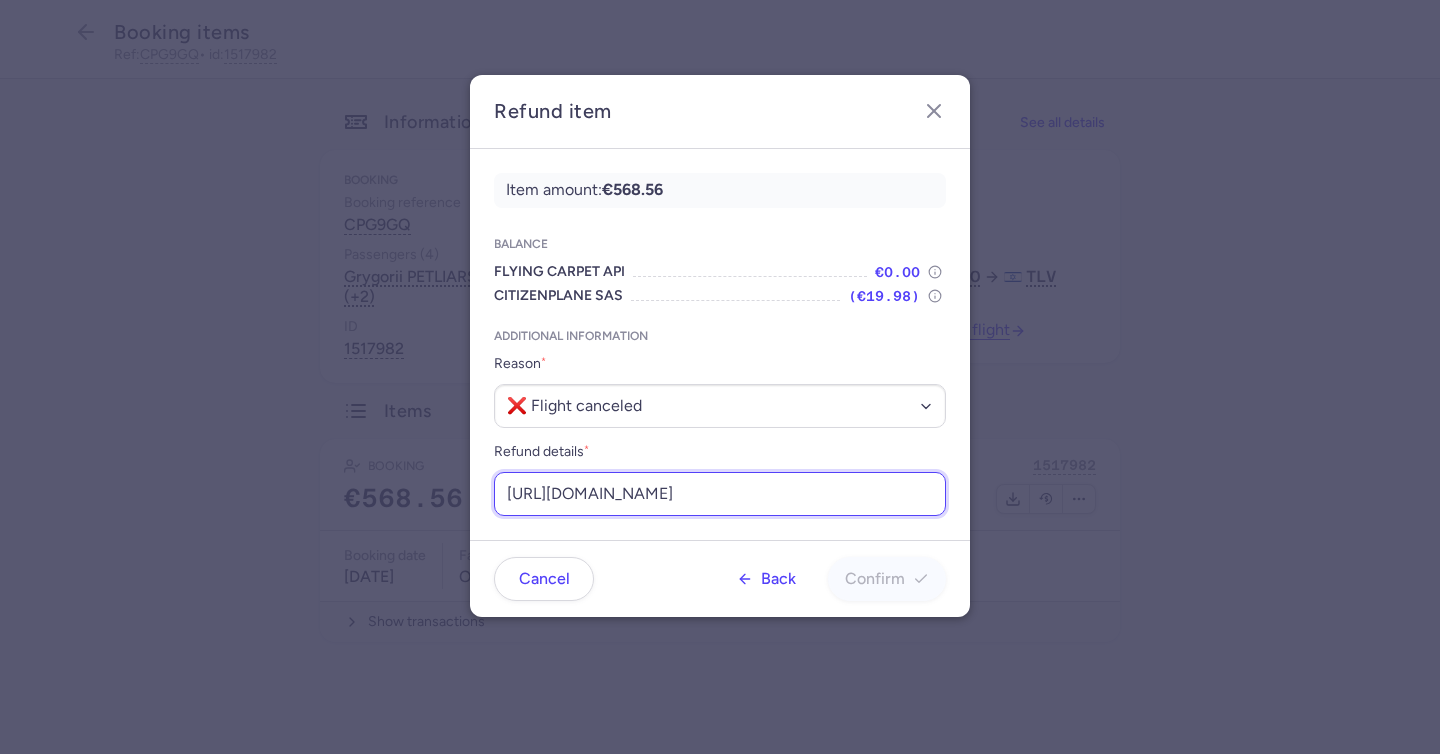 scroll, scrollTop: 0, scrollLeft: 240, axis: horizontal 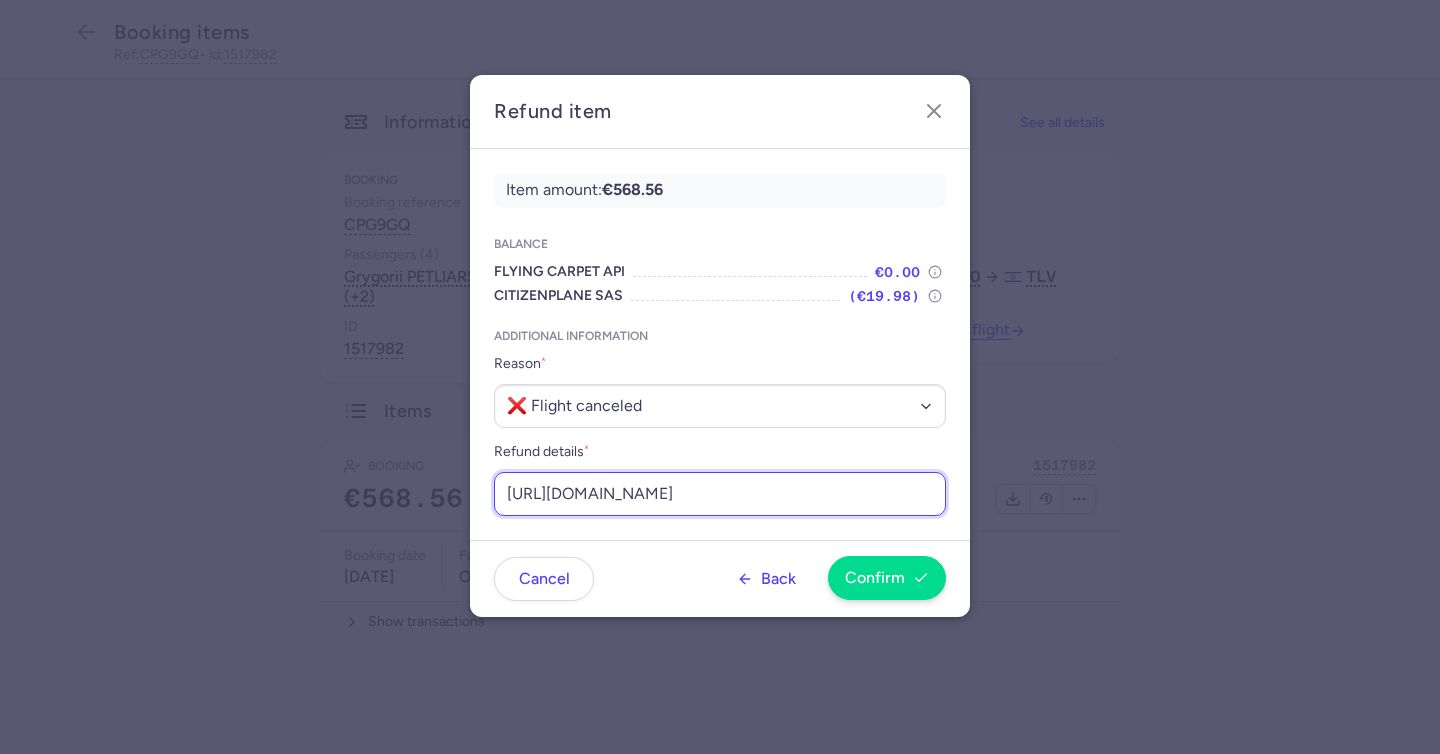 type on "https://app.frontapp.com/open/cnv_exypc3m?key=58SOuJnvHFjwBByYQulxdLG35Twx-cGx" 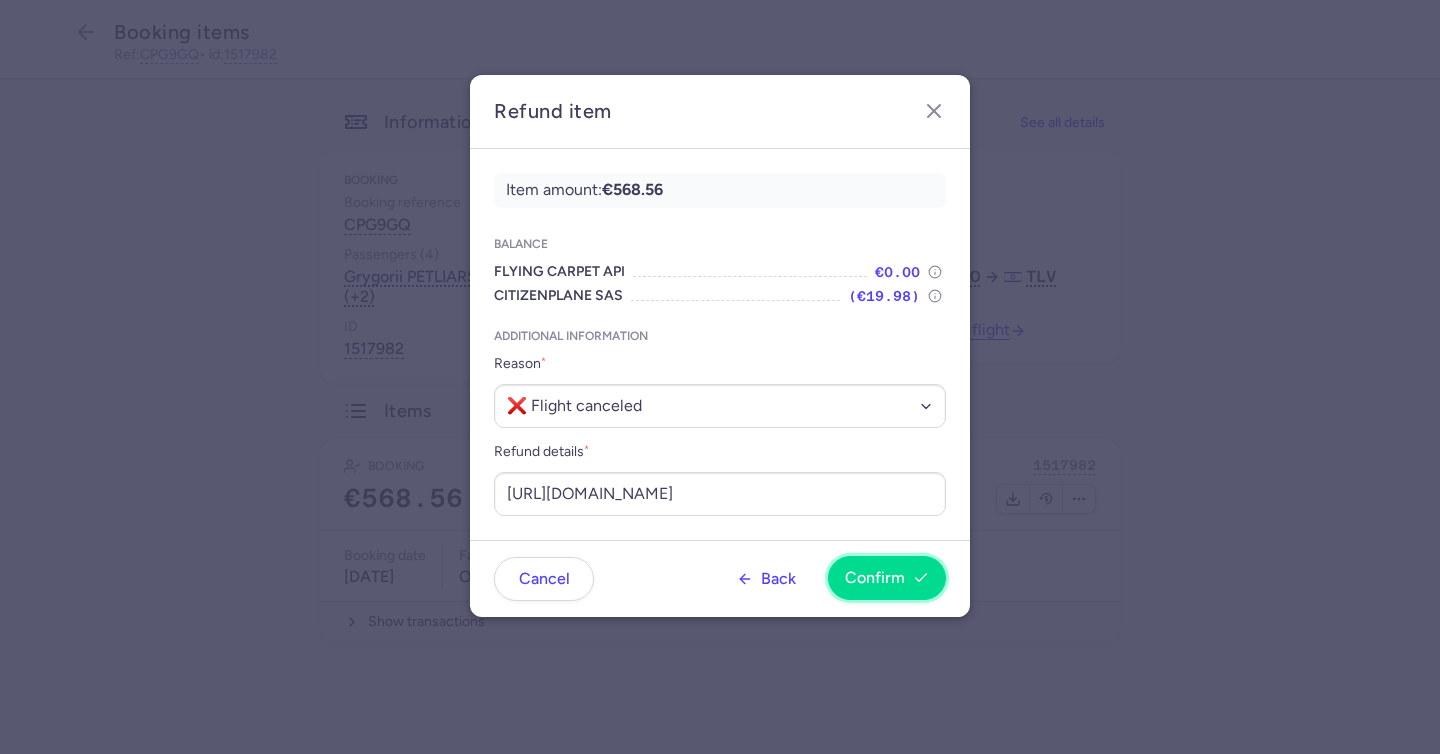 click on "Confirm" at bounding box center (887, 578) 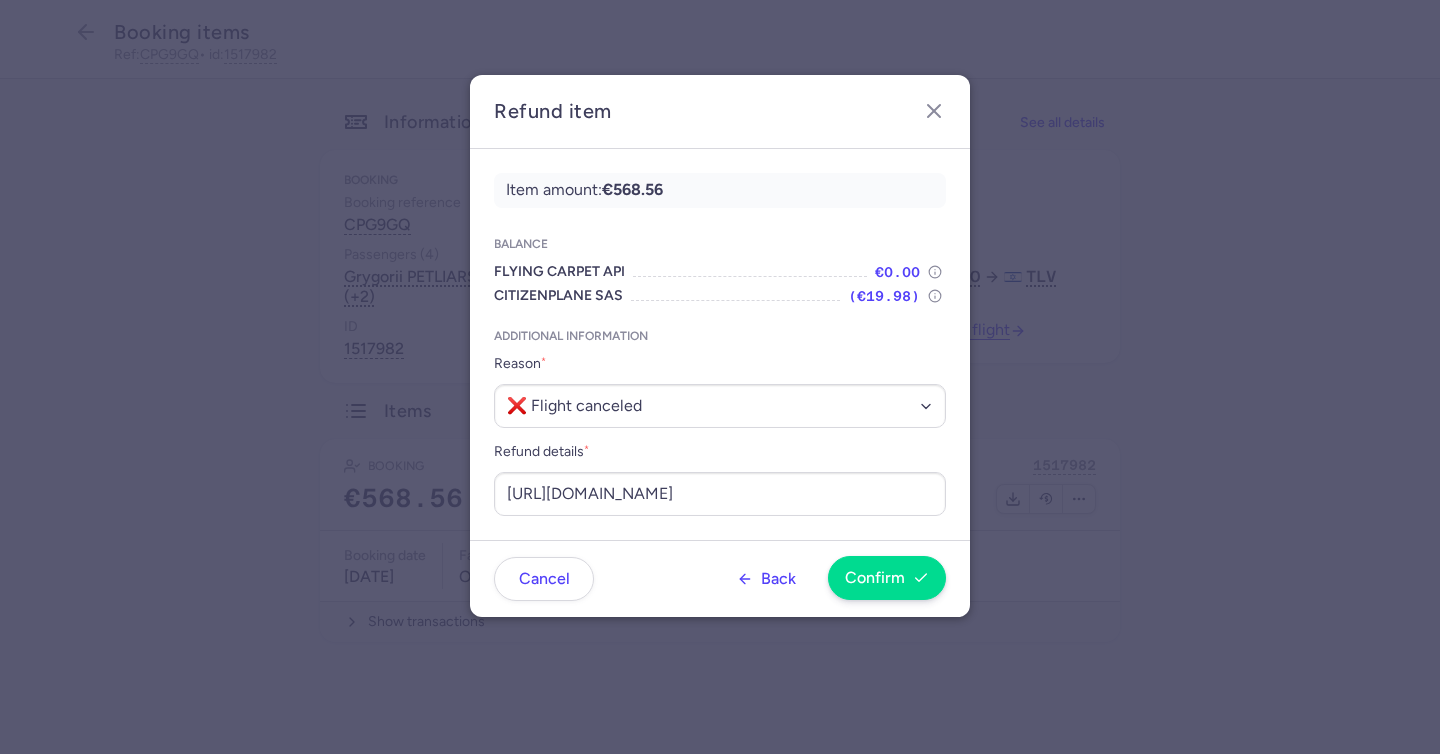 scroll, scrollTop: 0, scrollLeft: 0, axis: both 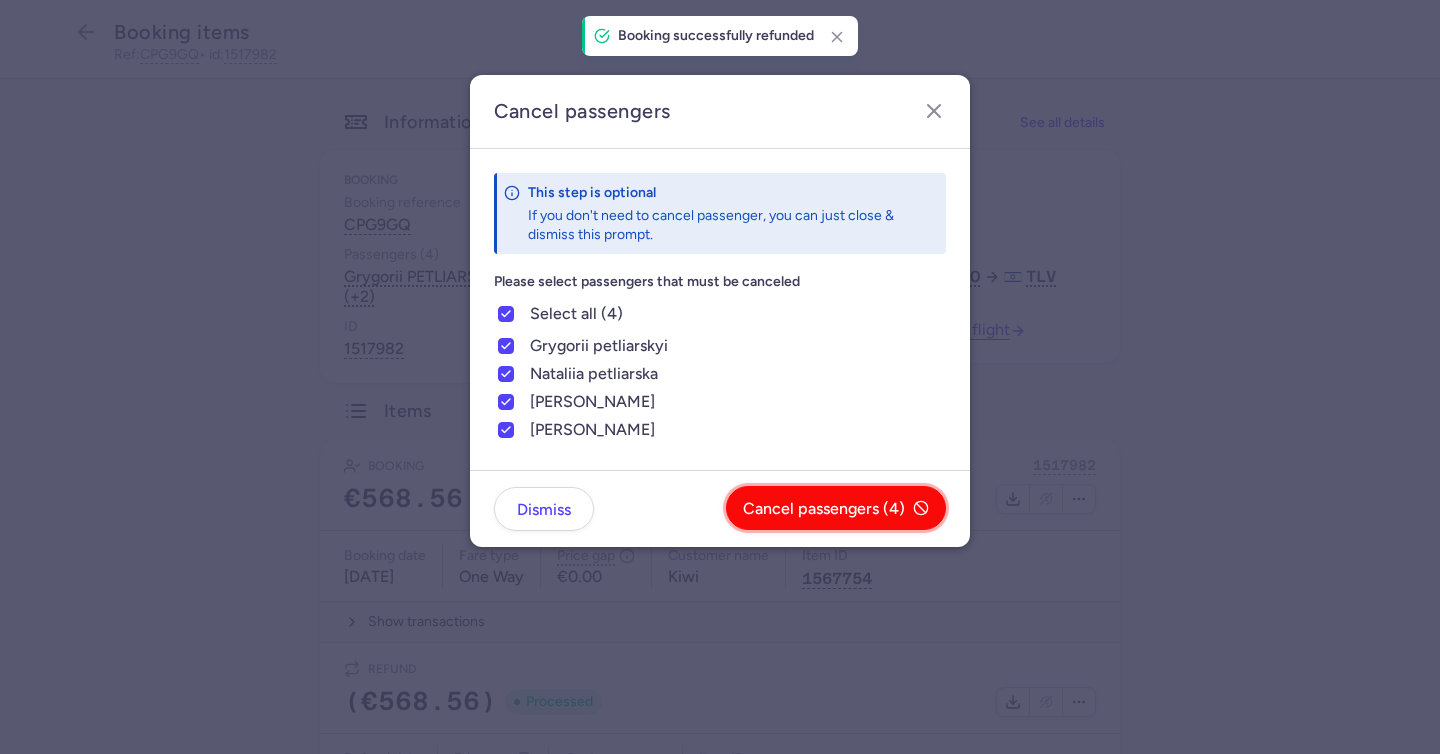 click on "Cancel passengers (4)" at bounding box center (824, 509) 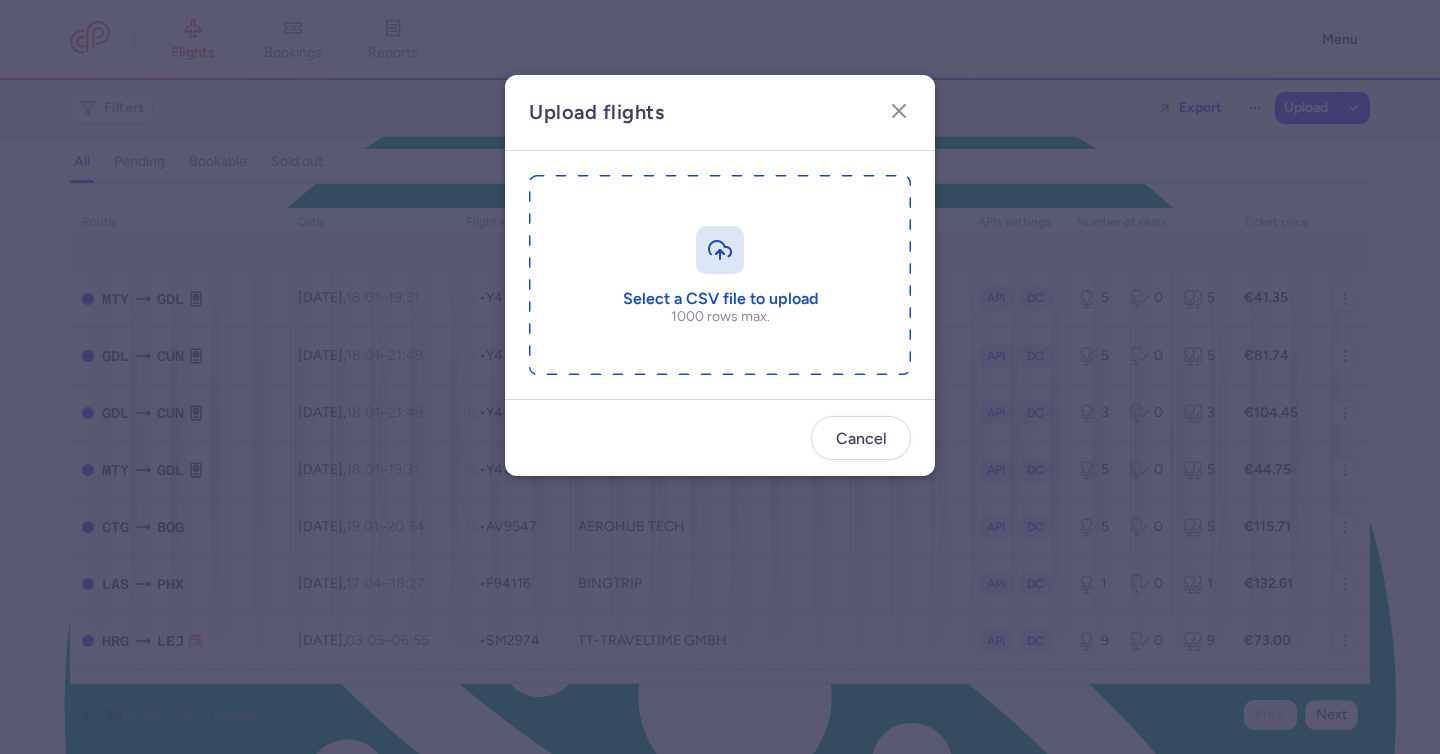 scroll, scrollTop: 0, scrollLeft: 0, axis: both 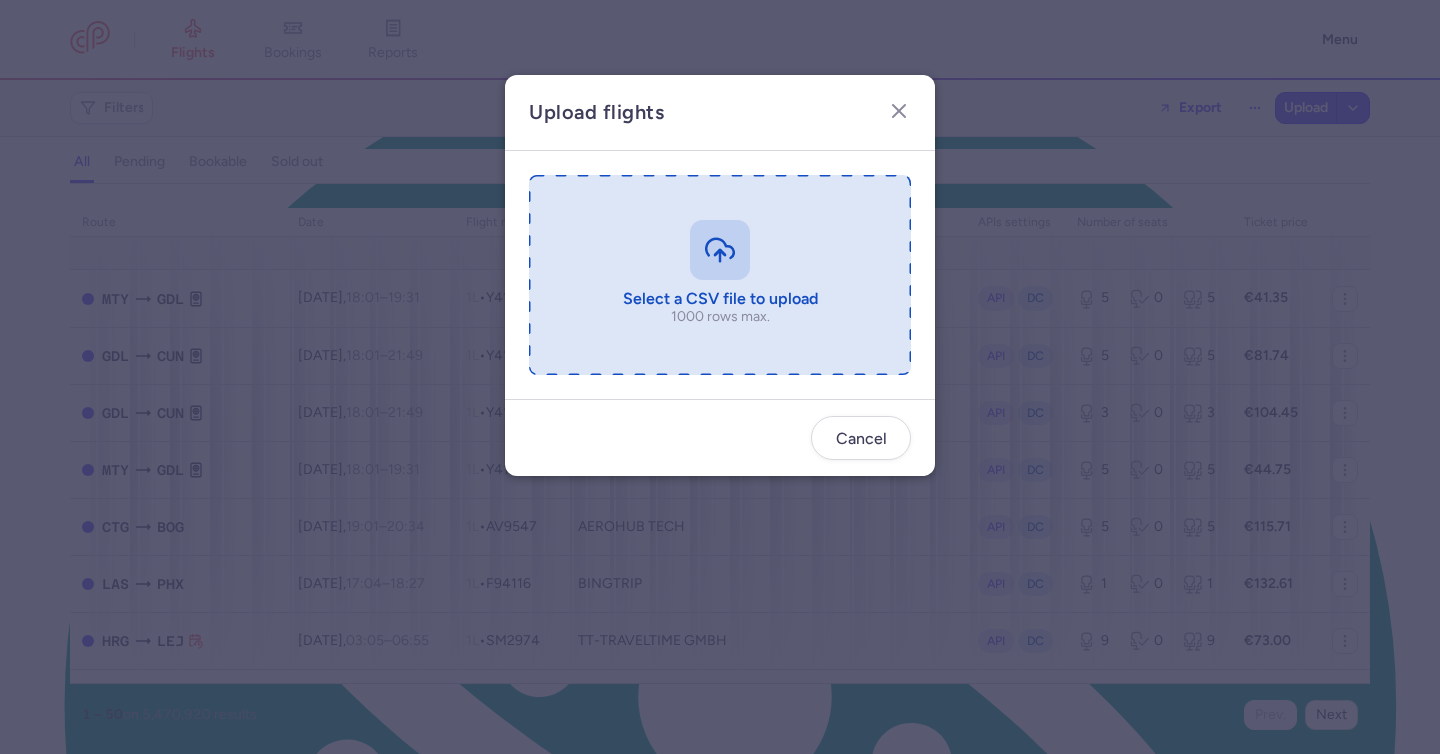 click at bounding box center (720, 275) 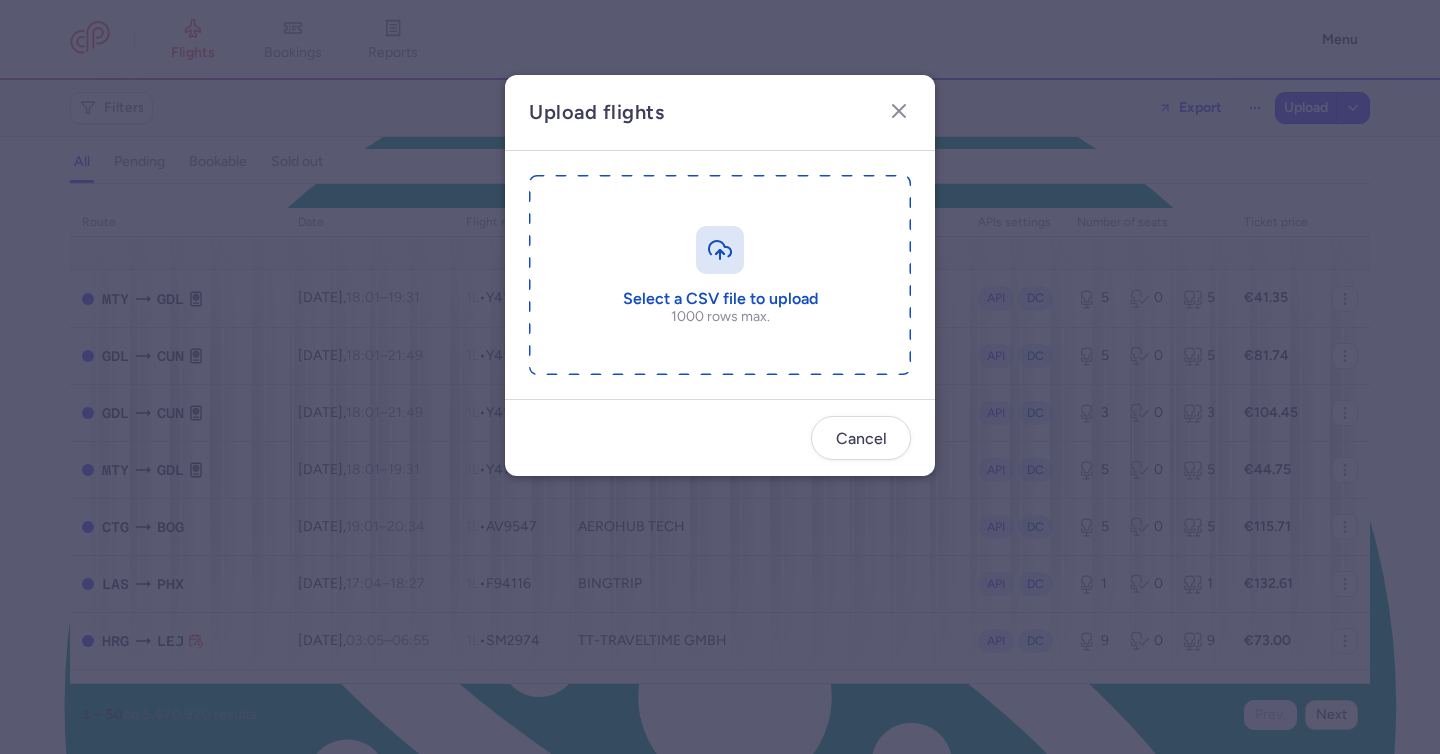 type on "C:\fakepath\export_flights_20250713,1218.csv" 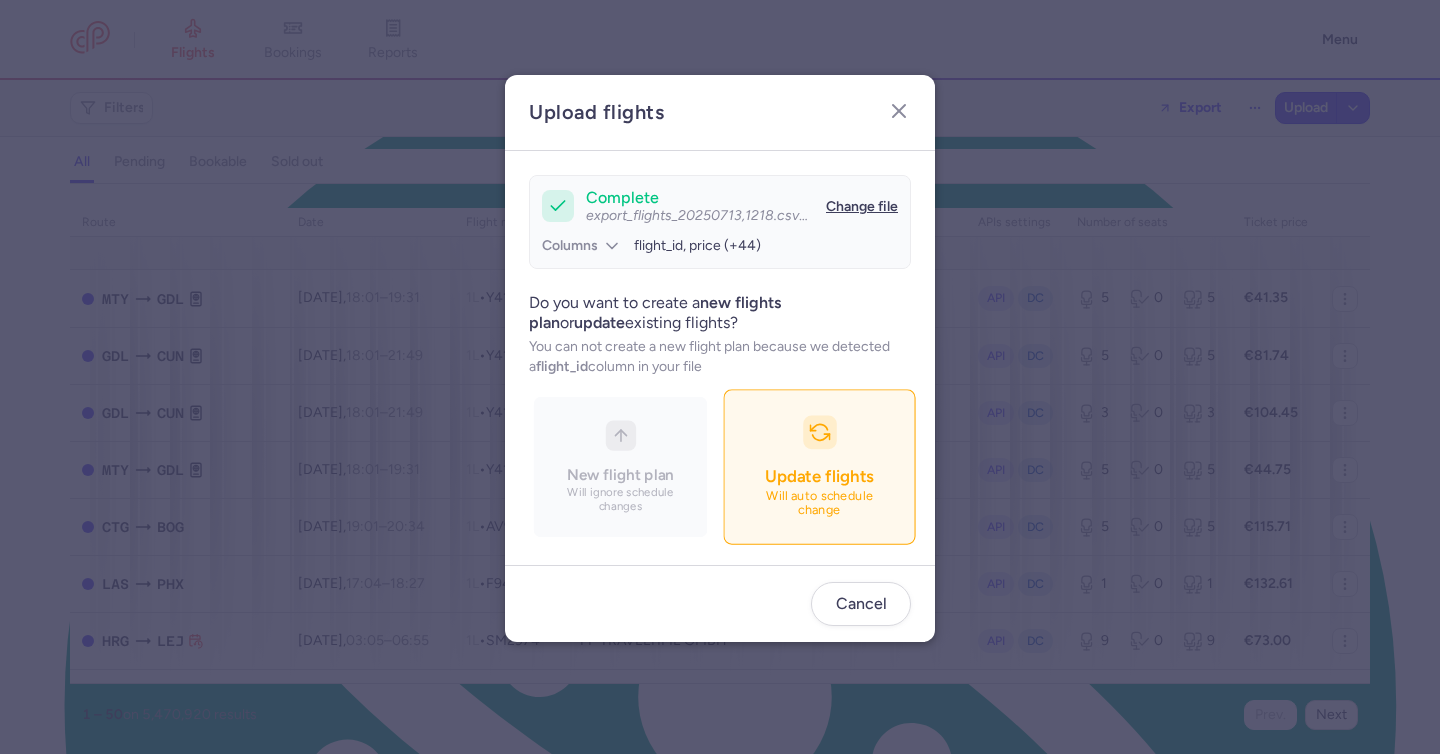 click on "Update flights Will auto schedule change" at bounding box center (819, 467) 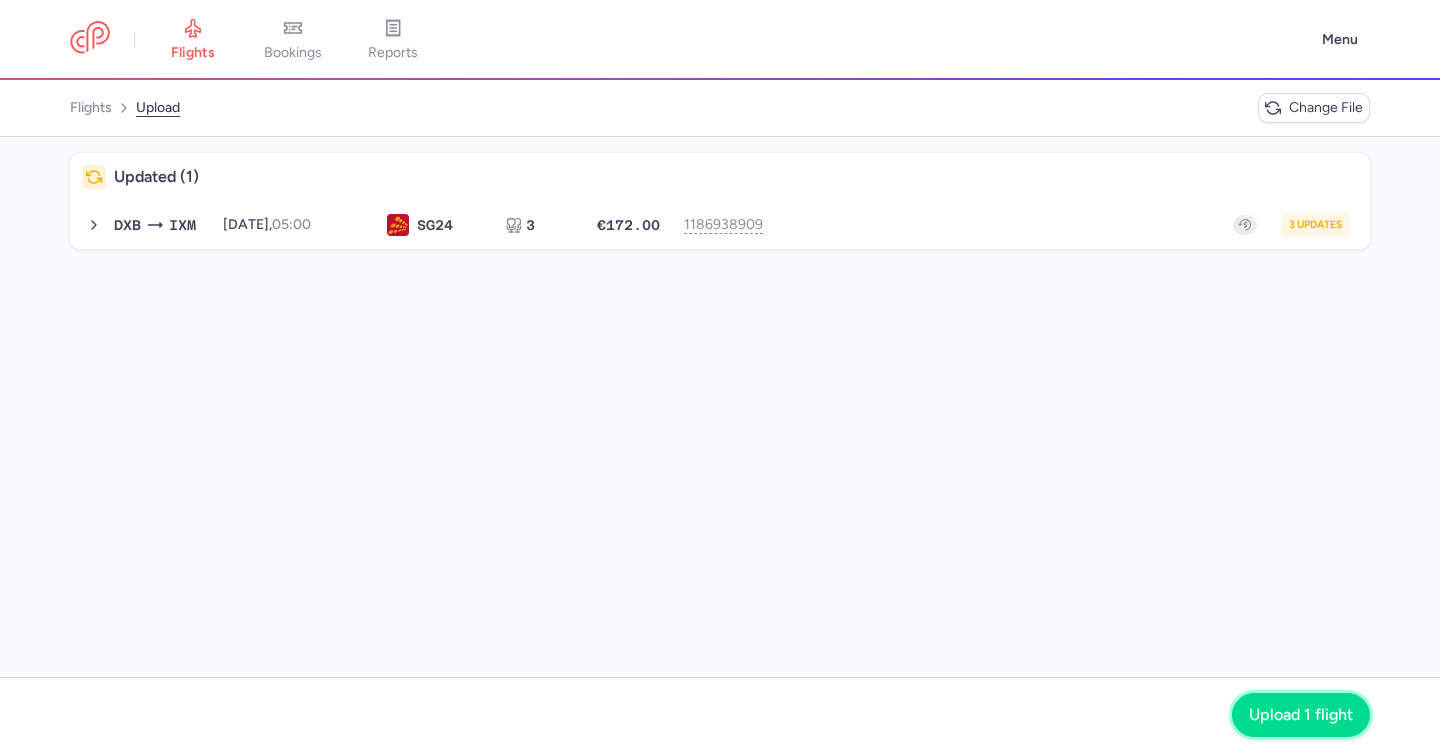 click on "Upload 1 flight" at bounding box center [1301, 715] 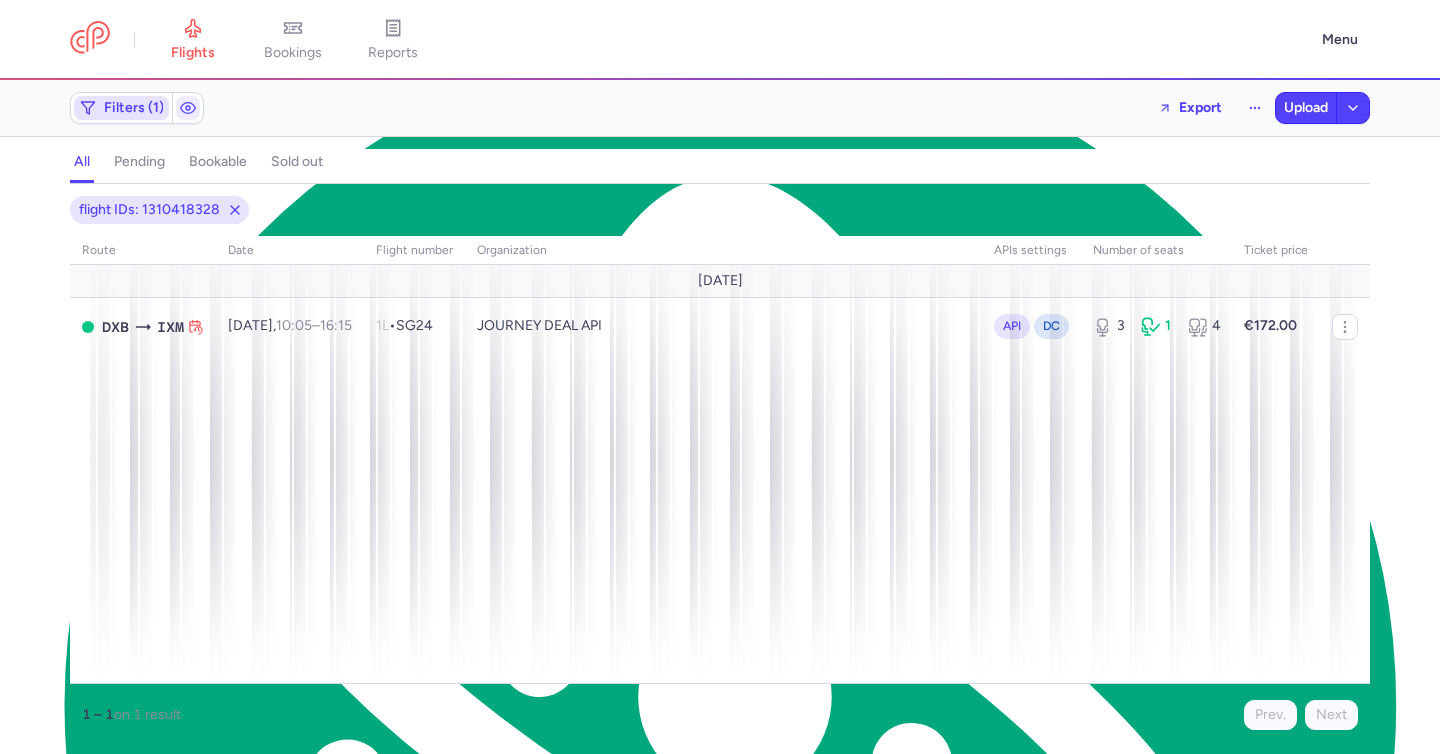 click on "Filters (1)" 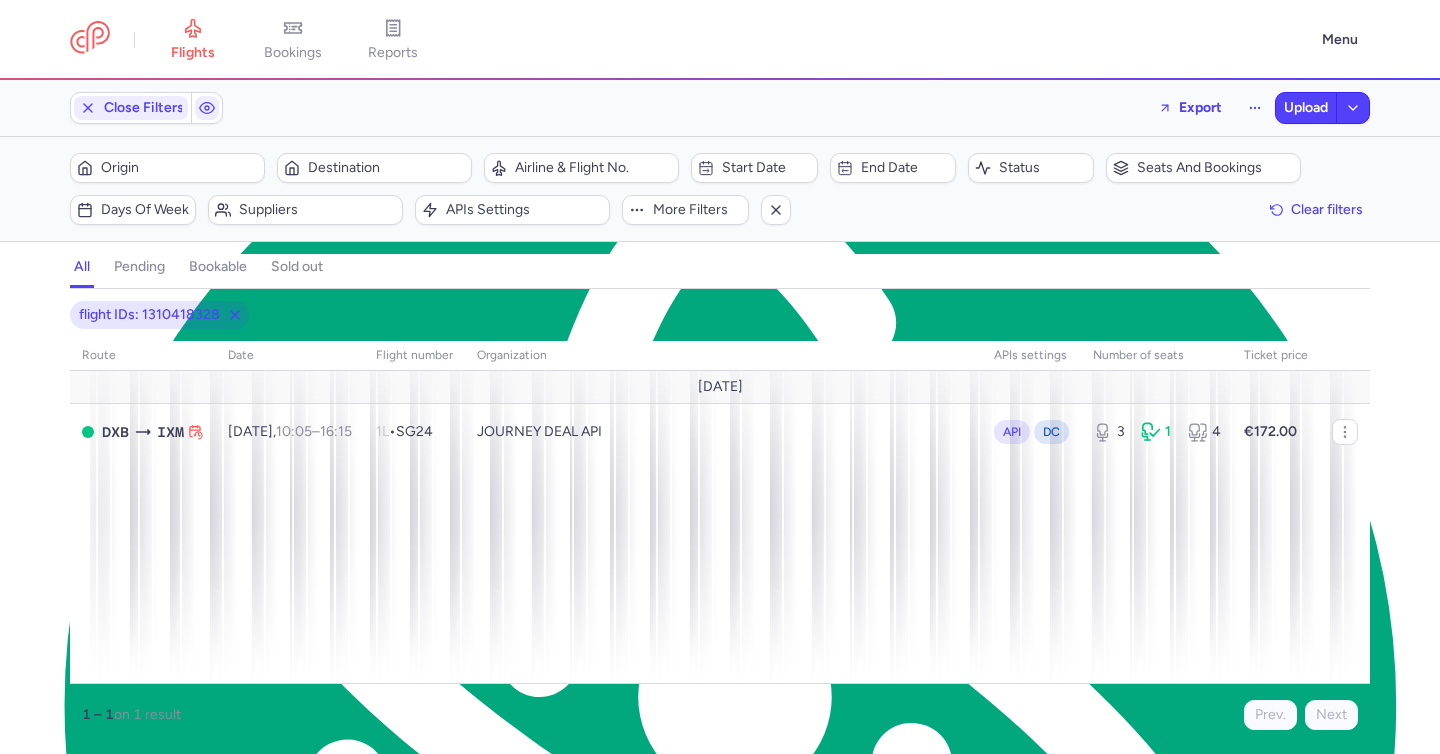 scroll, scrollTop: 0, scrollLeft: 0, axis: both 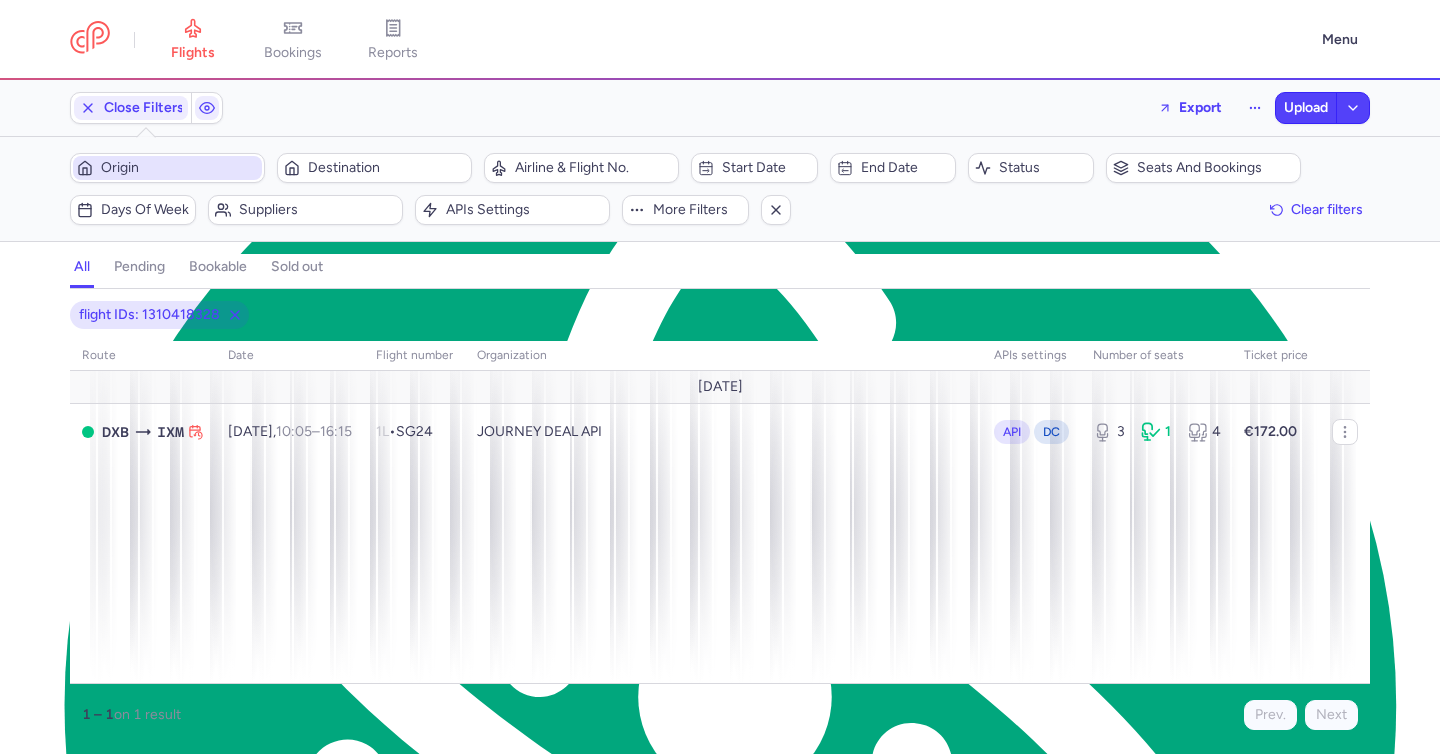 click on "Origin" at bounding box center [179, 168] 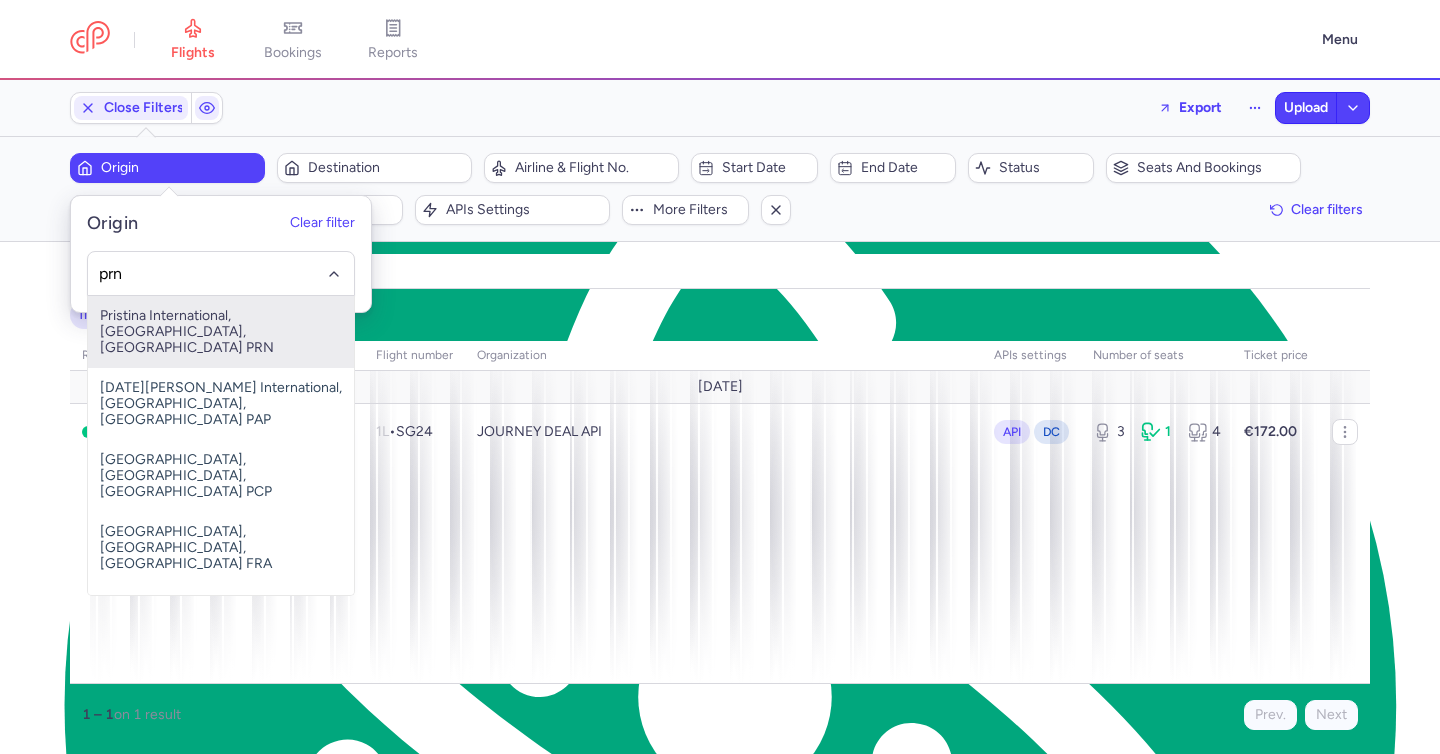 click on "Pristina International, [GEOGRAPHIC_DATA], [GEOGRAPHIC_DATA] PRN" at bounding box center (221, 332) 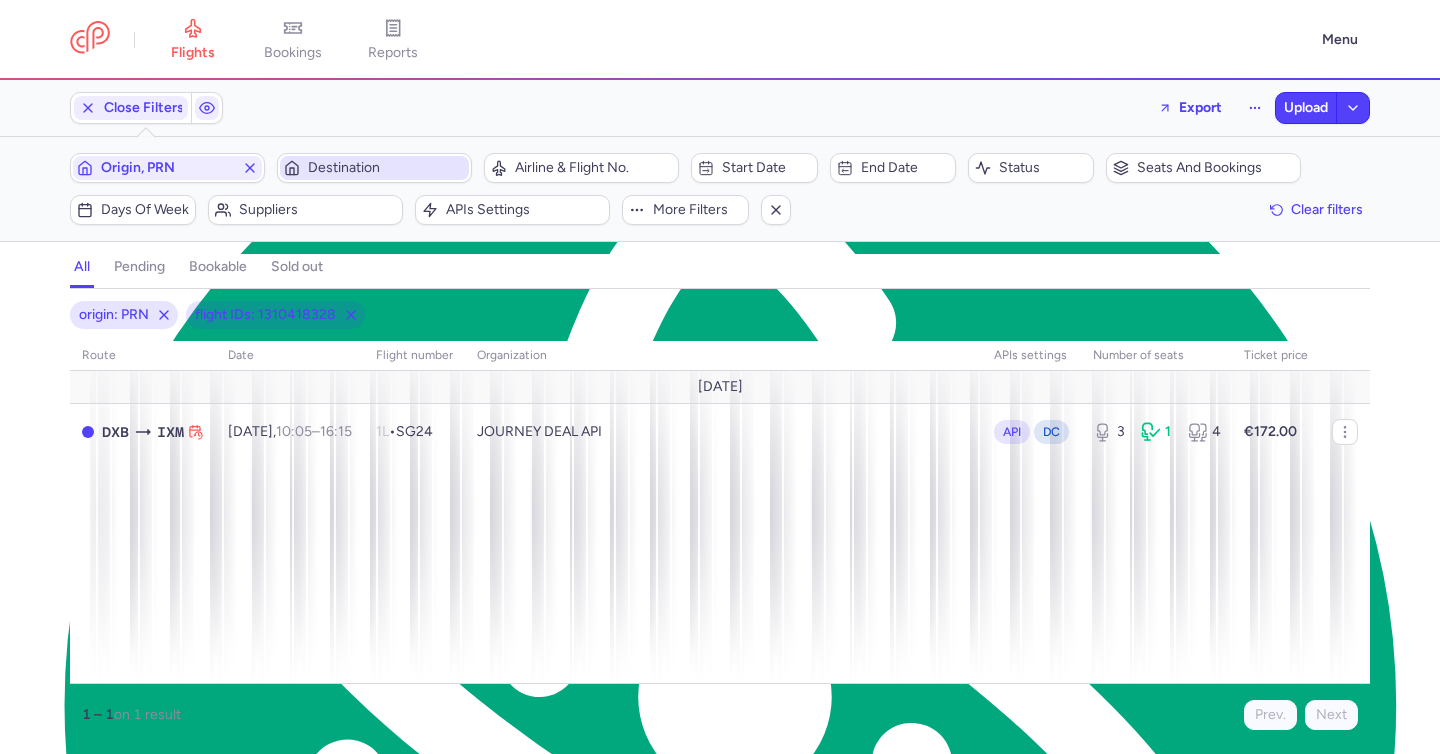 click on "Destination" at bounding box center (386, 168) 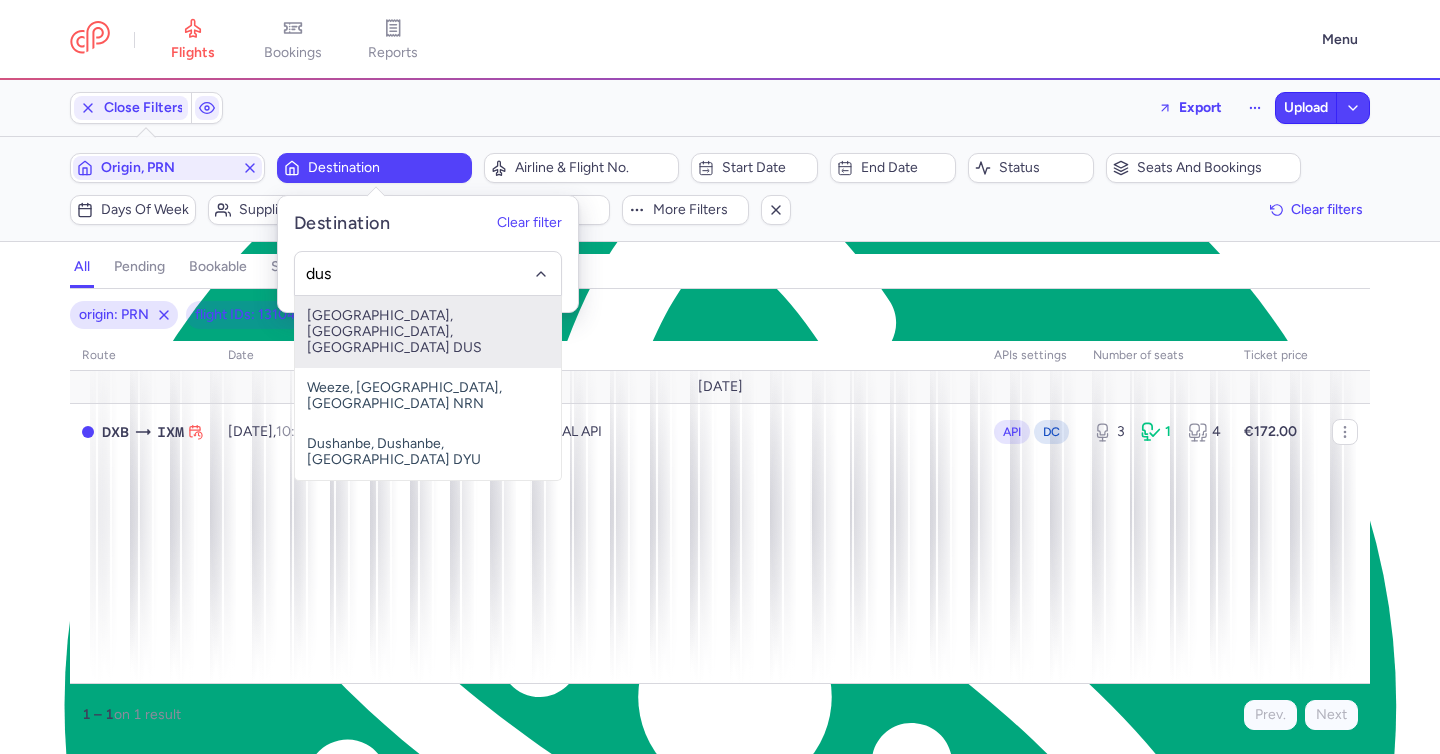 click on "Düsseldorf International Airport, Düsseldorf, Germany DUS" at bounding box center (428, 332) 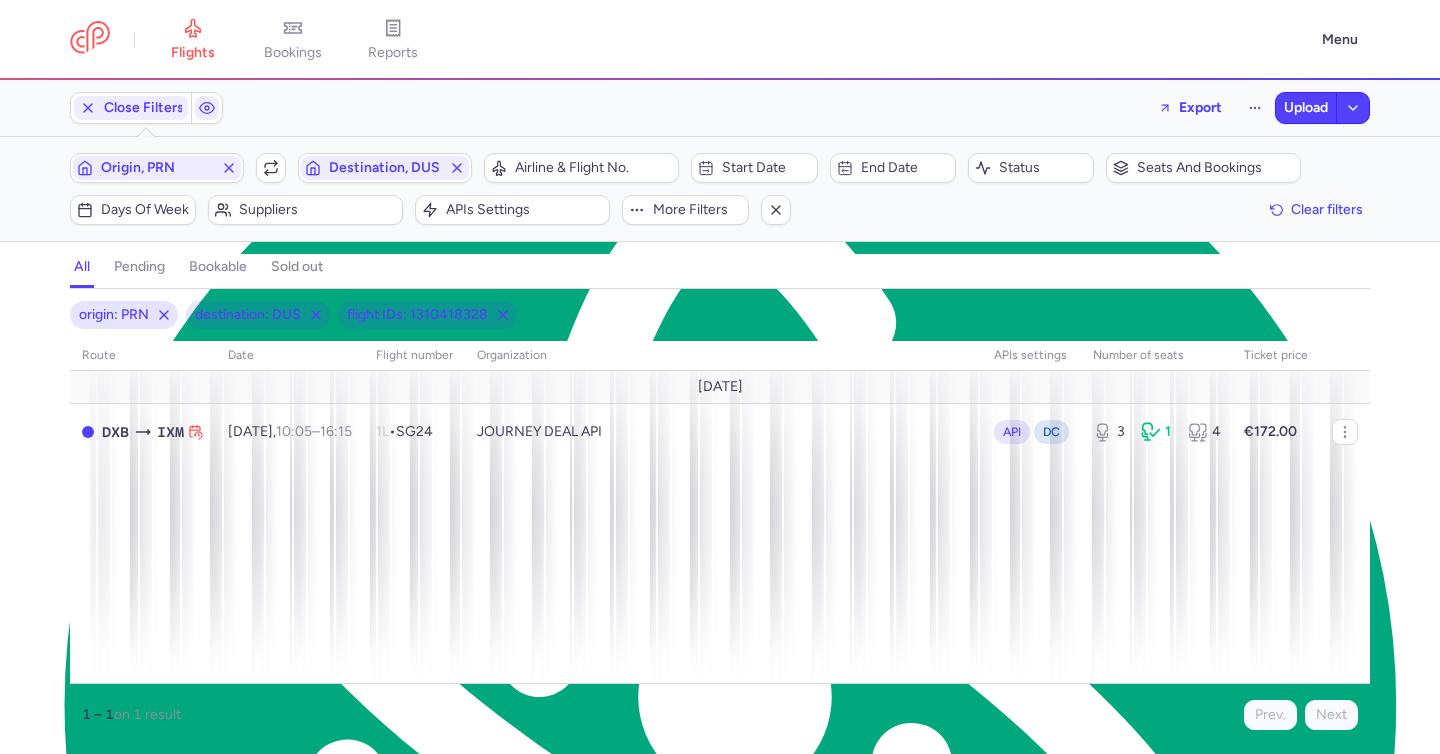 click 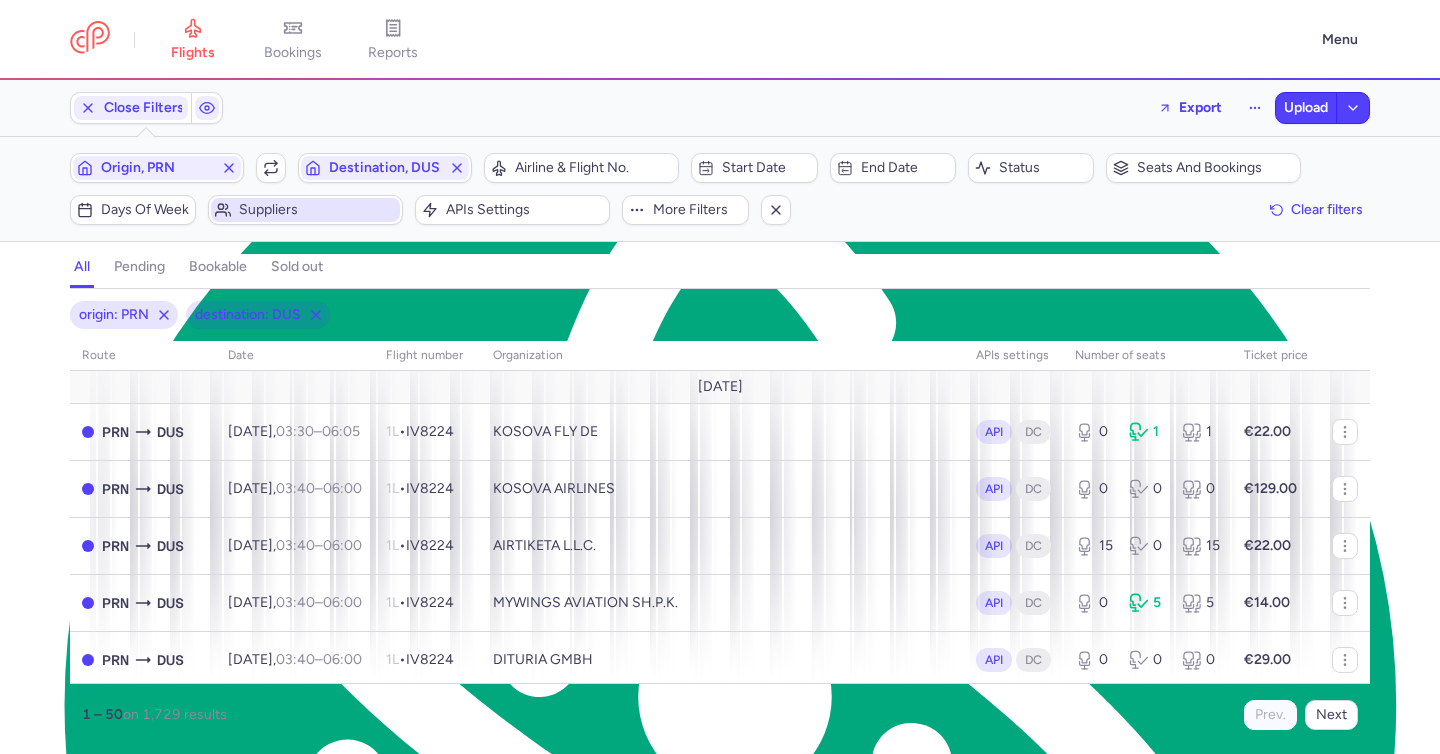 click on "Suppliers" at bounding box center (317, 210) 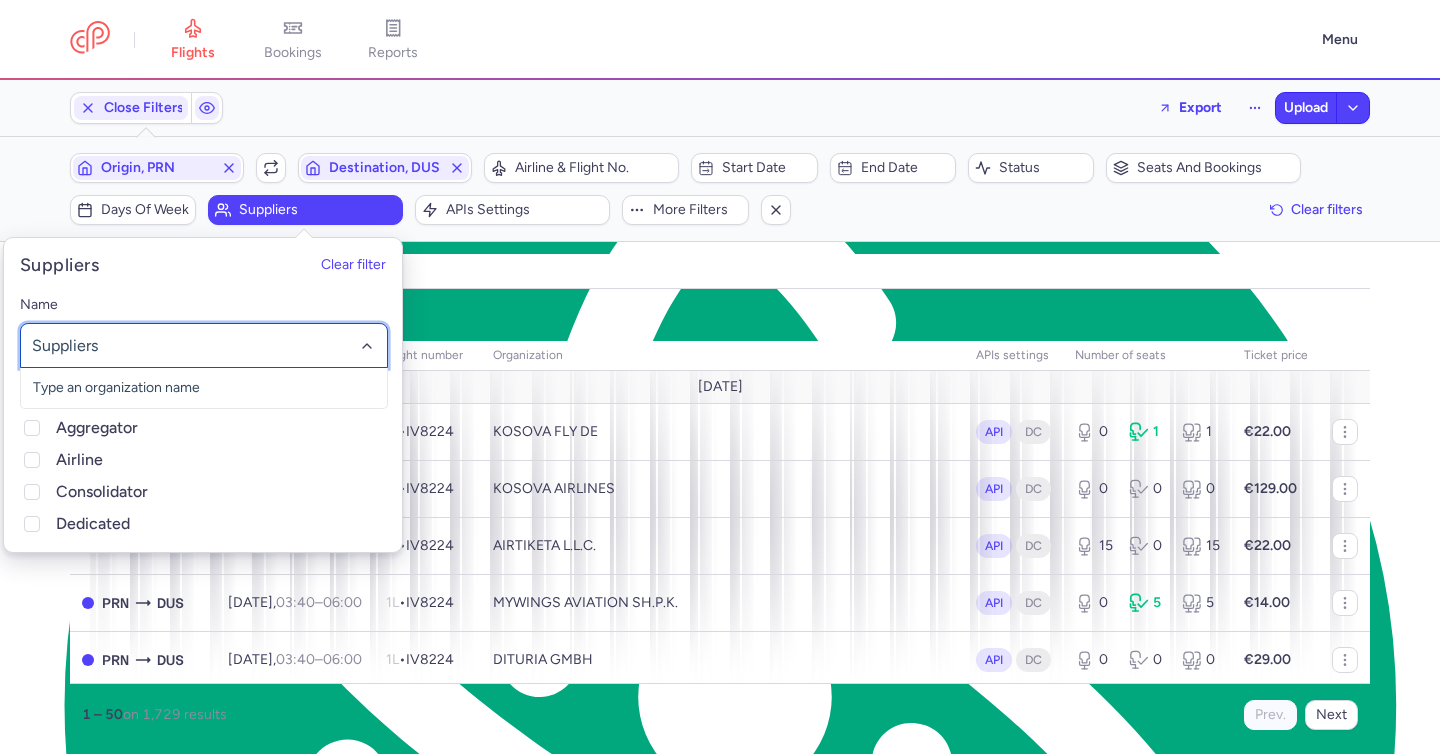 click 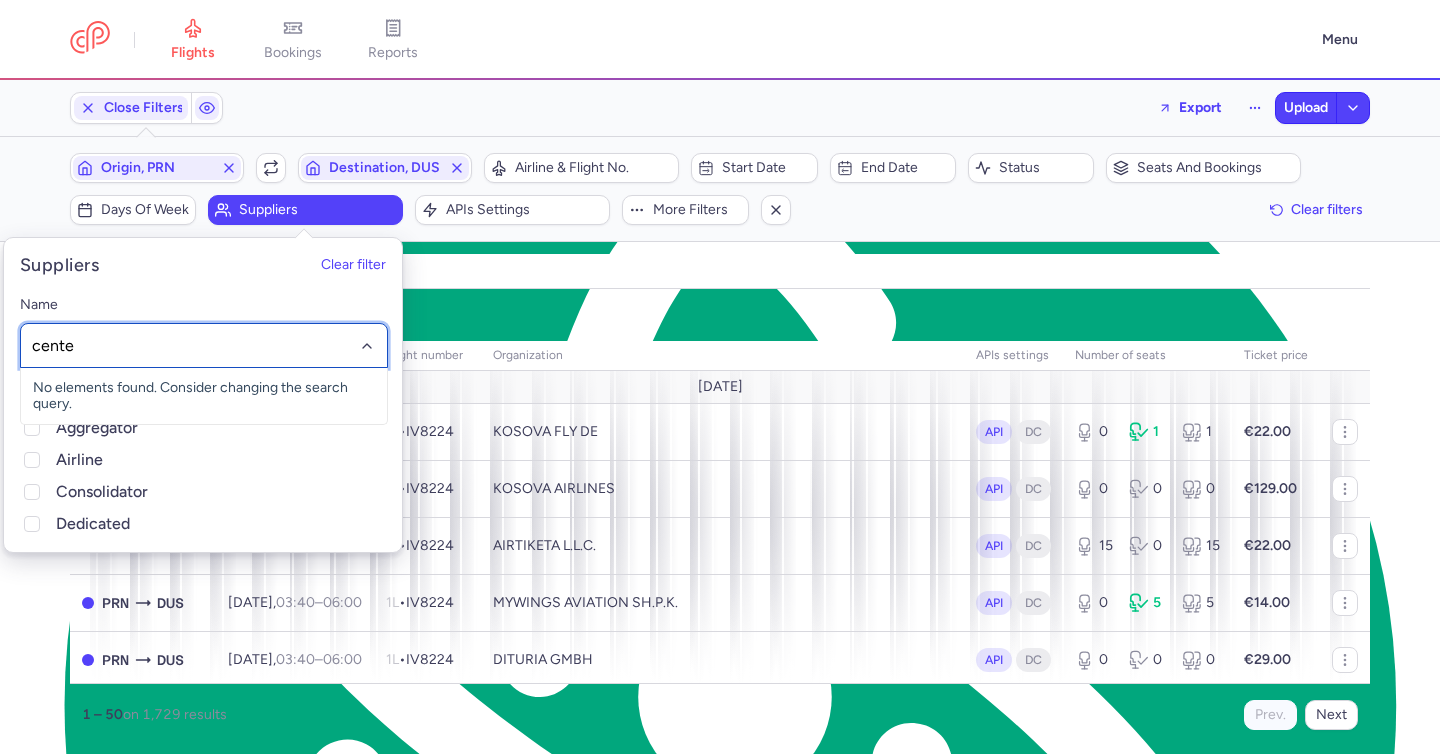 type on "center" 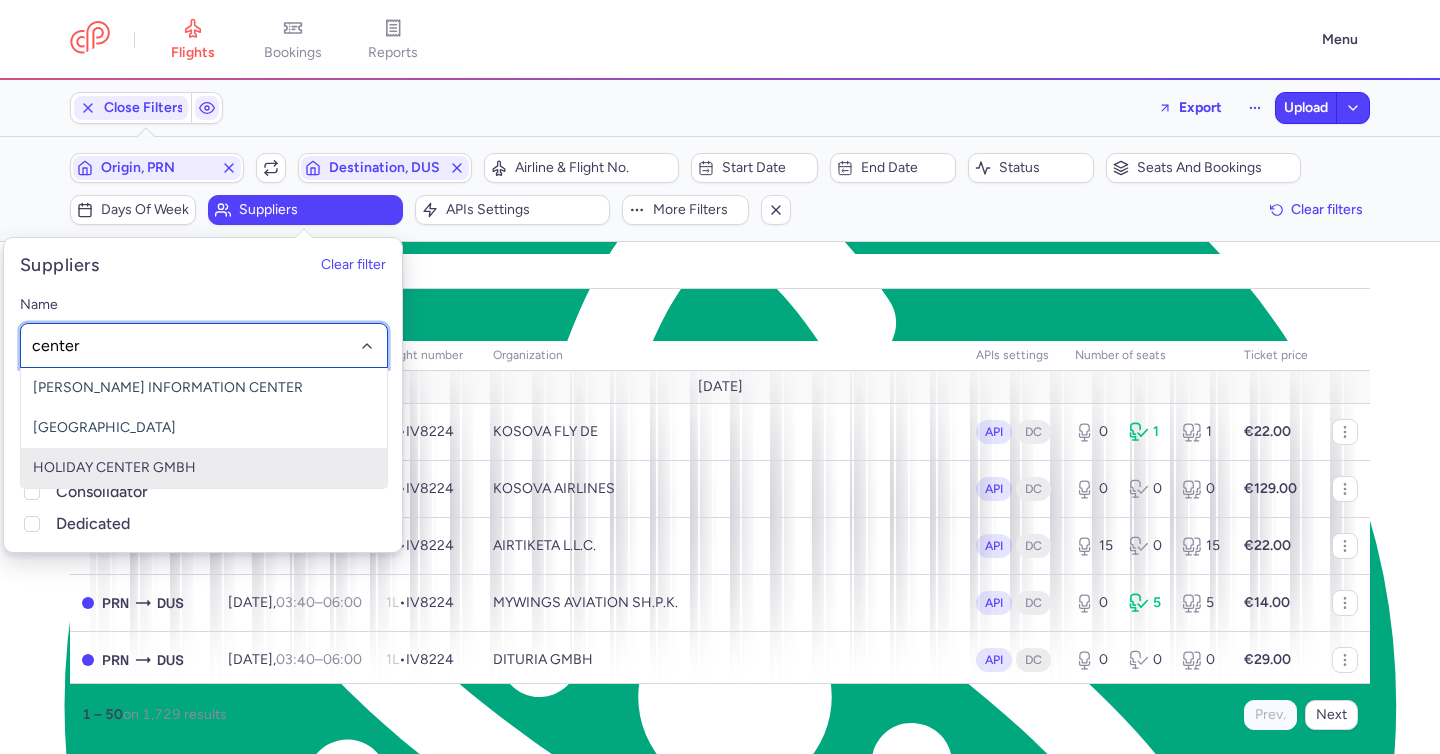 click on "HOLIDAY CENTER GMBH" at bounding box center [204, 468] 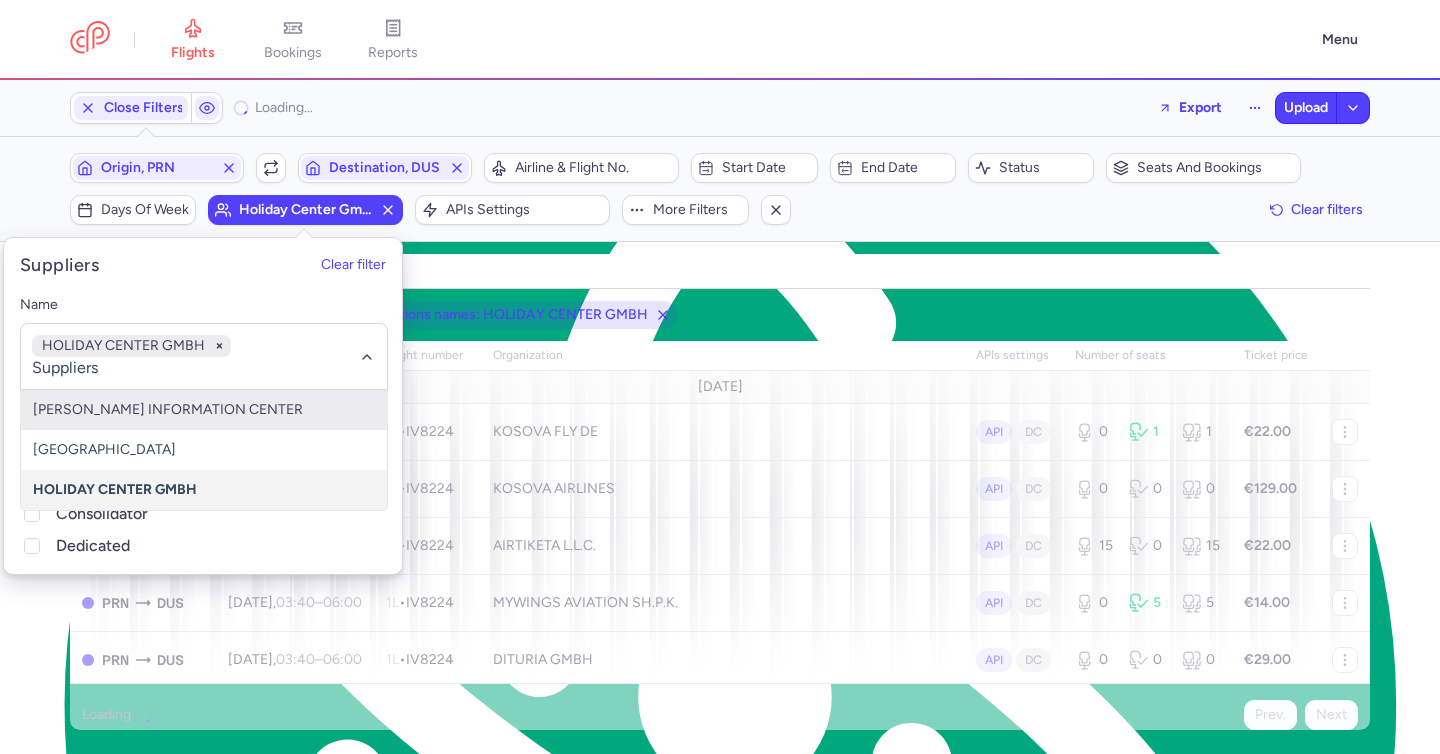 click on "all pending bookable sold out" at bounding box center [720, 271] 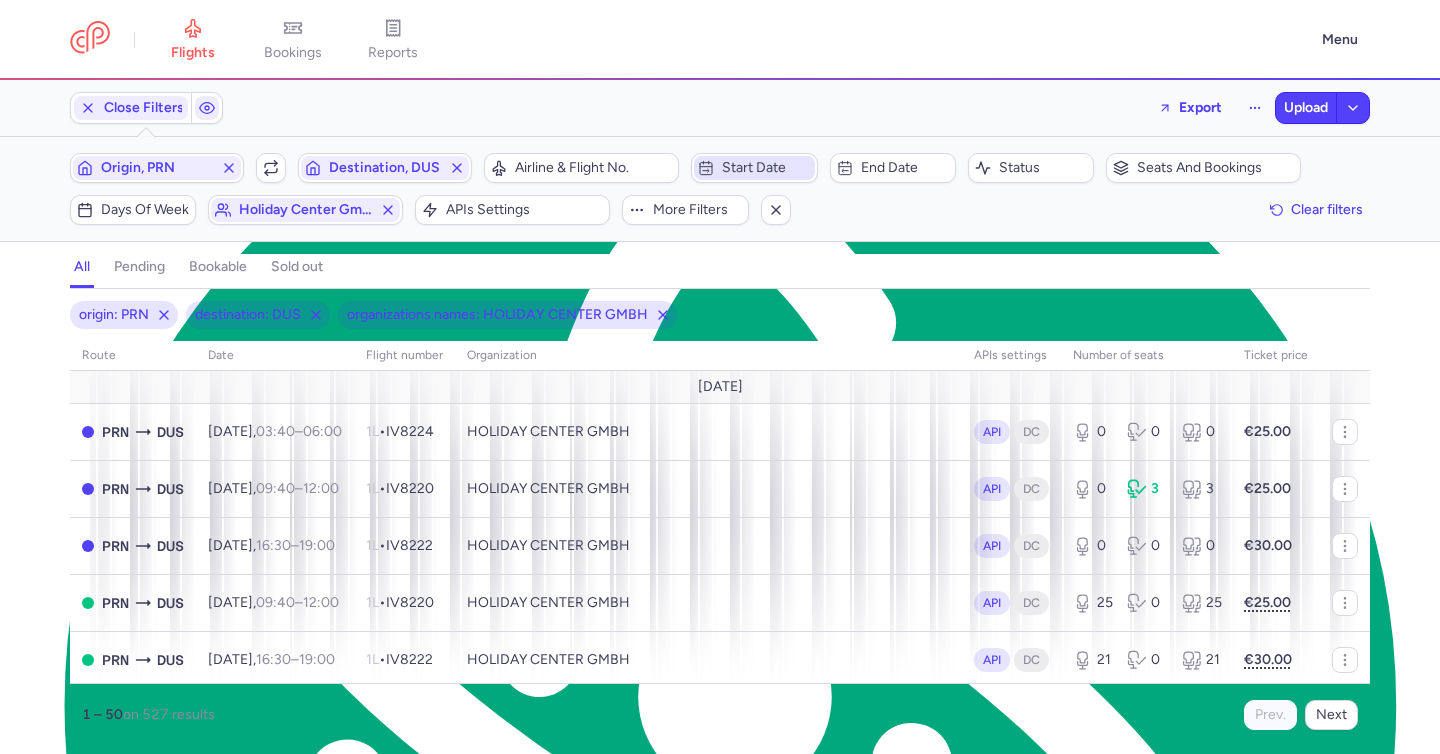click on "Start date" at bounding box center (766, 168) 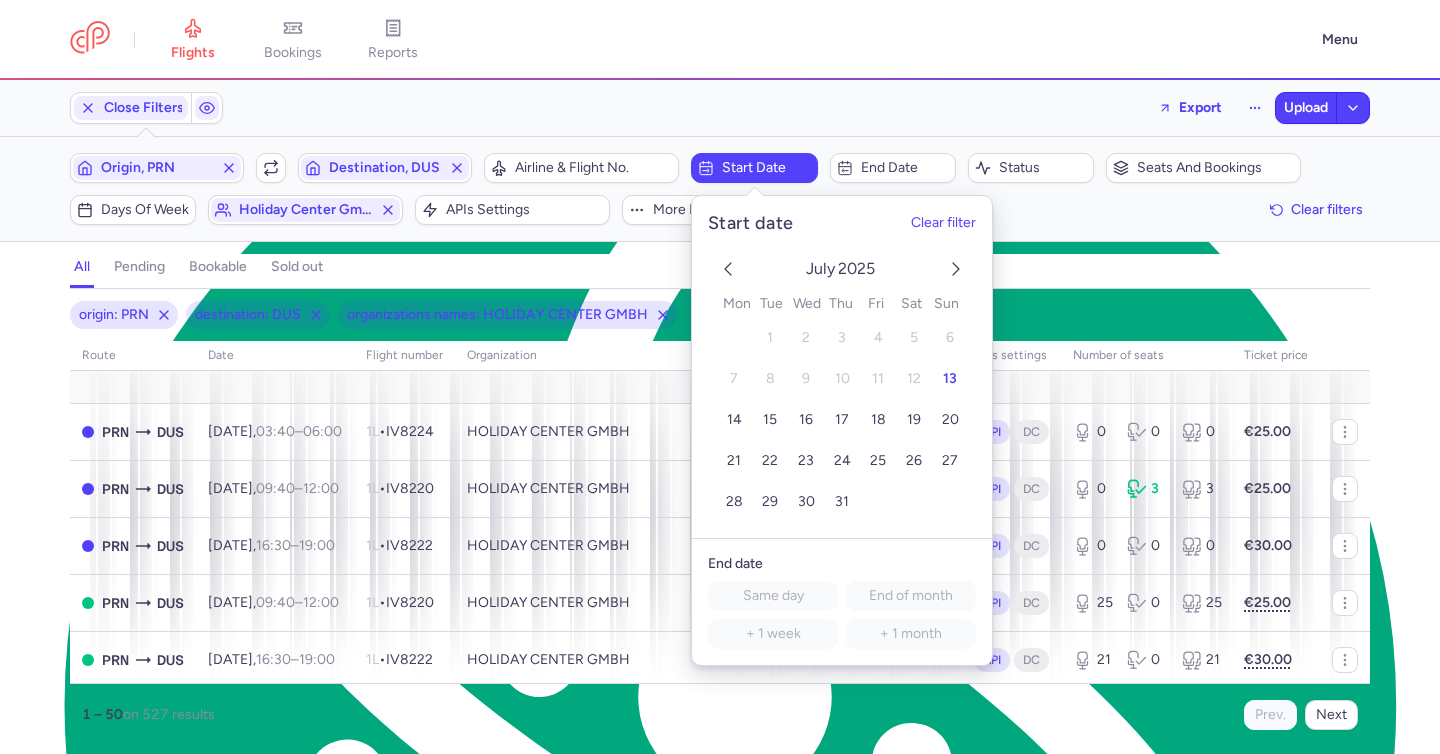 click 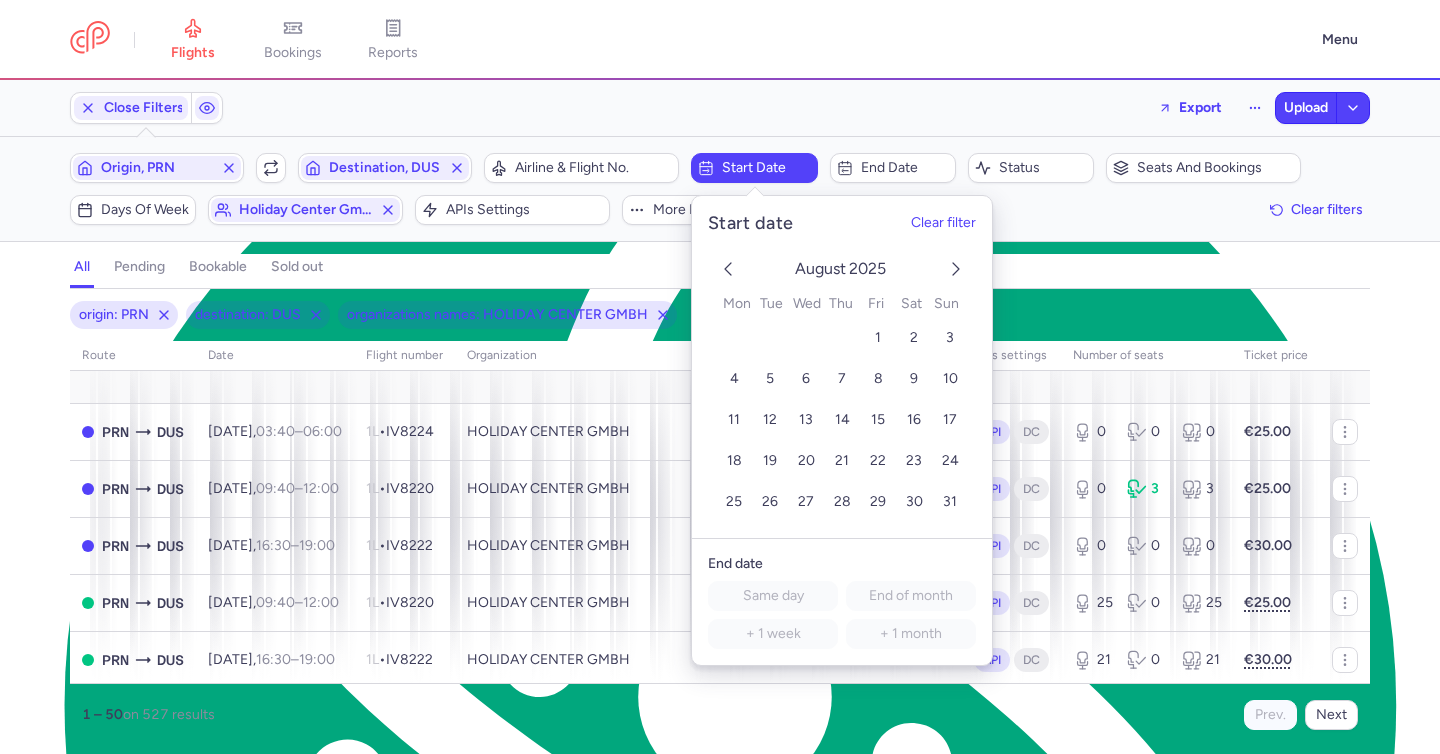 click 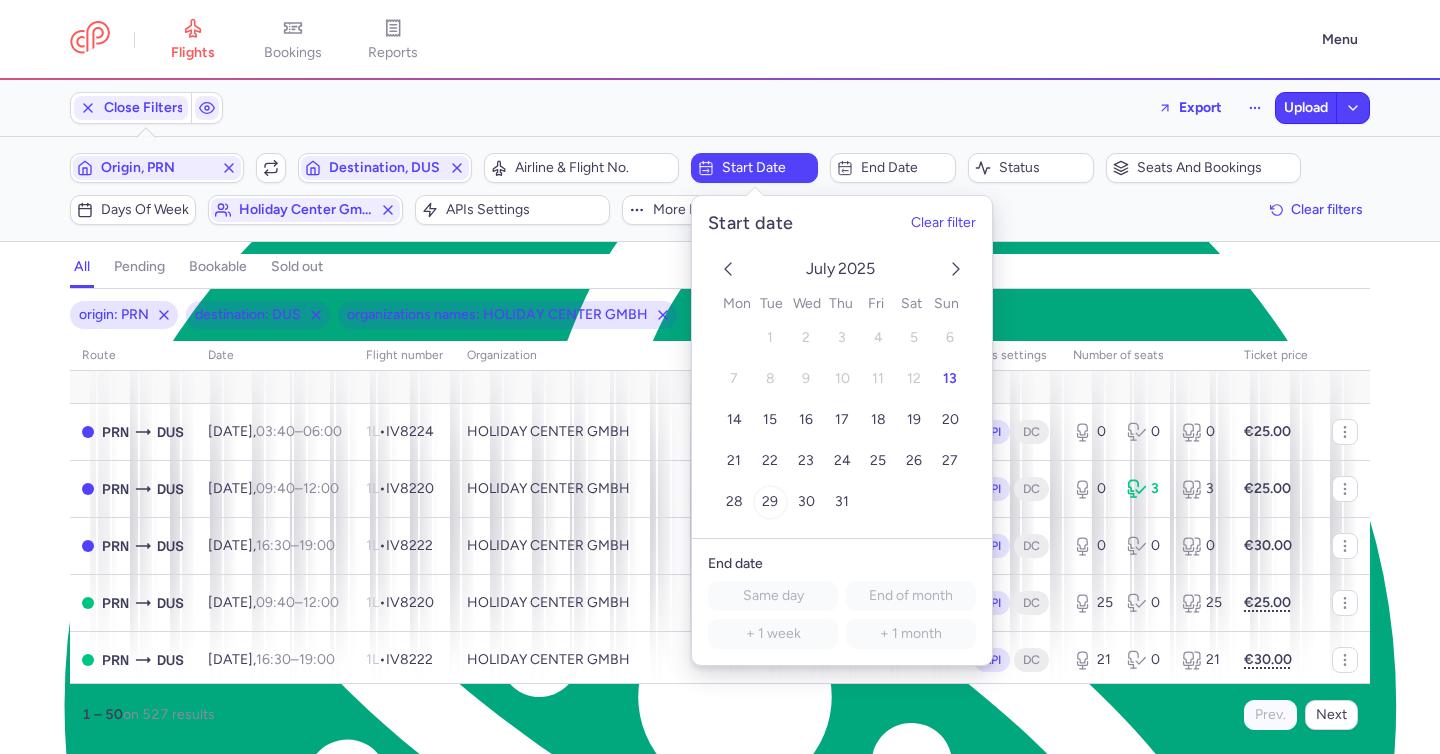 click on "29" at bounding box center (770, 502) 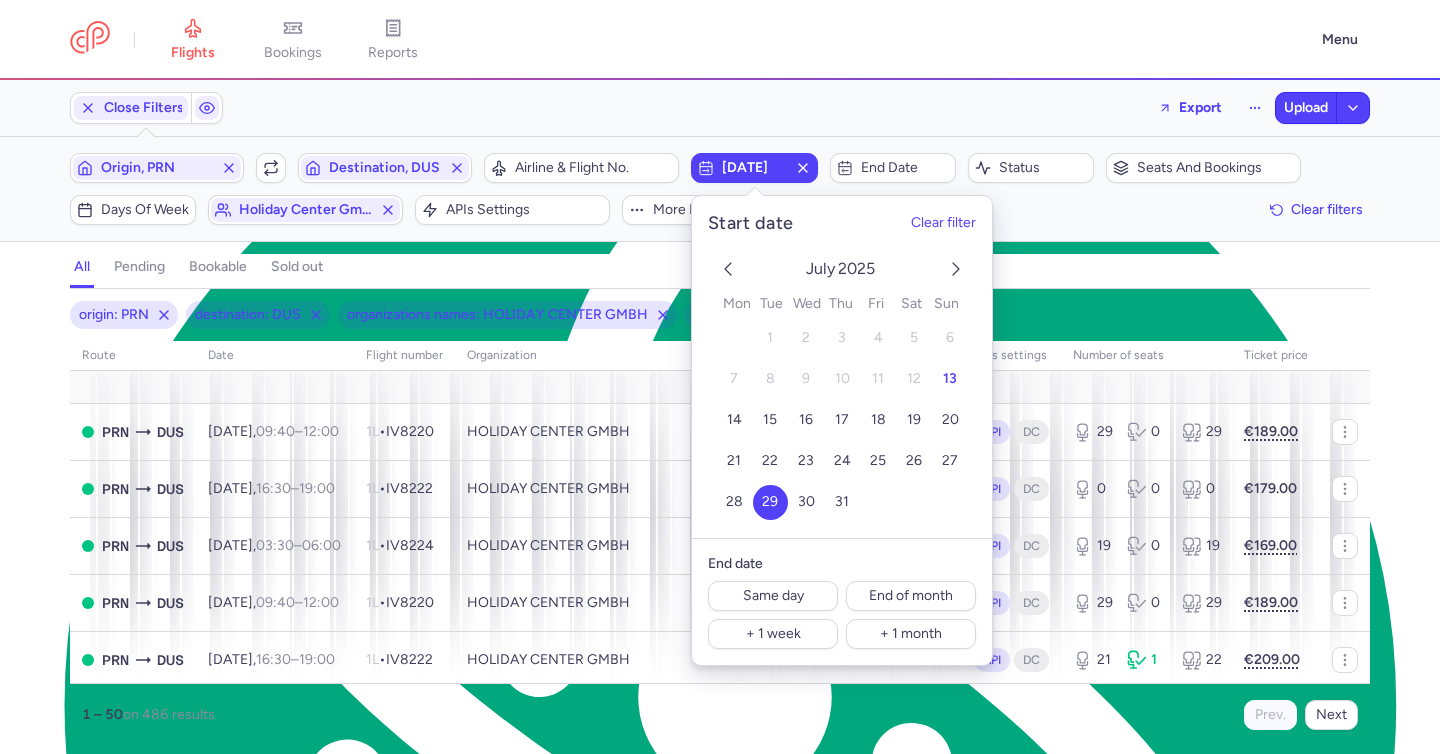 click on "all pending bookable sold out" at bounding box center (720, 271) 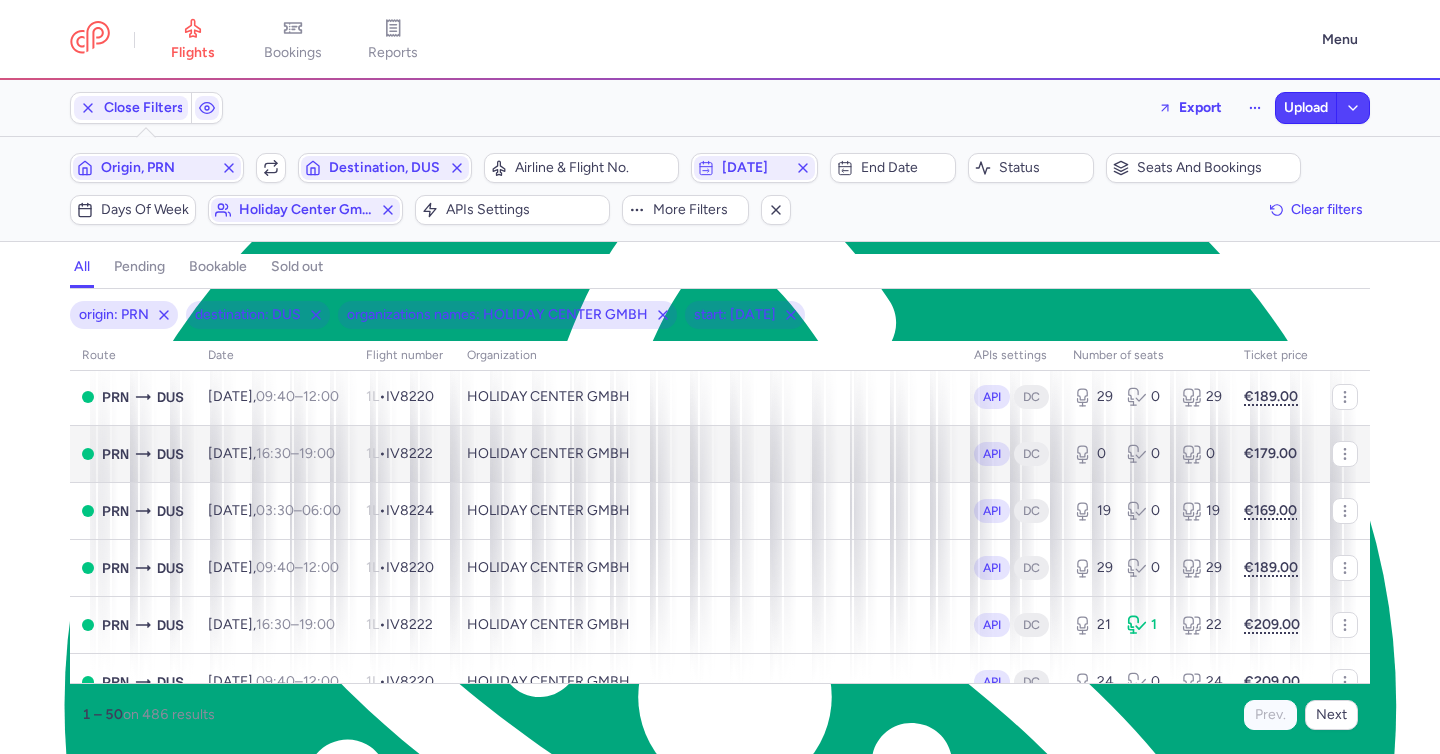 scroll, scrollTop: 37, scrollLeft: 0, axis: vertical 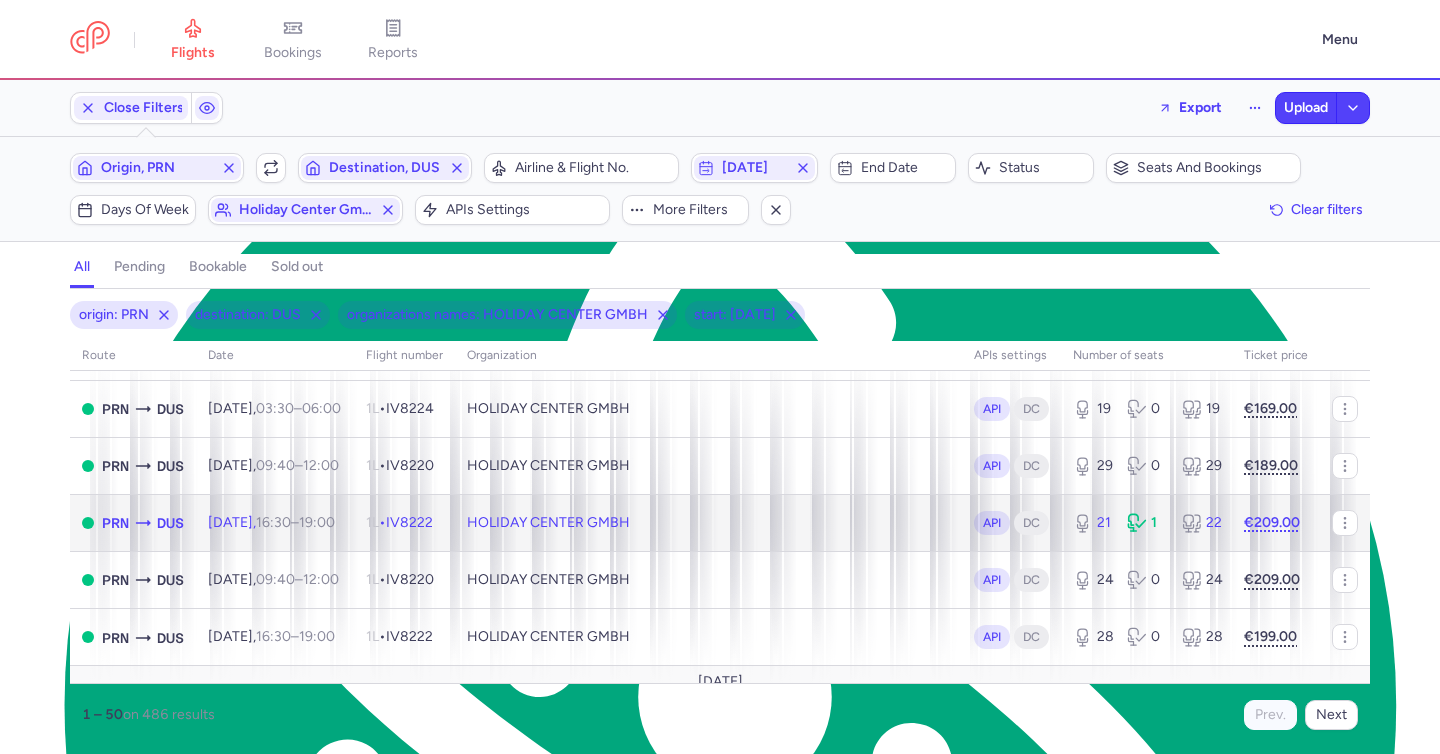 drag, startPoint x: 489, startPoint y: 532, endPoint x: 94, endPoint y: 522, distance: 395.12656 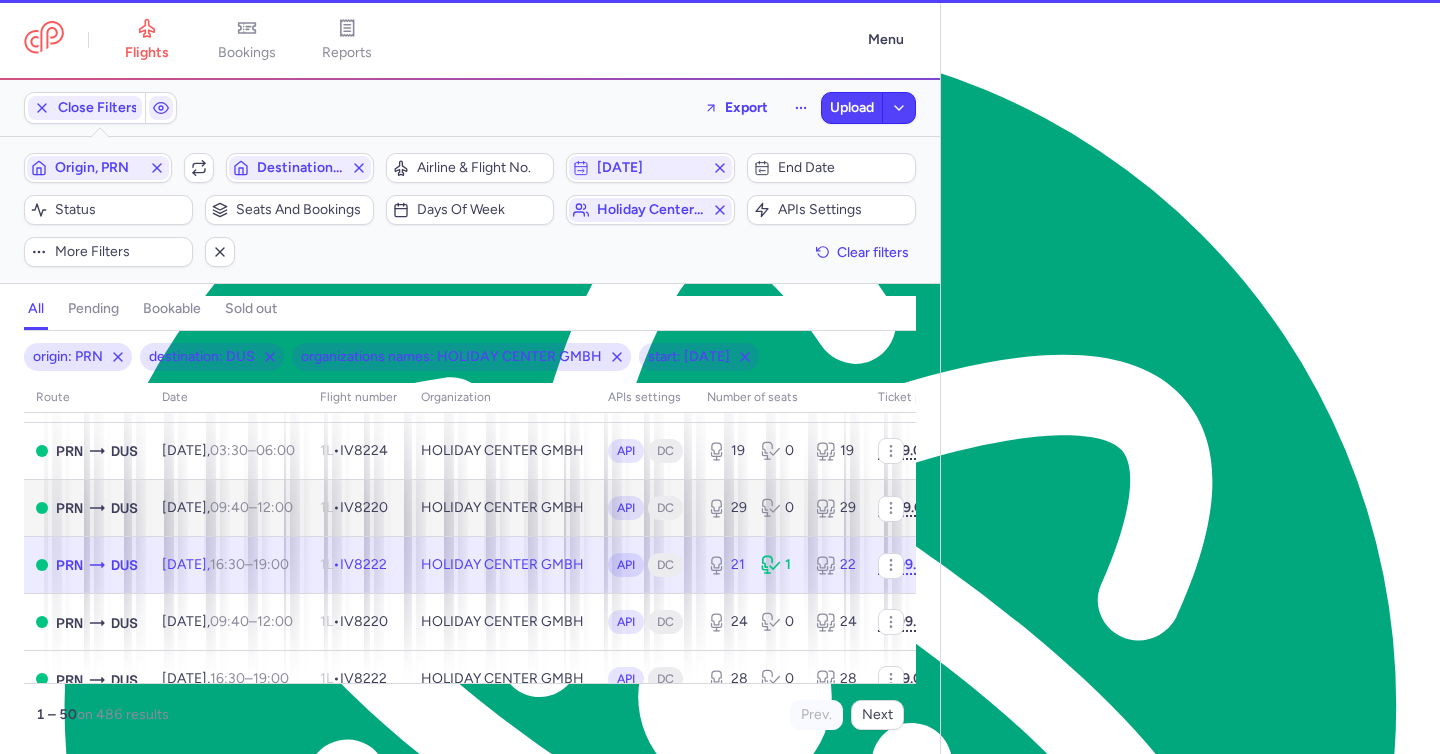 select on "hours" 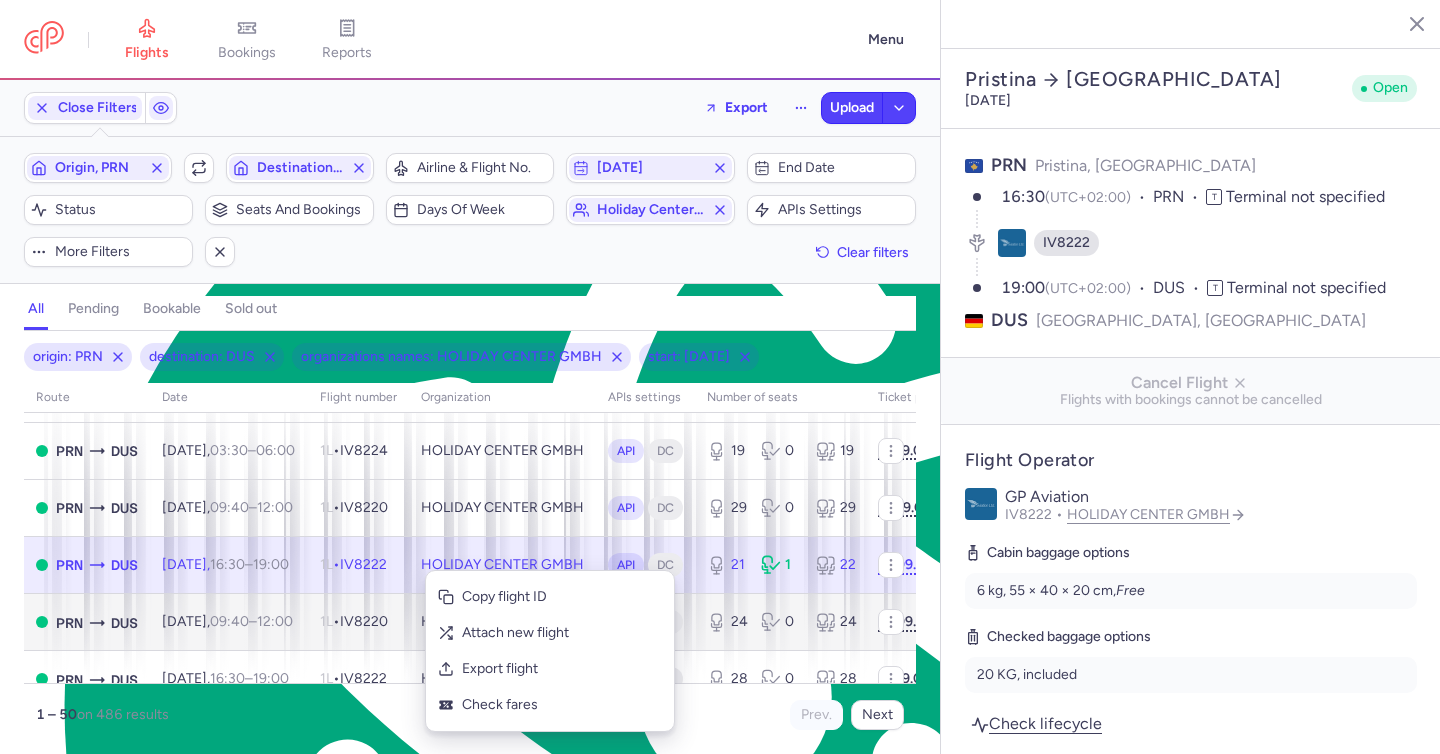 drag, startPoint x: 497, startPoint y: 596, endPoint x: 519, endPoint y: 594, distance: 22.090721 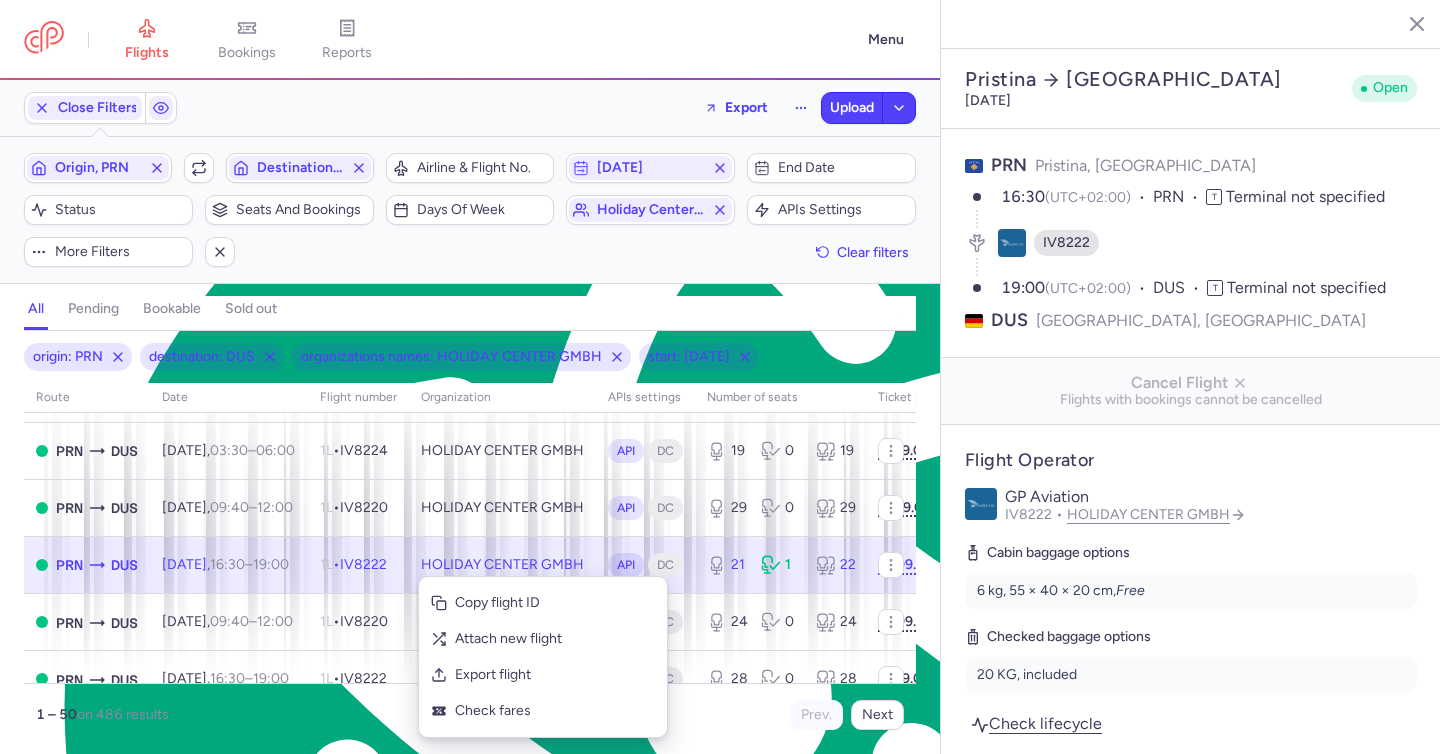 drag, startPoint x: 418, startPoint y: 576, endPoint x: 431, endPoint y: 578, distance: 13.152946 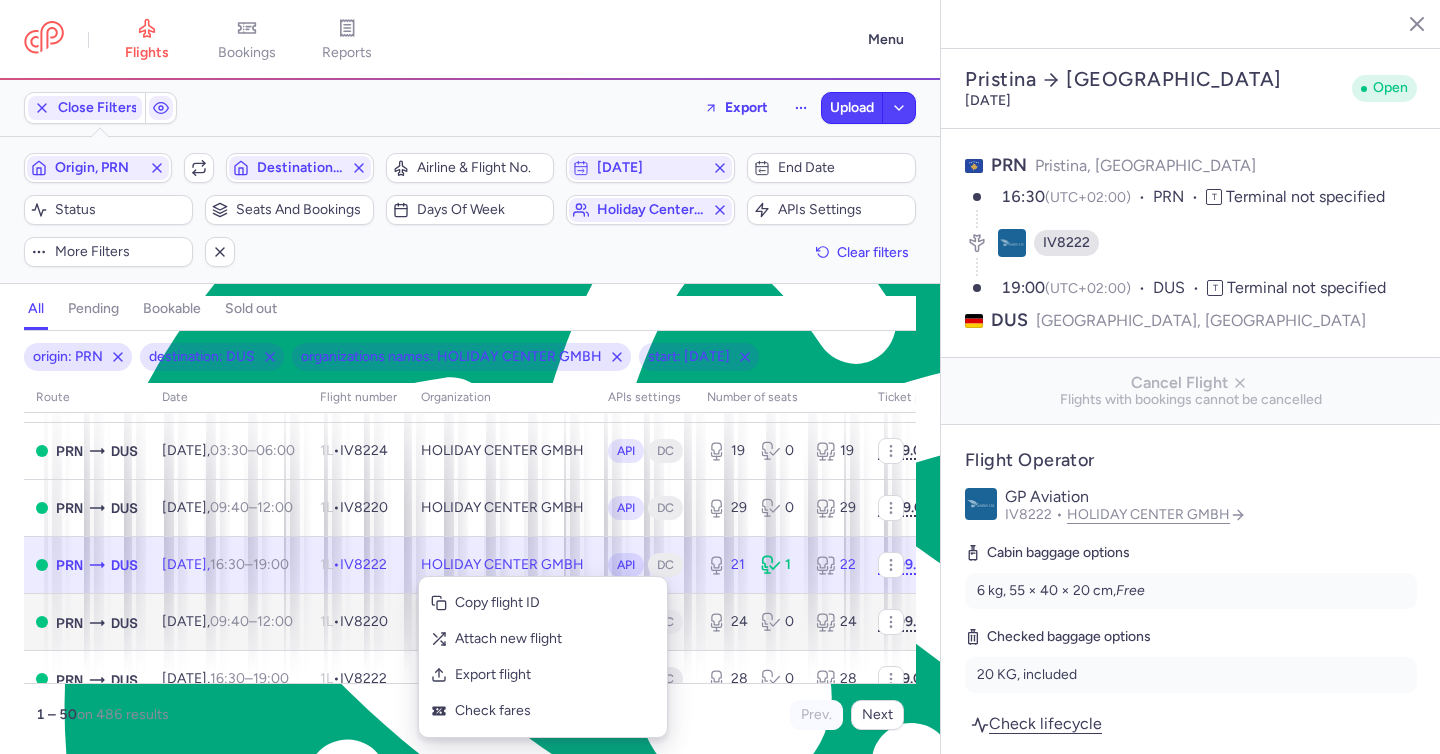 click on "Copy flight ID" at bounding box center [555, 603] 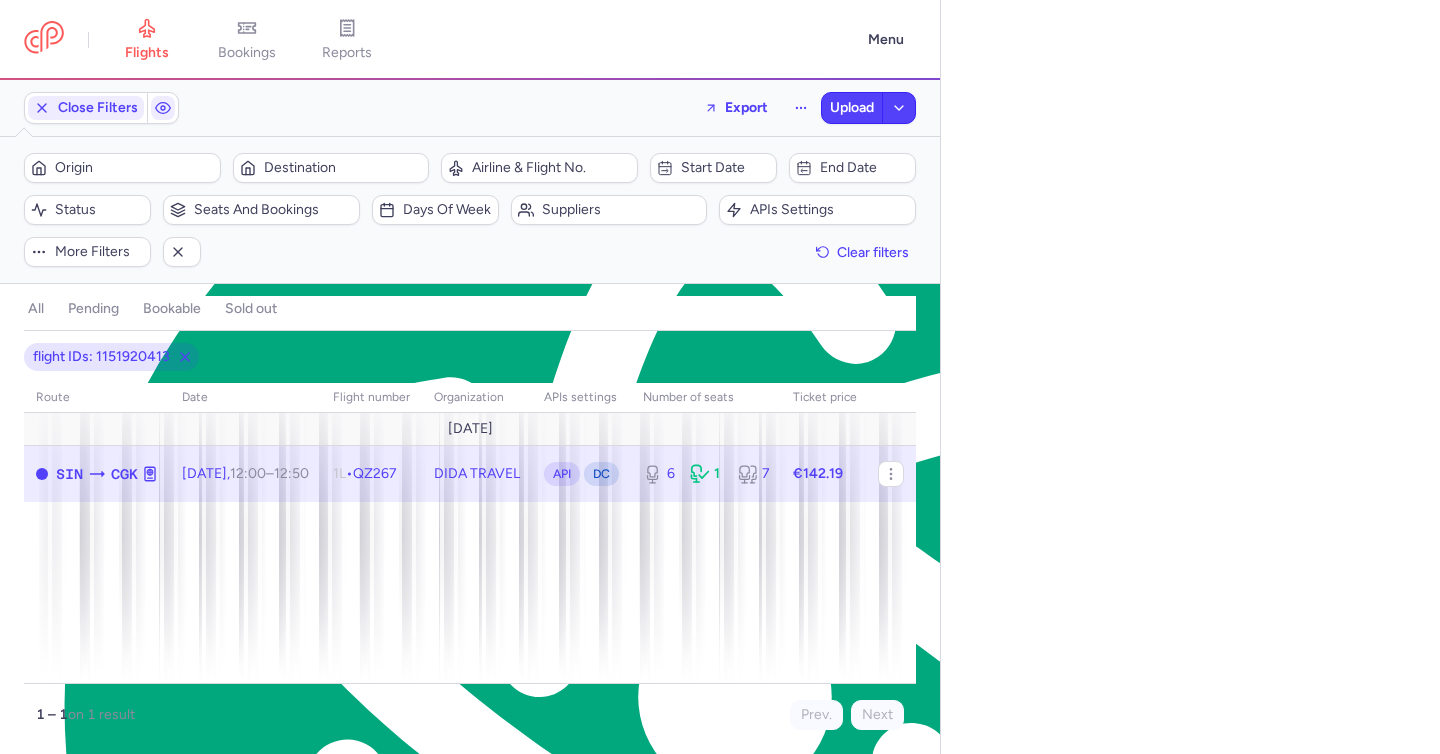 scroll, scrollTop: 0, scrollLeft: 0, axis: both 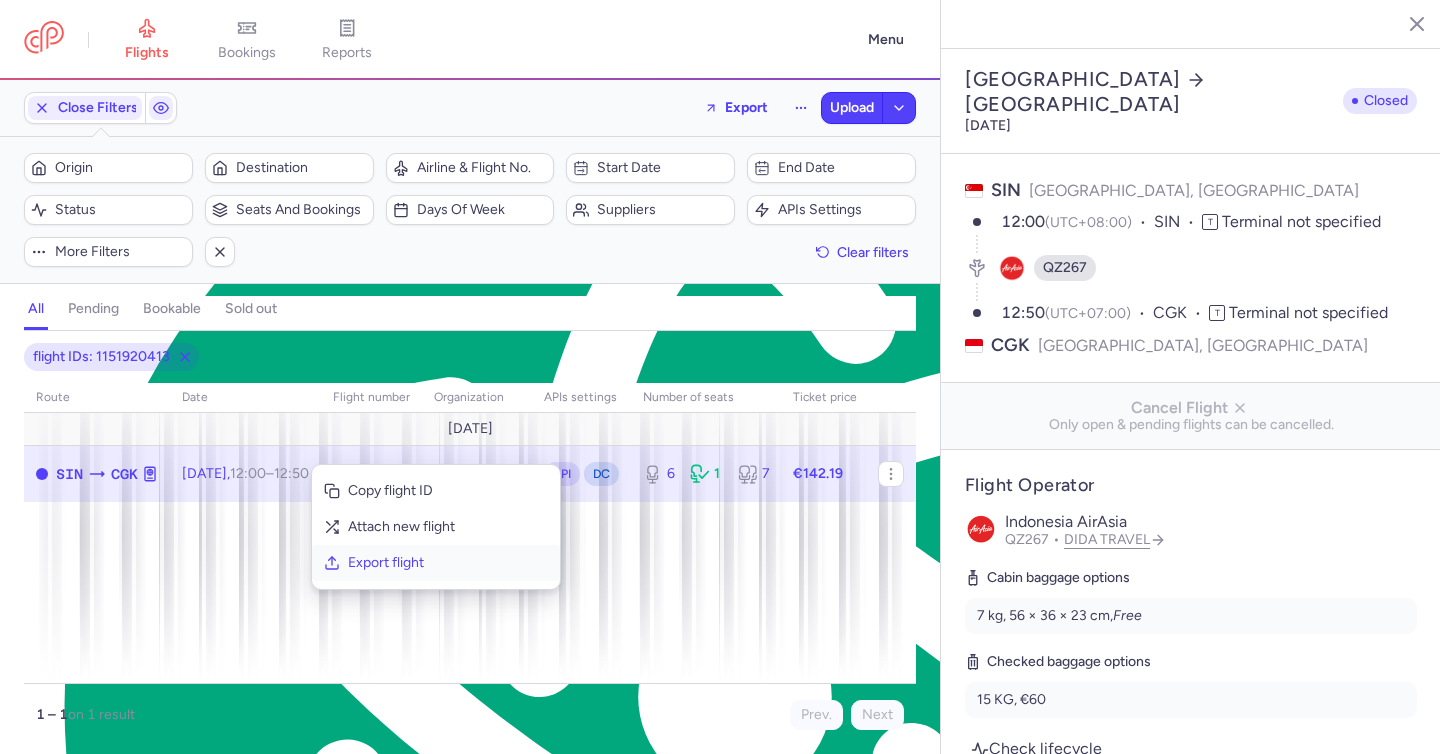 click on "Export flight" at bounding box center [436, 563] 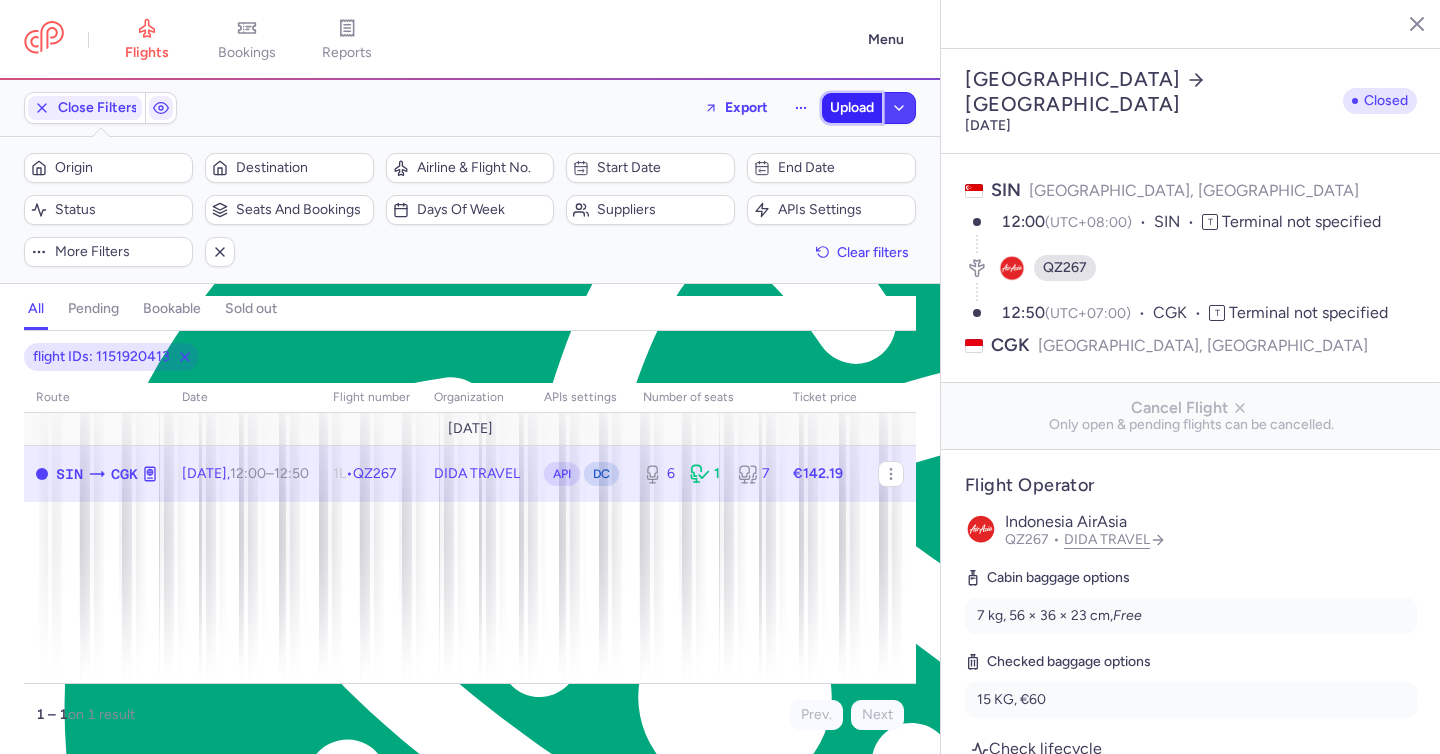 click on "Upload" at bounding box center [852, 108] 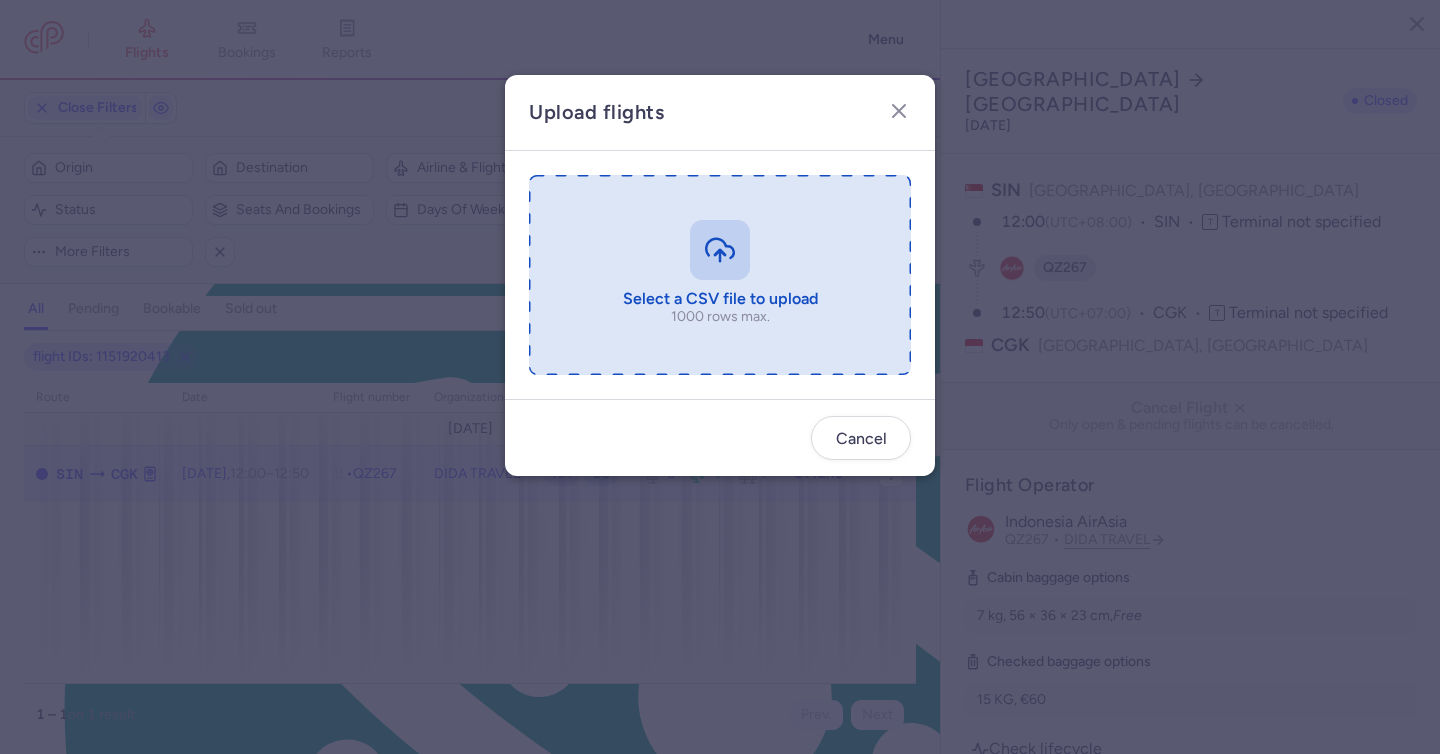 drag, startPoint x: 709, startPoint y: 231, endPoint x: 714, endPoint y: 242, distance: 12.083046 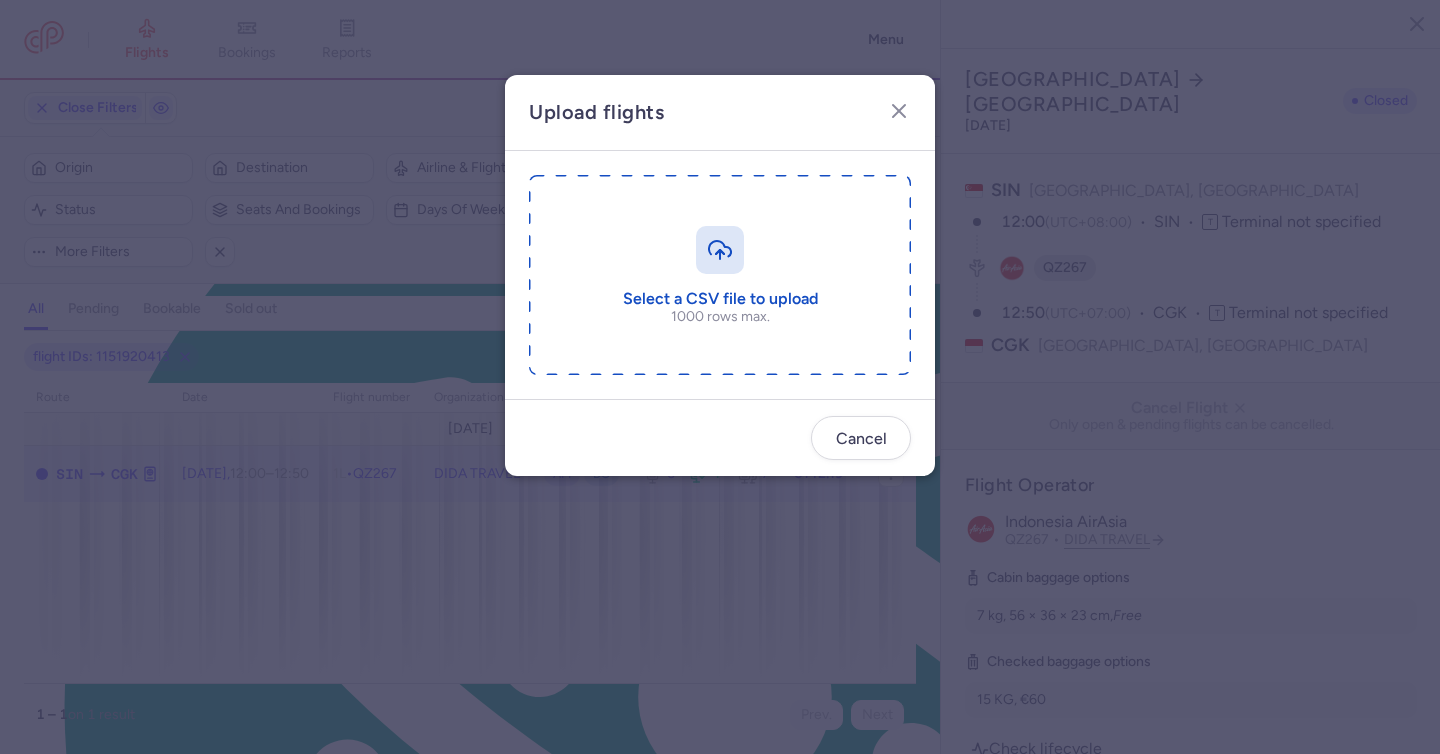 type on "C:\fakepath\export_flight_QZ267_20250713,1004.csv" 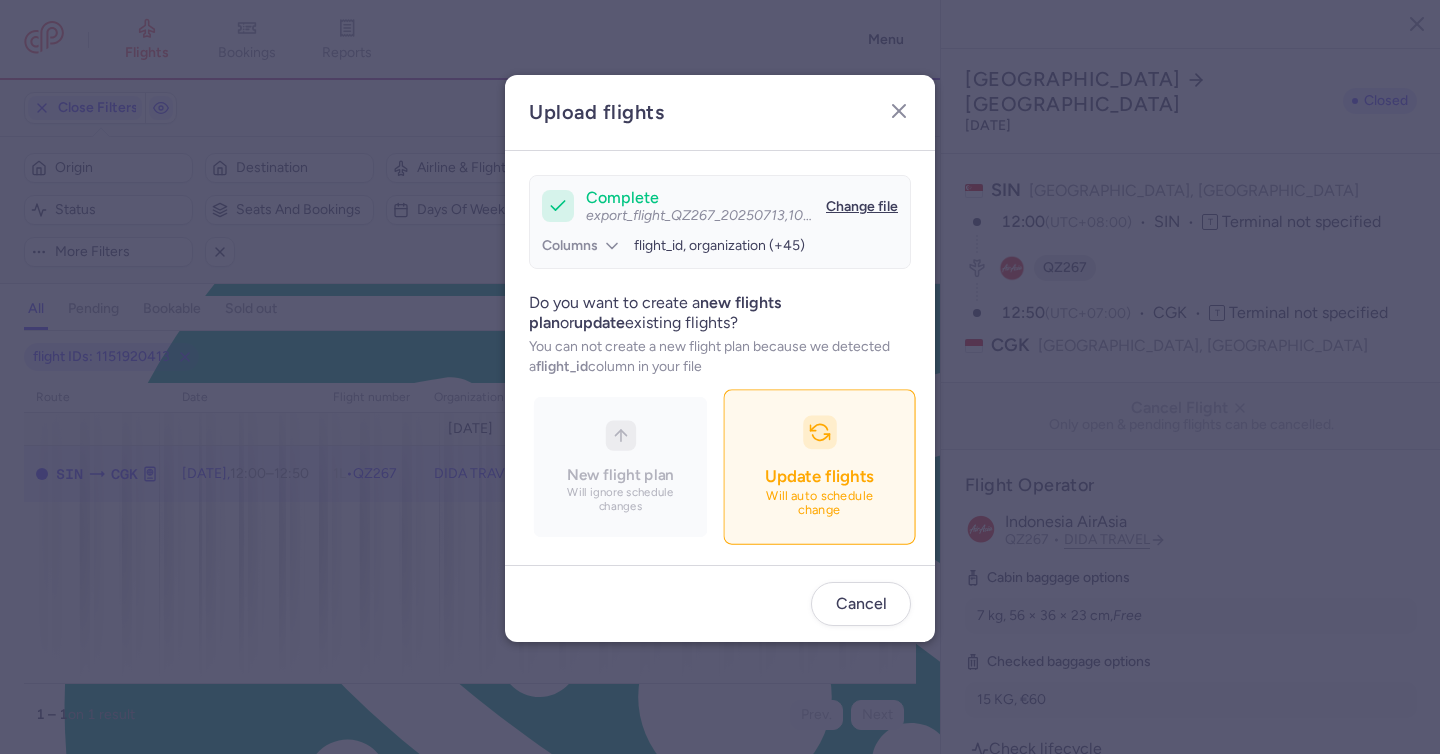 click on "Update flights Will auto schedule change" at bounding box center [819, 467] 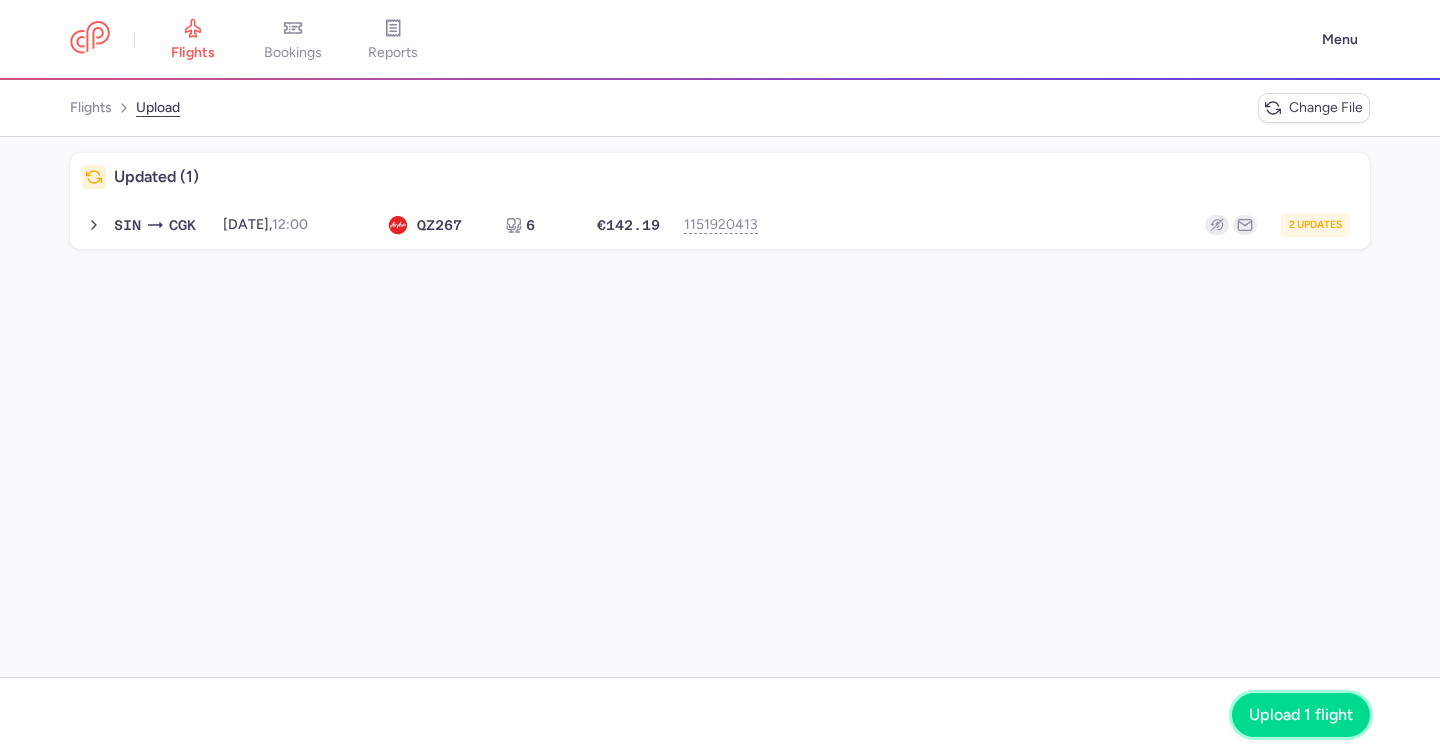 click on "Upload 1 flight" 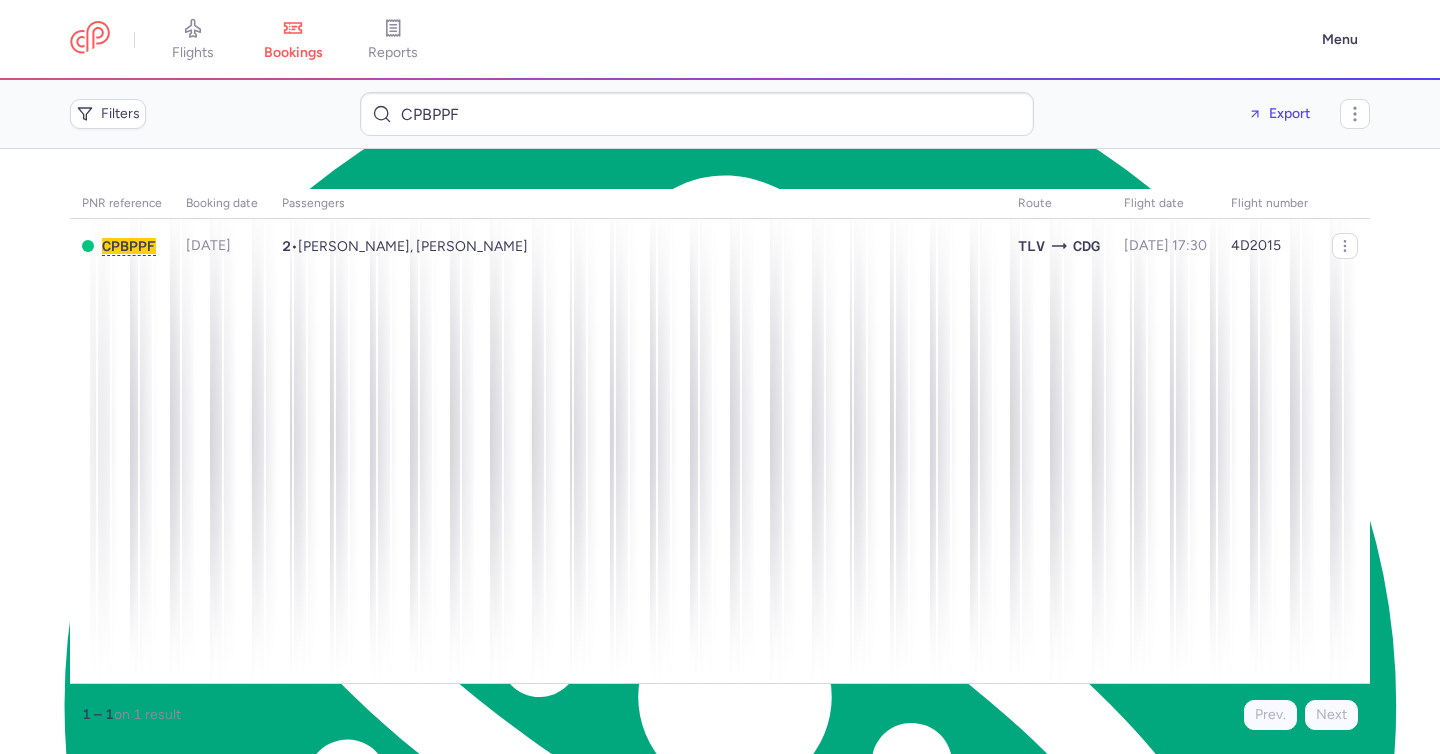 scroll, scrollTop: 0, scrollLeft: 0, axis: both 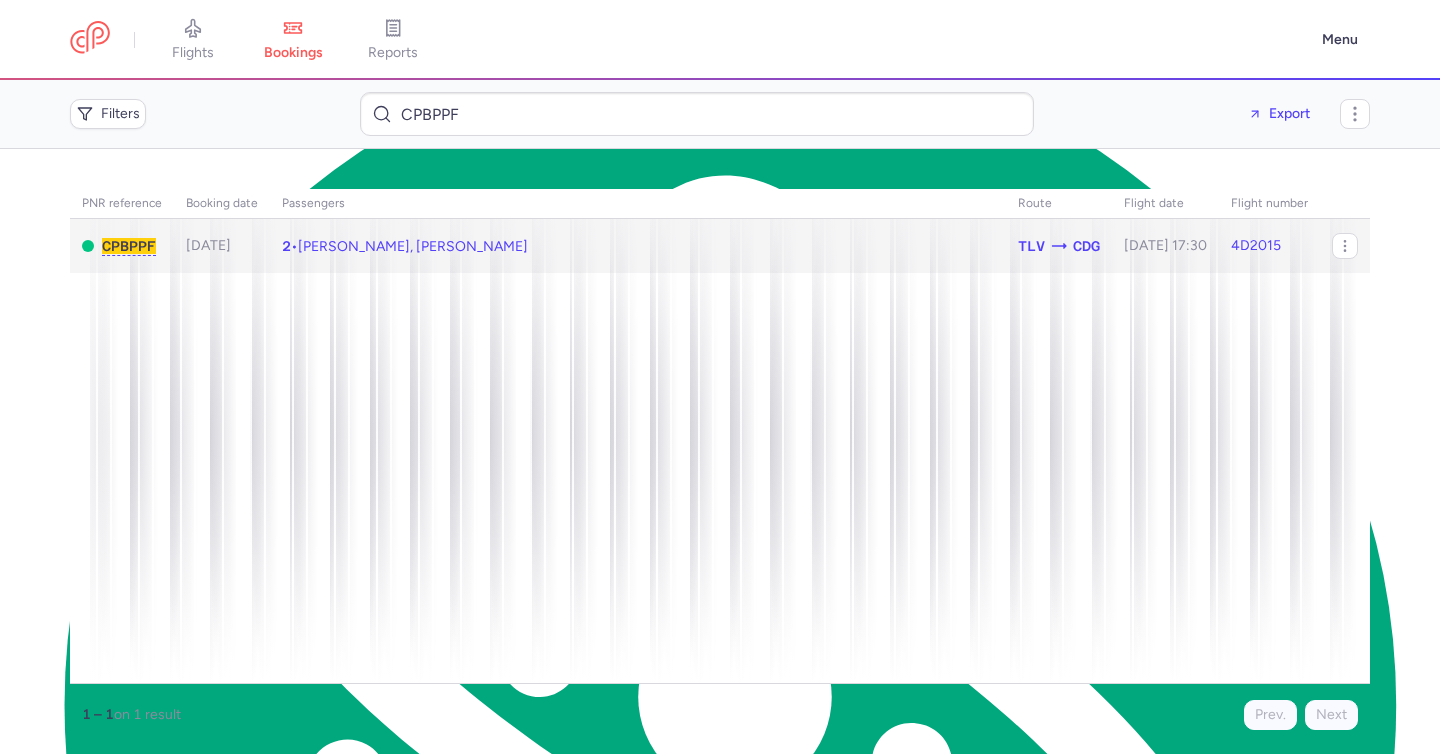 click on "2  •  [PERSON_NAME], [PERSON_NAME]" at bounding box center (638, 246) 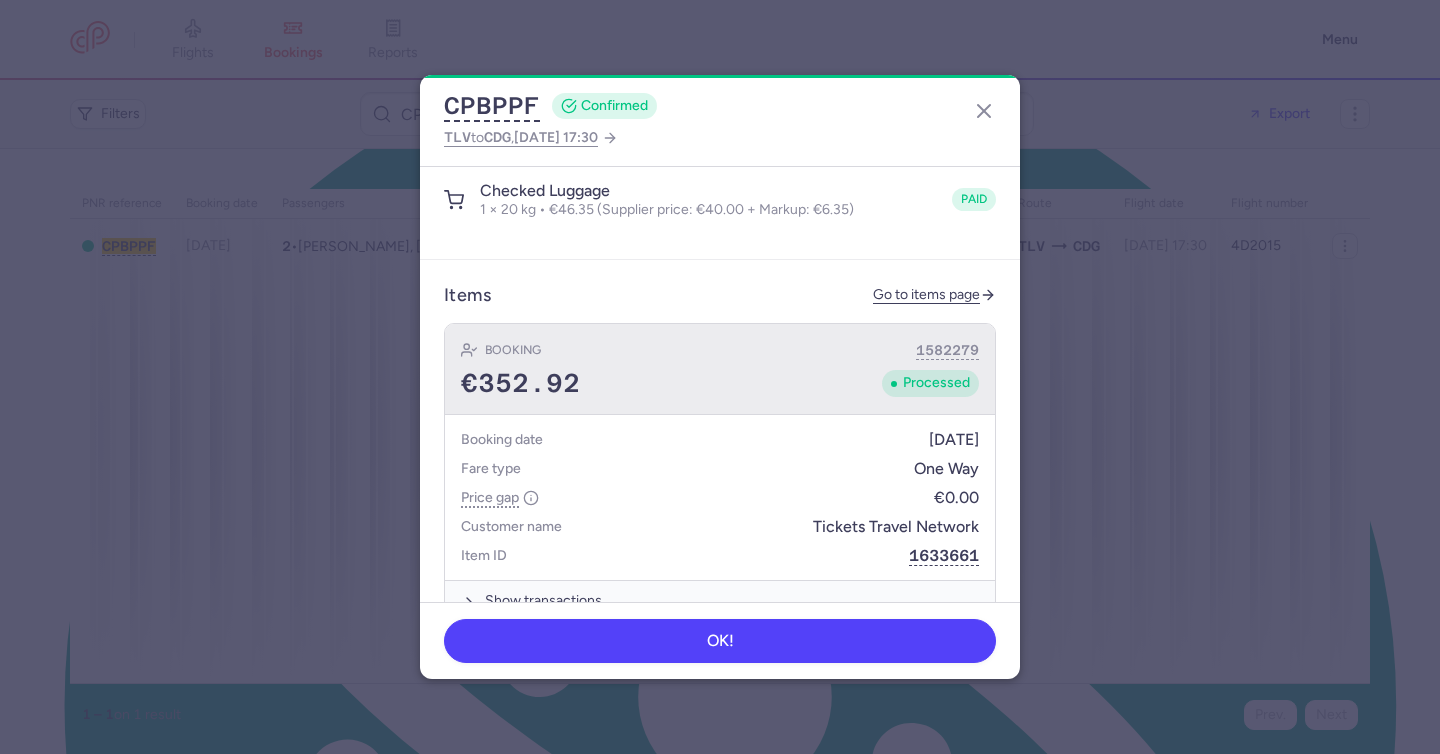 scroll, scrollTop: 765, scrollLeft: 0, axis: vertical 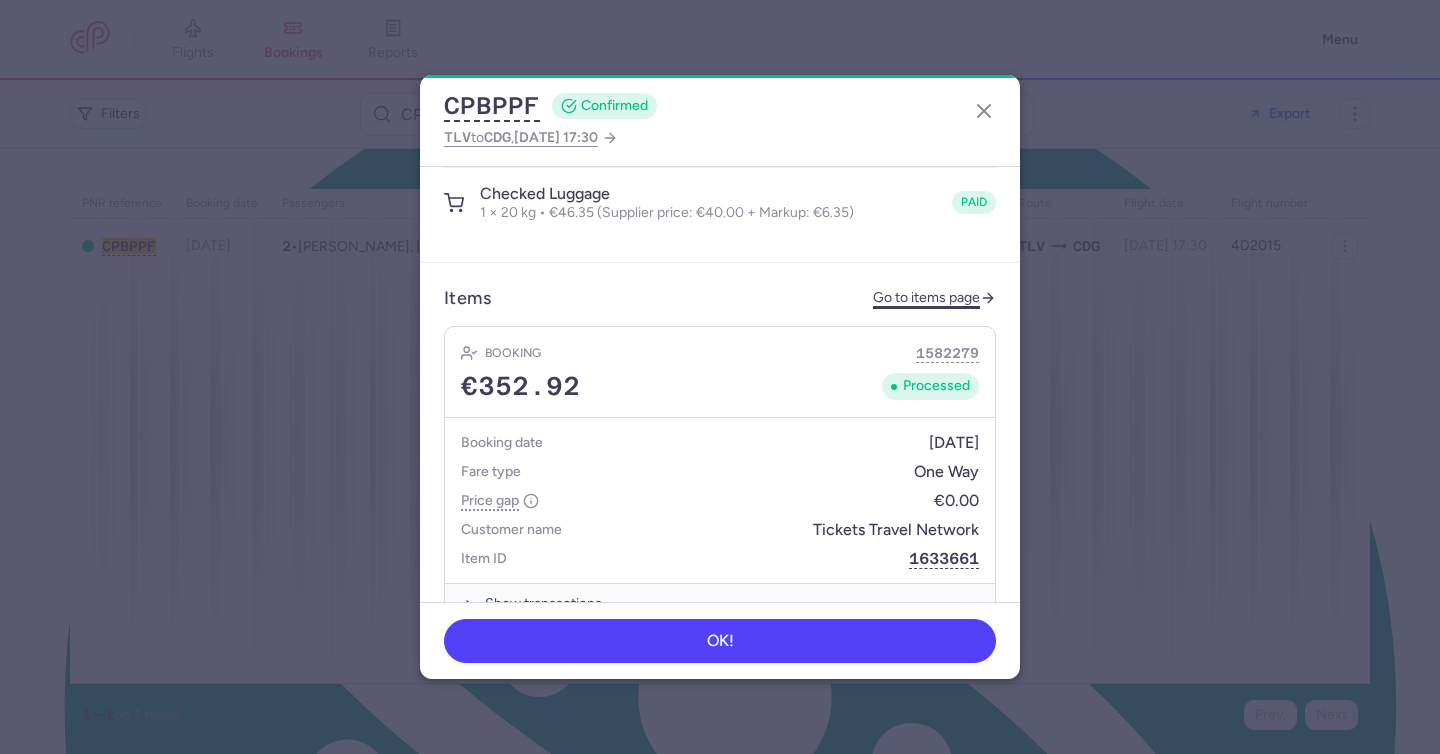 click on "Go to items page" 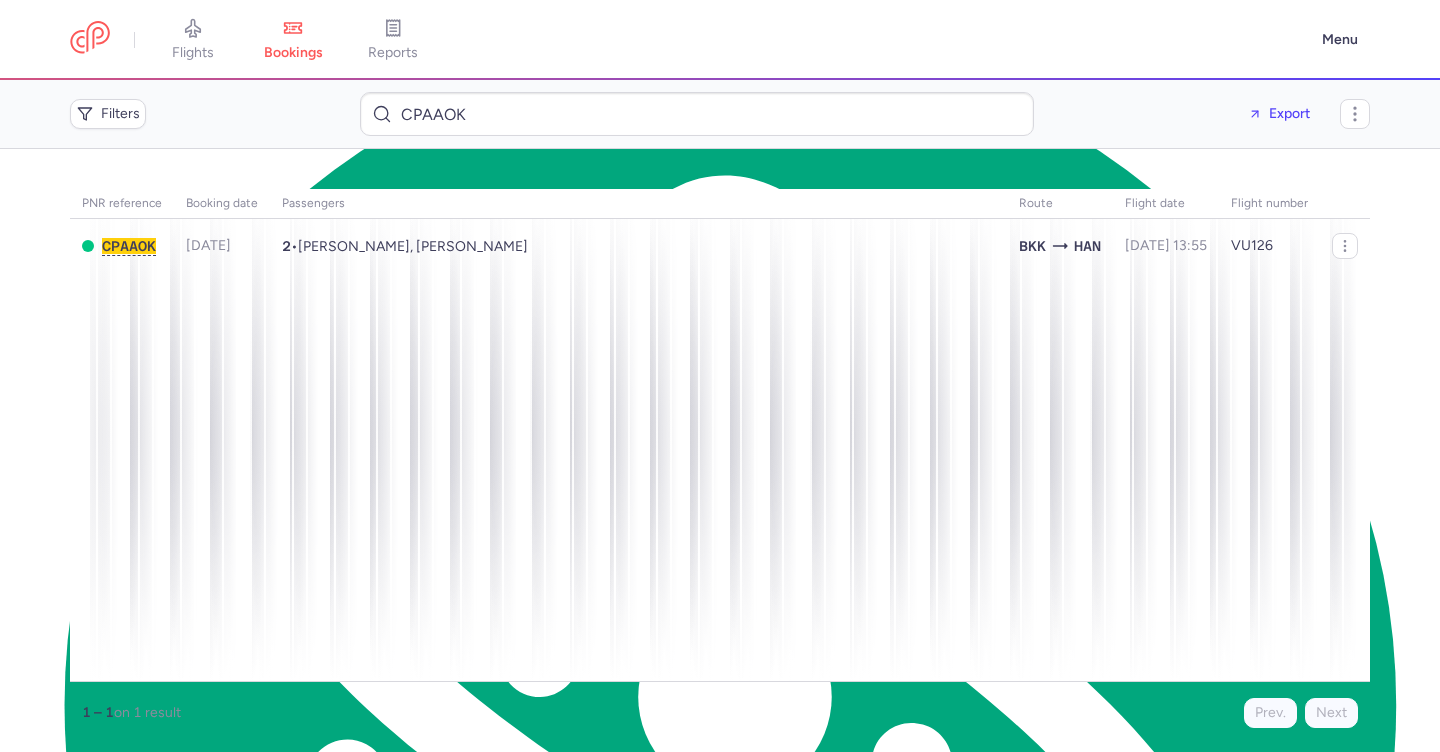 scroll, scrollTop: 0, scrollLeft: 0, axis: both 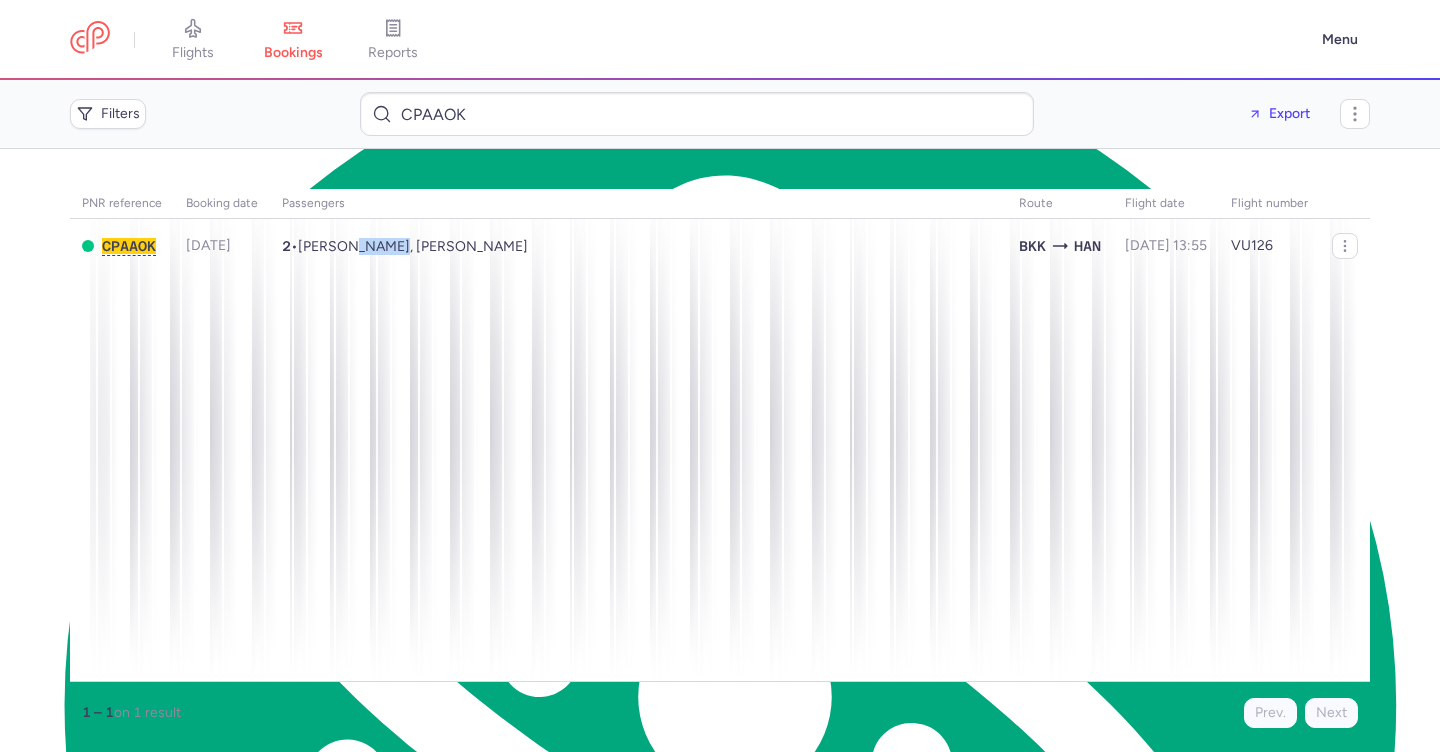 click on "[PERSON_NAME], [PERSON_NAME]" at bounding box center [413, 246] 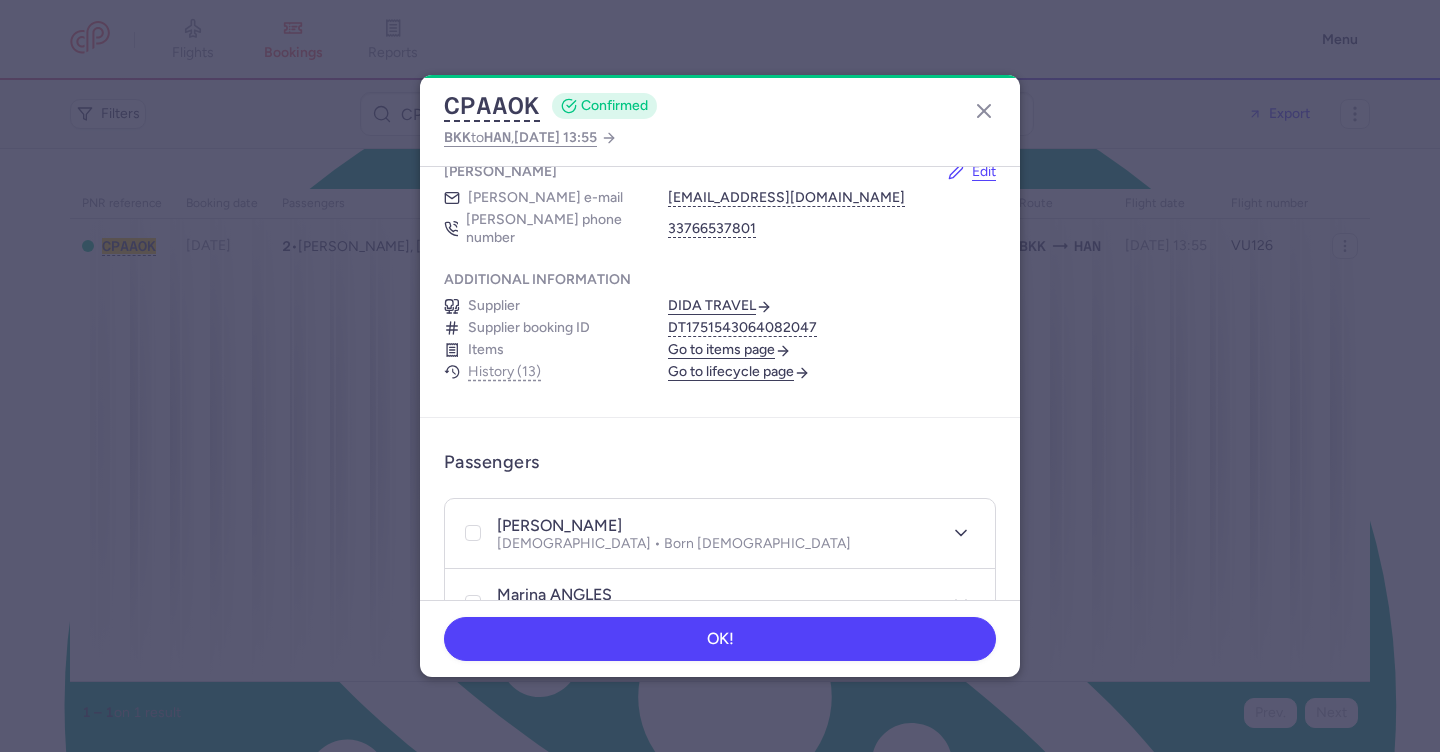scroll, scrollTop: 493, scrollLeft: 0, axis: vertical 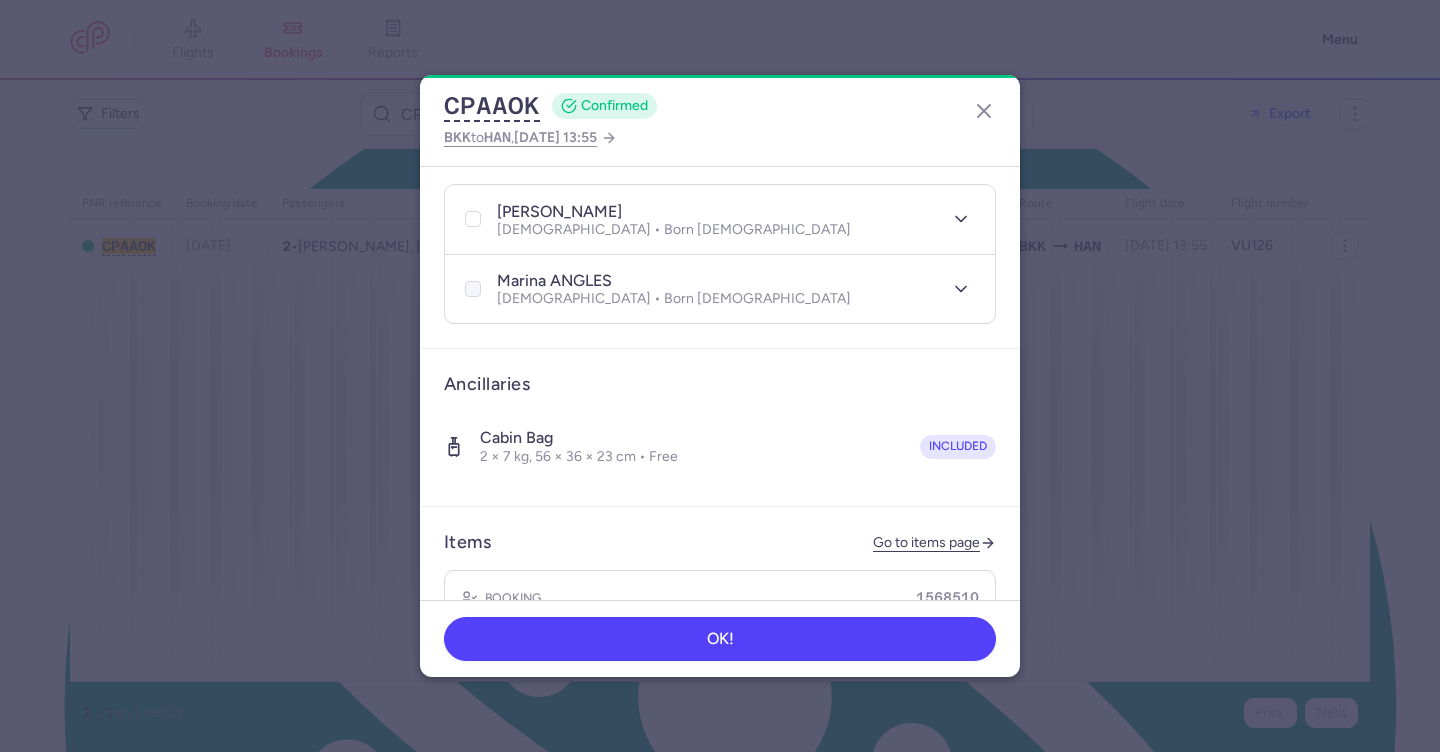 click at bounding box center [473, 289] 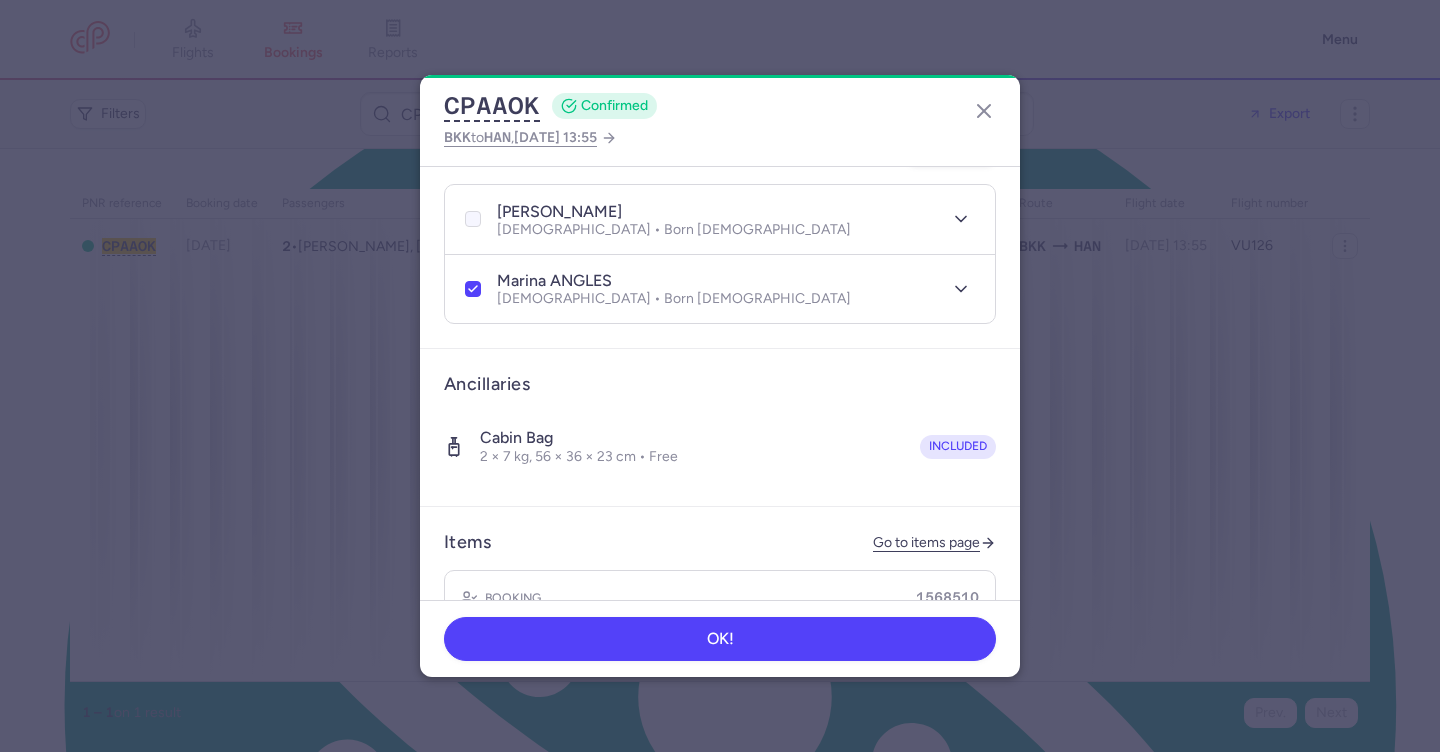 click at bounding box center (473, 219) 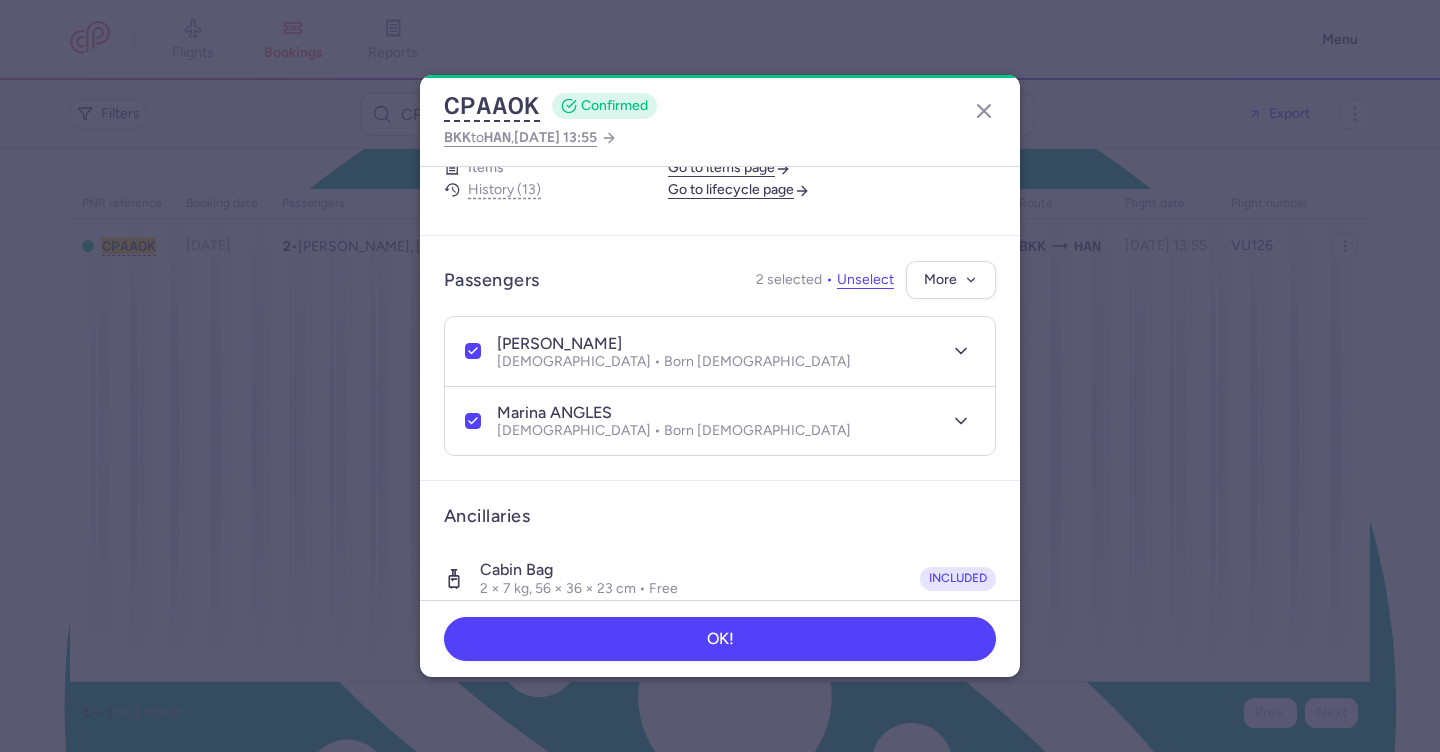 scroll, scrollTop: 318, scrollLeft: 0, axis: vertical 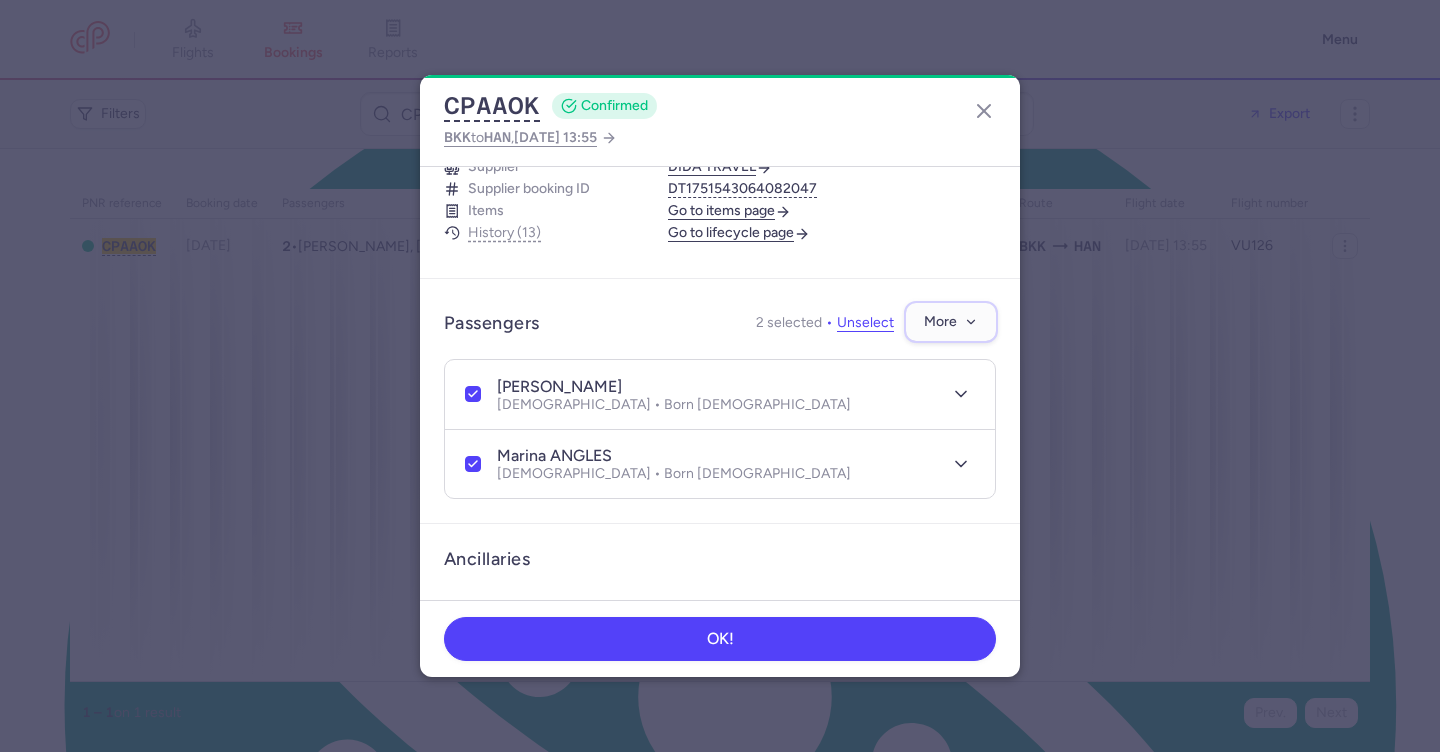 click on "More" 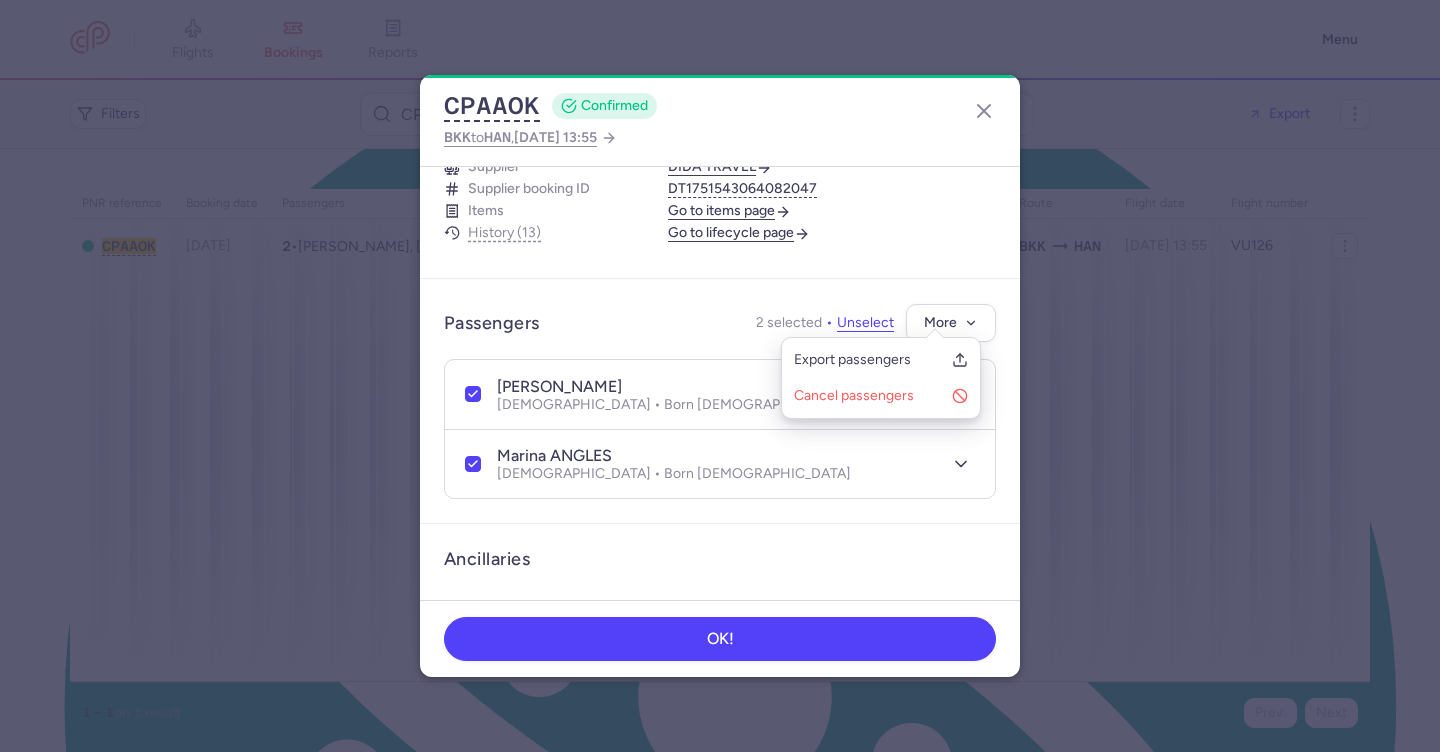 click on "Cancel passengers" at bounding box center (869, 396) 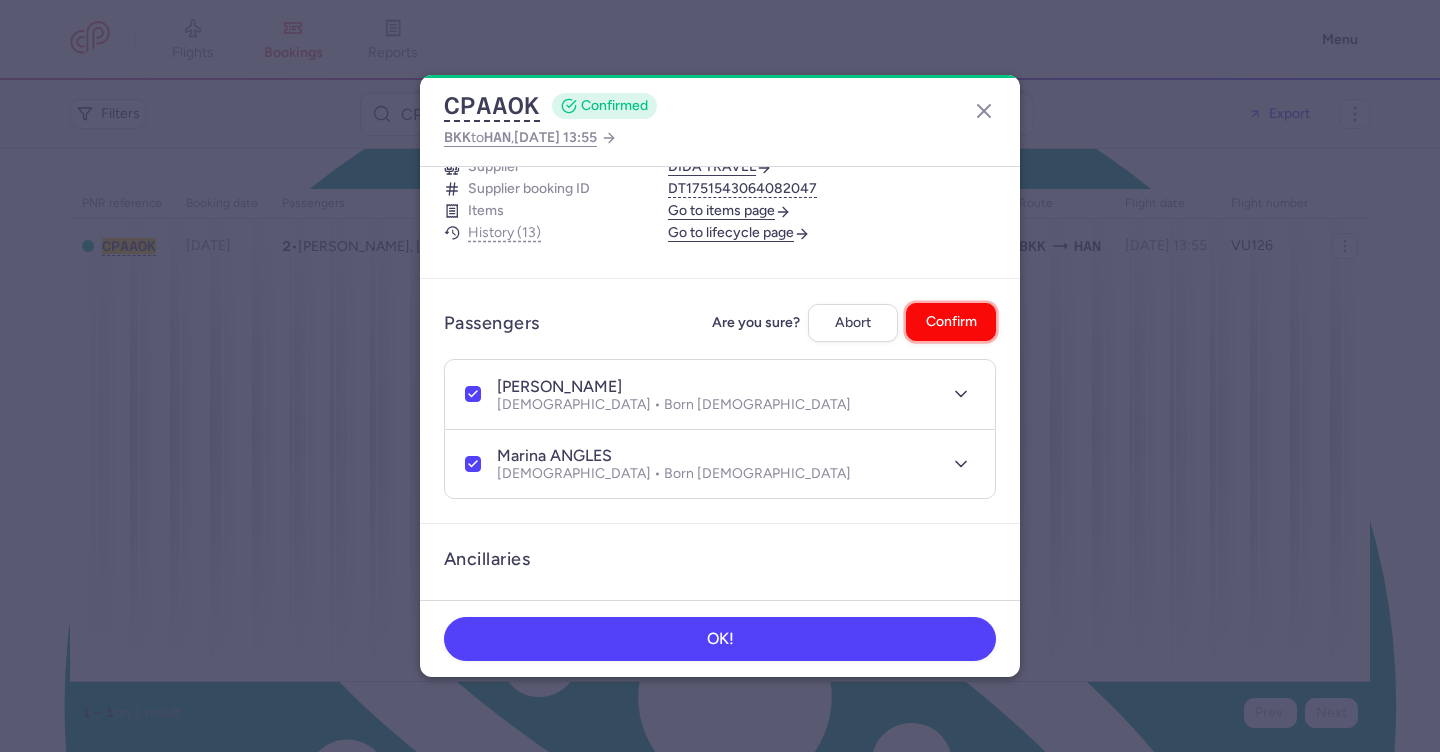 click on "Confirm" at bounding box center (951, 322) 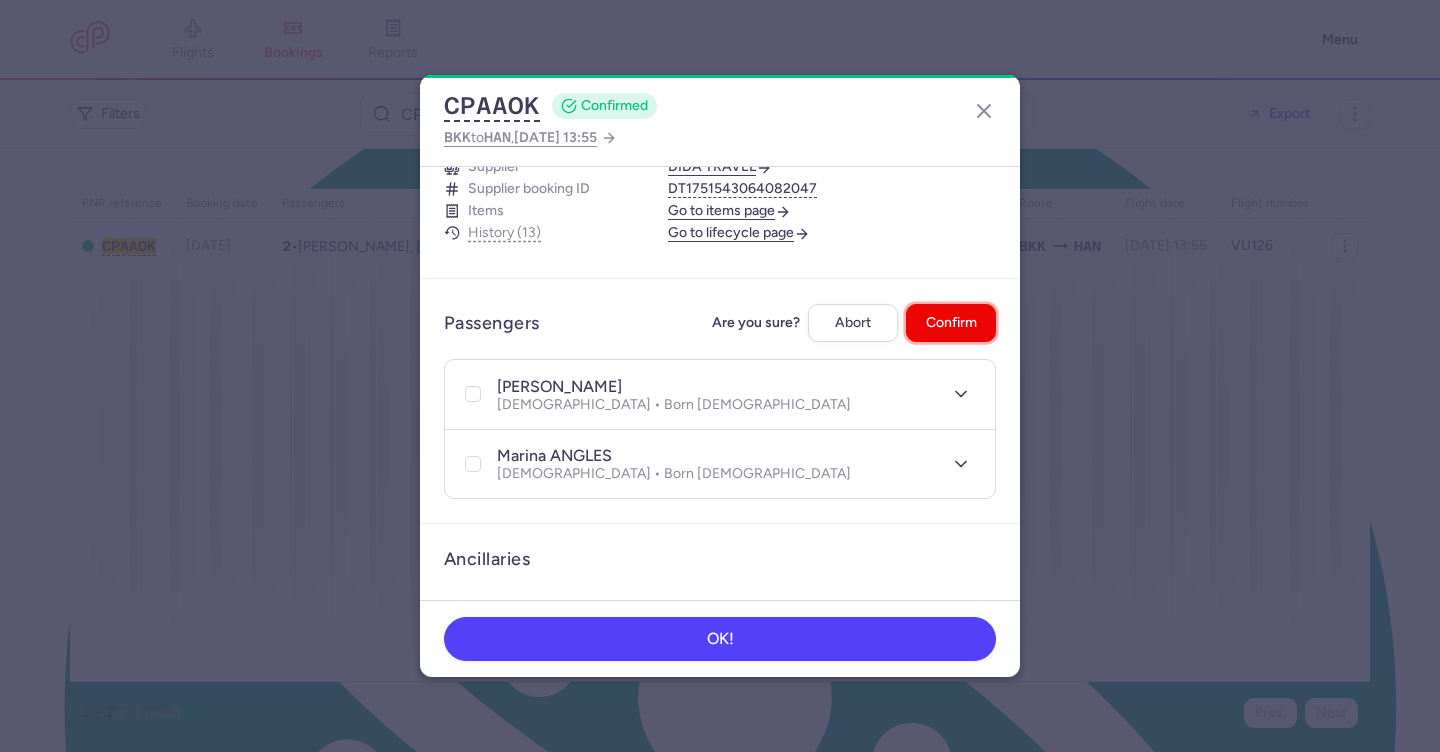 checkbox on "false" 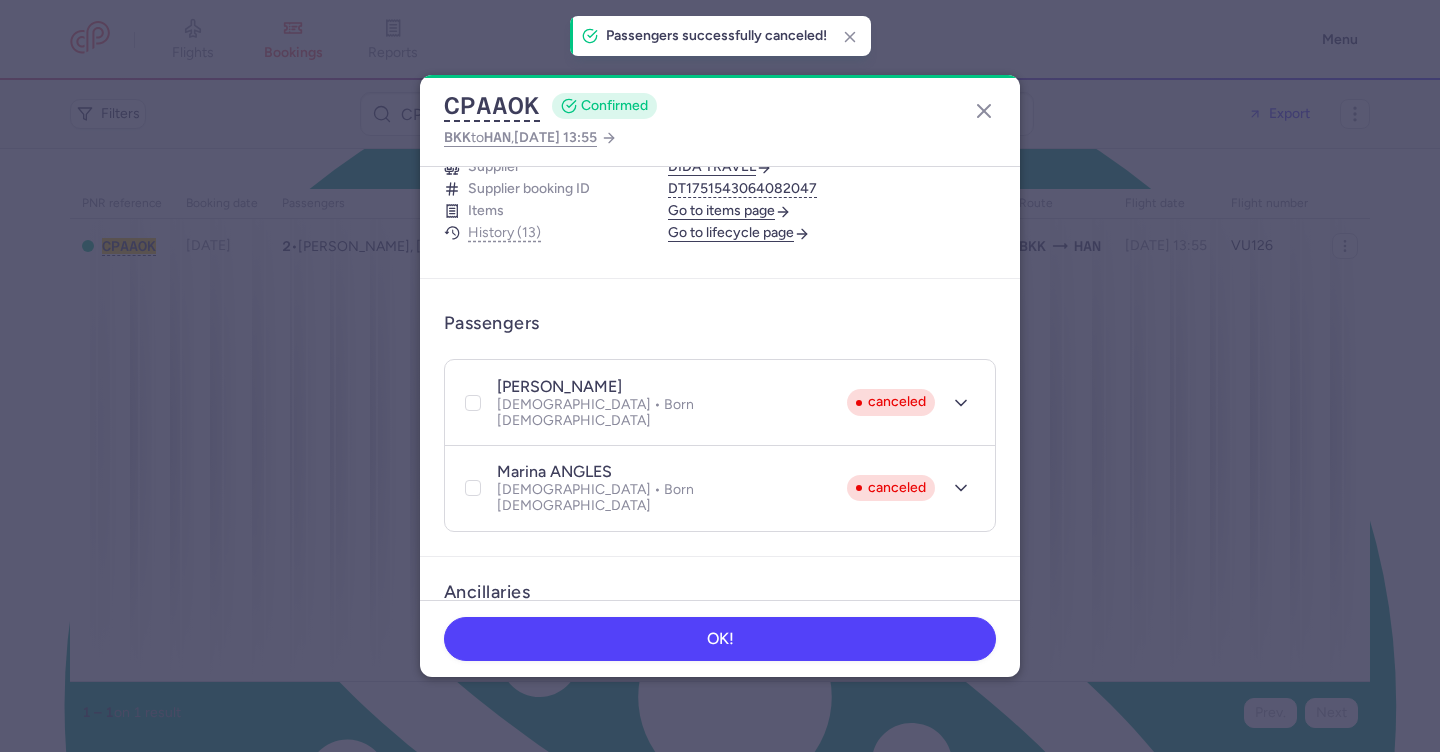 click on "CPAAOK  CONFIRMED BKK  to  HAN ,  2025 Aug 3, 13:55 General information Summary CP reference CPAAOK Airline PNR V9D031 Reservation  Check reservation  Booker  Edit  Booker e-mail alainguery@gmail.com Booker phone number  33766537801 Additional information Supplier DIDA TRAVEL  Supplier booking ID DT1751543064082047 Items  Go to items page   History (13)   Go to lifecycle page  Passengers alain GUERY  canceled Male • Born 14/02/1960 canceled marina ANGLES  canceled Female • Born 13/02/1971 canceled Ancillaries Cabin bag 2 × 7 kg, 56 × 36 × 23 cm • Free included Items  Go to items page  Booking 1568510 €112.32 Processed Booking date  03/07/2025 Fare type  One Way Price gap  €0.12 Customer name  eDreams ODIGEO Item ID  1619532  Show transactions Flight changes  Move booking  No flight changes yet OK!" at bounding box center [720, 376] 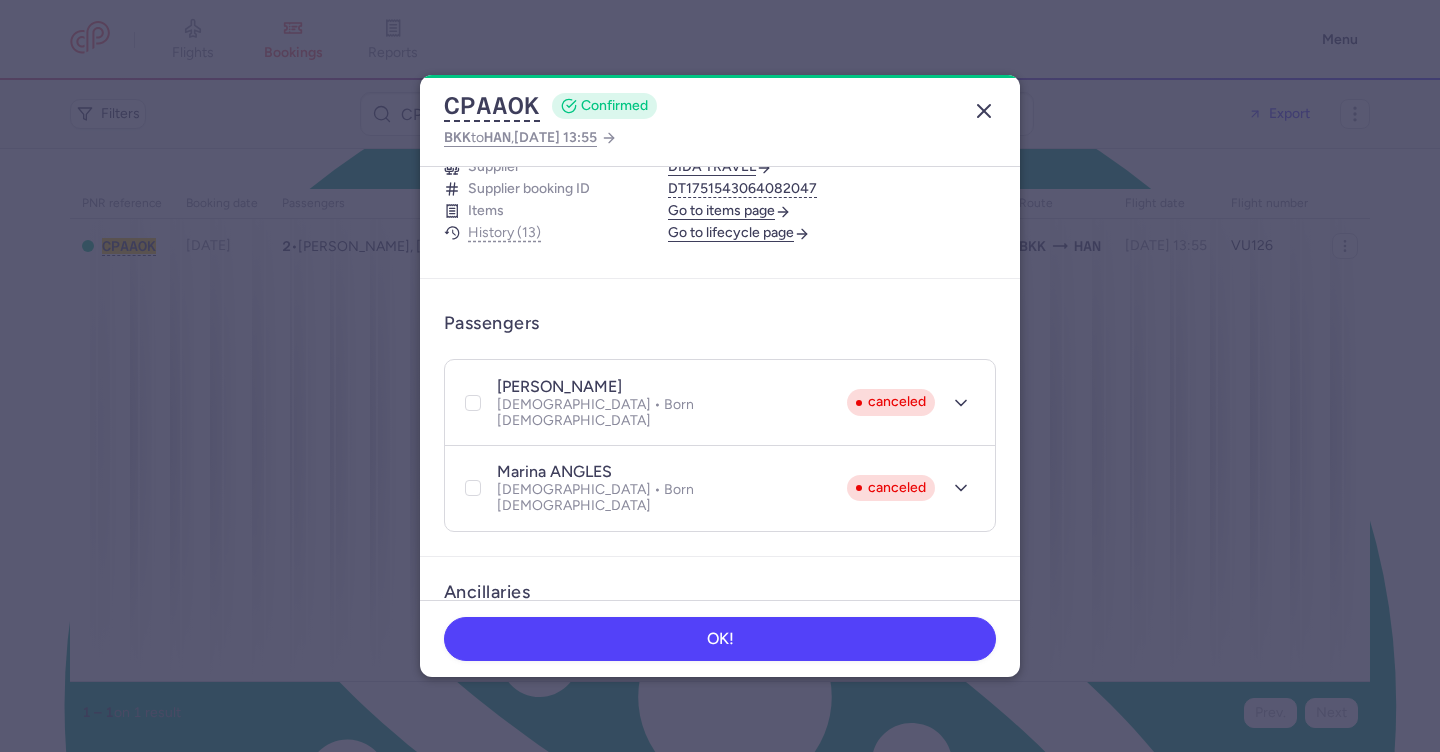 click 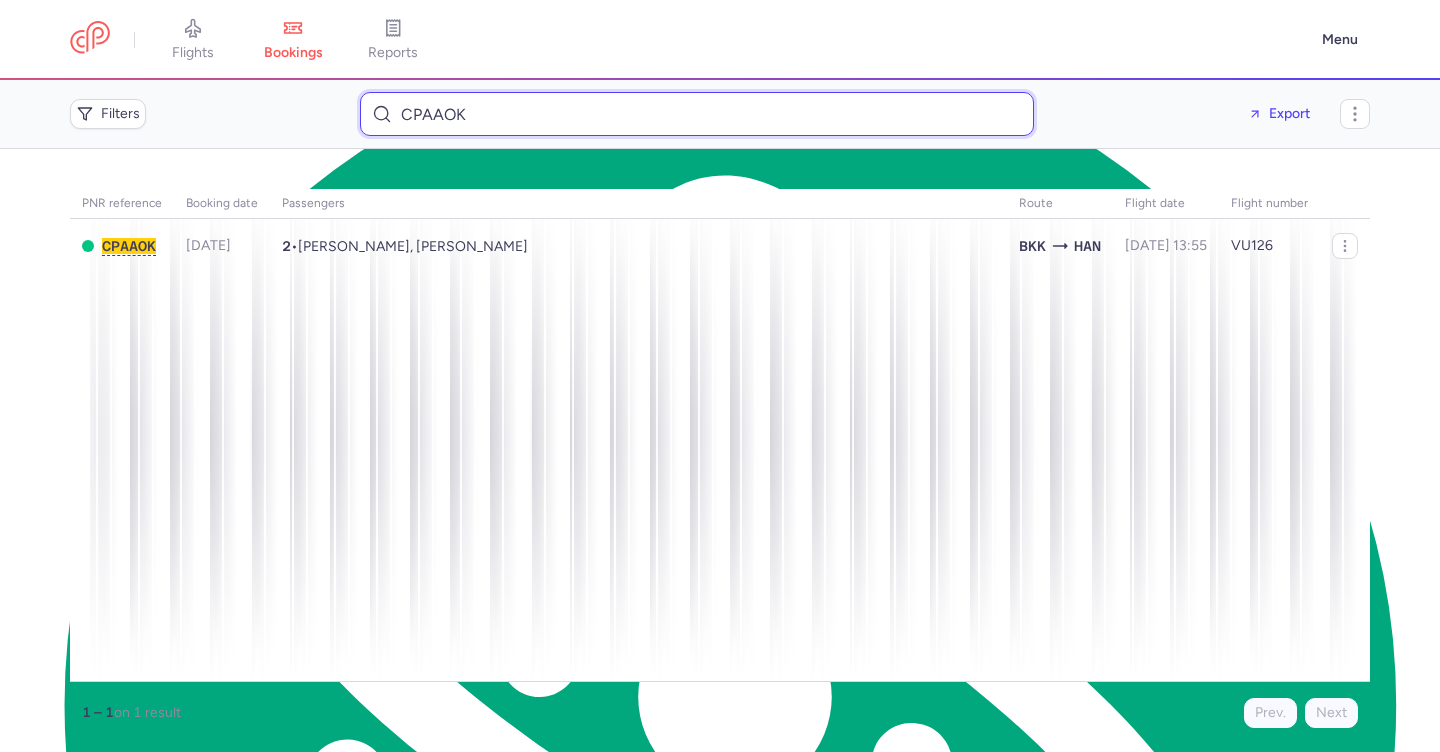click on "CPAAOK" at bounding box center (697, 114) 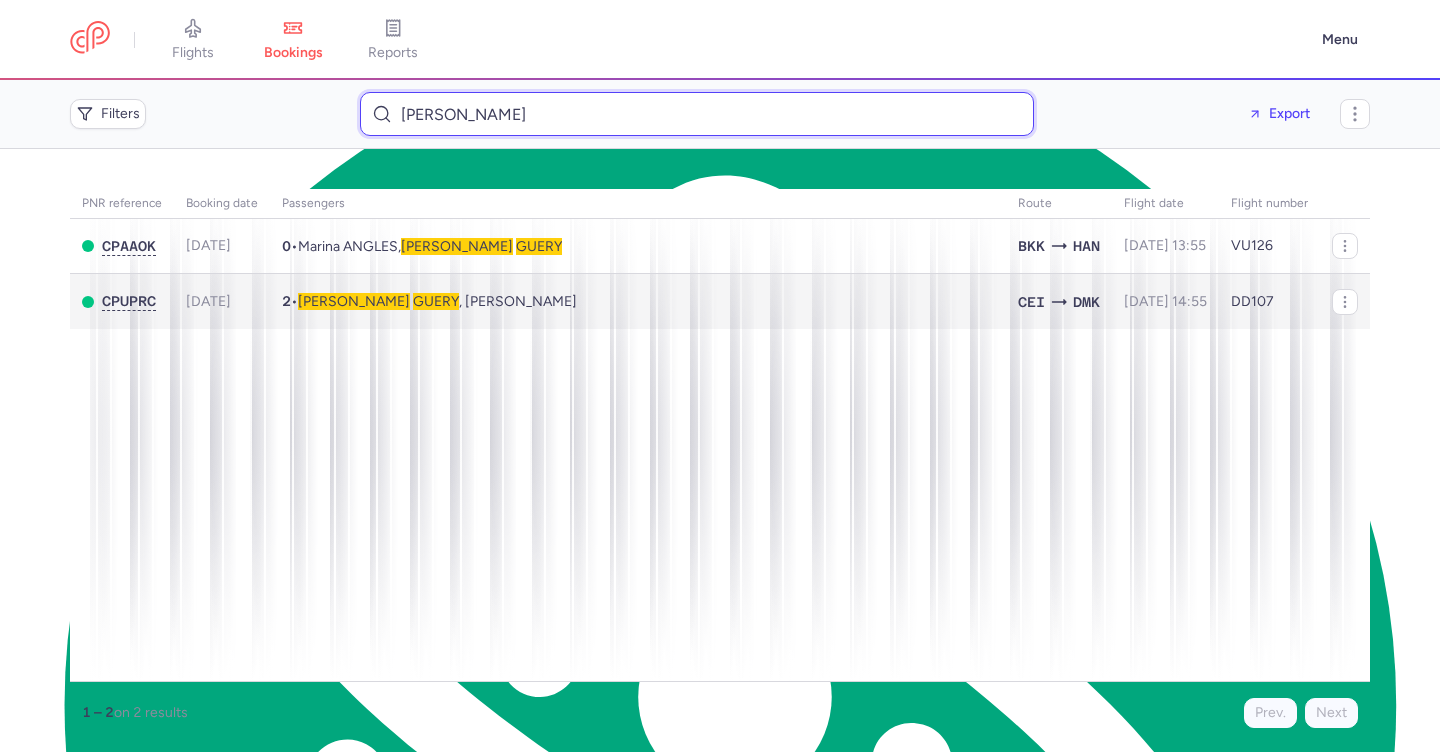 type on "alain guery" 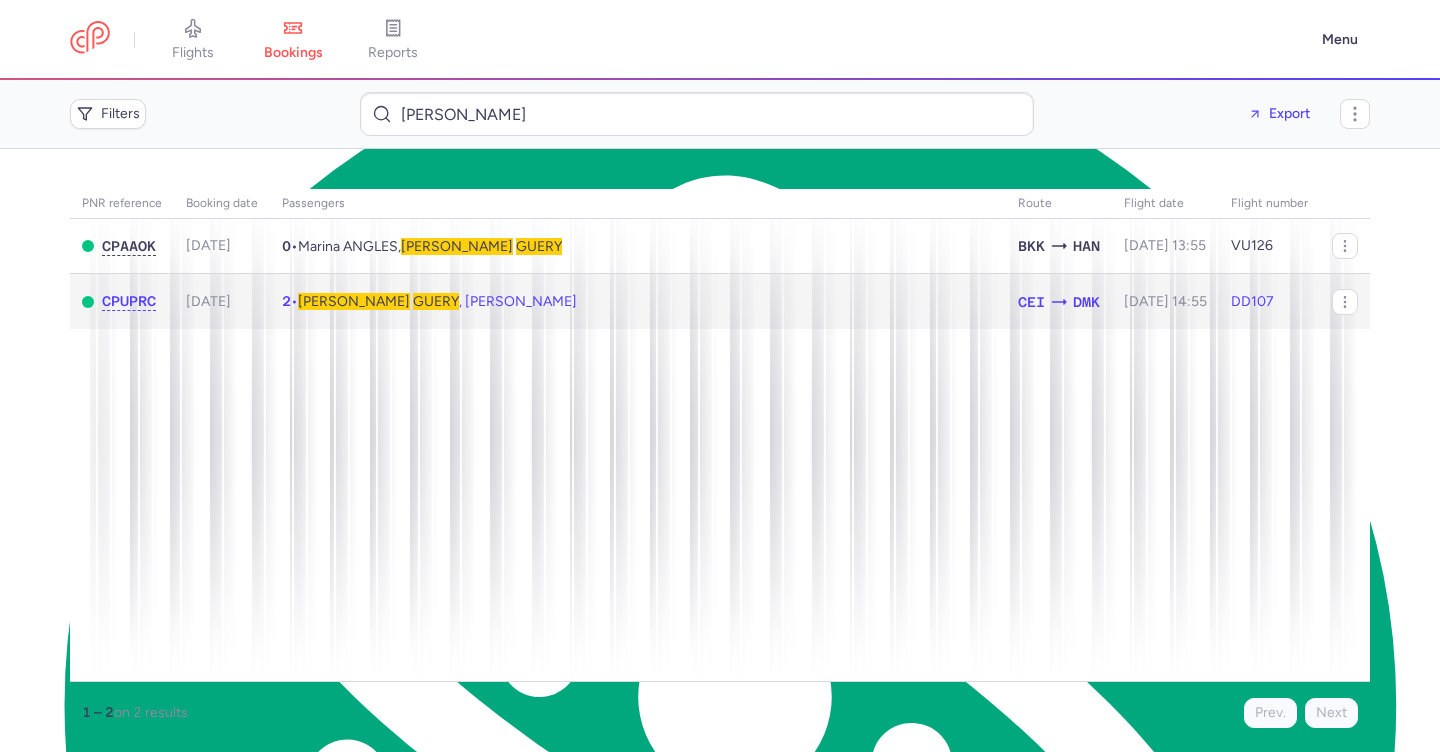 click on "Alain   GUERY , Marina ANGLES" at bounding box center [437, 301] 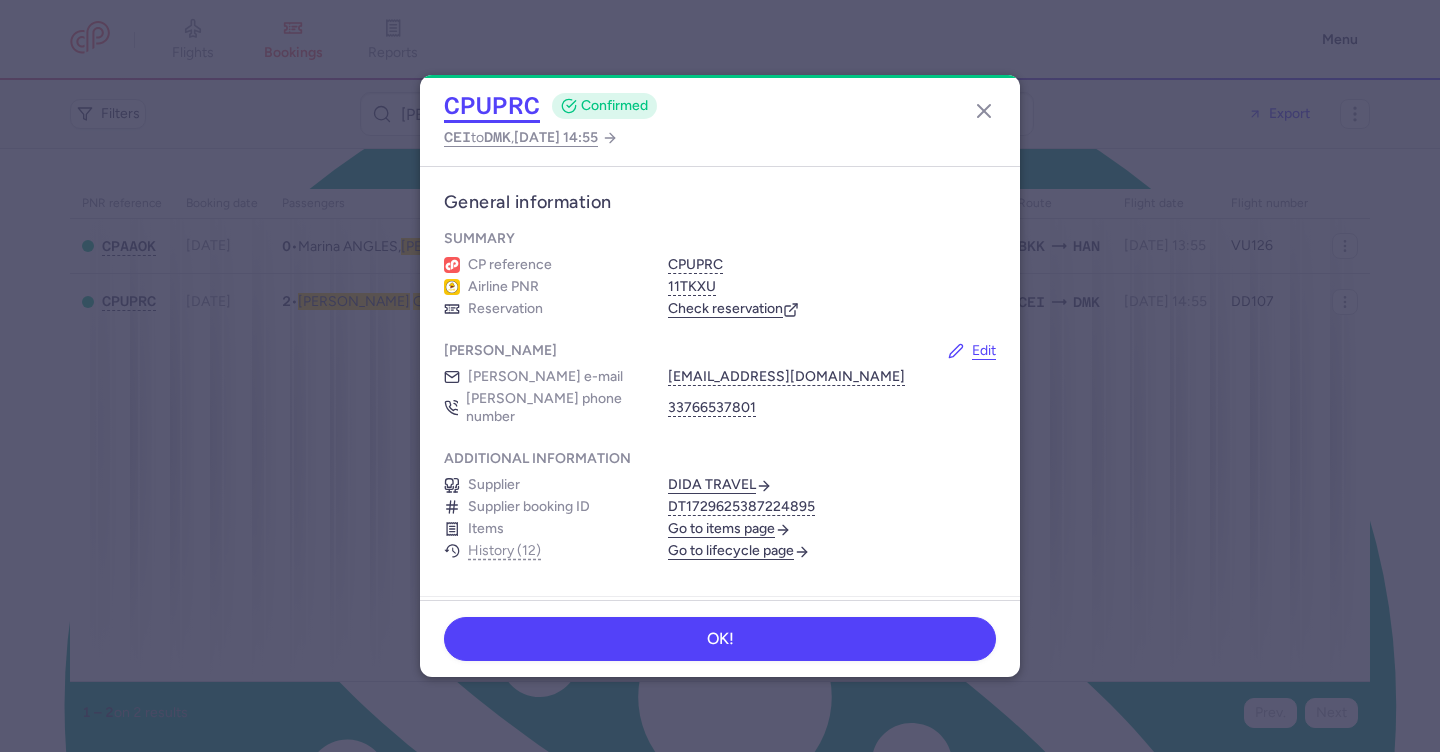 click on "CPUPRC" 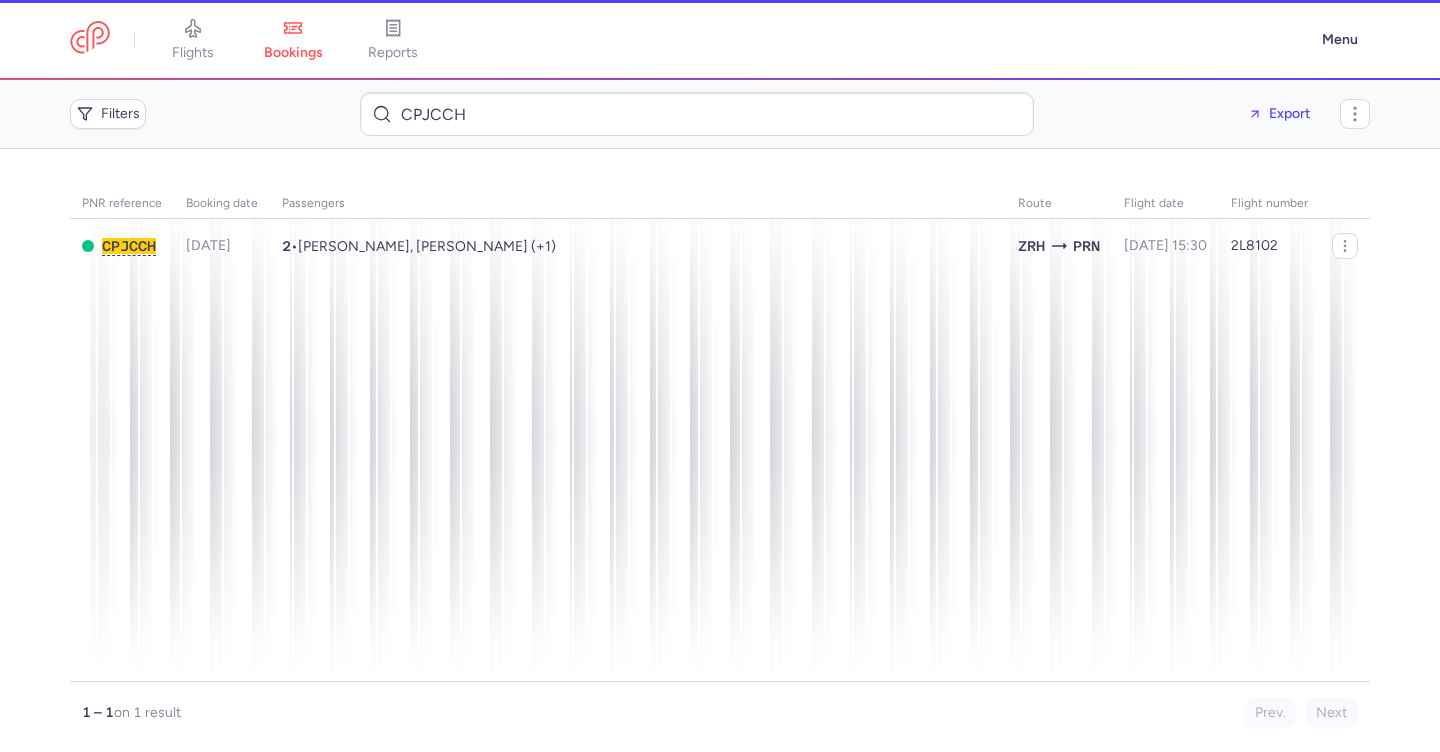 click on "[PERSON_NAME], [PERSON_NAME] (+1)" at bounding box center (427, 246) 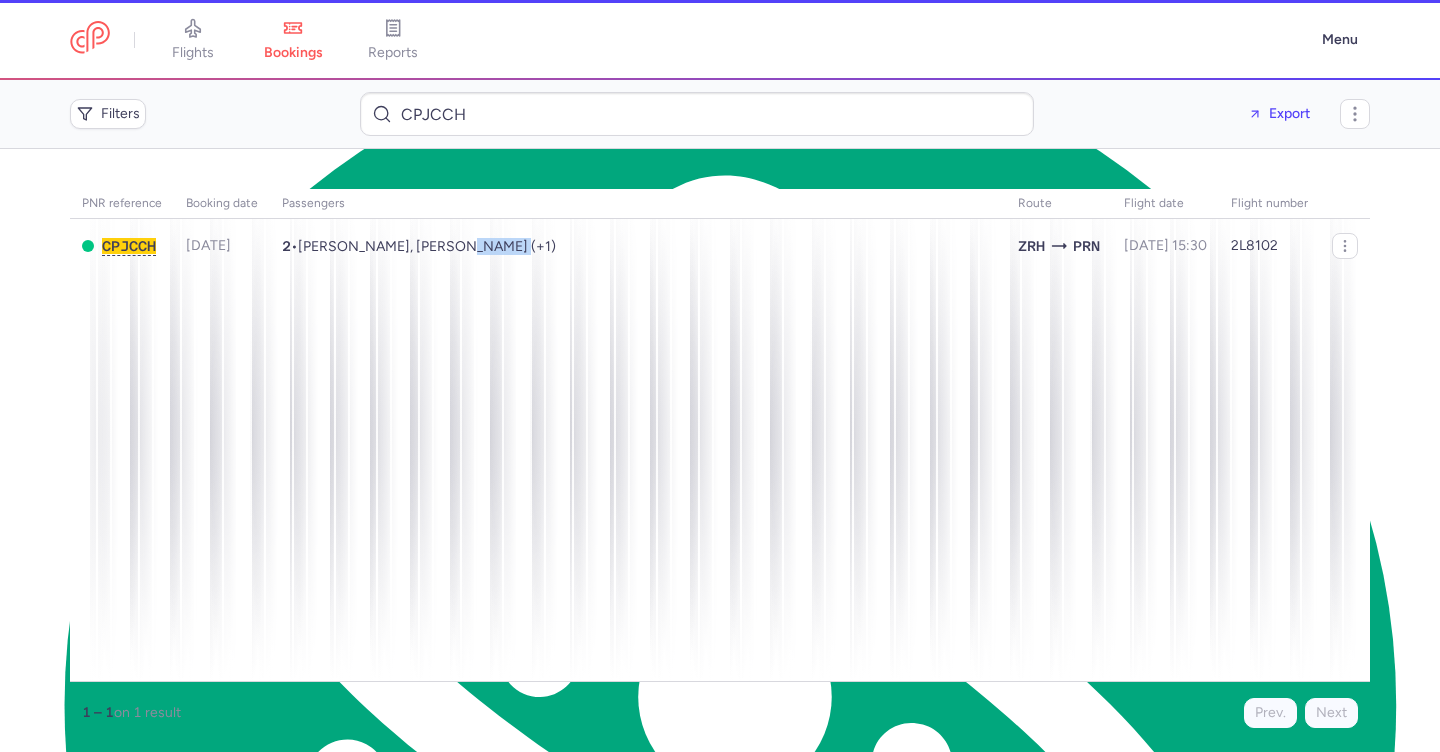 scroll, scrollTop: 161, scrollLeft: 0, axis: vertical 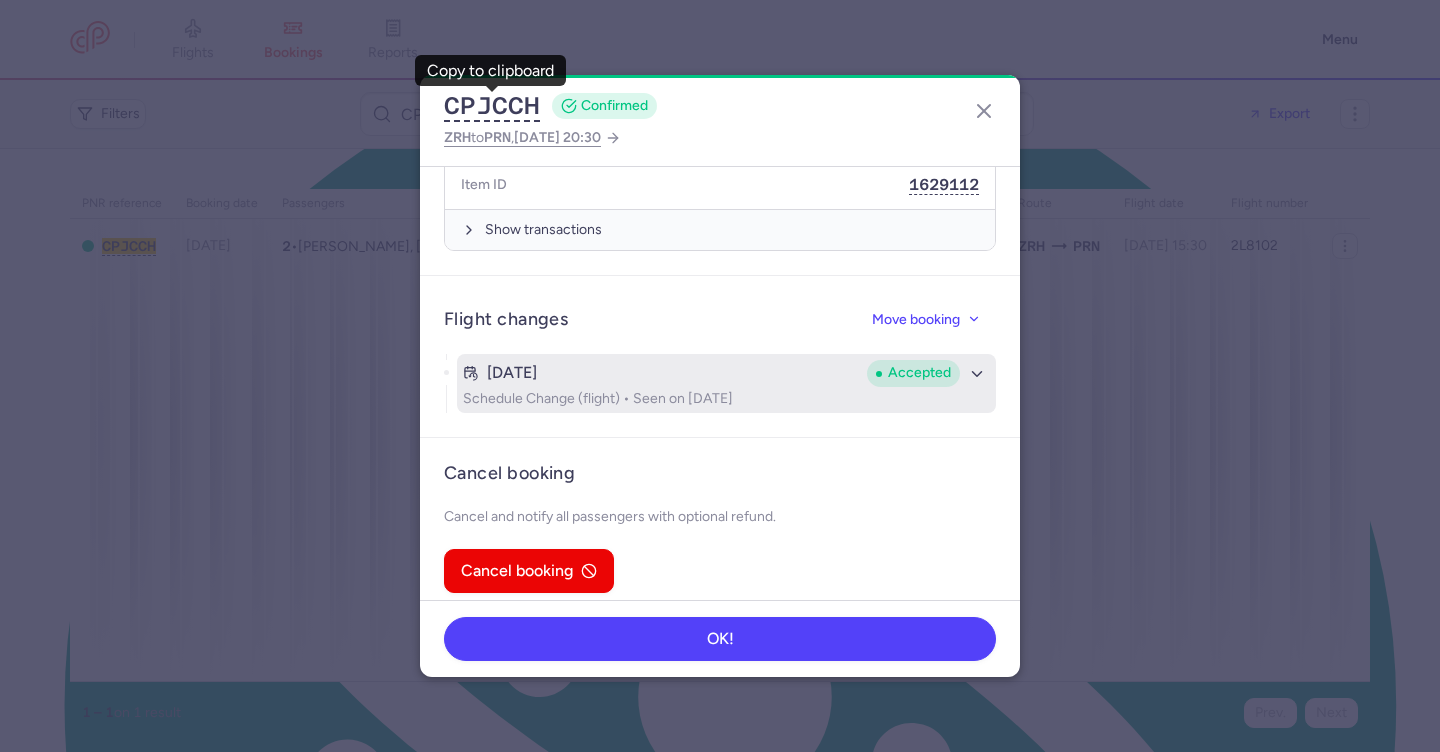 click on "[DATE]" at bounding box center (661, 373) 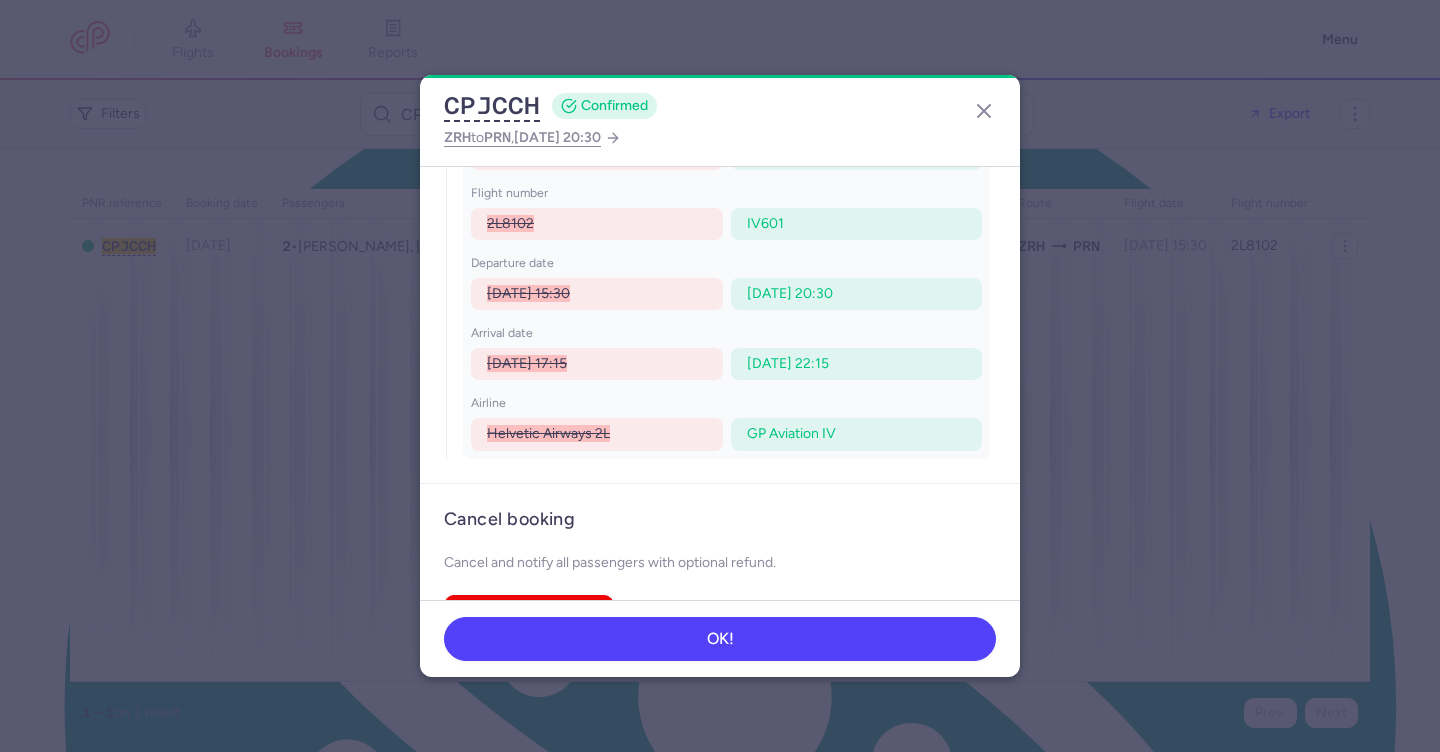 scroll, scrollTop: 1626, scrollLeft: 0, axis: vertical 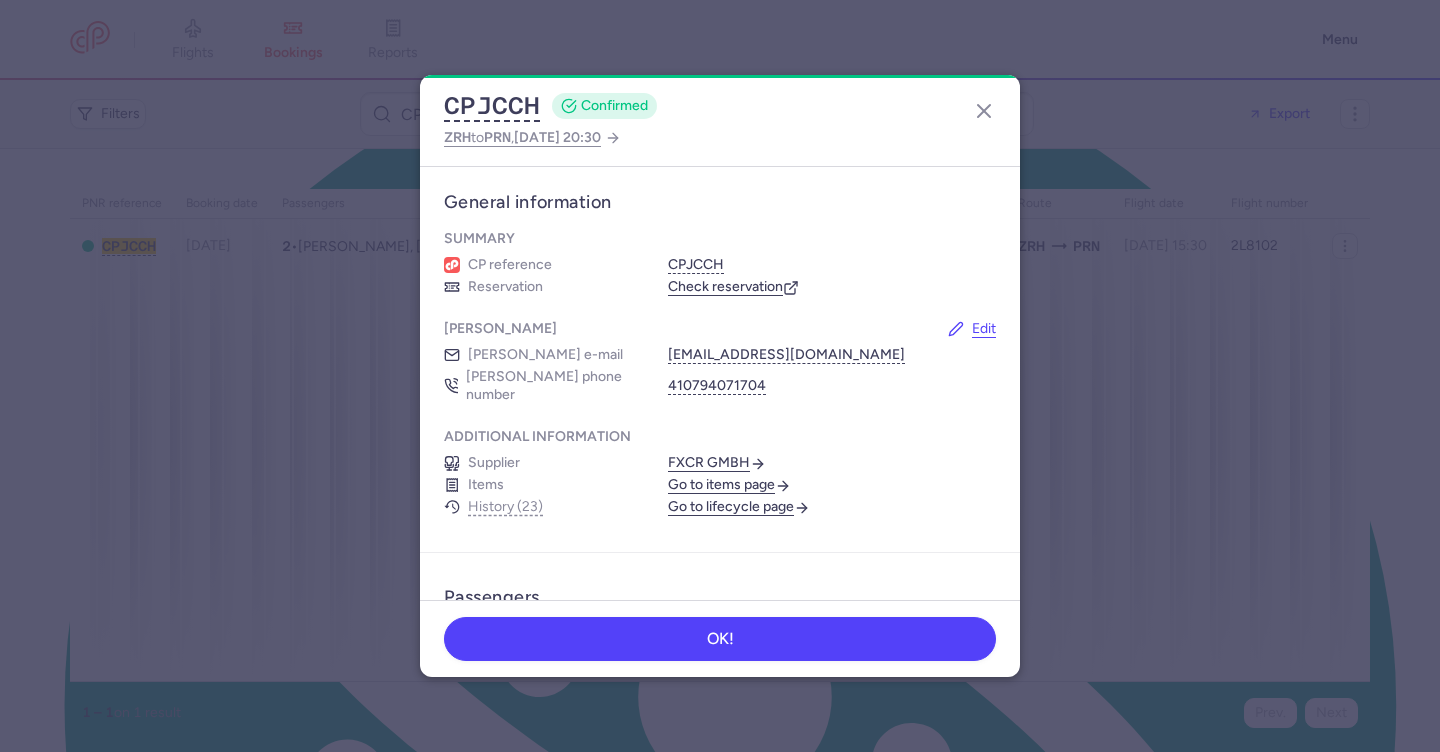 click on "Check reservation" at bounding box center [733, 287] 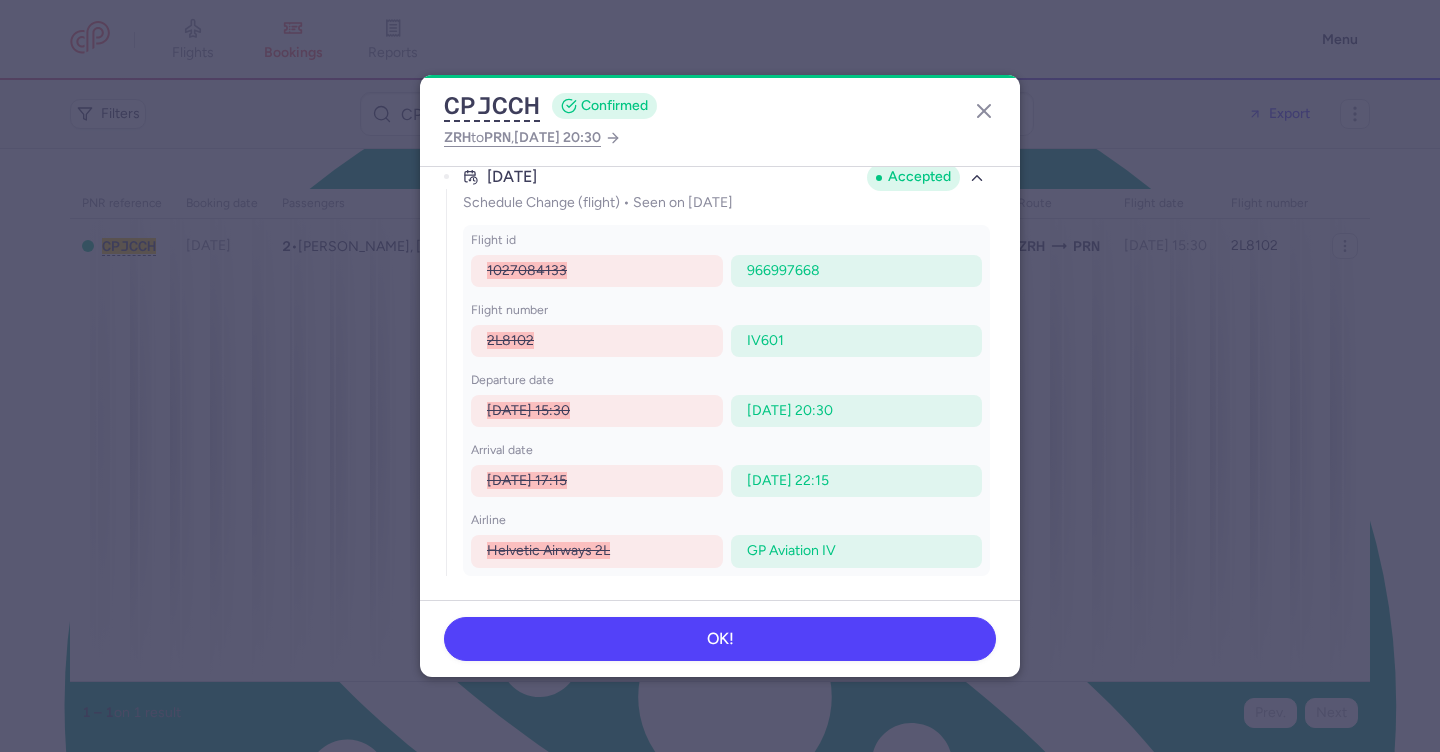 scroll, scrollTop: 1606, scrollLeft: 0, axis: vertical 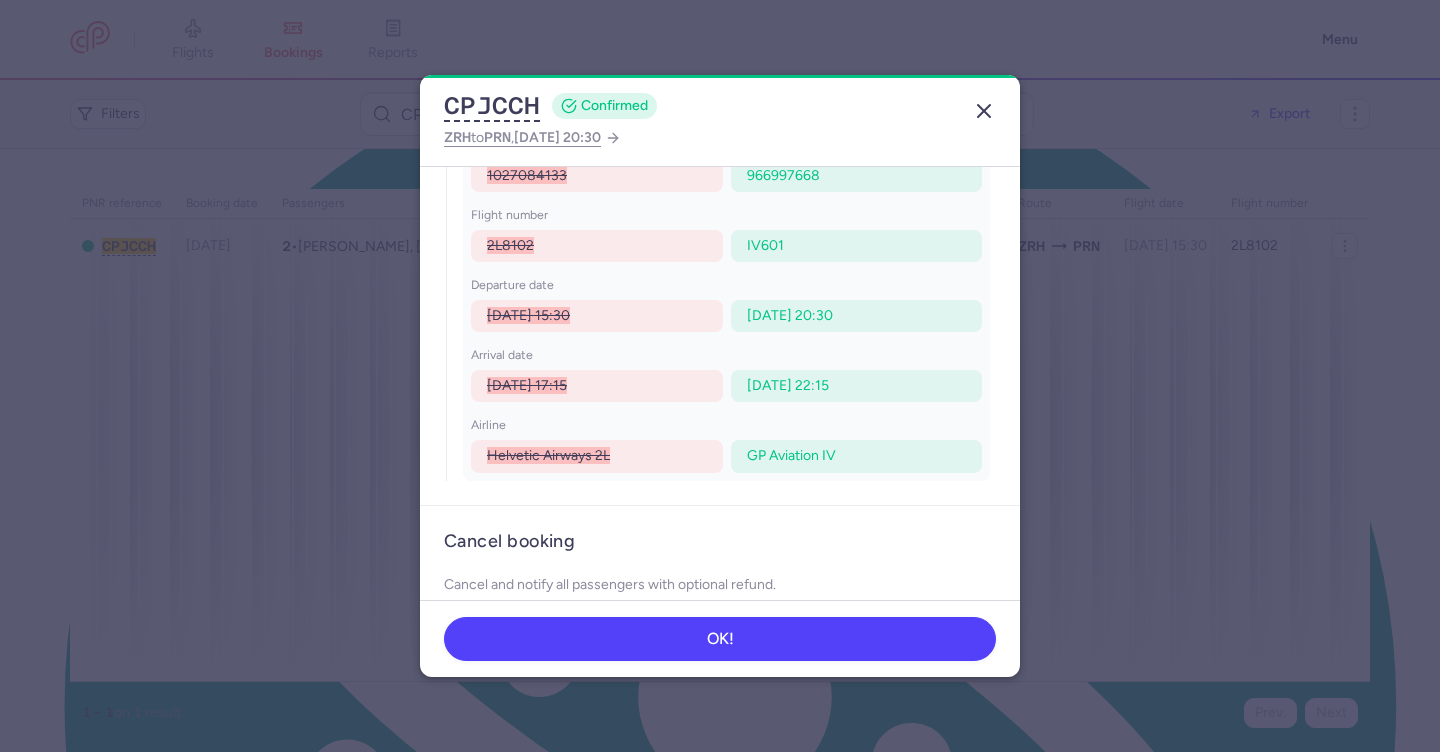 click 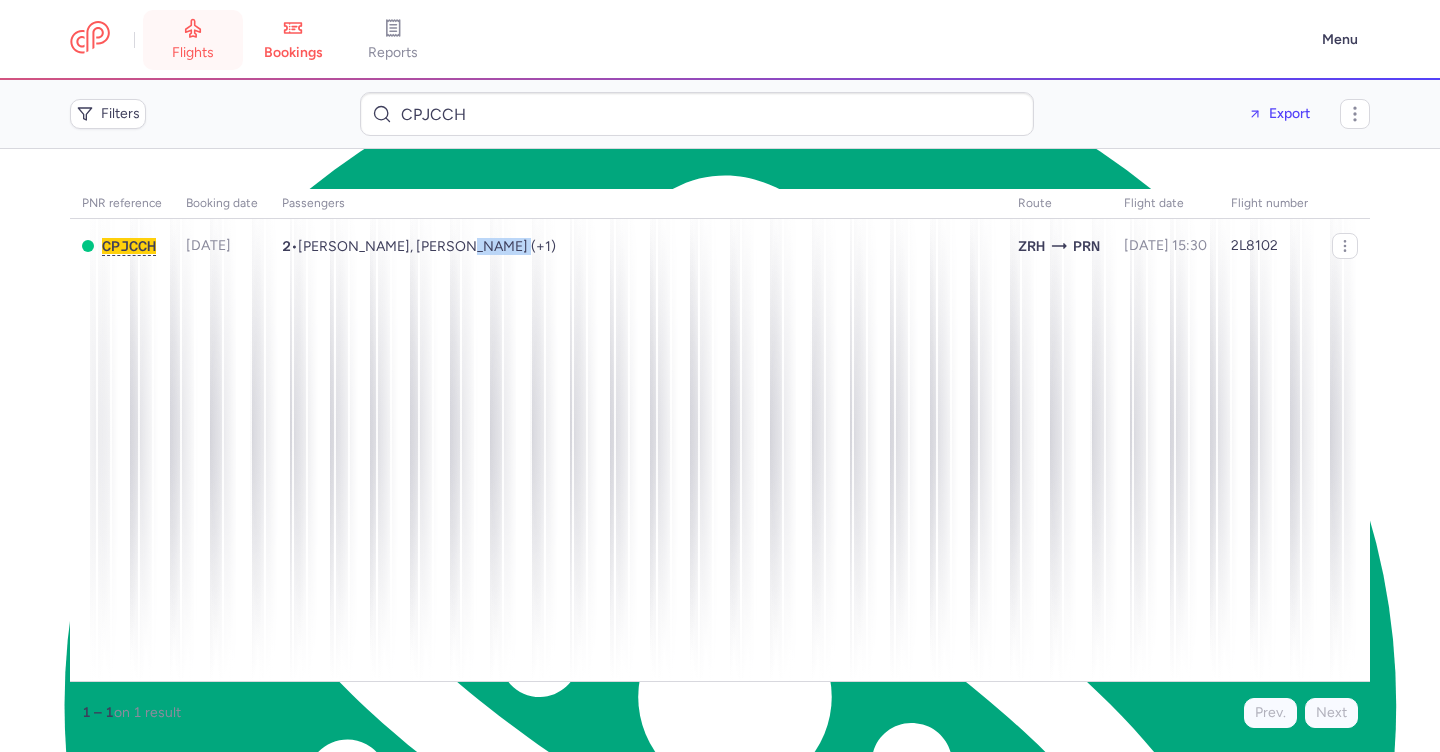 click on "flights" at bounding box center [193, 40] 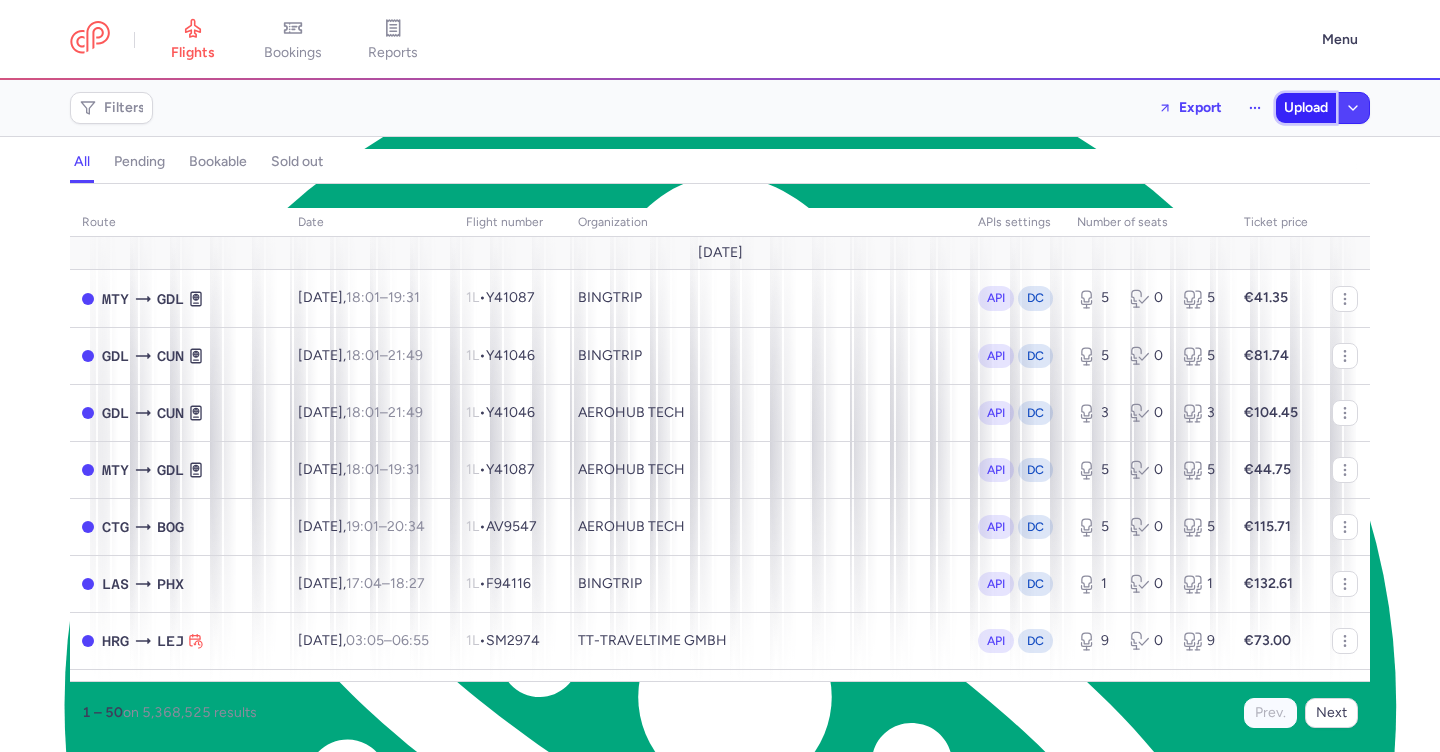 click on "Upload" at bounding box center [1306, 108] 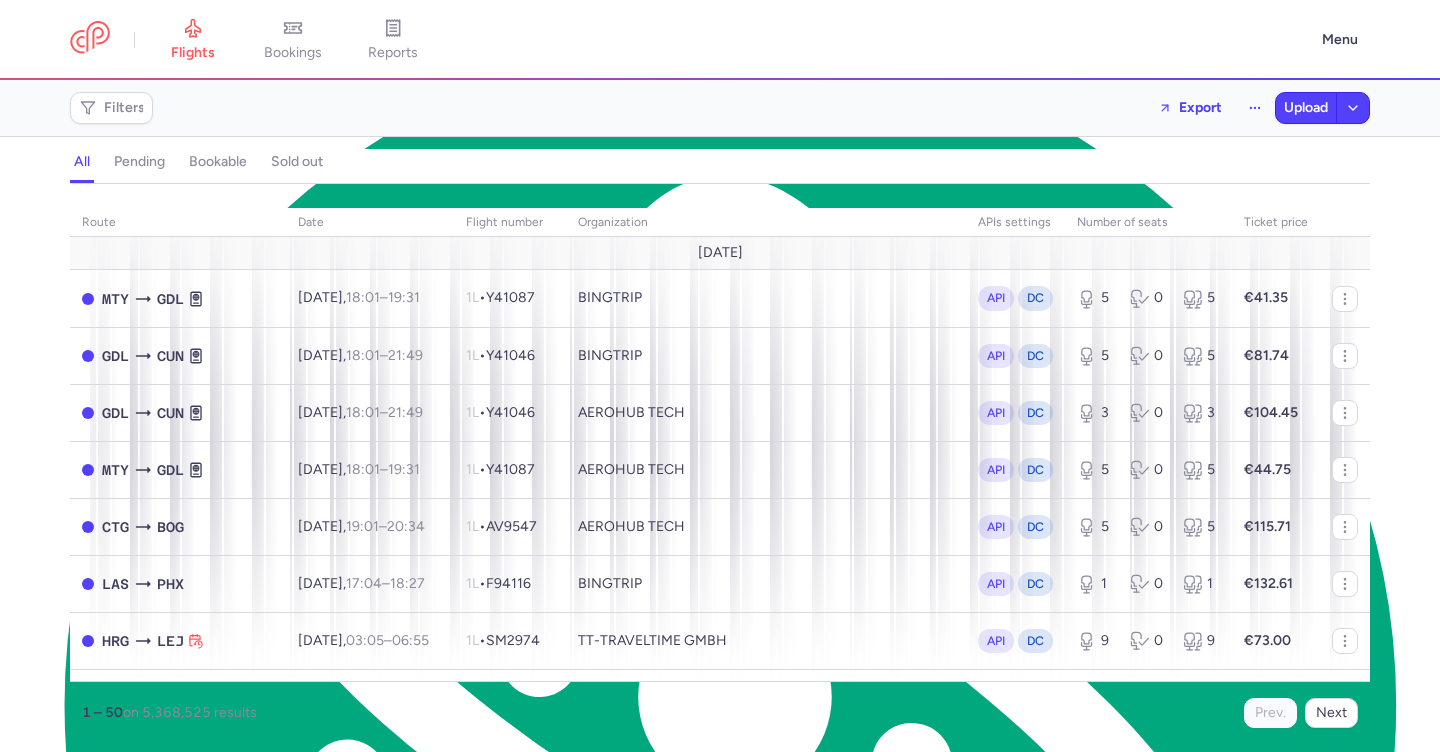 click on "Upload flights Select a CSV file to upload 1000 rows max. Cancel" at bounding box center (720, 376) 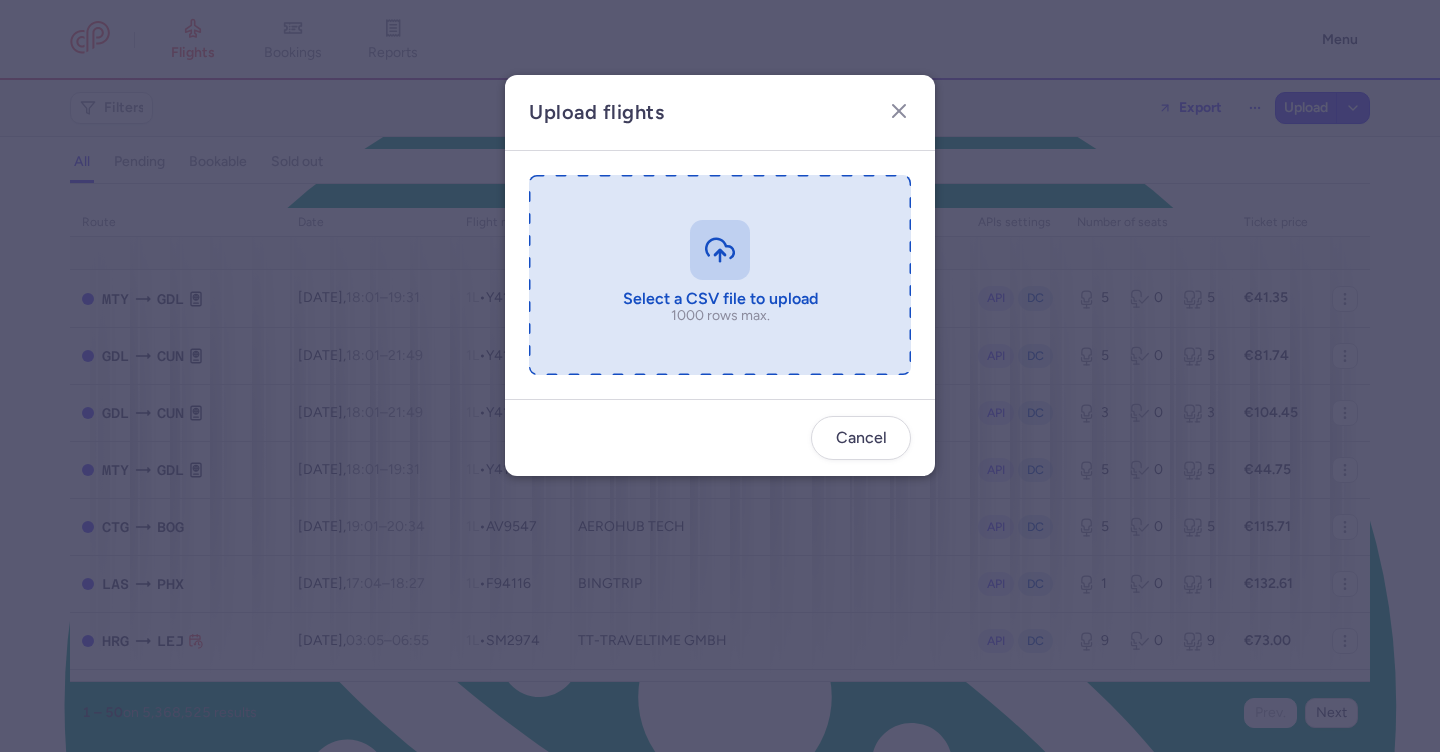 drag, startPoint x: 725, startPoint y: 254, endPoint x: 735, endPoint y: 256, distance: 10.198039 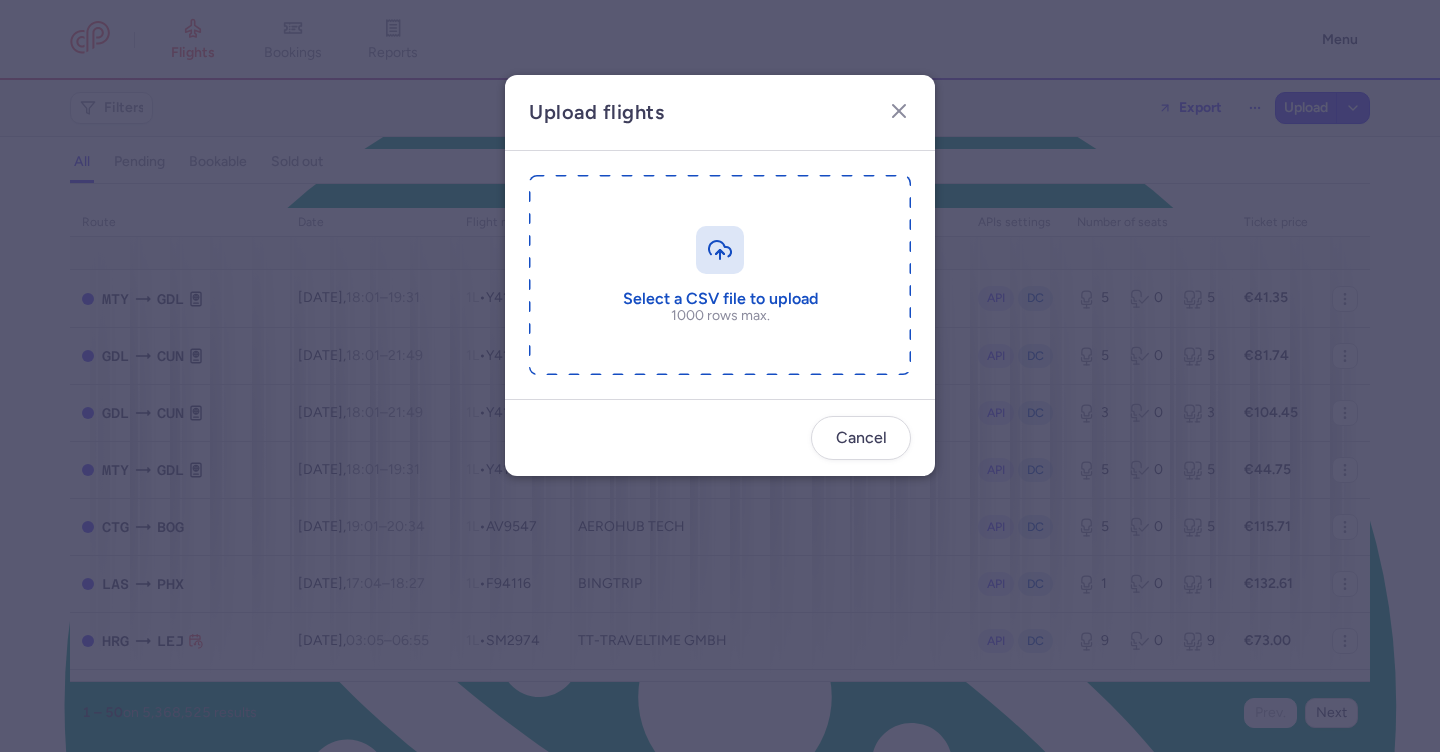 type on "C:\fakepath\export_flight_IZ164_20250713,1044.csv" 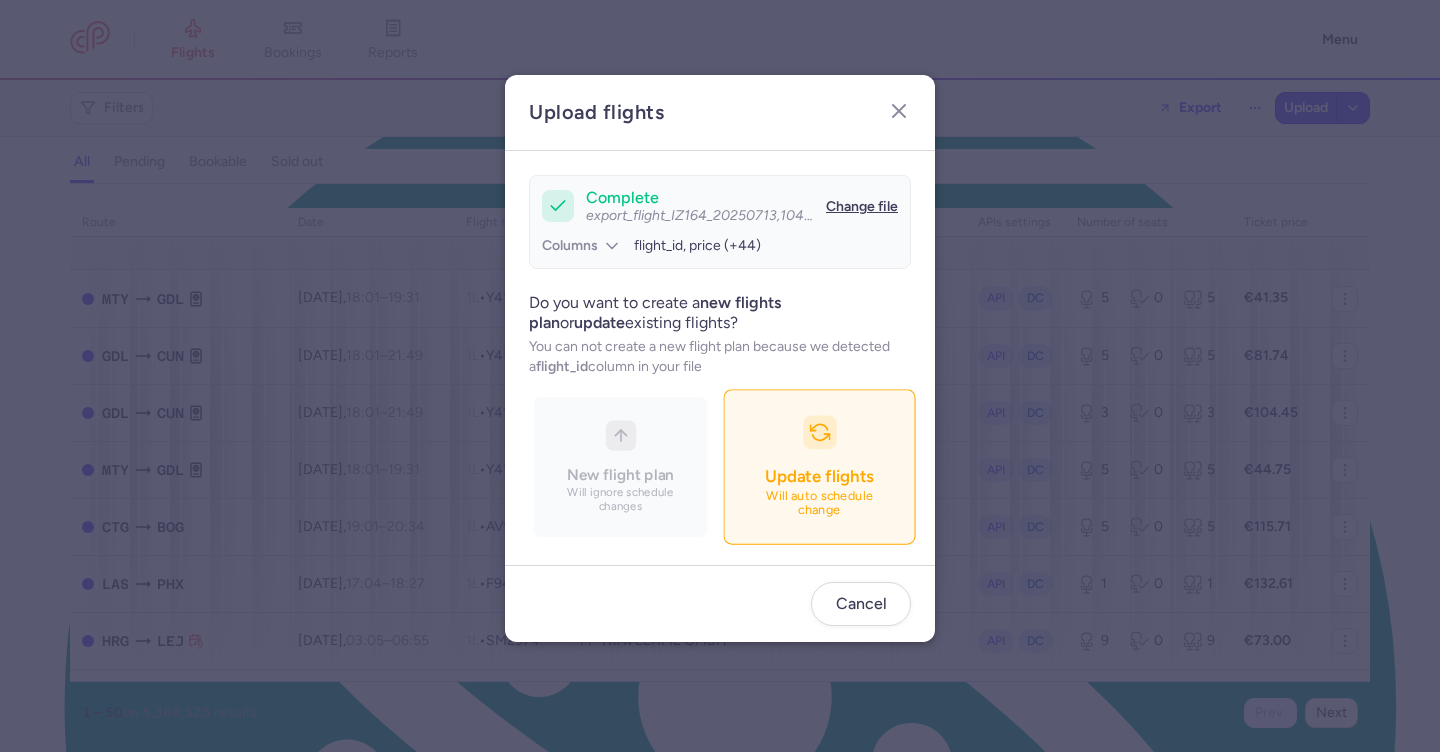 click on "Update flights Will auto schedule change" at bounding box center (819, 467) 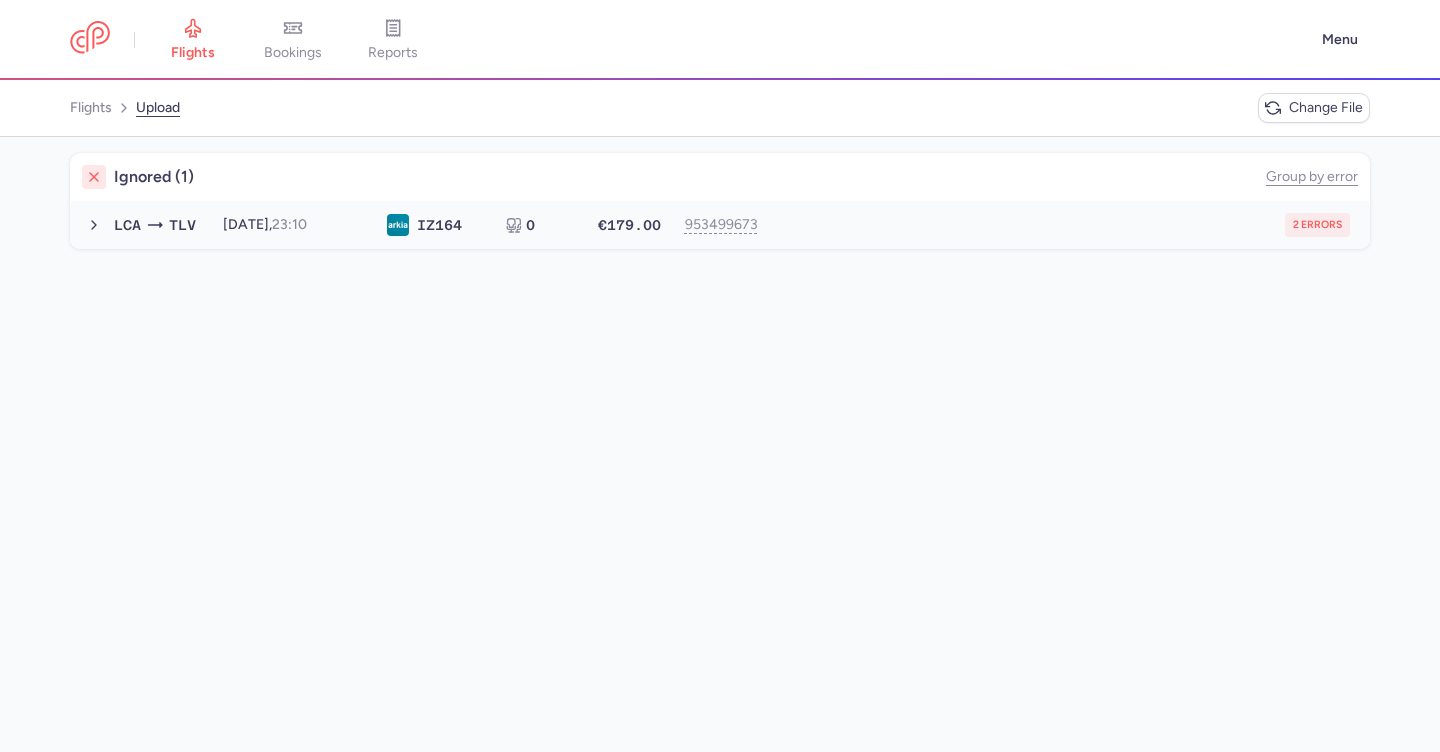 type on "Group by error
LCATLV
2025-07-13, 23:10
IZ 164
0
€179.00
953499673" 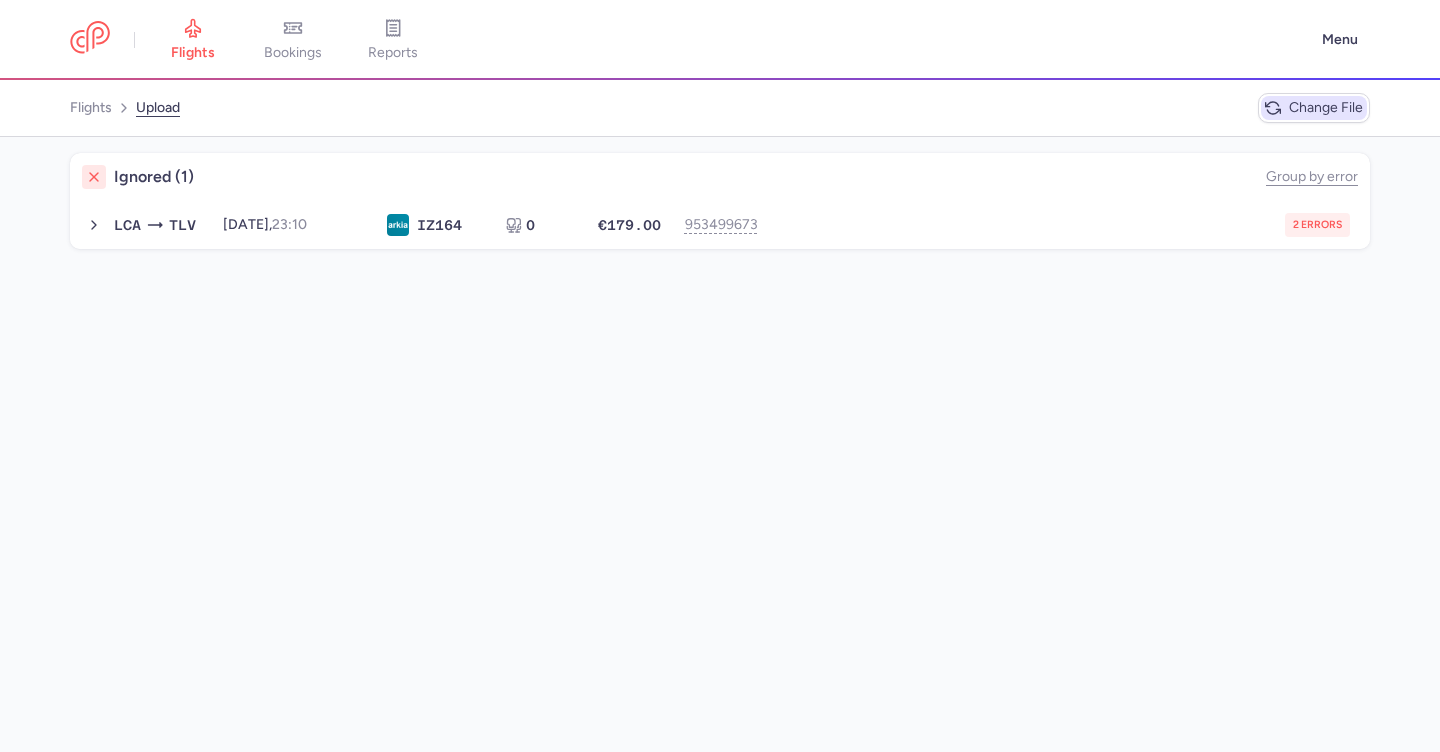 click on "Change file" at bounding box center [1326, 108] 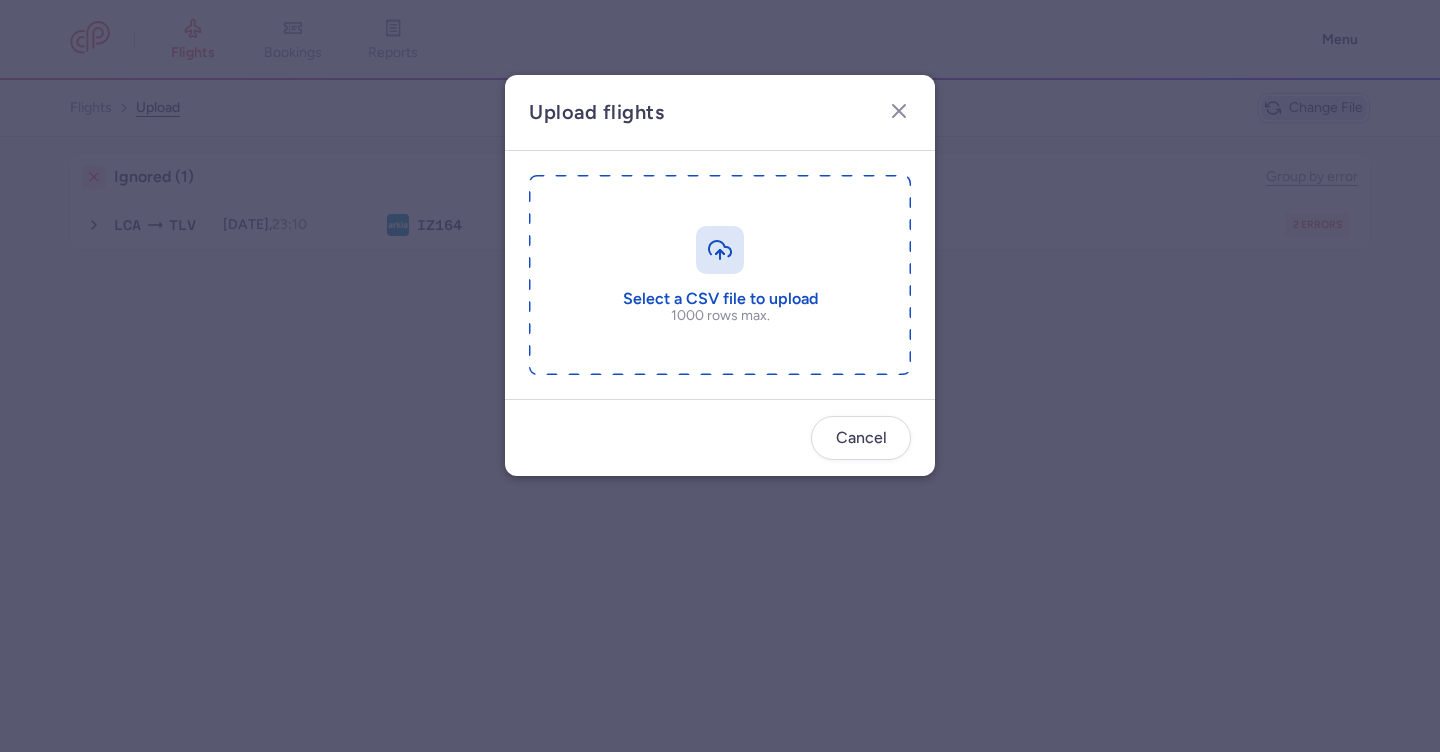 type on "C:\fakepath\export_flight_IZ164_20250713,1044 5.csv" 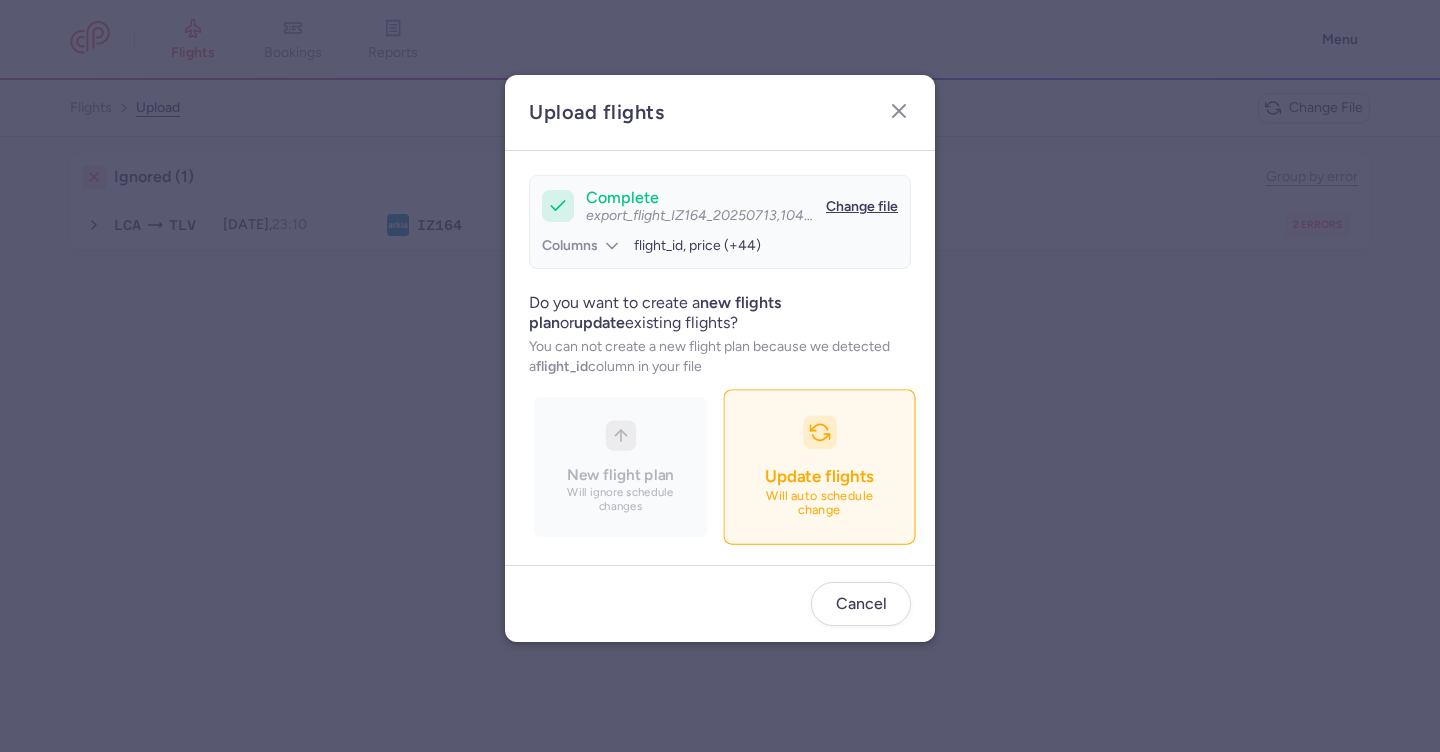 click on "Update flights Will auto schedule change" at bounding box center (819, 467) 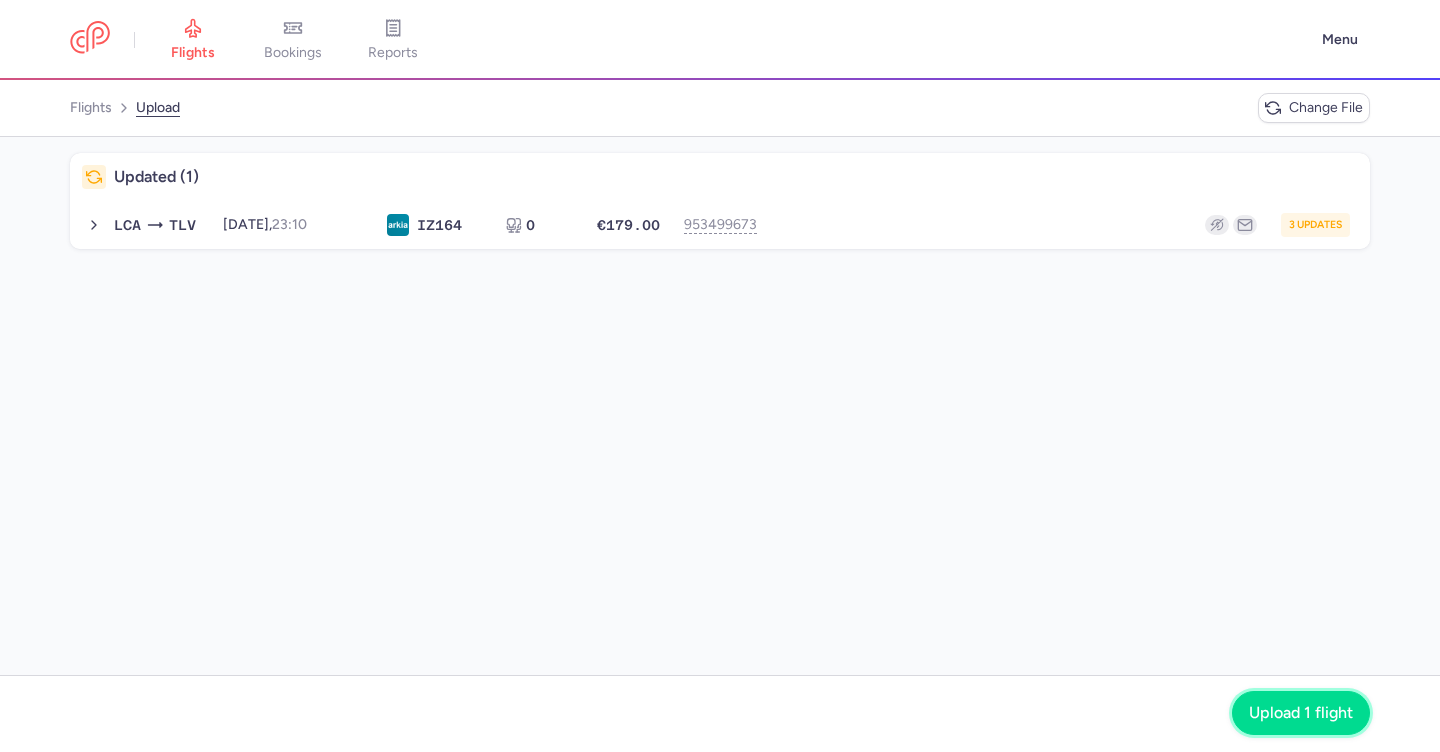 click on "Upload 1 flight" at bounding box center [1301, 713] 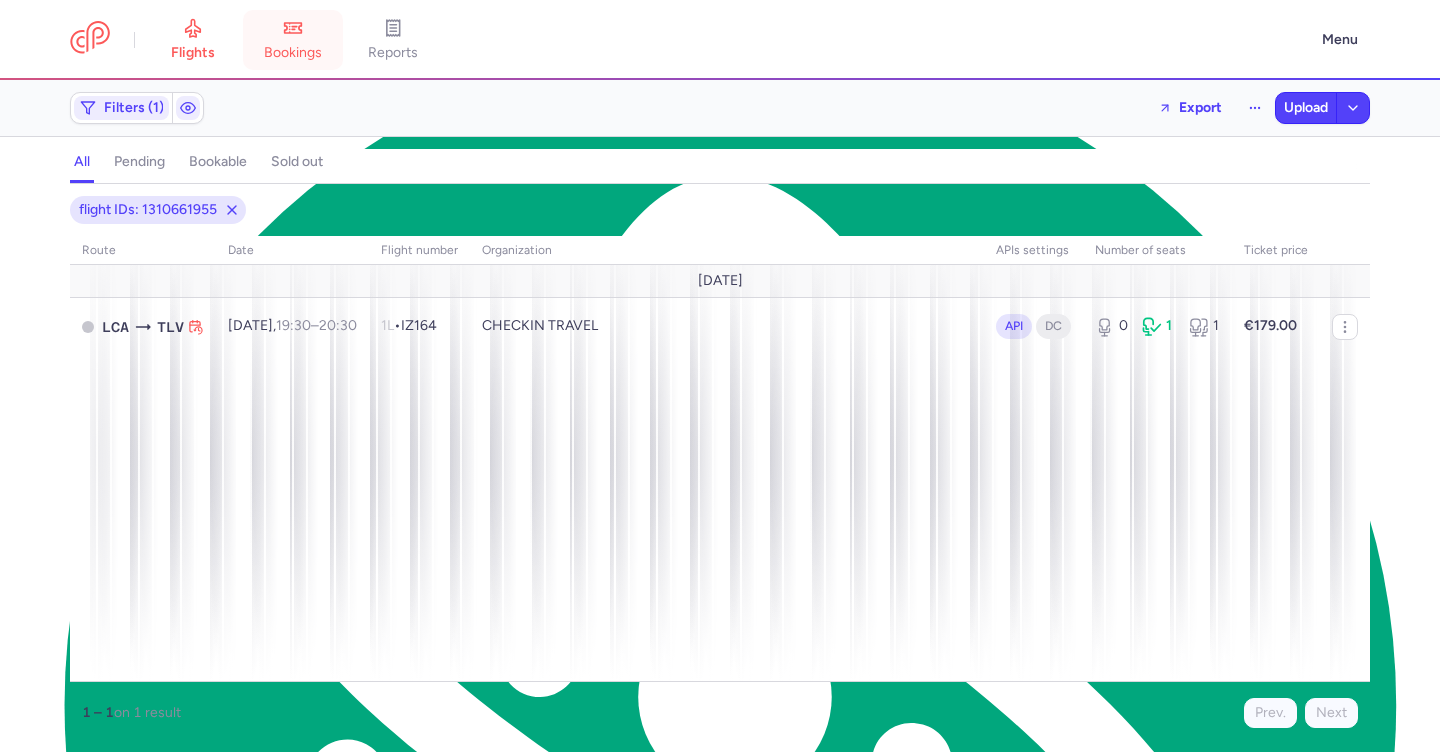 click on "bookings" at bounding box center [293, 40] 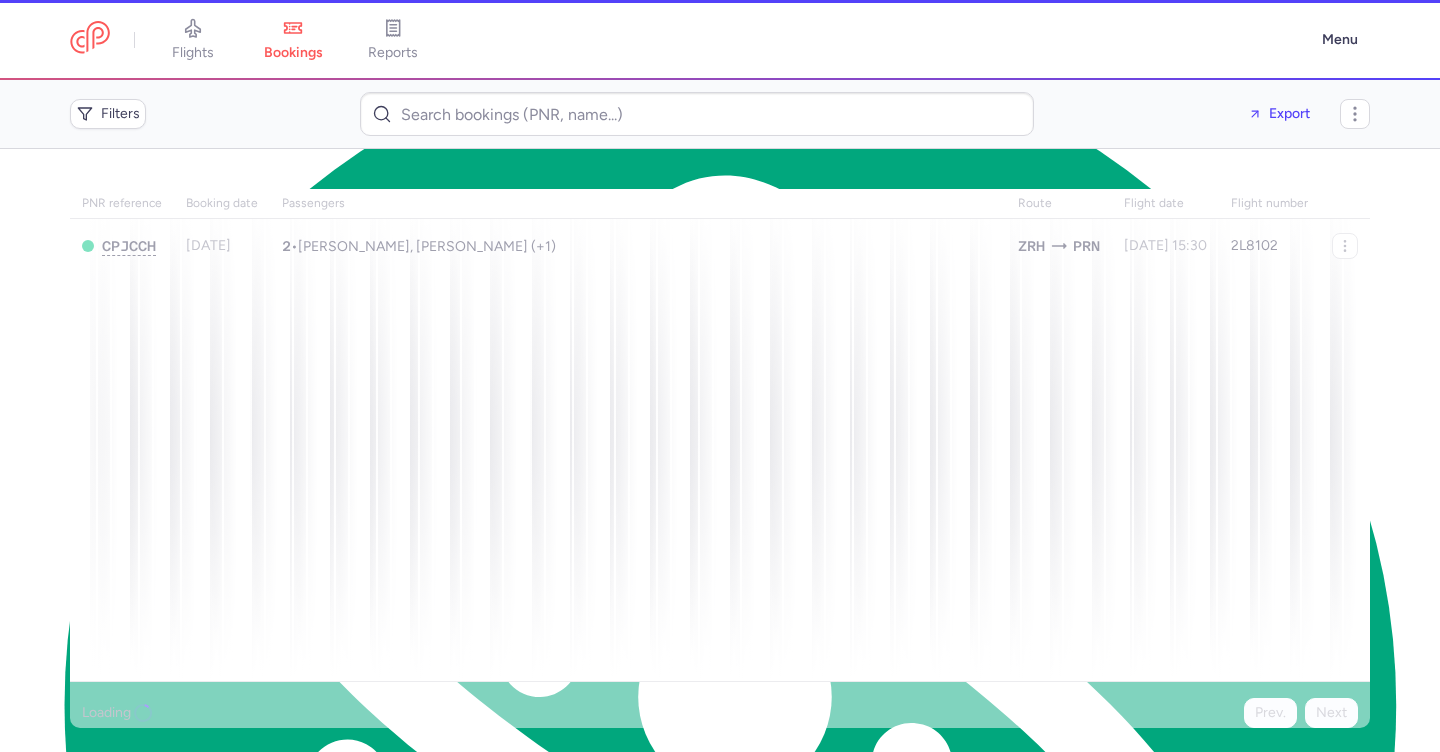 click on "Filters  Export" at bounding box center [720, 114] 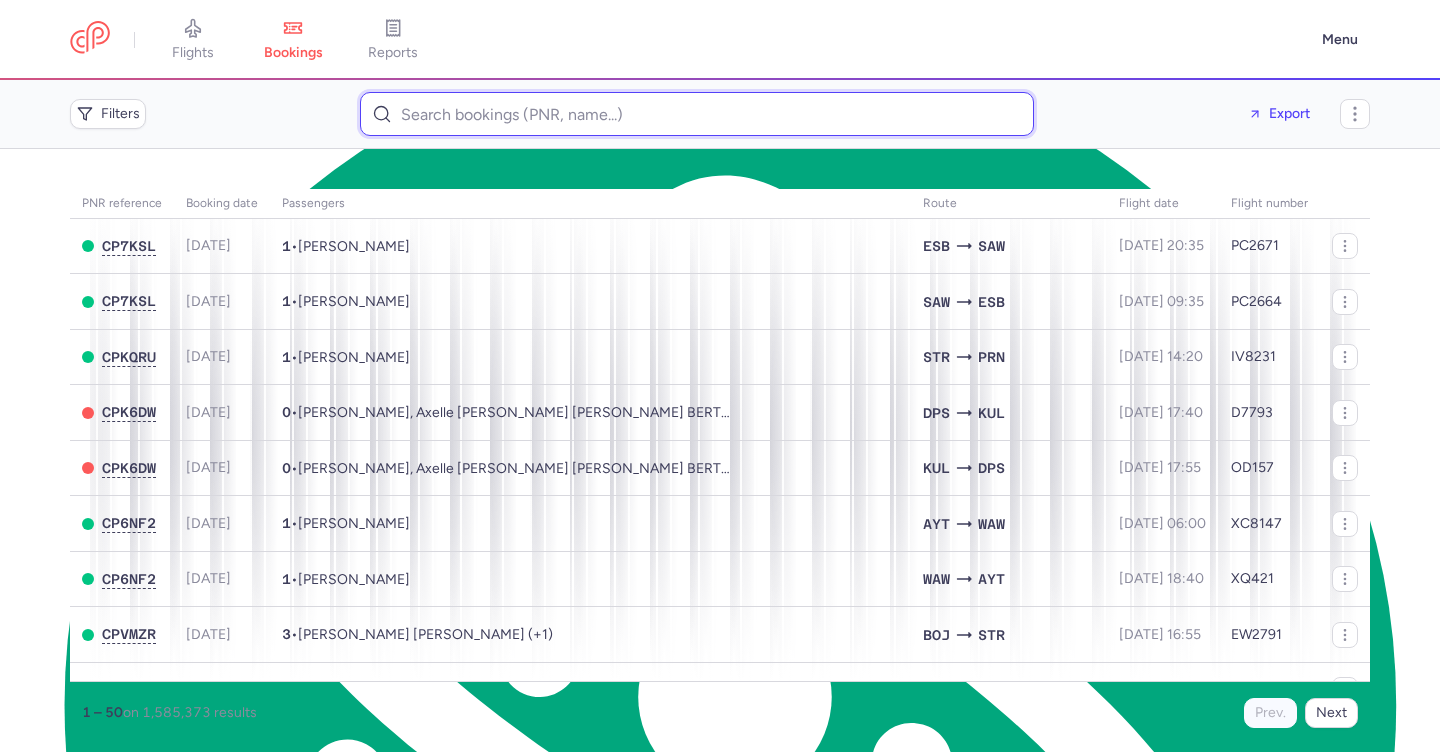 click at bounding box center (697, 114) 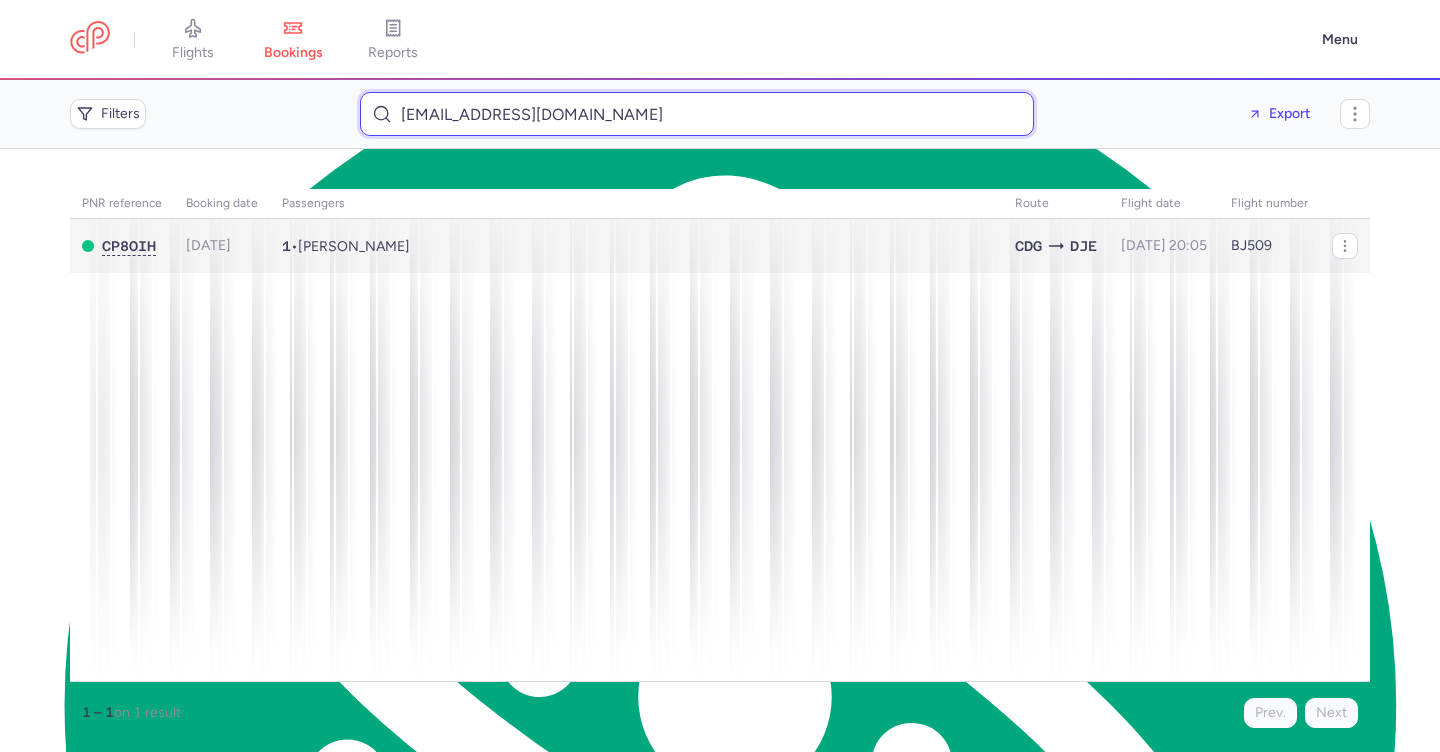 type on "abdellaziz.75@hotmail.com" 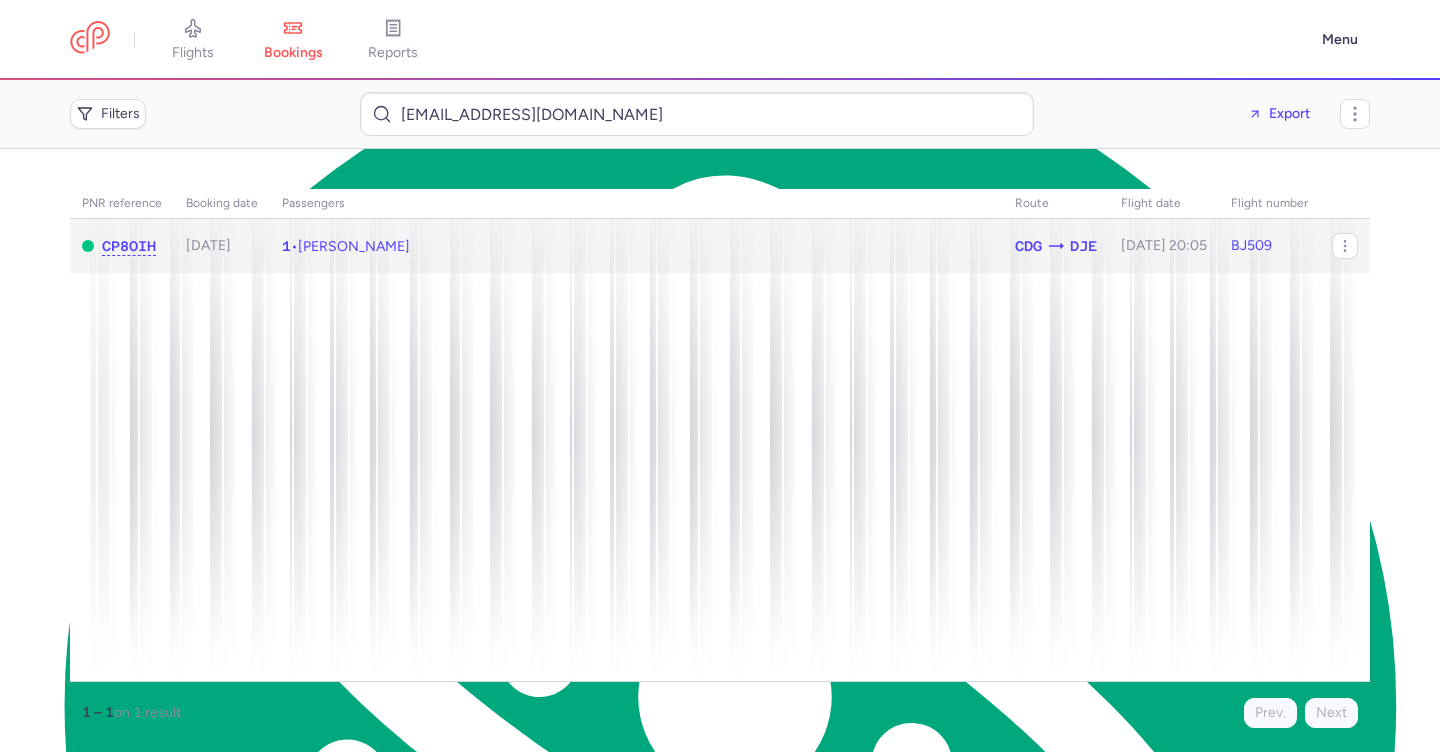 click on "Abdellaziz AMIRA" at bounding box center [354, 246] 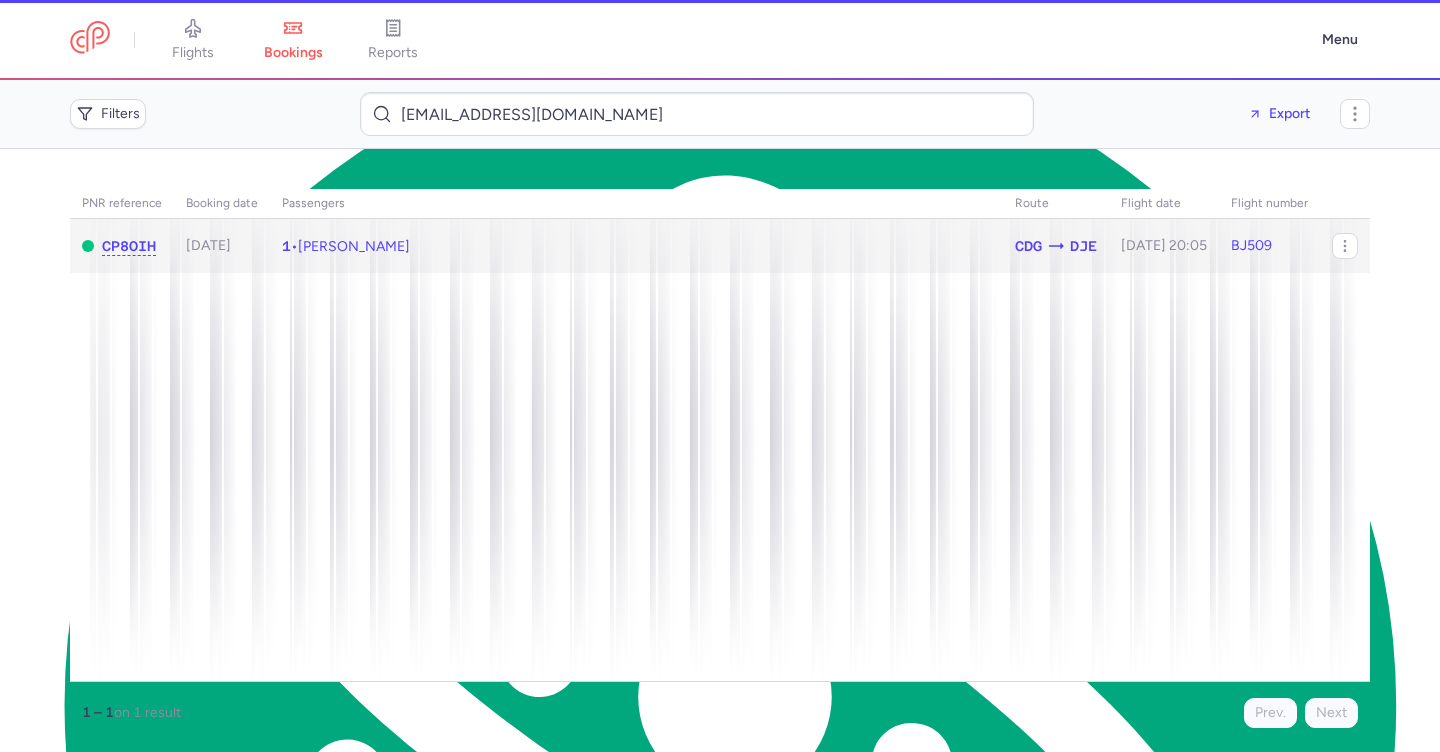 click on "Abdellaziz AMIRA" at bounding box center [354, 246] 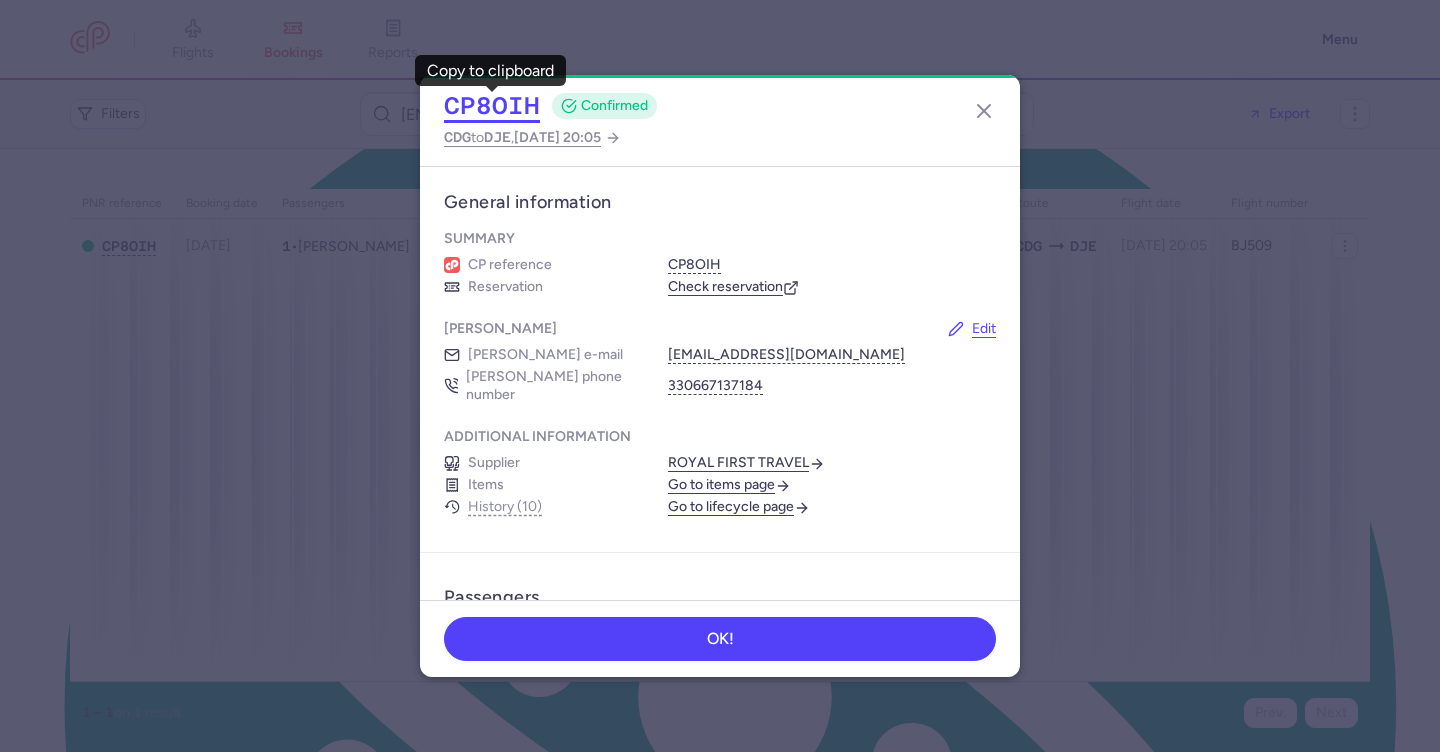 click on "CP8OIH" 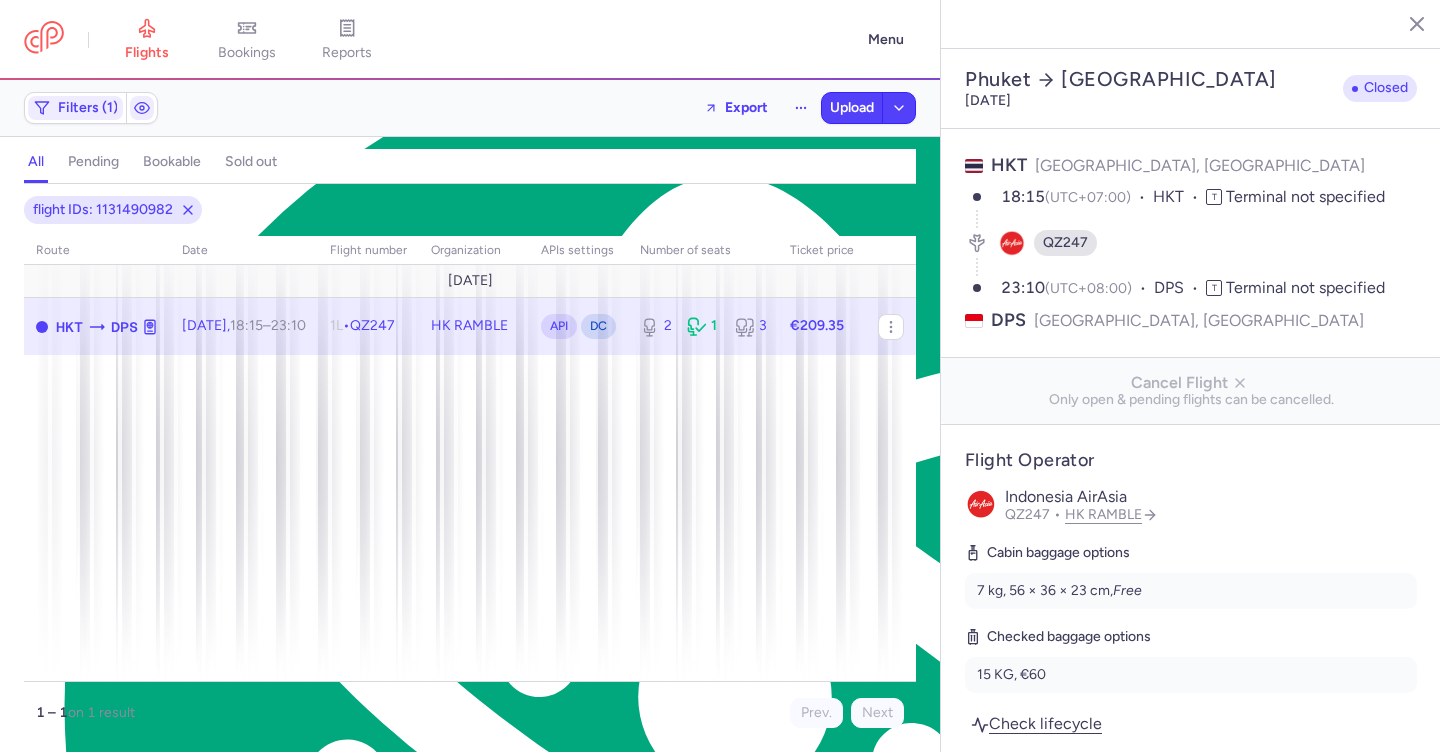 select on "days" 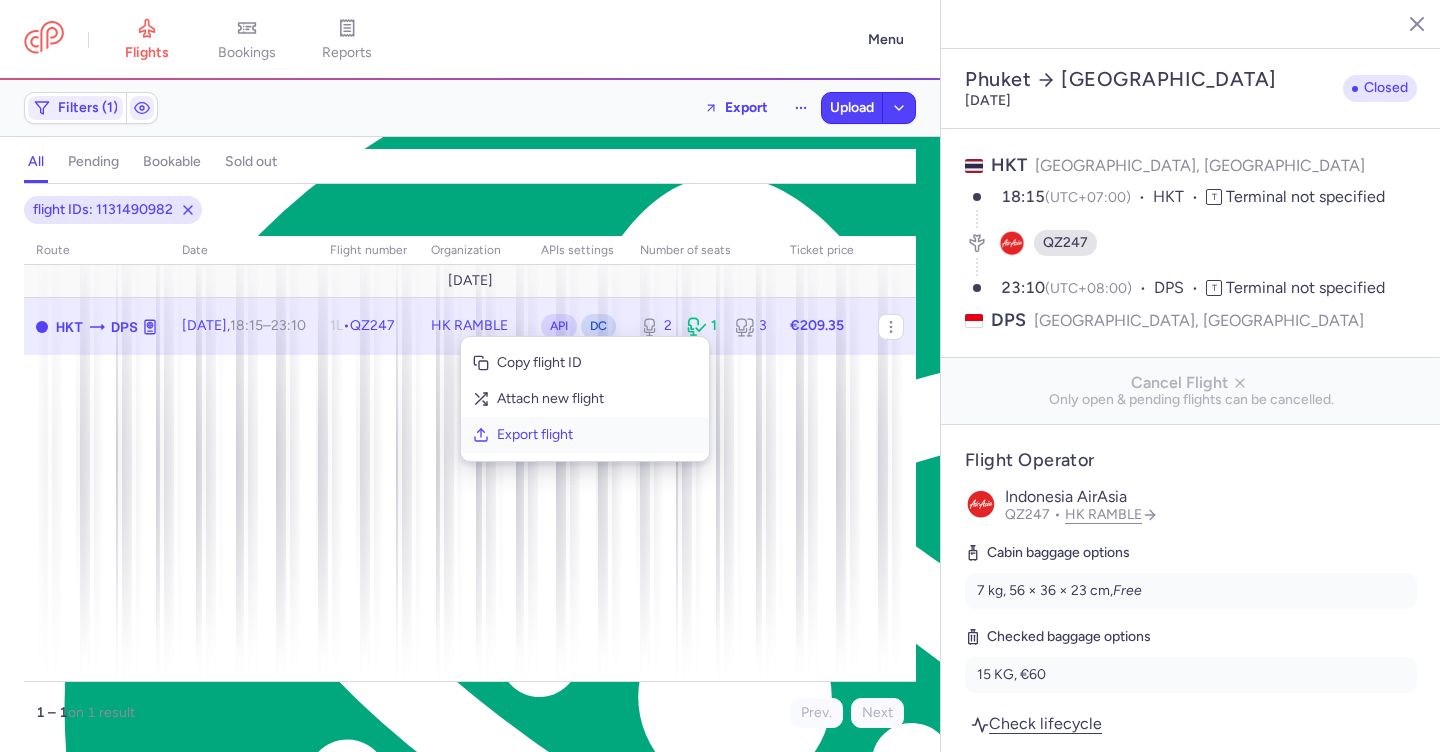 click on "Export flight" at bounding box center (597, 435) 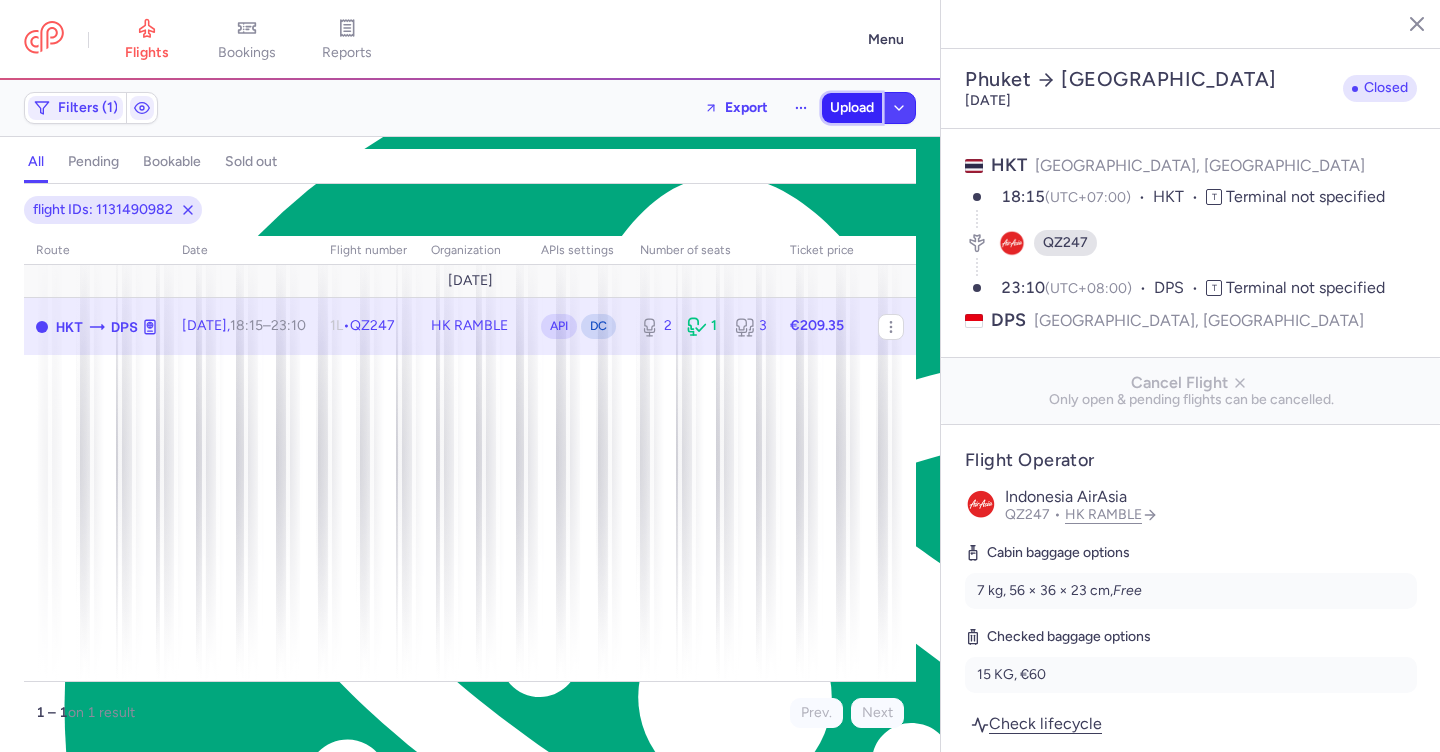 click on "Upload" at bounding box center [852, 108] 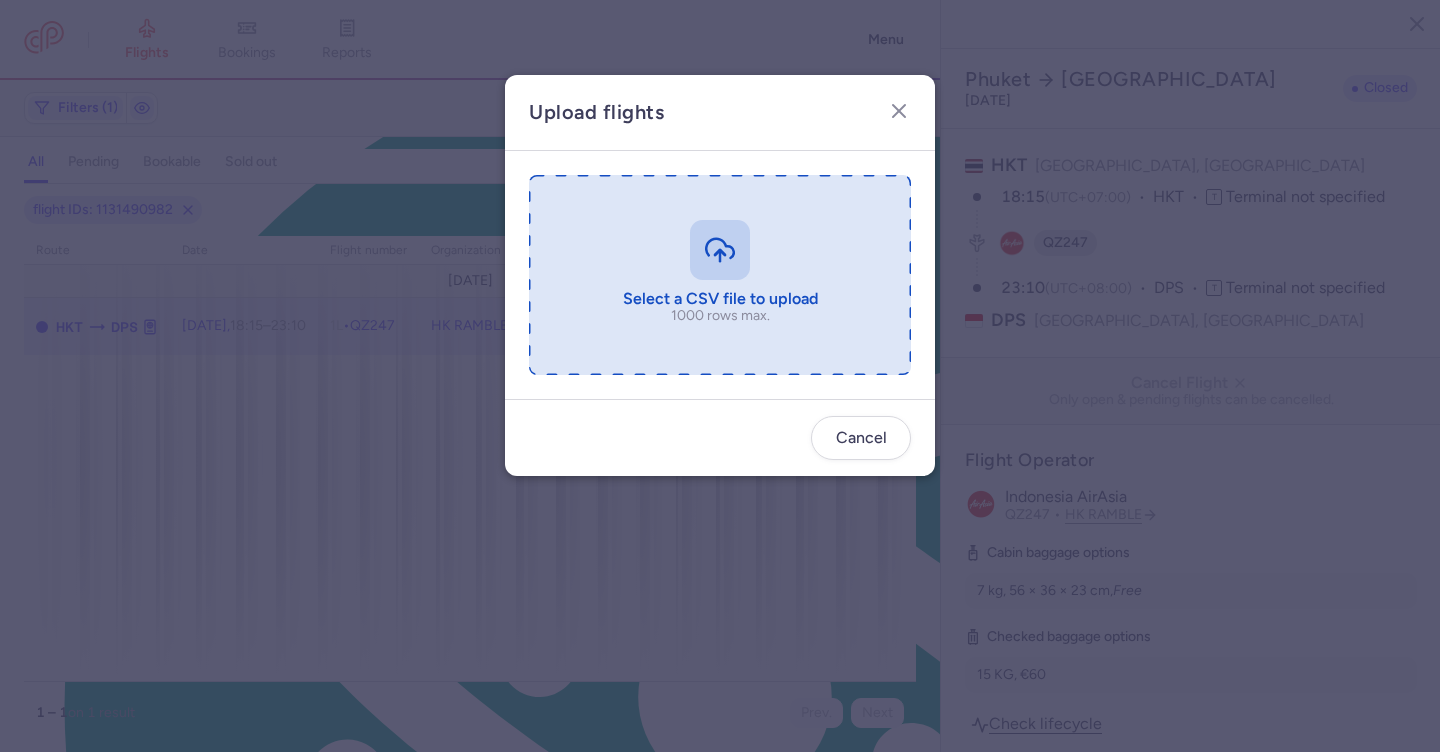 click at bounding box center [720, 275] 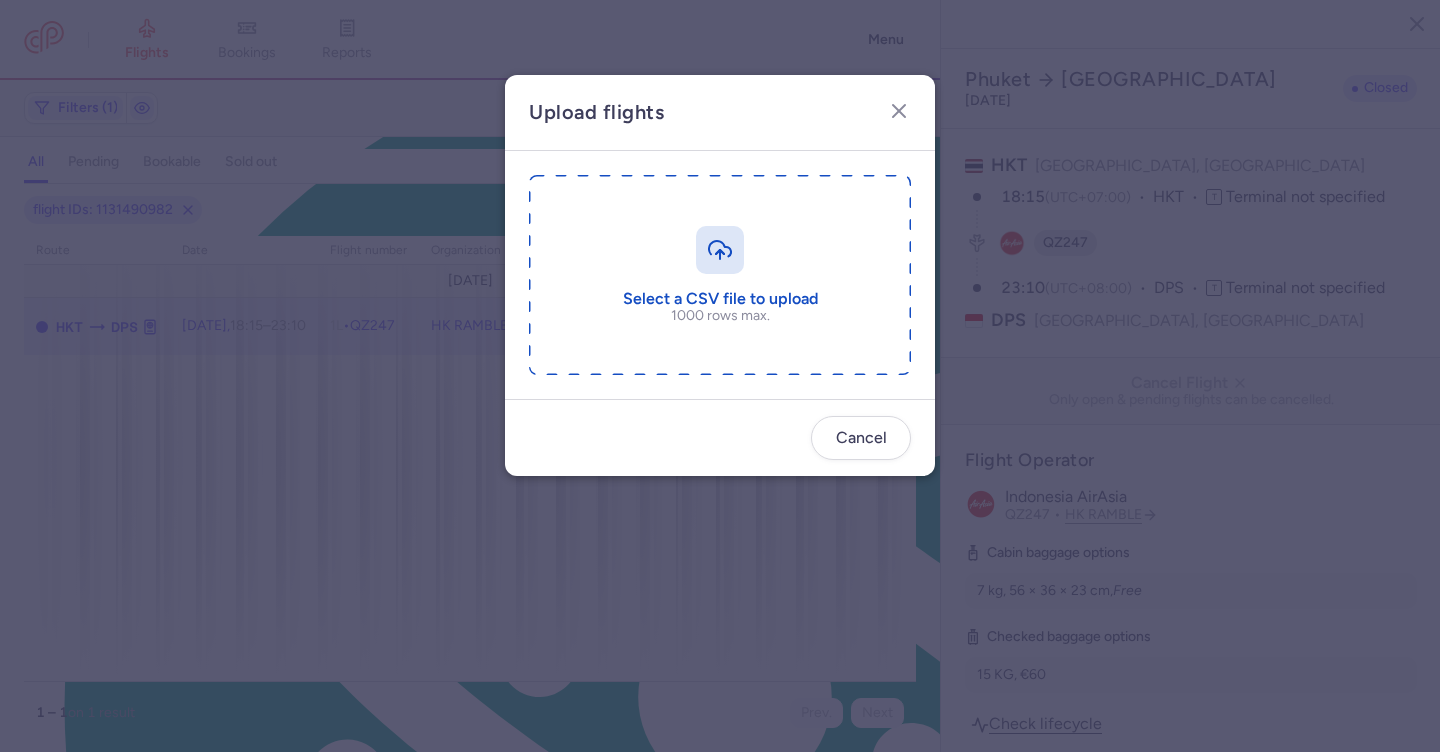 type on "C:\fakepath\export_flight_QZ247_20250713,1056.csv" 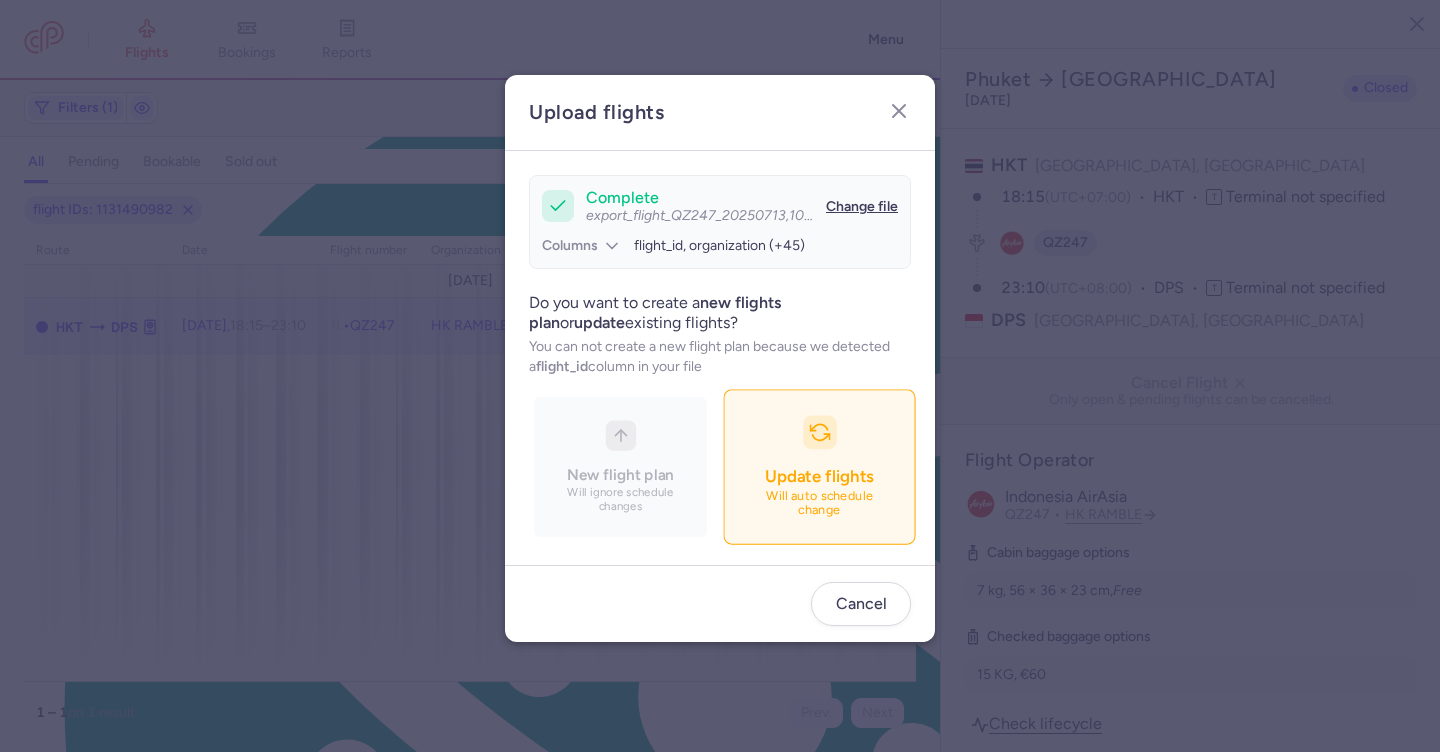 click on "Update flights Will auto schedule change" at bounding box center (819, 467) 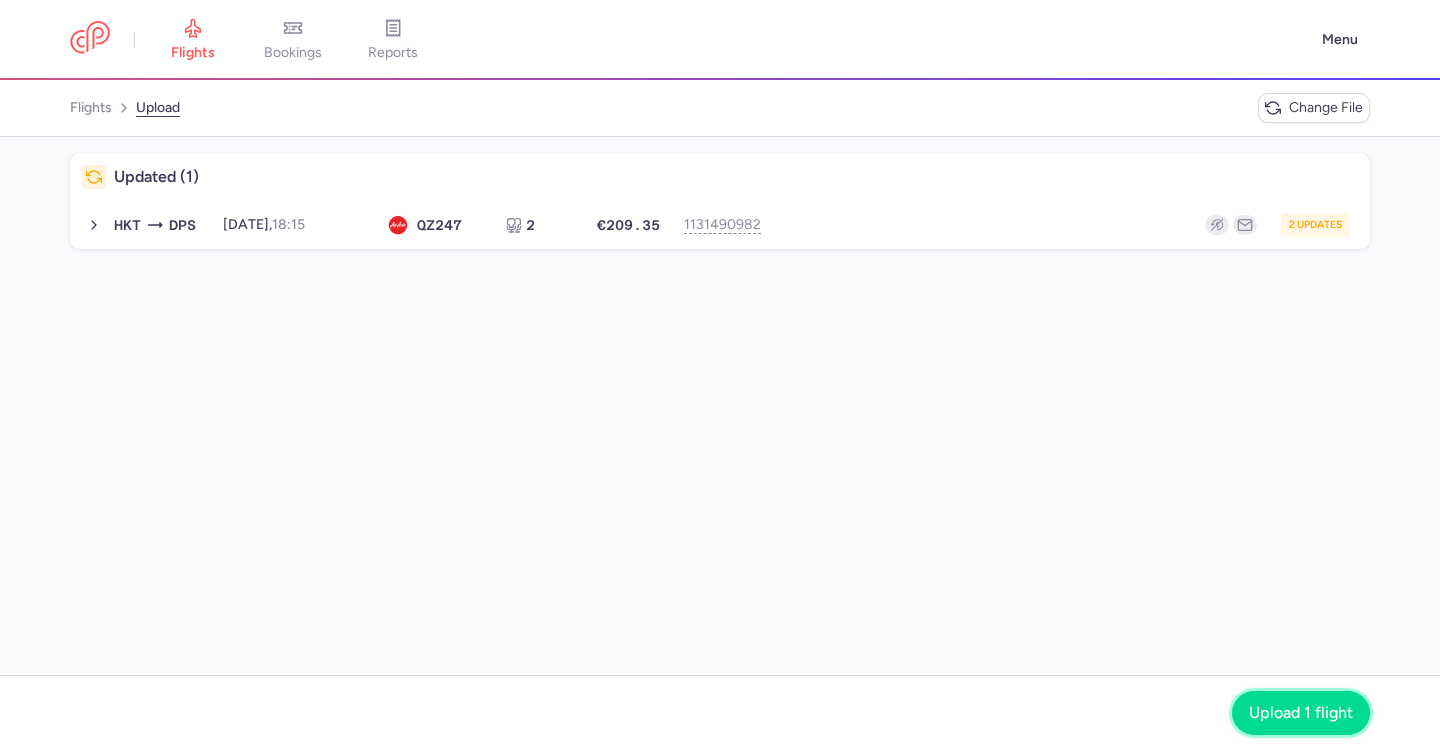 click on "Upload 1 flight" 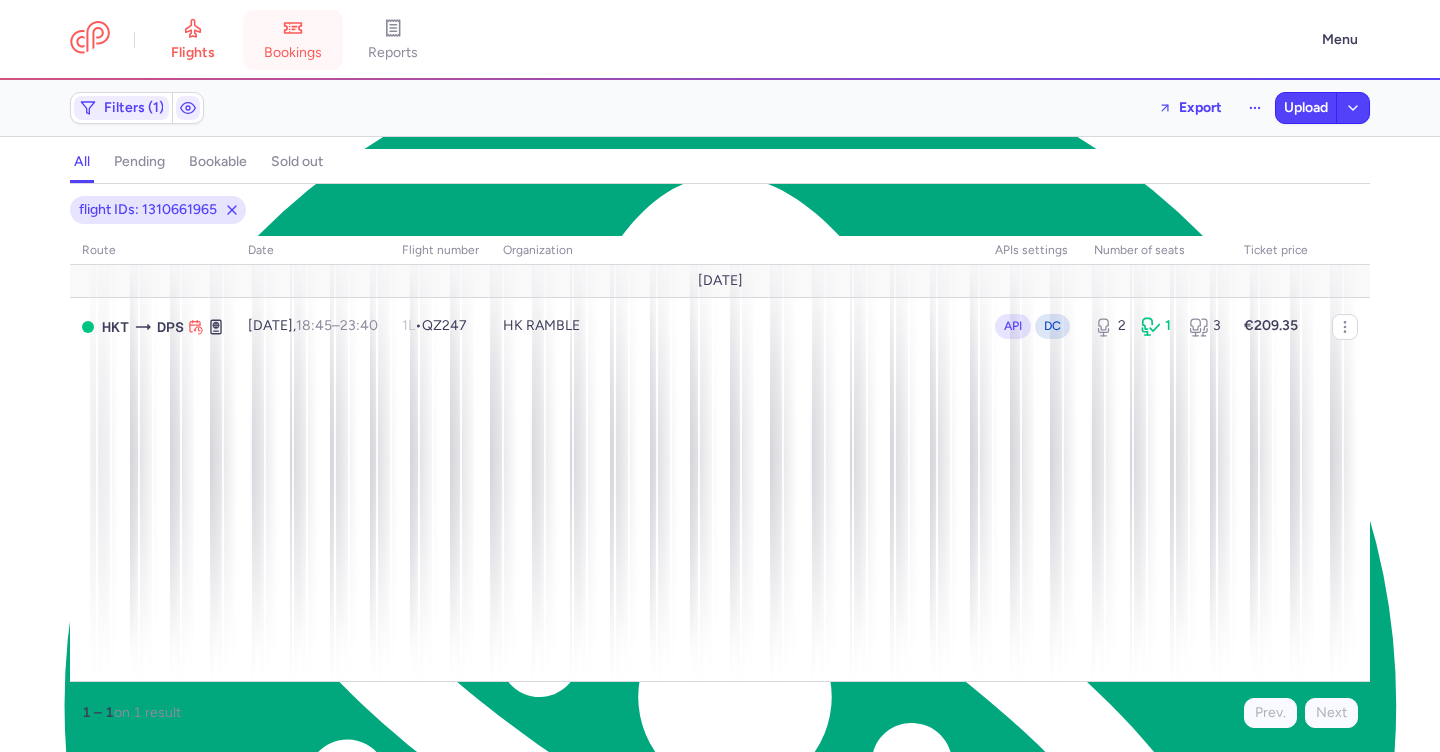 drag, startPoint x: 287, startPoint y: 54, endPoint x: 313, endPoint y: 36, distance: 31.622776 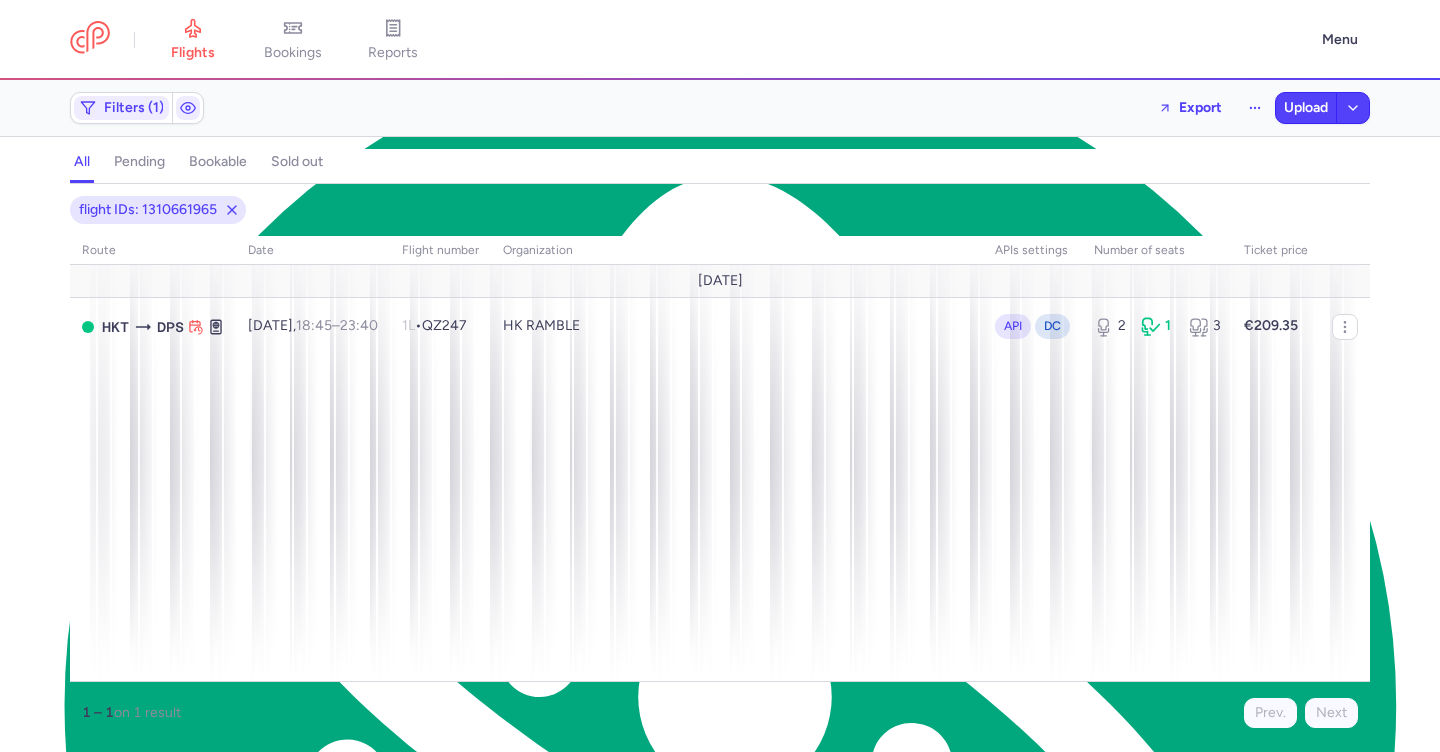 click on "bookings" at bounding box center [293, 40] 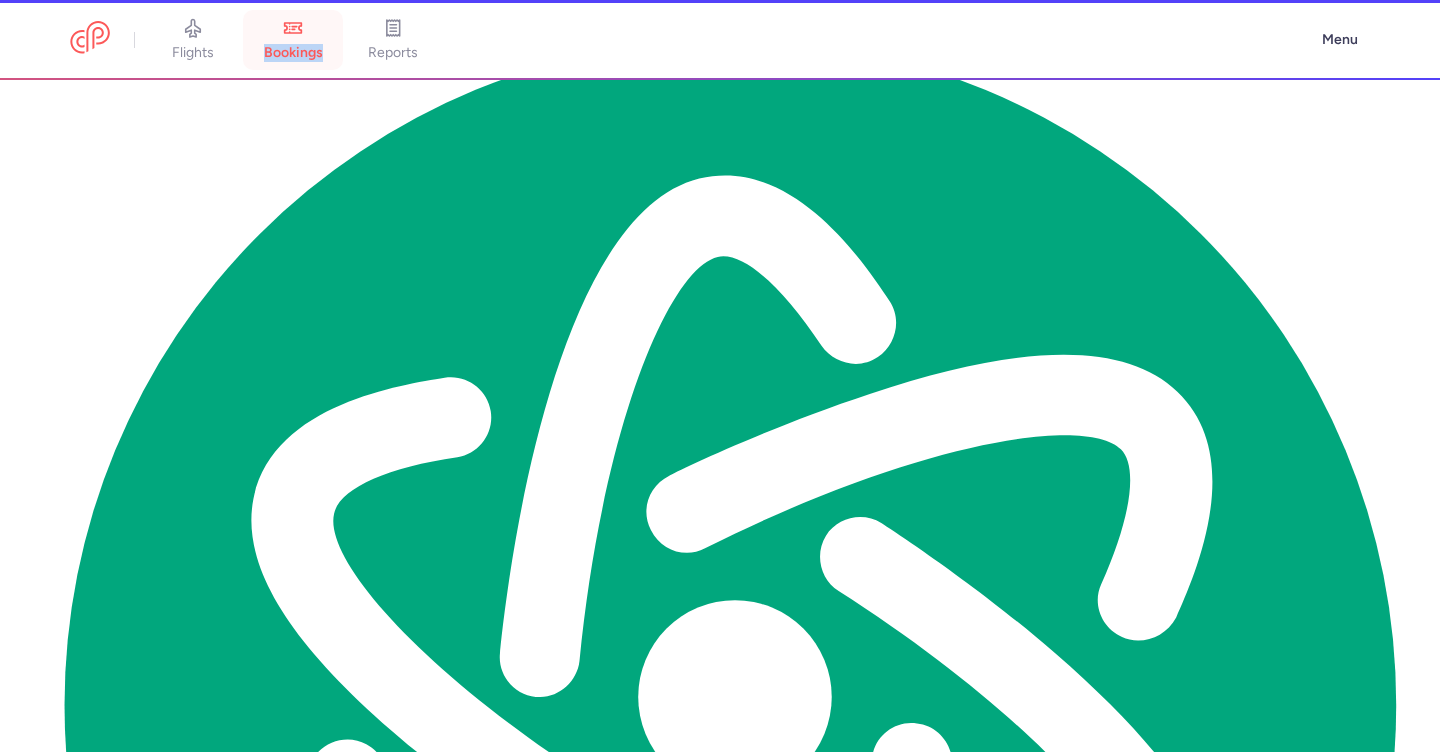 type on "Bookings" 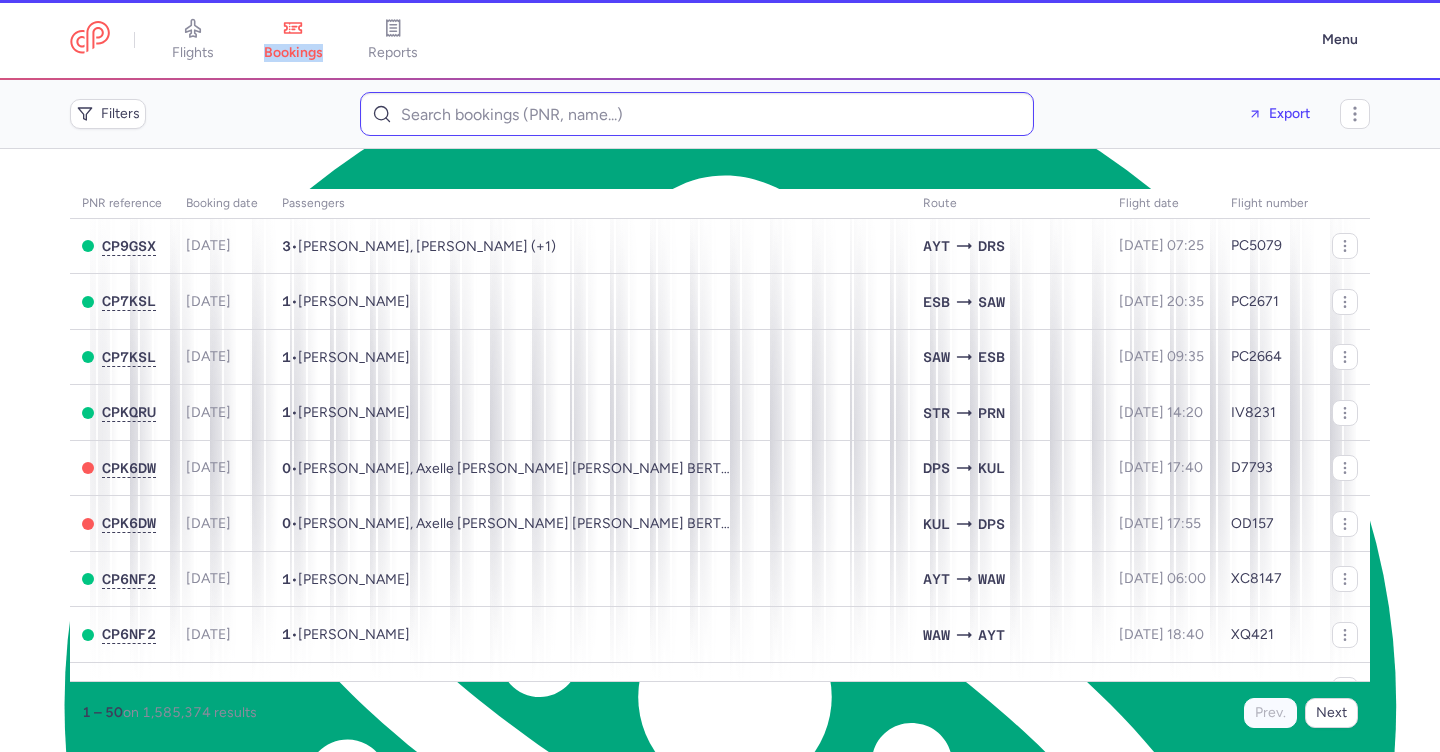 click at bounding box center [697, 114] 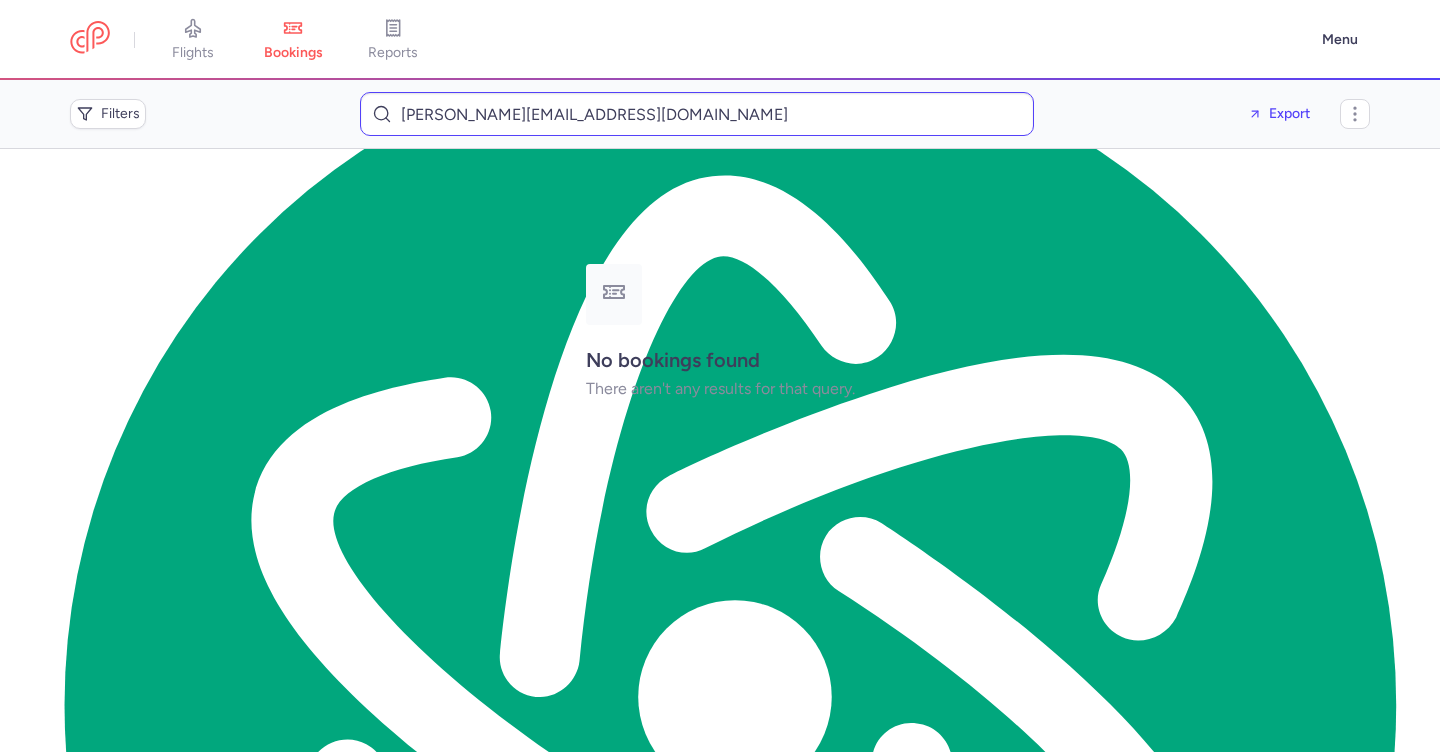 drag, startPoint x: 495, startPoint y: 115, endPoint x: 765, endPoint y: 128, distance: 270.31277 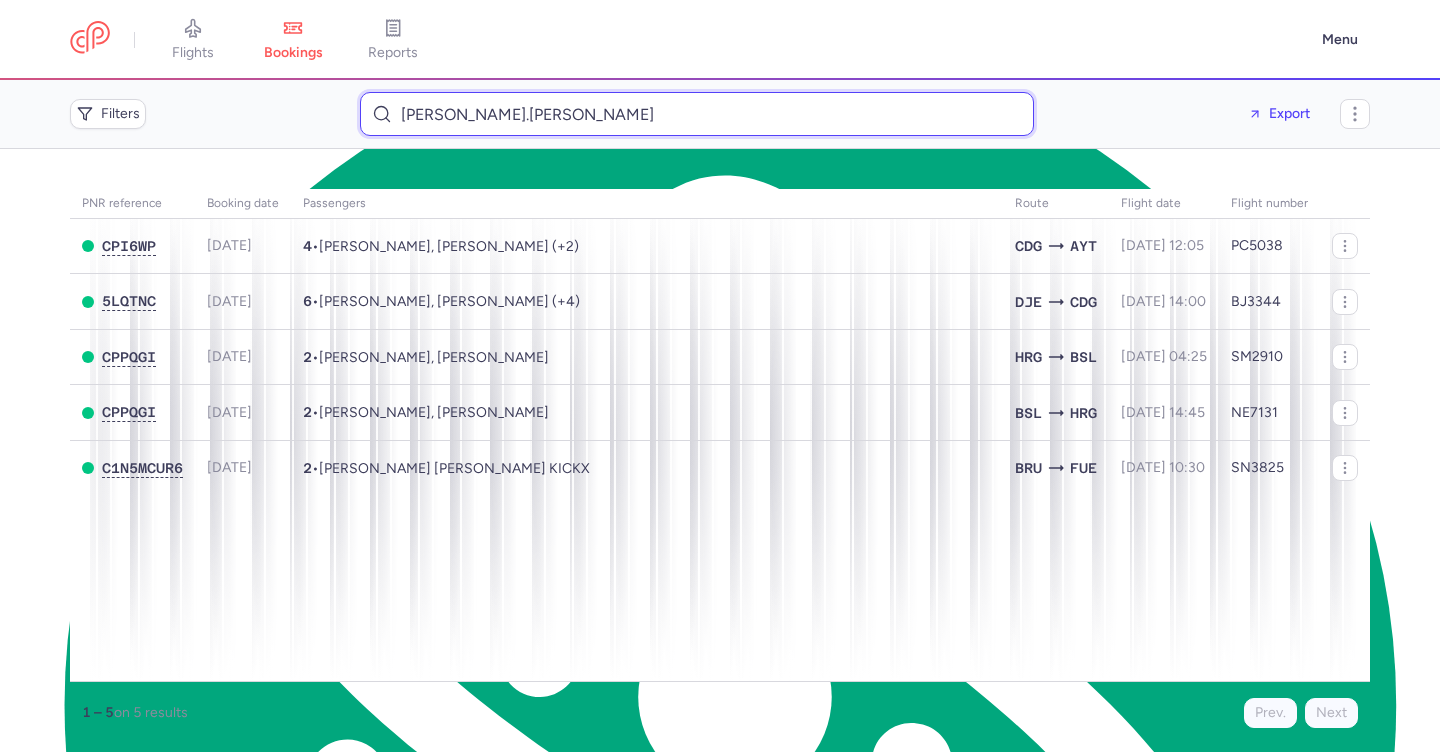 drag, startPoint x: 535, startPoint y: 122, endPoint x: 395, endPoint y: 122, distance: 140 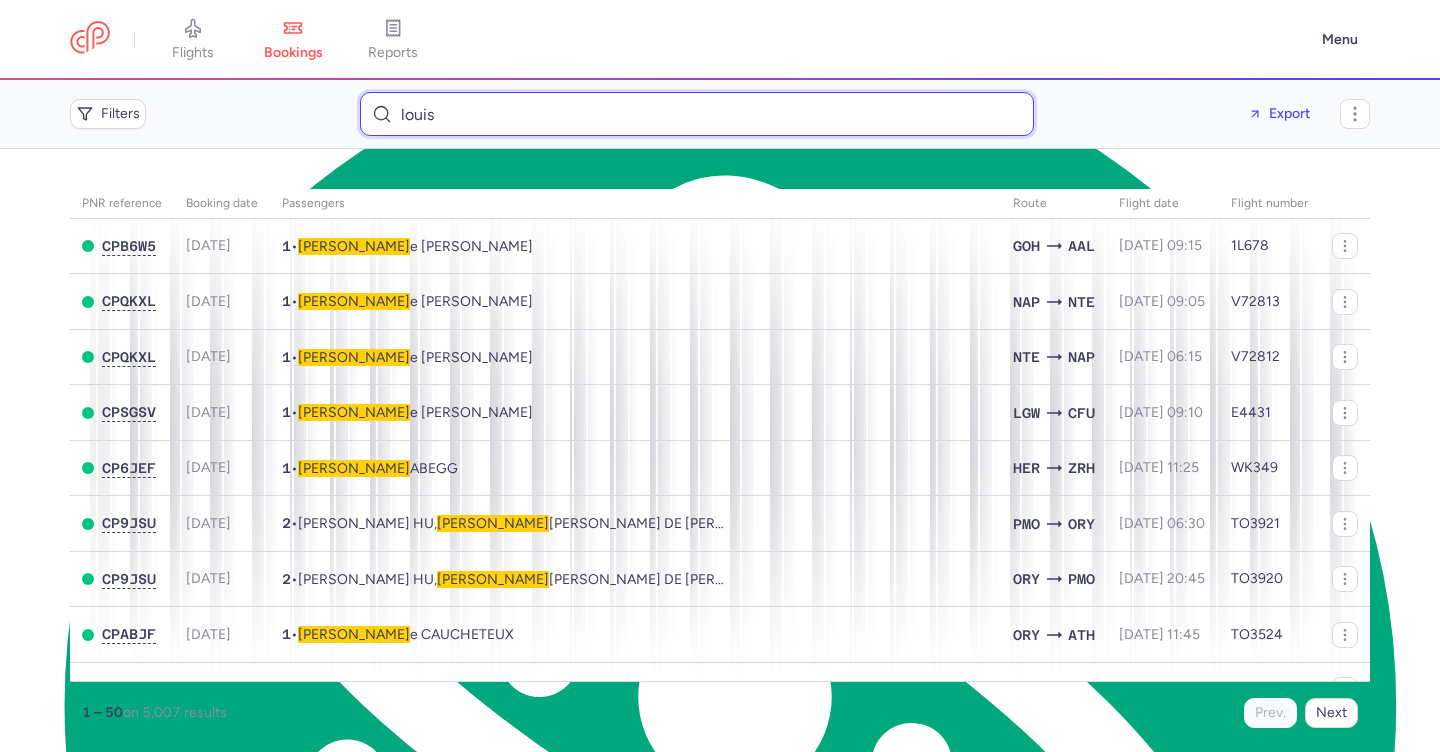 type on "louis" 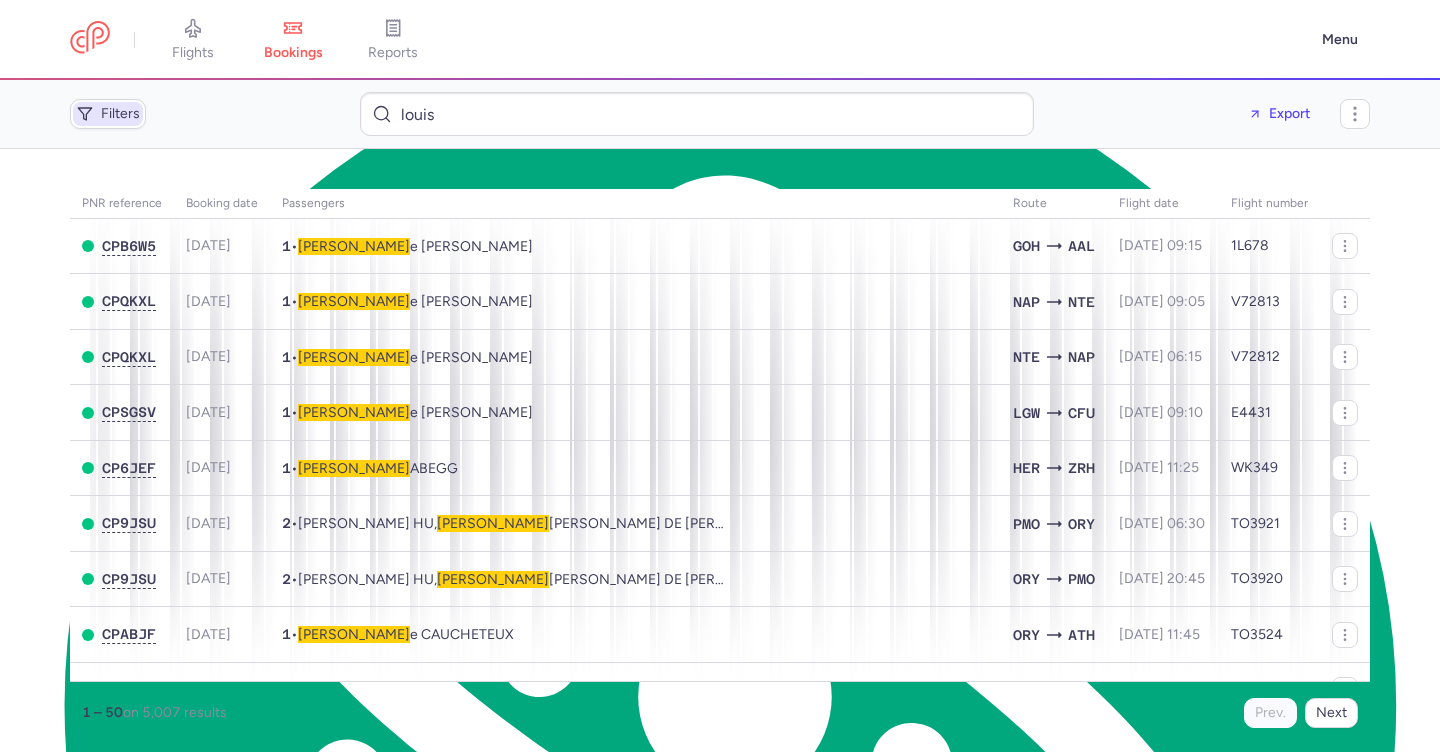 click on "Filters" at bounding box center [108, 114] 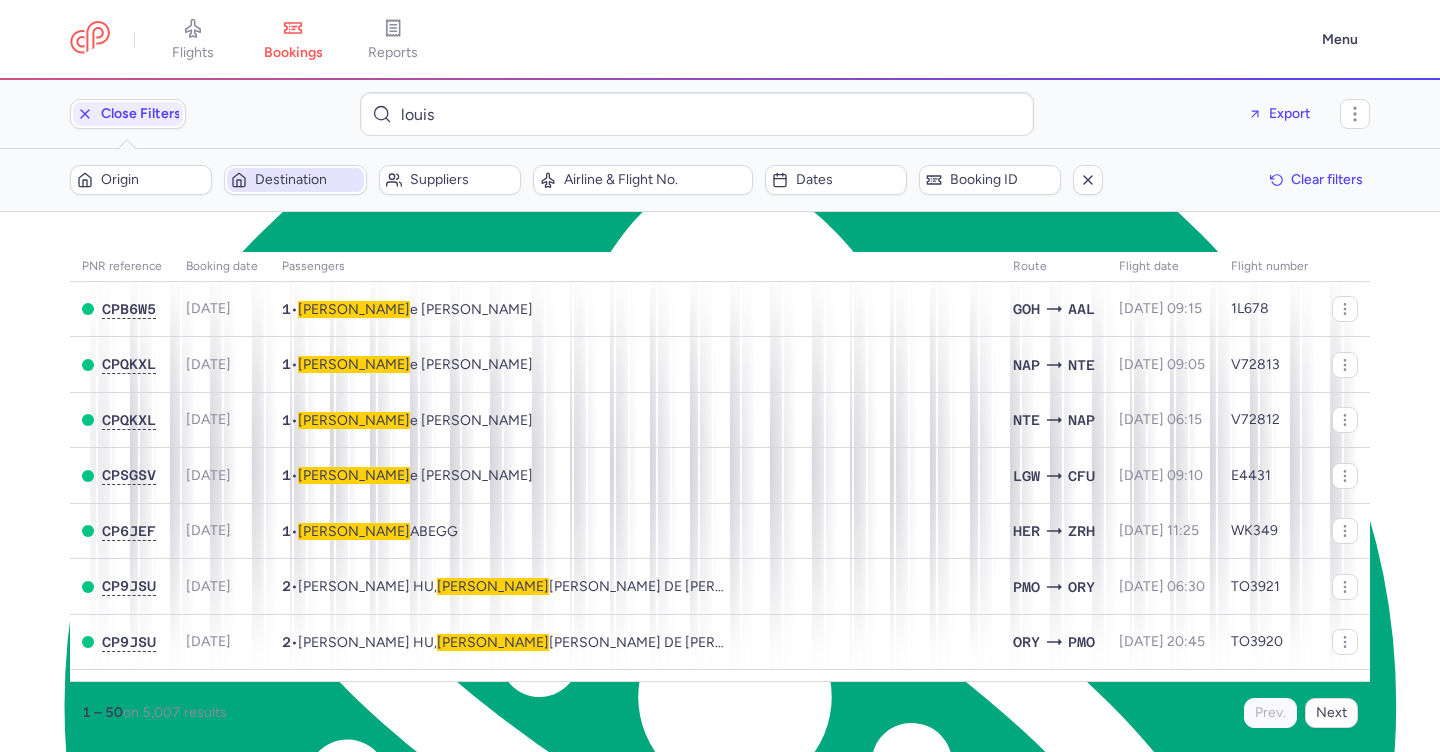 click on "Destination" at bounding box center [307, 180] 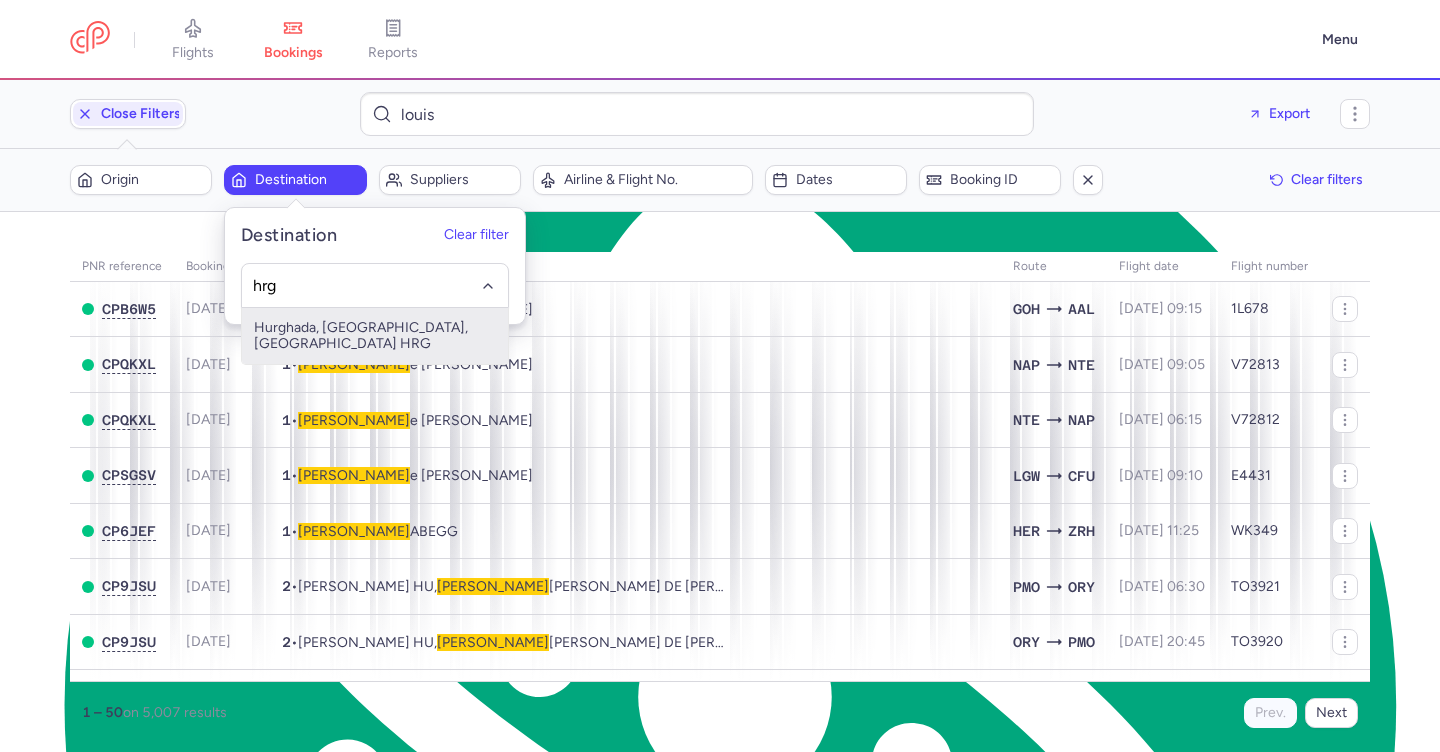 click on "Hurghada, Hurghada, Egypt HRG" at bounding box center [375, 336] 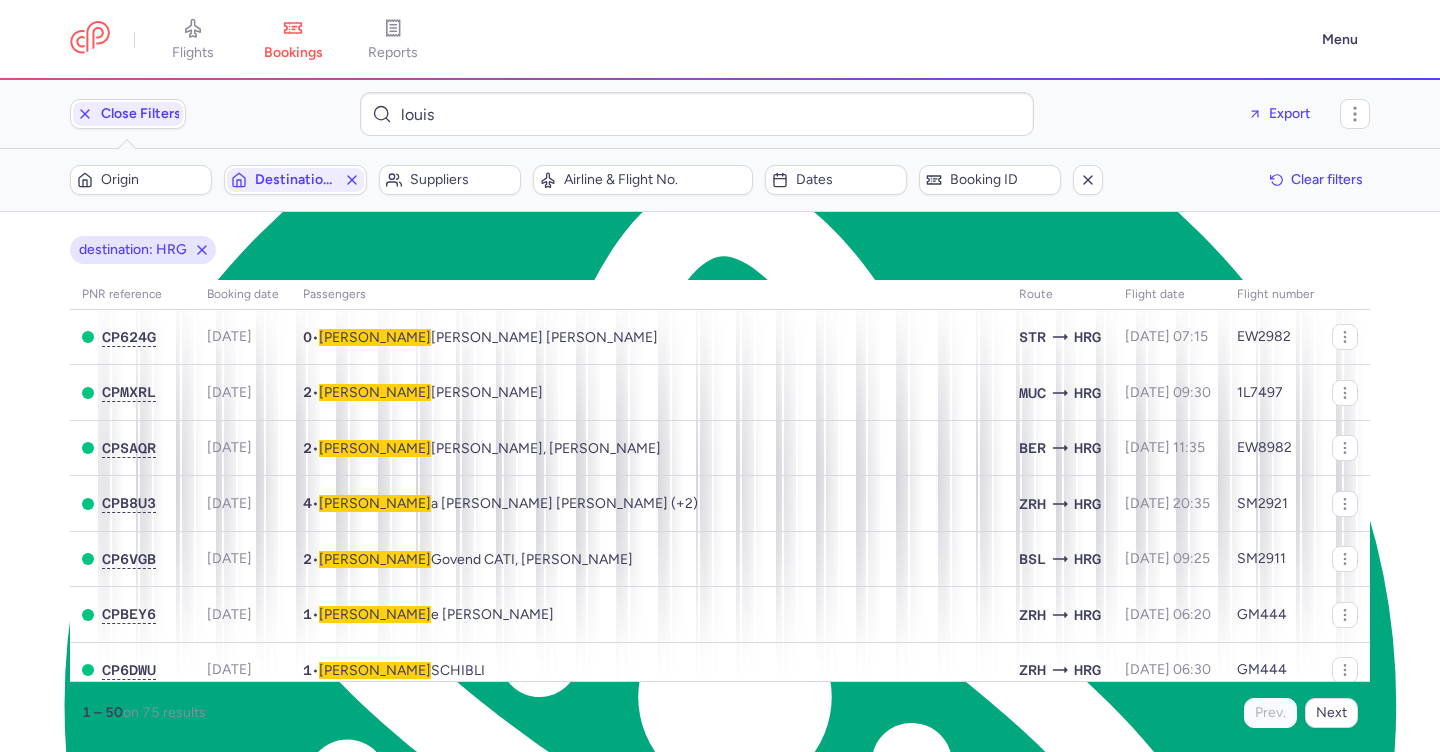 click on "Filters (1) – 75 results  Origin  Destination, HRG Suppliers   Airline & Flight No.  Dates  Booking ID  Clear filters" at bounding box center [720, 180] 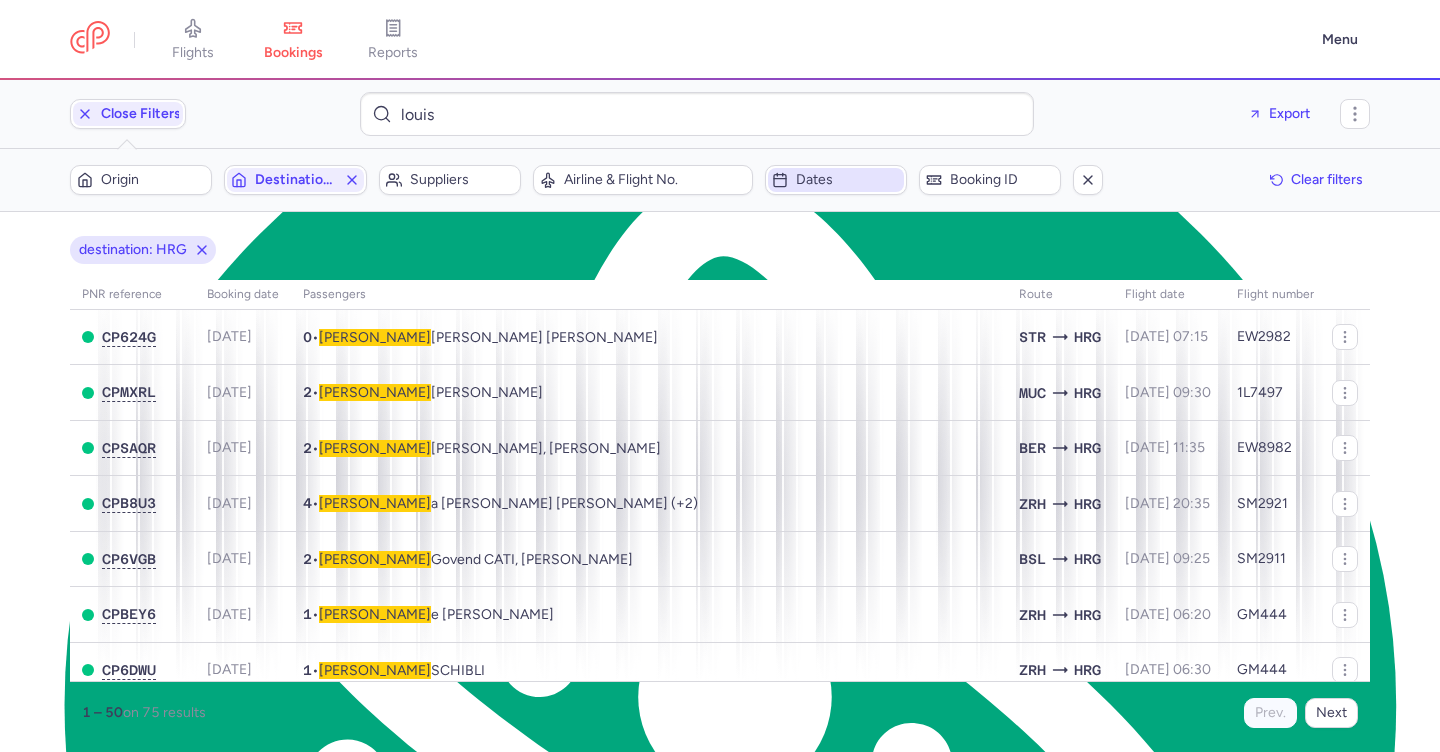 click on "Dates" at bounding box center [848, 180] 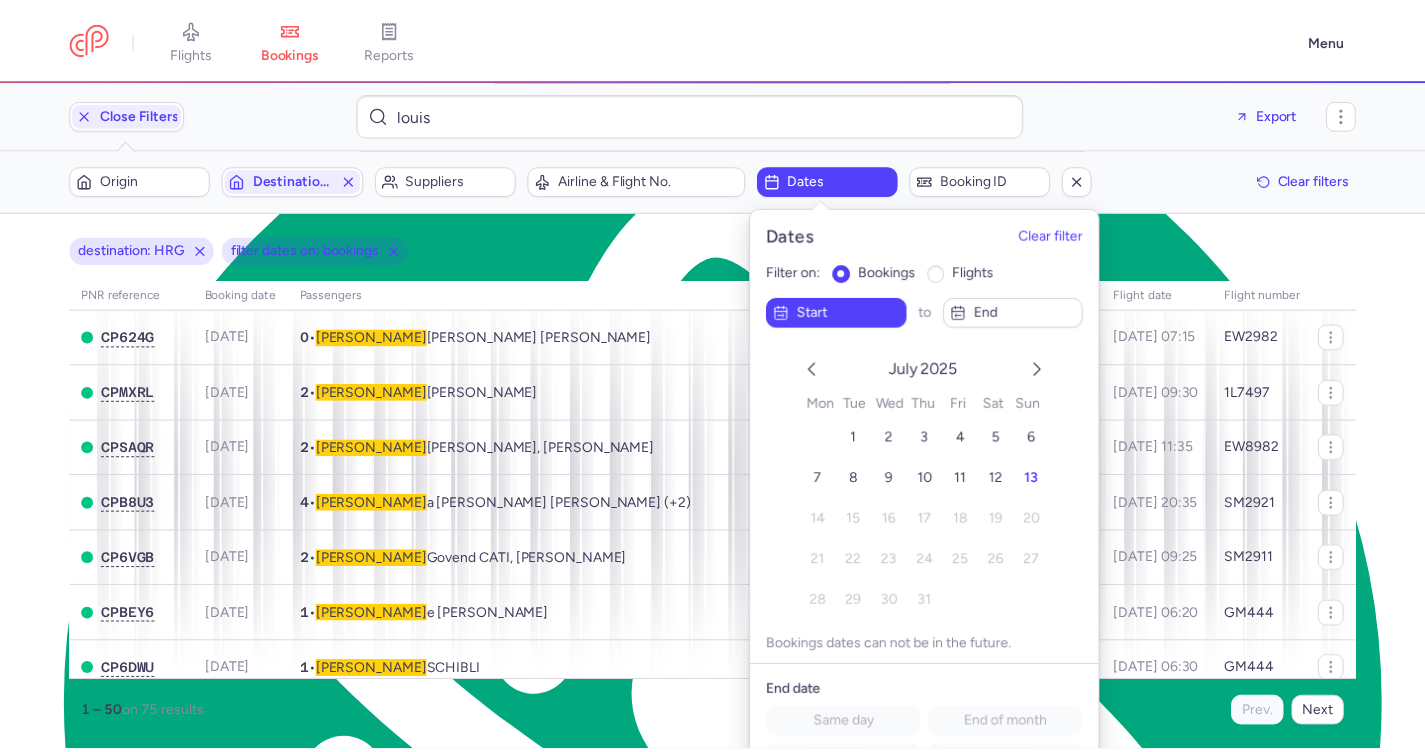 scroll, scrollTop: 11, scrollLeft: 0, axis: vertical 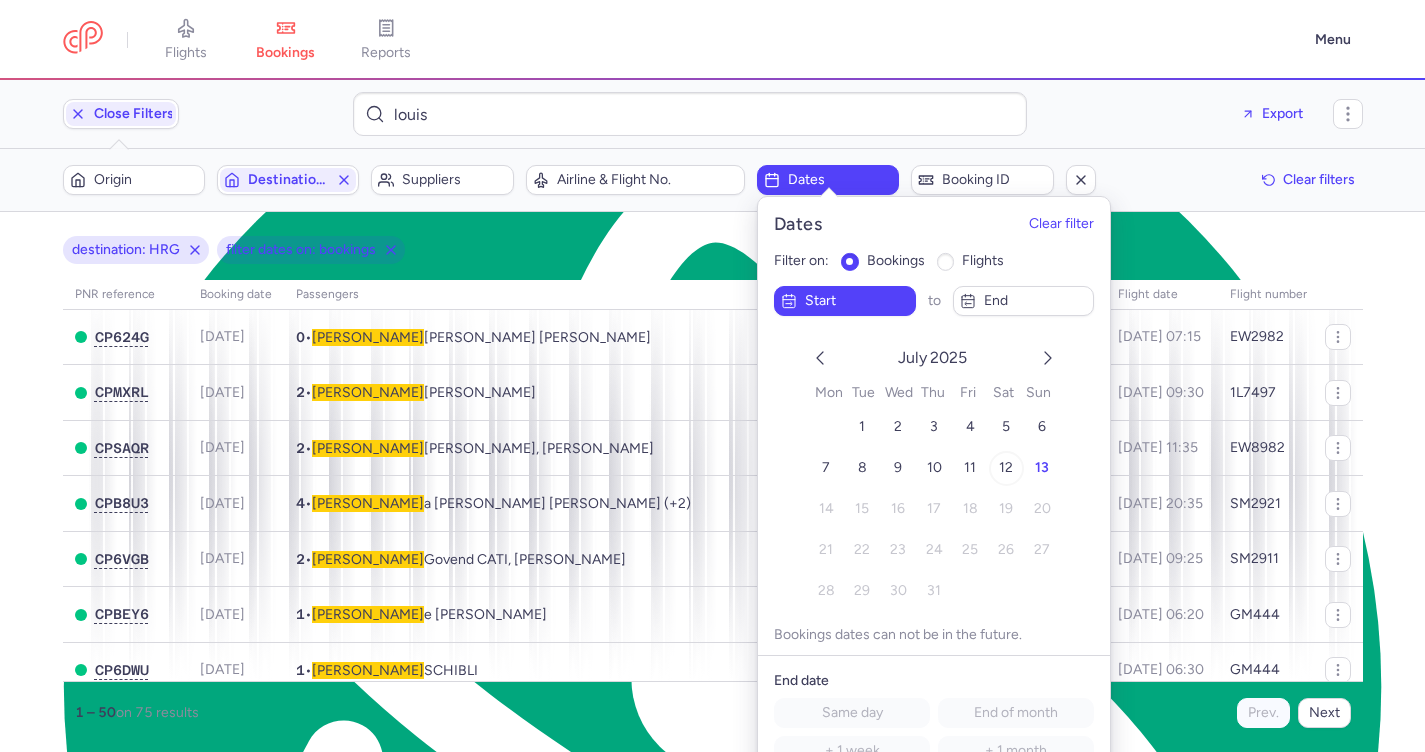 click on "12" at bounding box center (1006, 467) 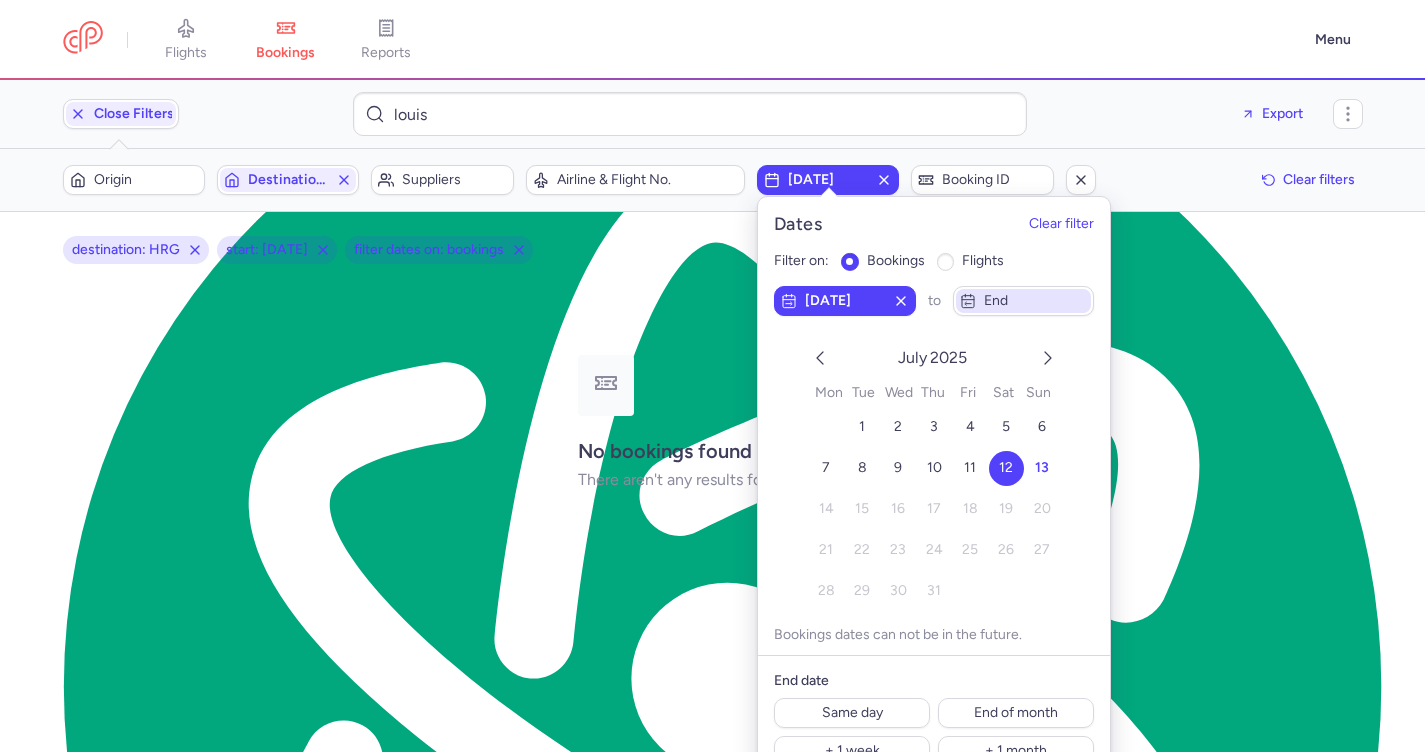 click on "end" at bounding box center (1036, 301) 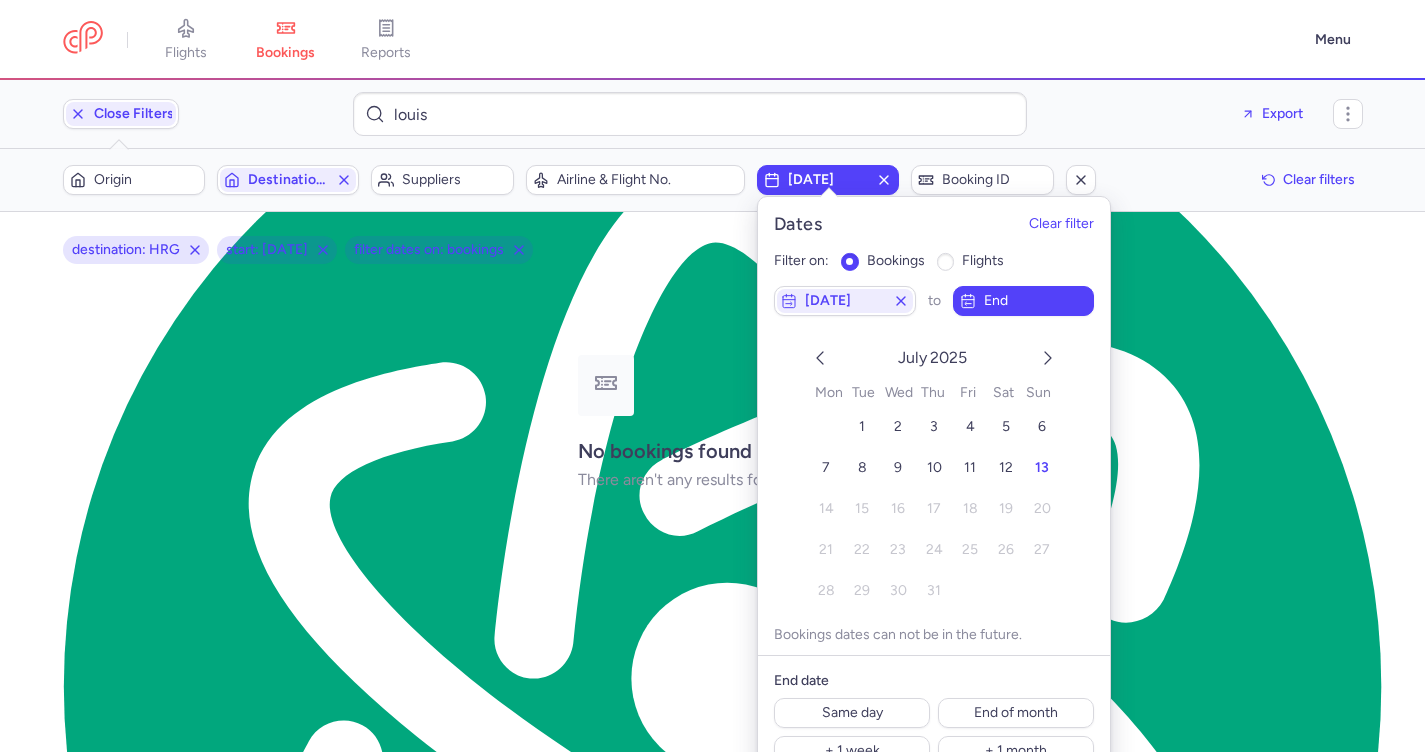 click on "destination: HRG start: 2025-07-12 filter dates on: bookings" at bounding box center (713, 250) 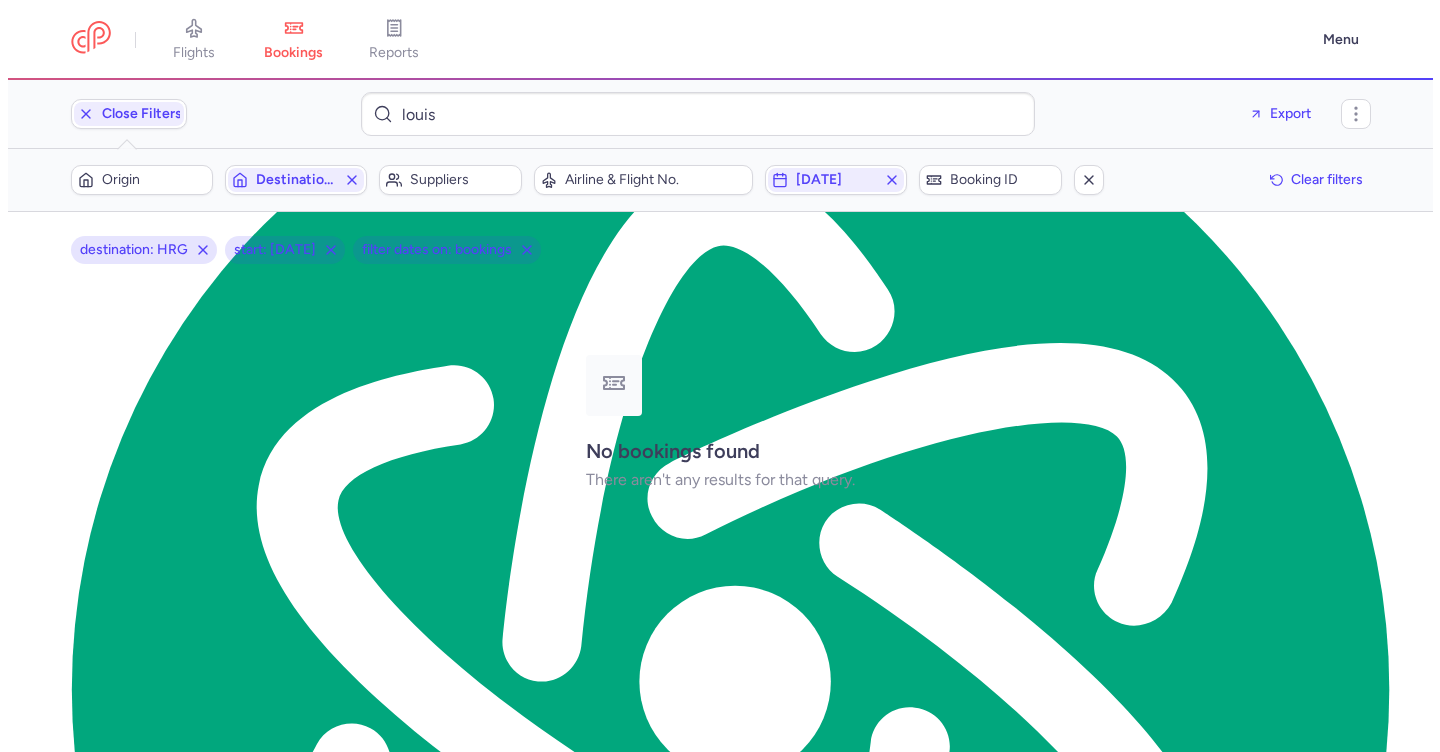 scroll, scrollTop: 0, scrollLeft: 0, axis: both 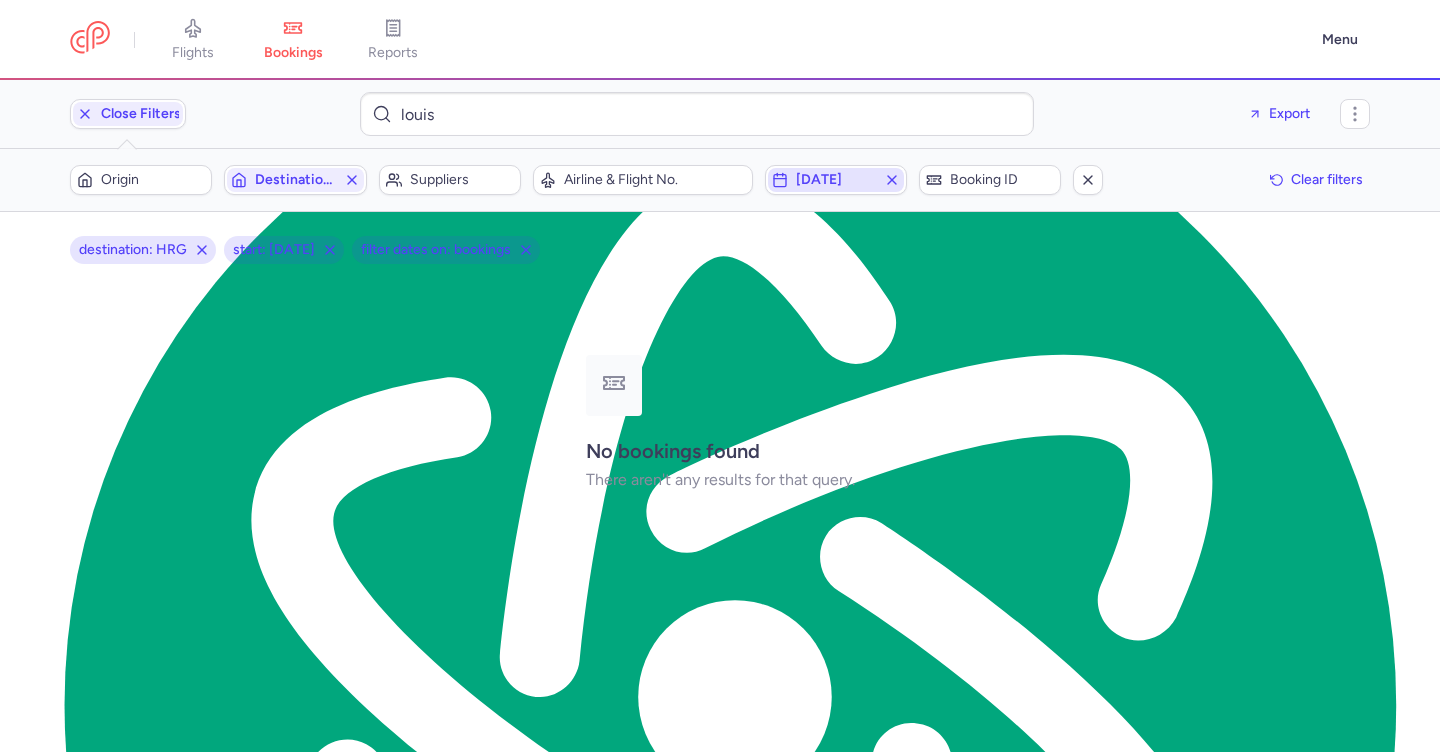click 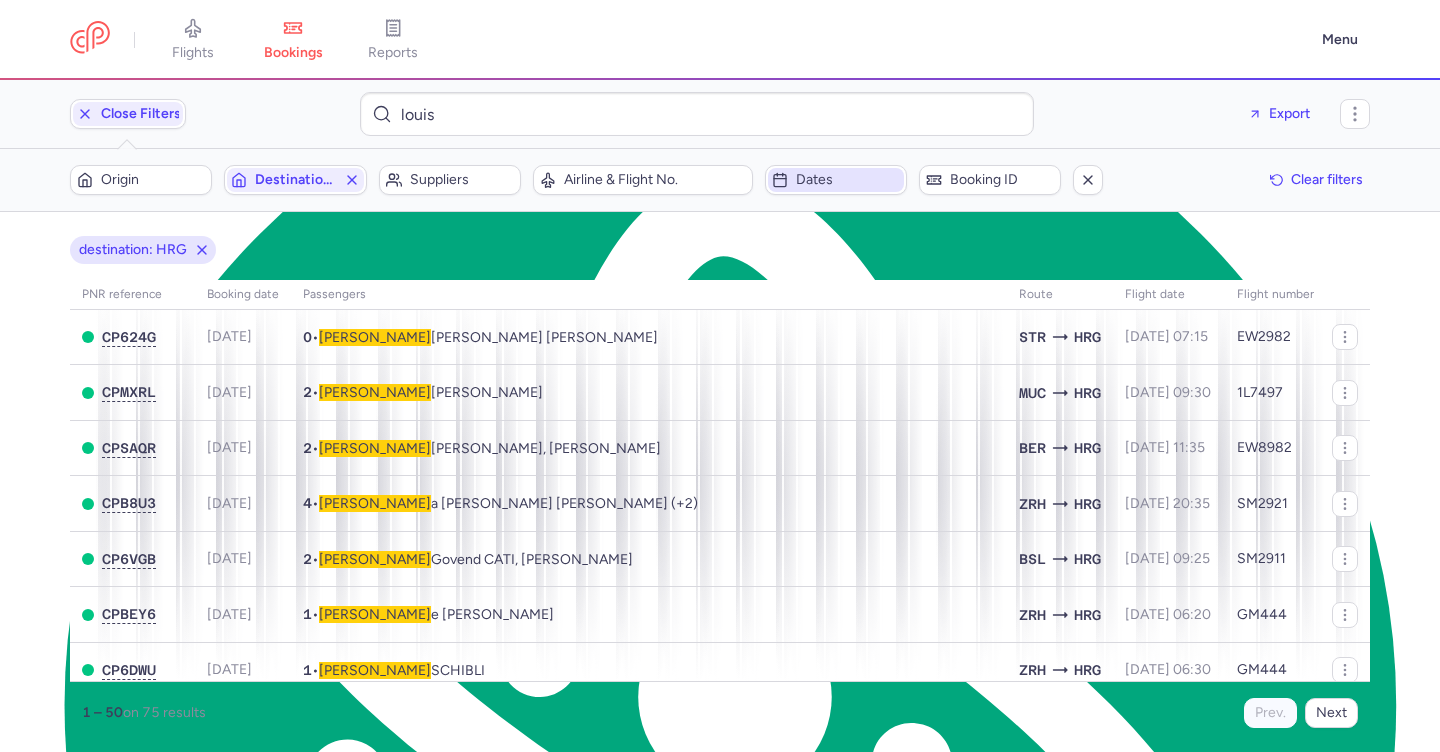 click on "Dates" at bounding box center [848, 180] 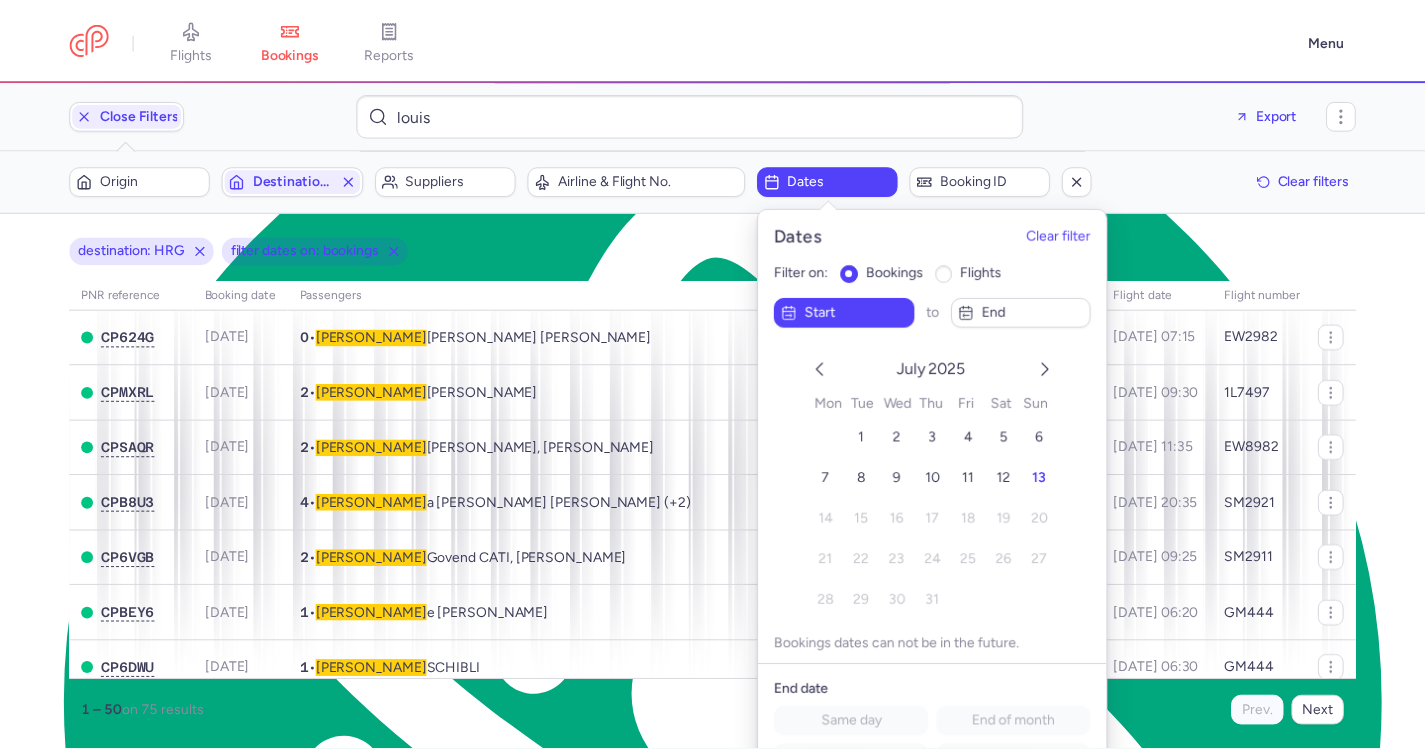 scroll, scrollTop: 11, scrollLeft: 0, axis: vertical 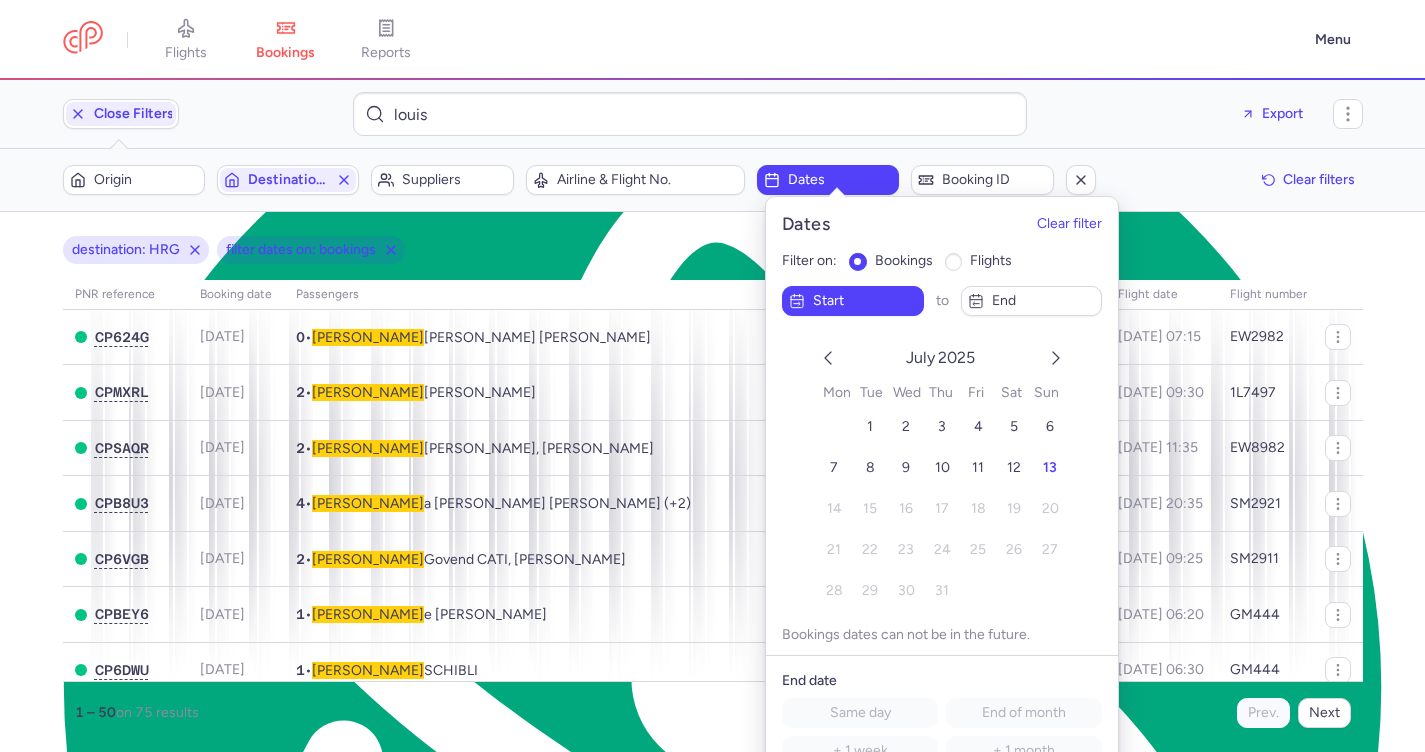 click on "flights" 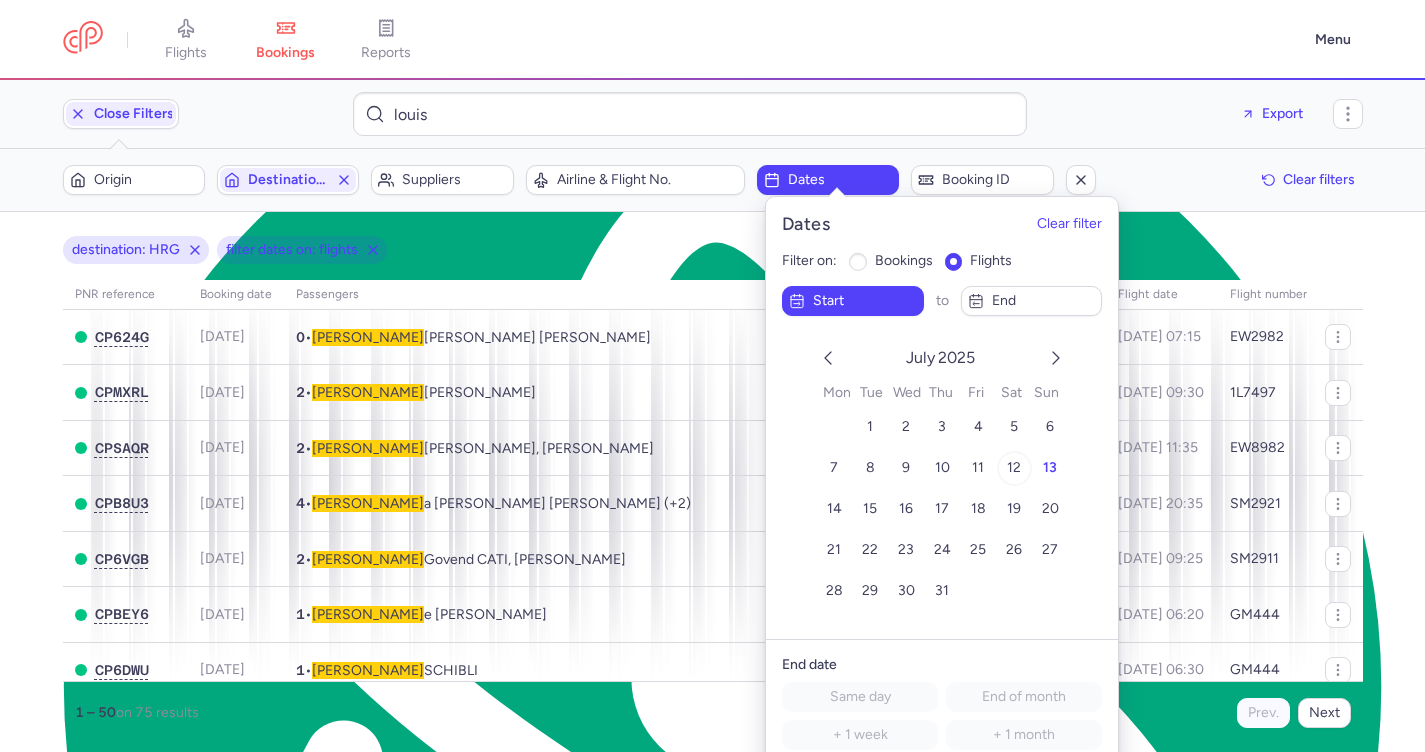 click on "12" at bounding box center [1014, 467] 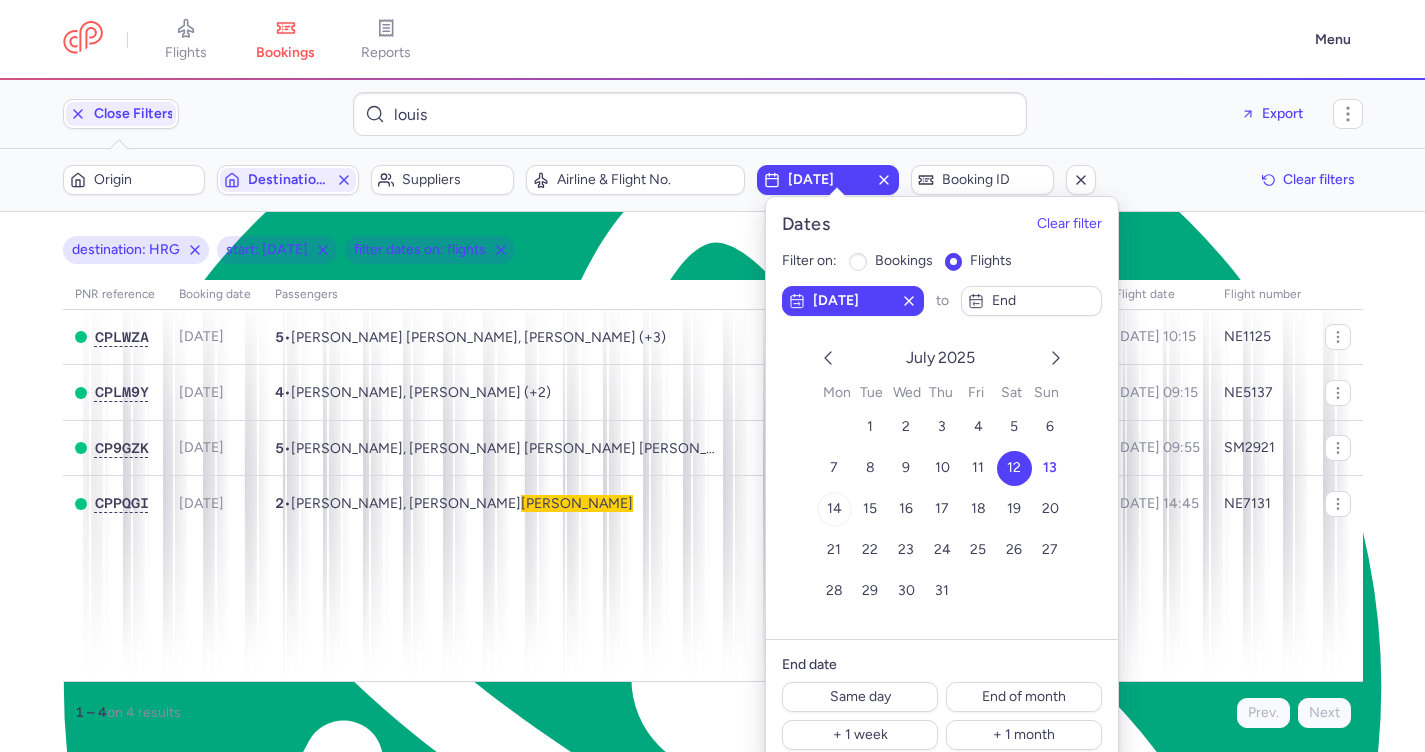 click on "14" at bounding box center [833, 508] 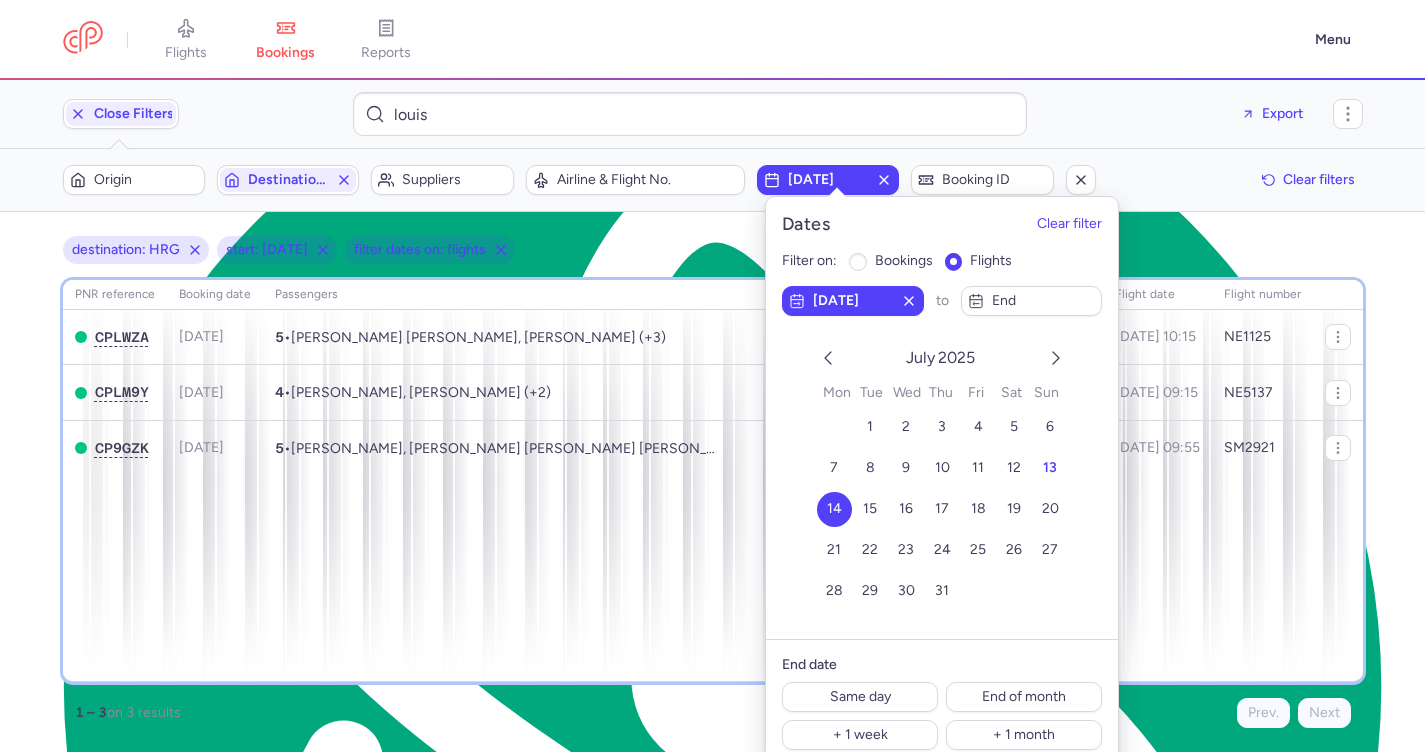 click on "PNR reference Booking date Passengers Route flight date Flight number CPLWZA 2025-03-15 5  •  Paul Gregor Elias REX LAWATSCHECK, Sandra REX (+3)  BER  HRG 2025-10-20, 10:15  NE1125  CPLM9Y 2025-06-14 4  •  Martina CLANEK, Naomi CLANEK (+2)  VIE  HRG 2025-07-18, 09:15  NE5137  CP9GZK 2025-06-05 5  •  Zelihane Perihane Louane ZORGUN RABINAND, Patricia Yvonne Solange OBERT (+3)  ZRH  HRG 2025-10-20, 09:55  SM2921" at bounding box center [713, 481] 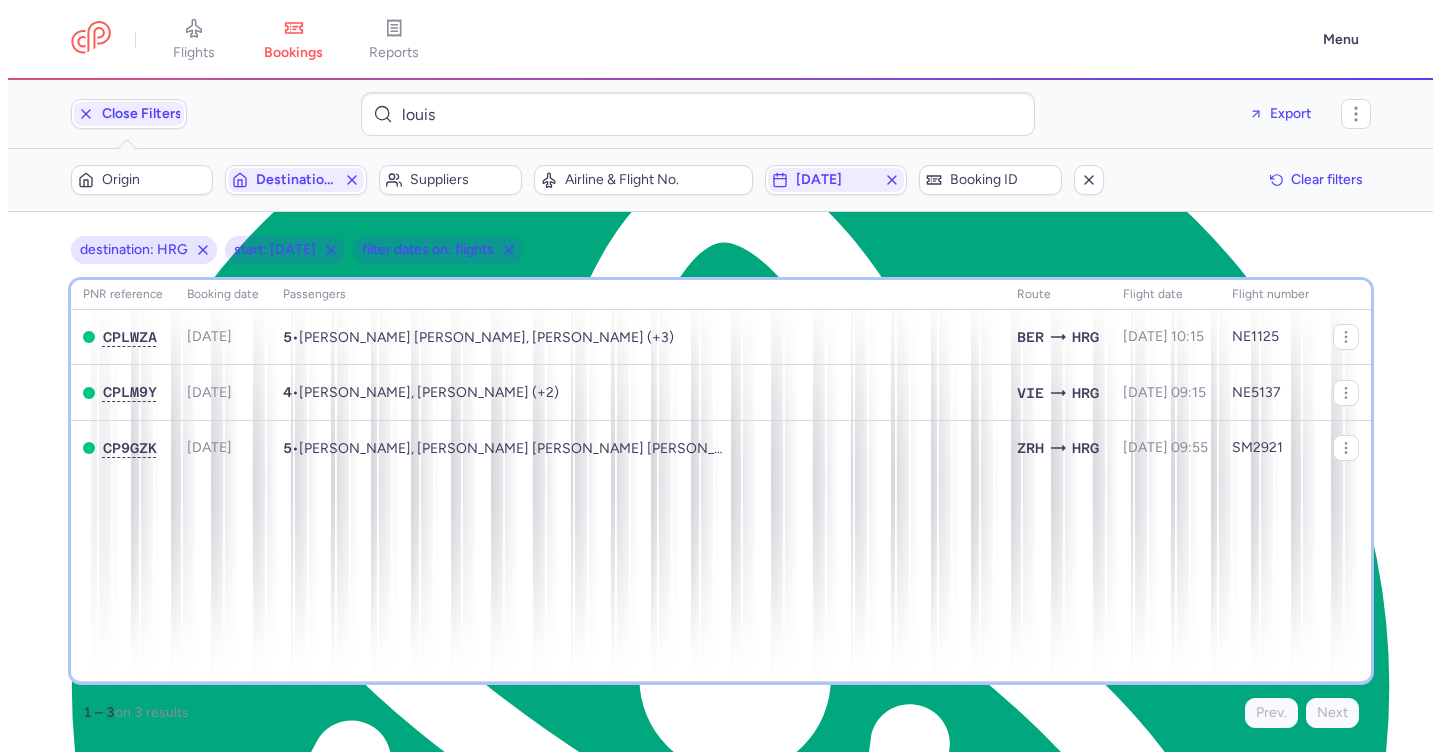 scroll, scrollTop: 0, scrollLeft: 0, axis: both 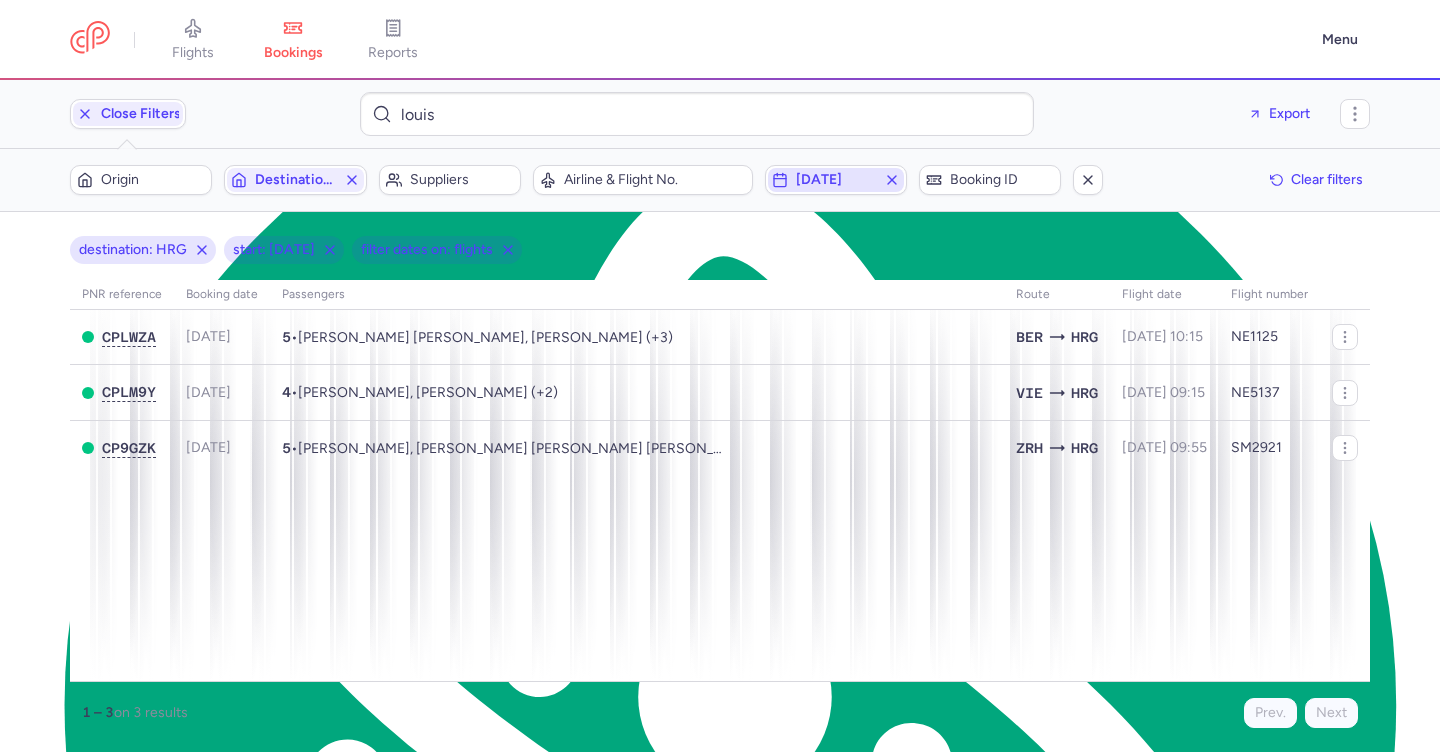 click on "2025-07-14" at bounding box center (836, 180) 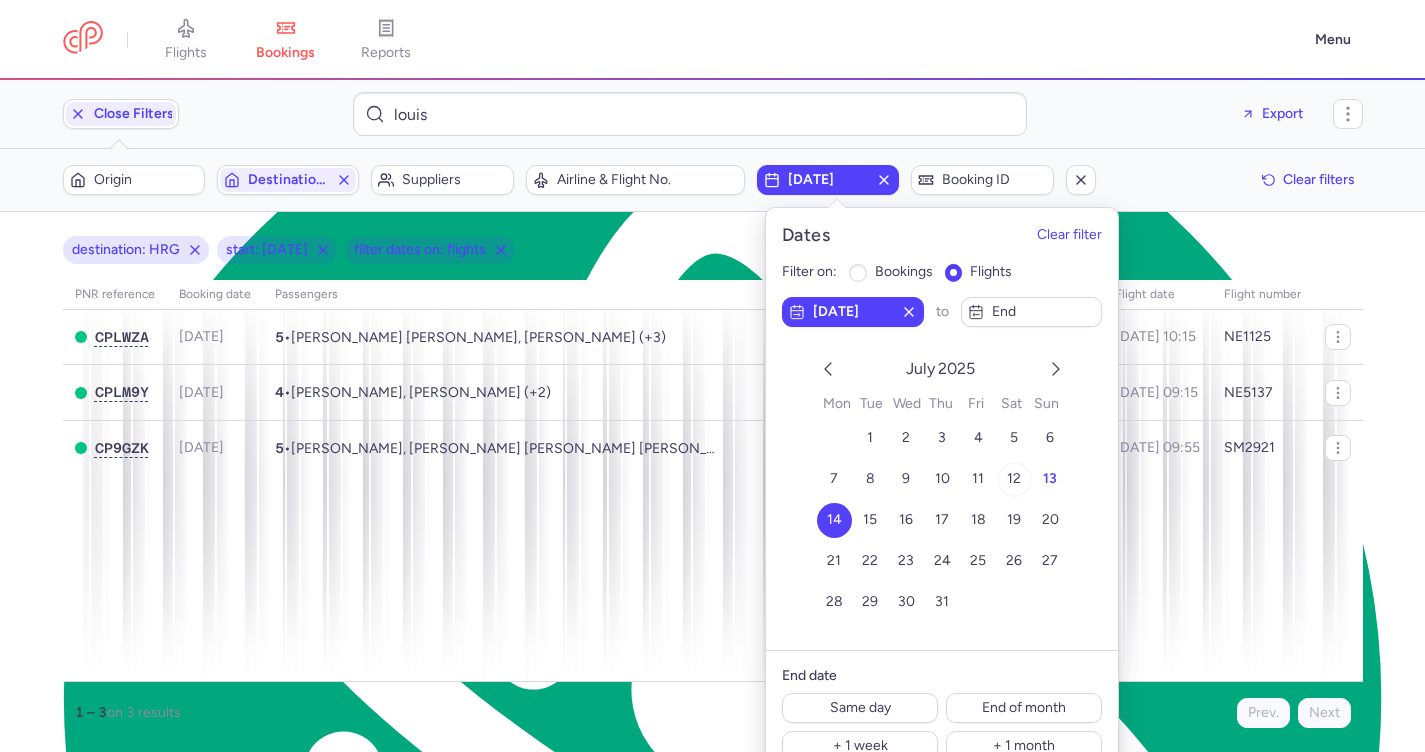 click on "12" at bounding box center (1014, 478) 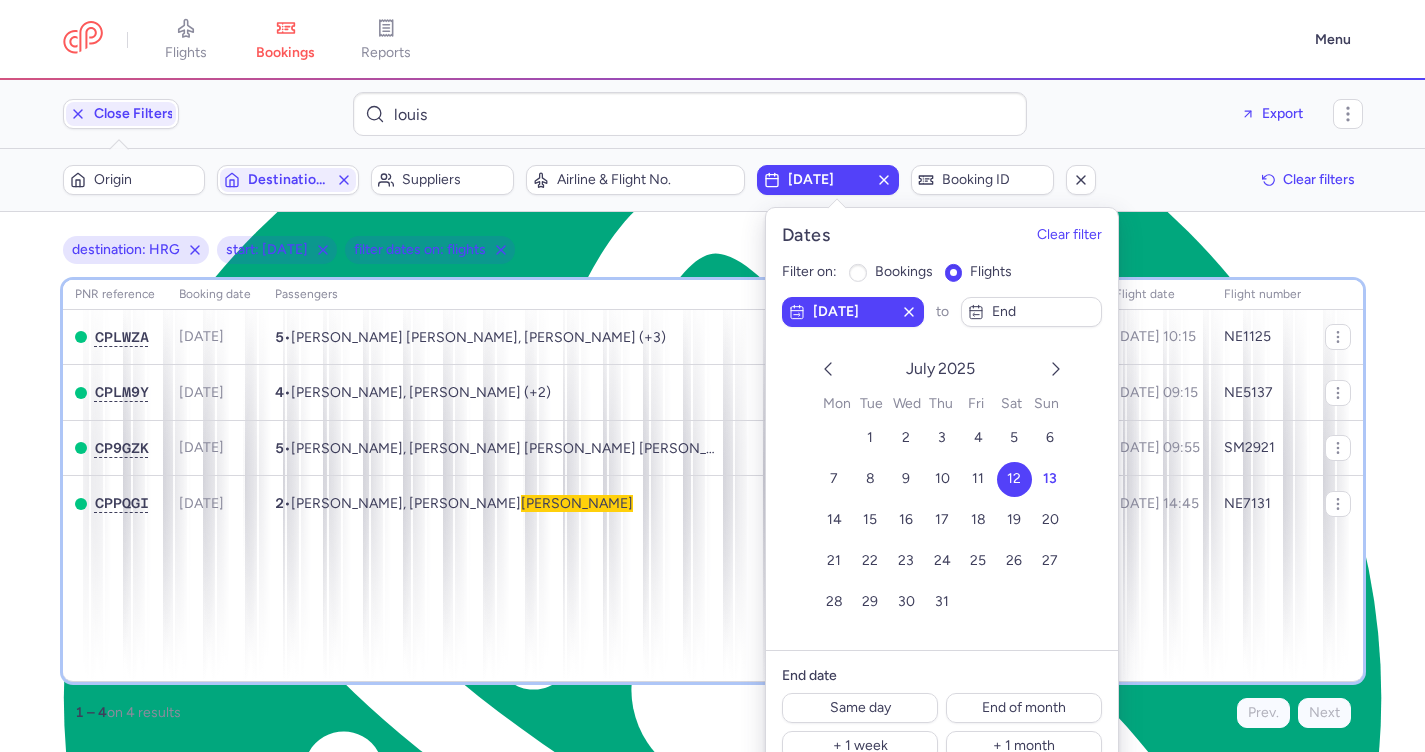 click on "PNR reference Booking date Passengers Route flight date Flight number CPLWZA 2025-03-15 5  •  Paul Gregor Elias REX LAWATSCHECK, Sandra REX (+3)  BER  HRG 2025-10-20, 10:15  NE1125  CPLM9Y 2025-06-14 4  •  Martina CLANEK, Naomi CLANEK (+2)  VIE  HRG 2025-07-18, 09:15  NE5137  CP9GZK 2025-06-05 5  •  Zelihane Perihane Louane ZORGUN RABINAND, Patricia Yvonne Solange OBERT (+3)  ZRH  HRG 2025-10-20, 09:55  SM2921  CPPQGI 2025-07-05 2  •  Stephanie DIDIER, Quentin  LOUIS  BSL  HRG 2025-07-13, 14:45  NE7131" at bounding box center [713, 481] 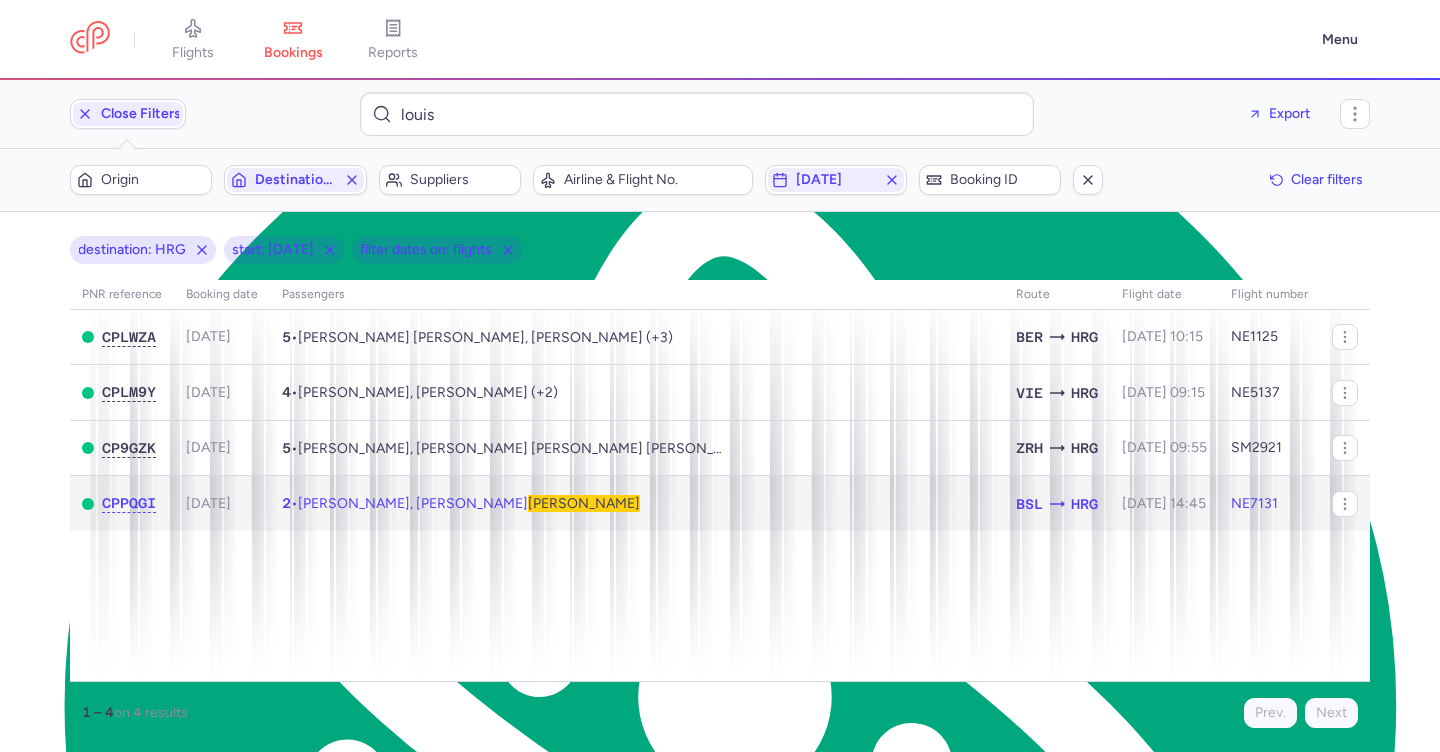 click on "Stephanie DIDIER, Quentin  LOUIS" at bounding box center (469, 503) 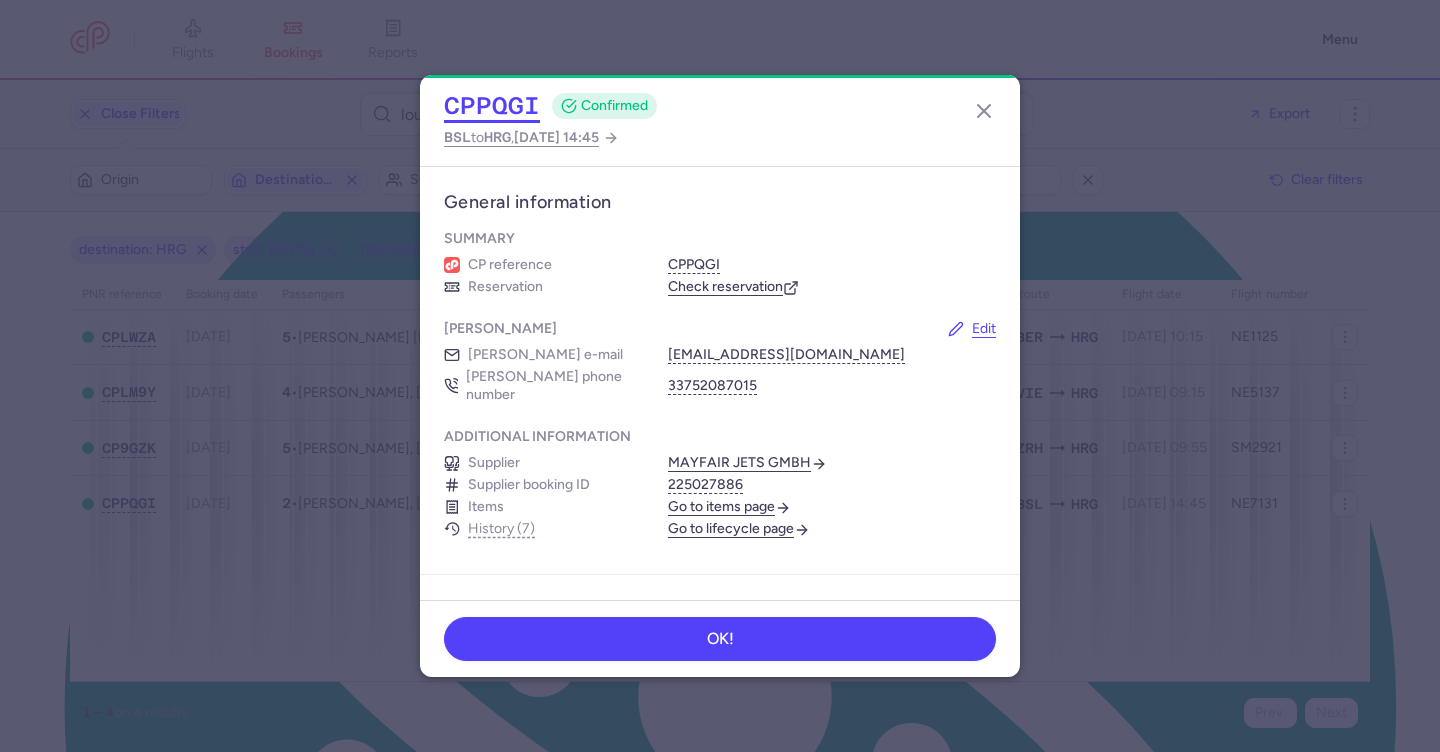 click on "CPPQGI" 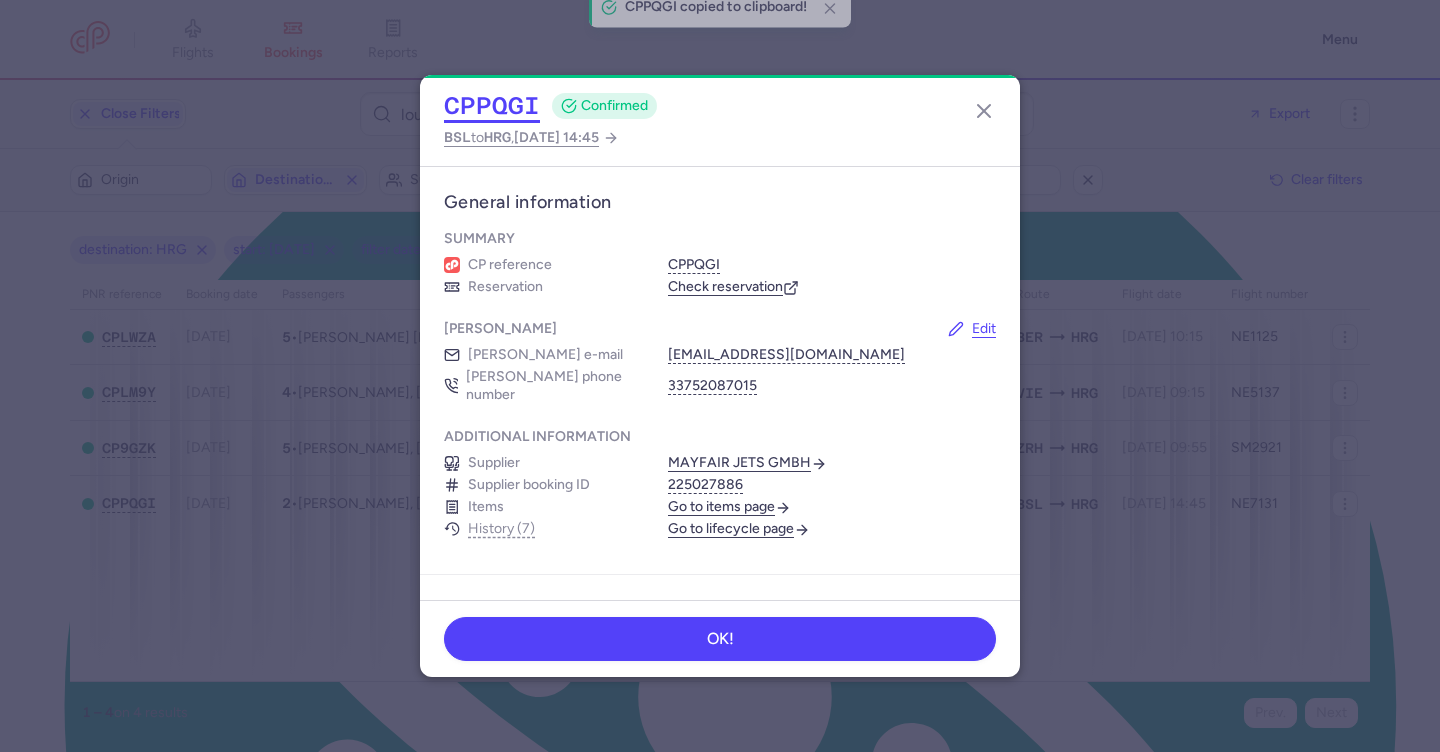 click on "CPPQGI" 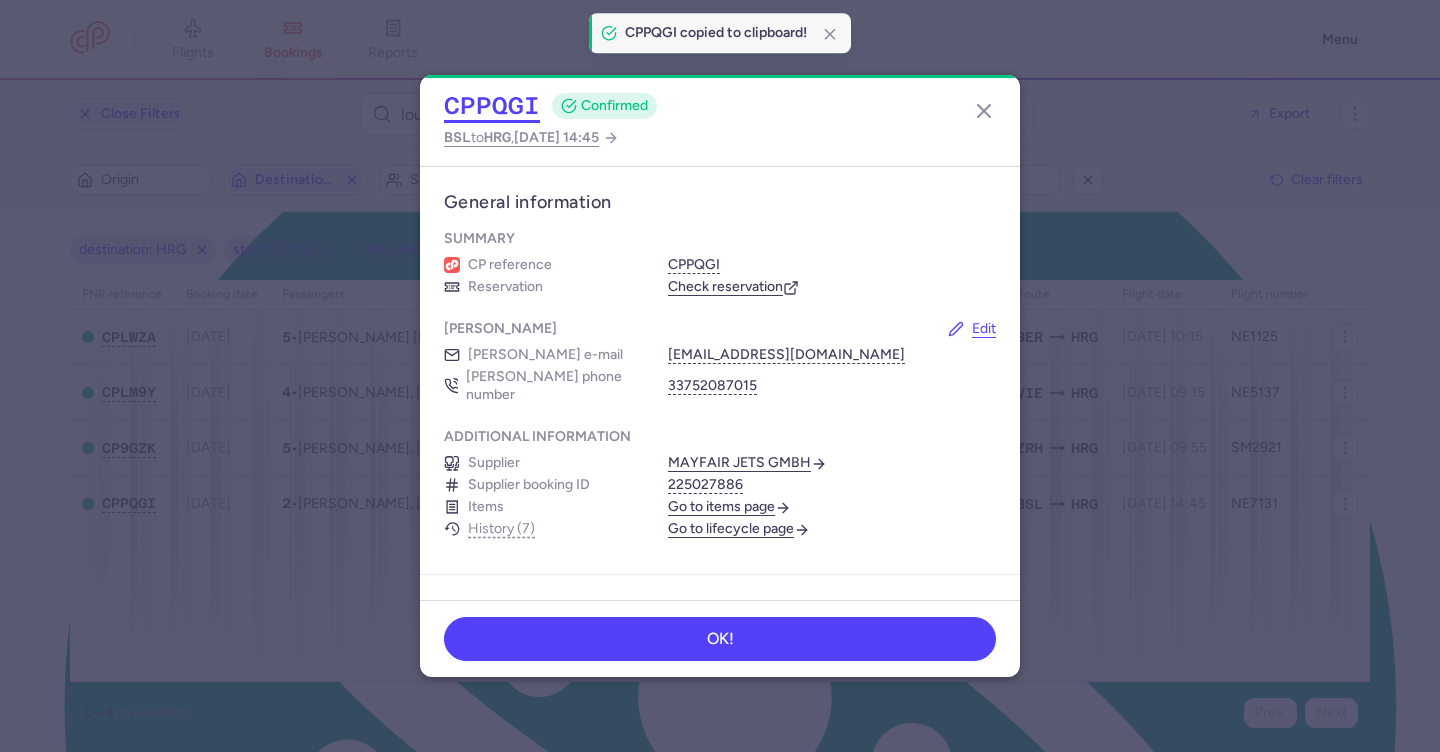 click on "CPPQGI" 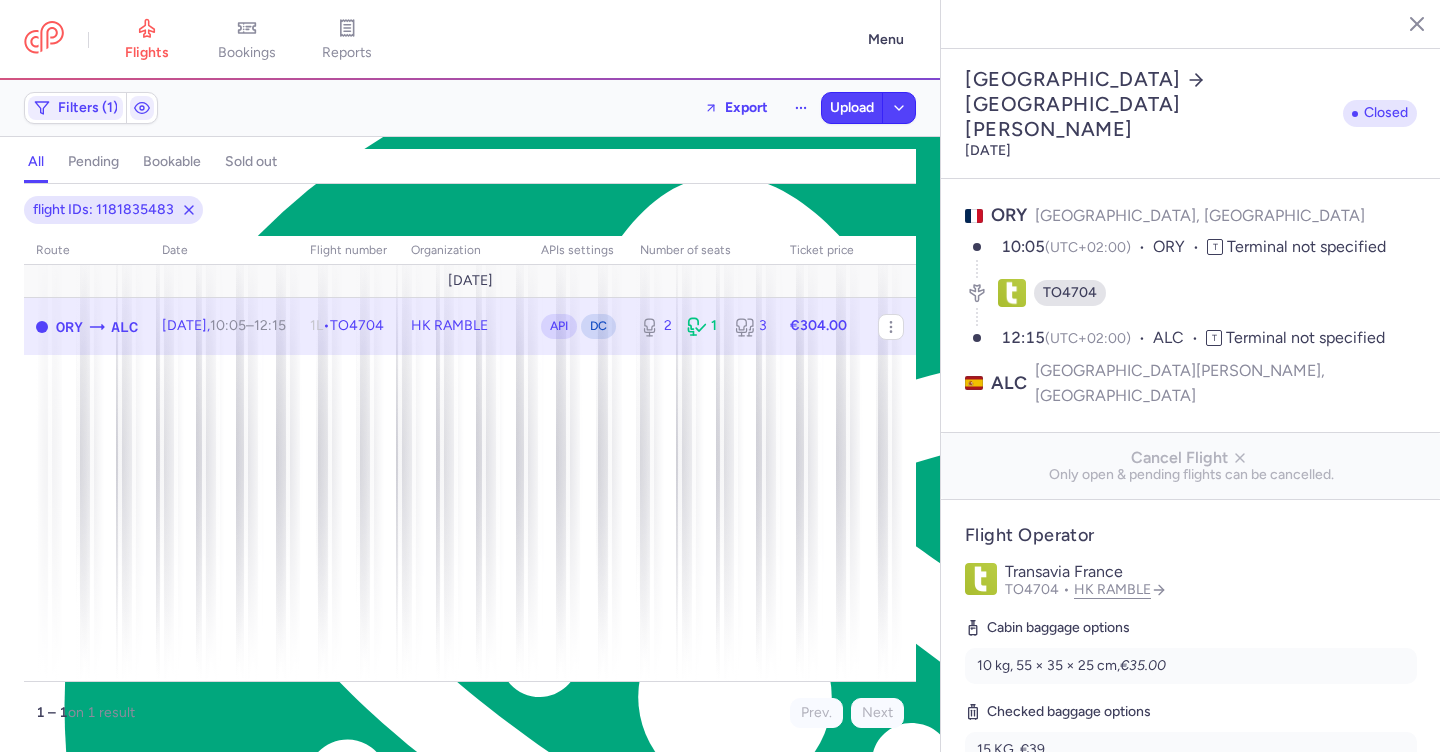 select on "days" 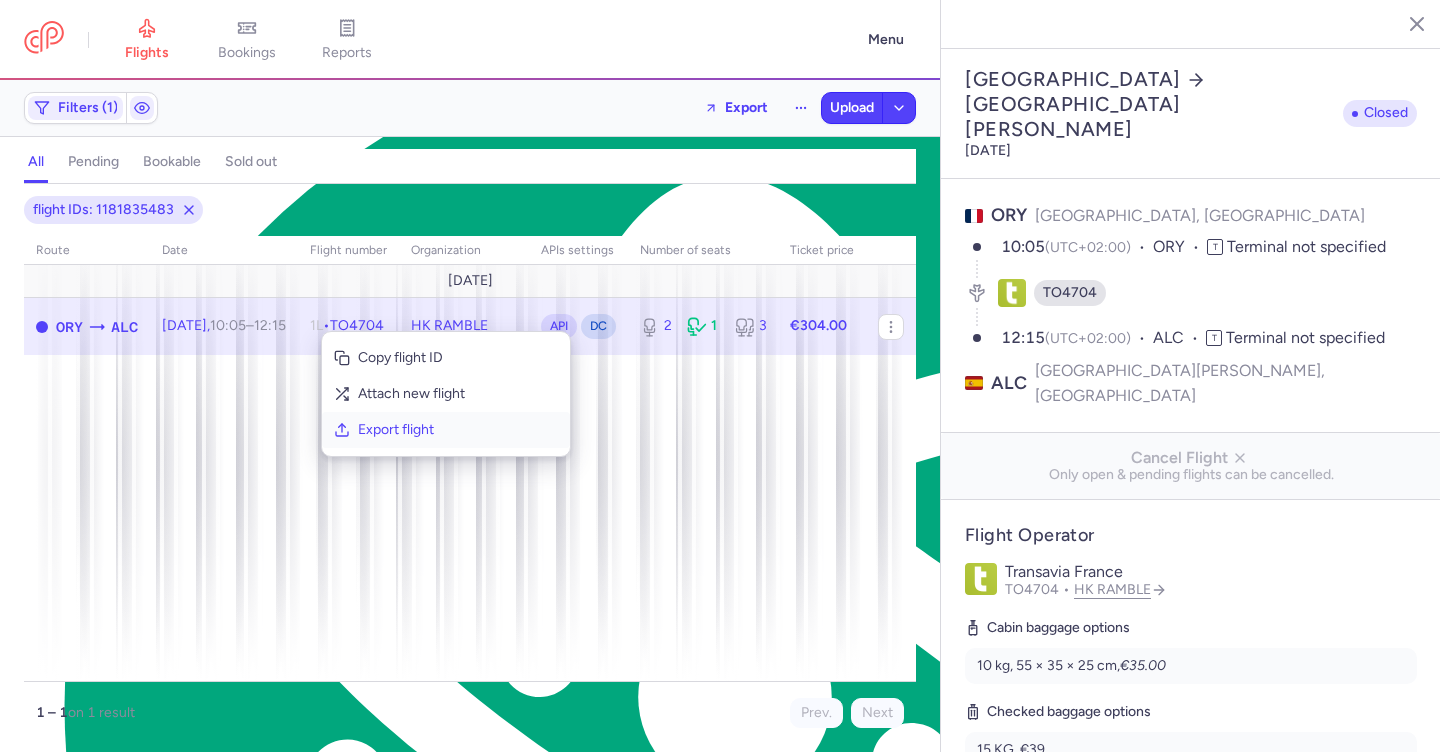 click on "Export flight" at bounding box center [458, 430] 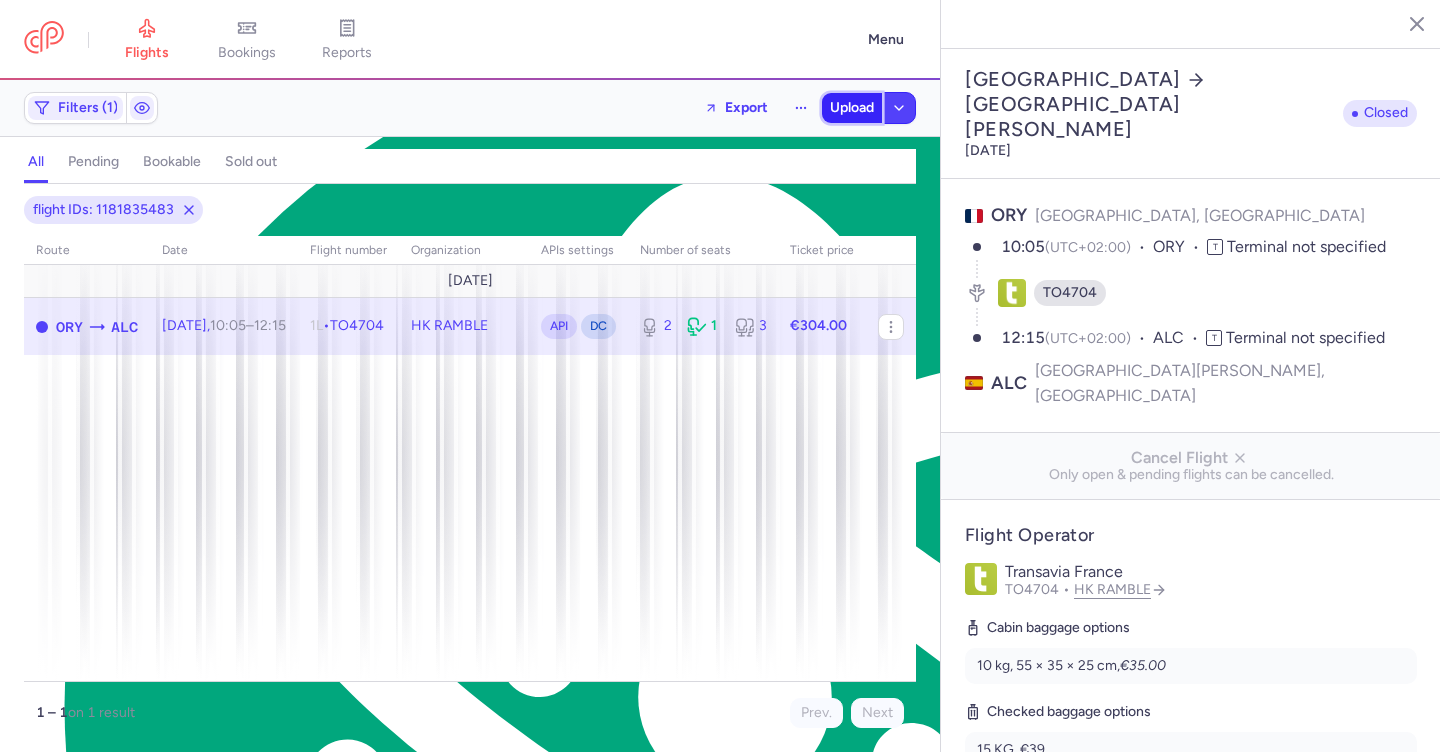 click on "Upload" at bounding box center [852, 108] 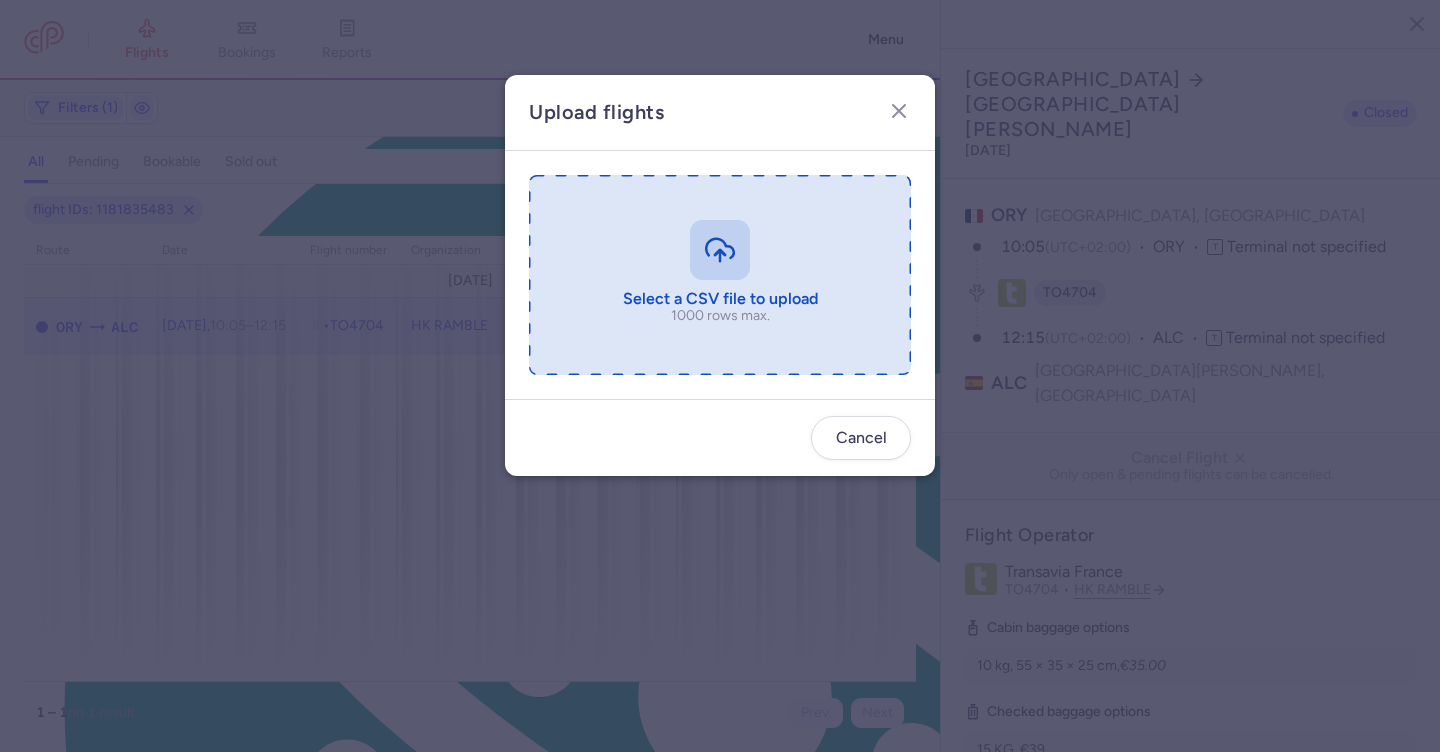 click at bounding box center [720, 275] 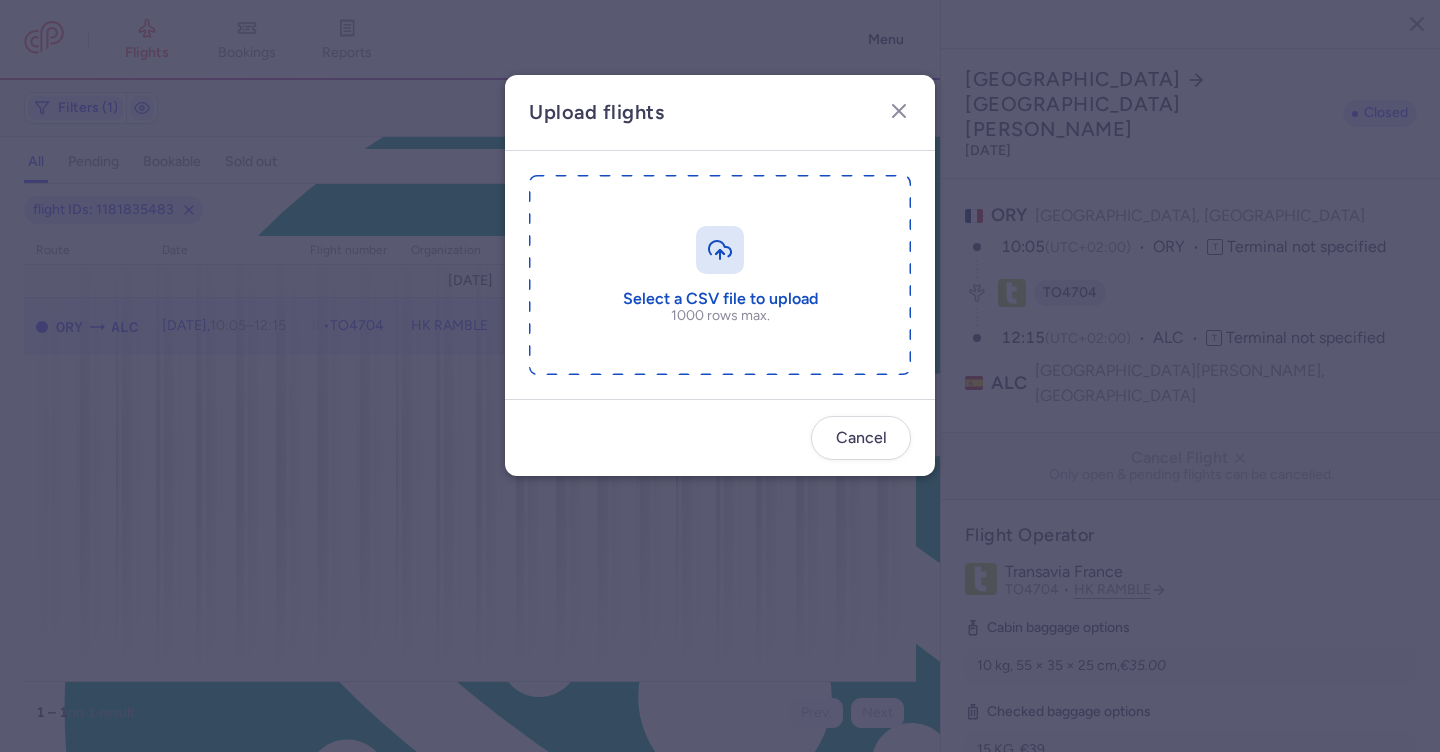 type on "C:\fakepath\export_flight_TO4704_20250713,1105.csv" 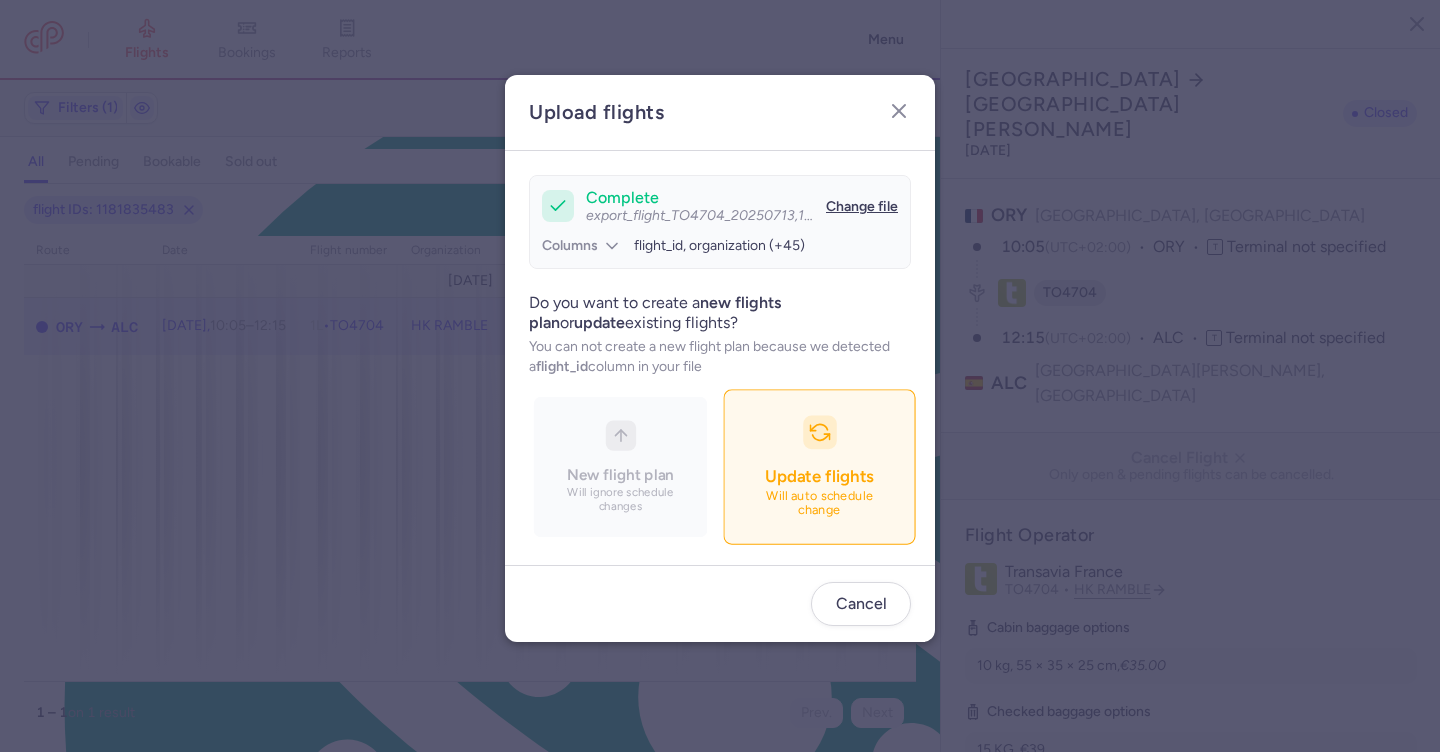 click on "Update flights Will auto schedule change" at bounding box center (819, 467) 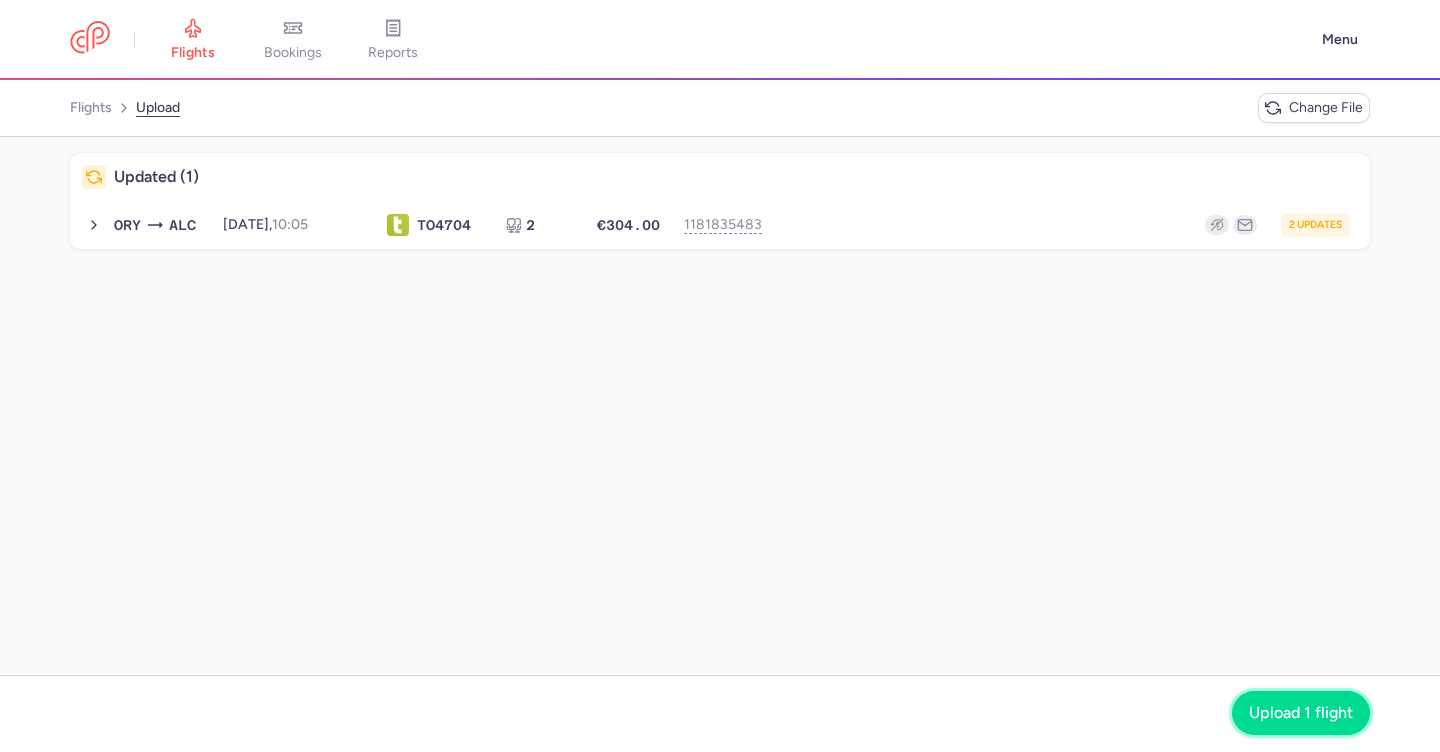 click on "Upload 1 flight" at bounding box center (1301, 713) 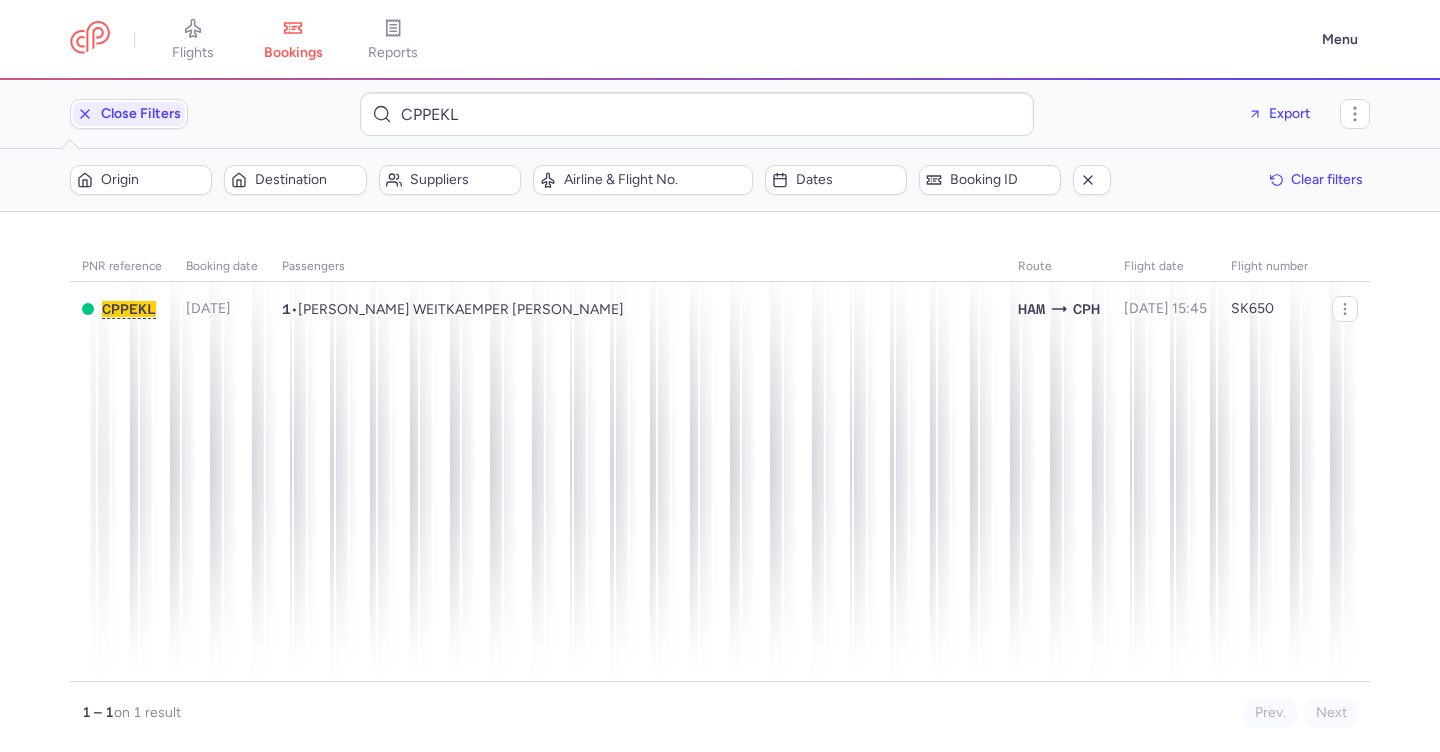 scroll, scrollTop: 0, scrollLeft: 0, axis: both 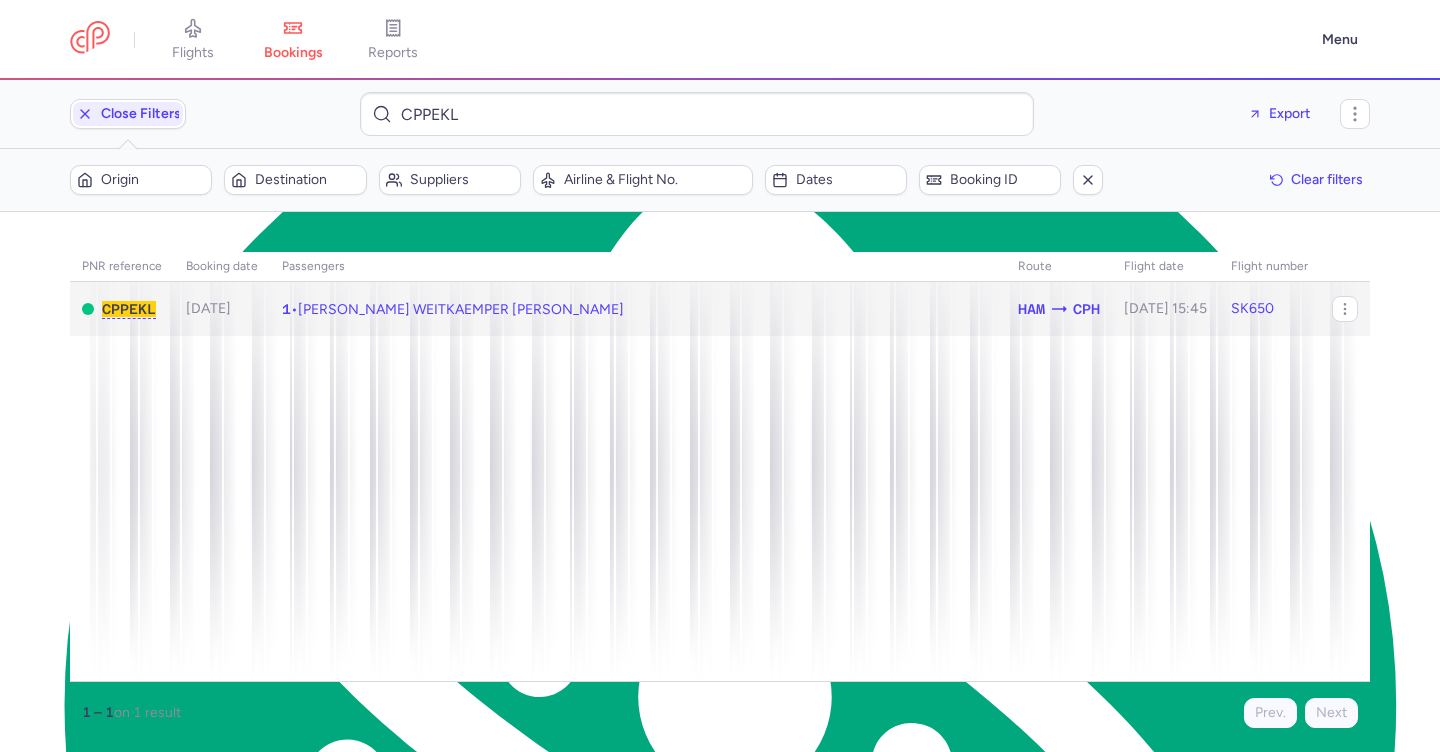 click on "Annegret WEITKAEMPER KRUG" at bounding box center [461, 309] 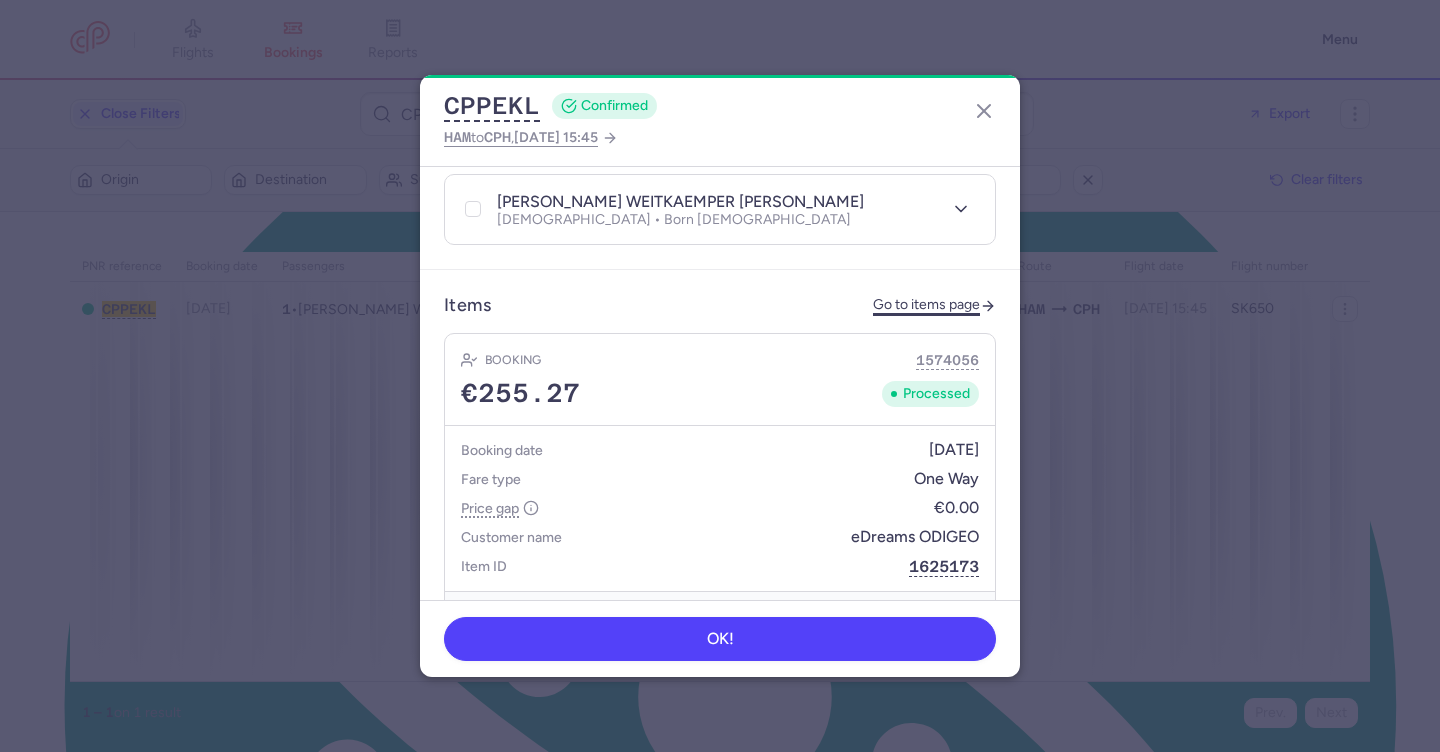 scroll, scrollTop: 498, scrollLeft: 0, axis: vertical 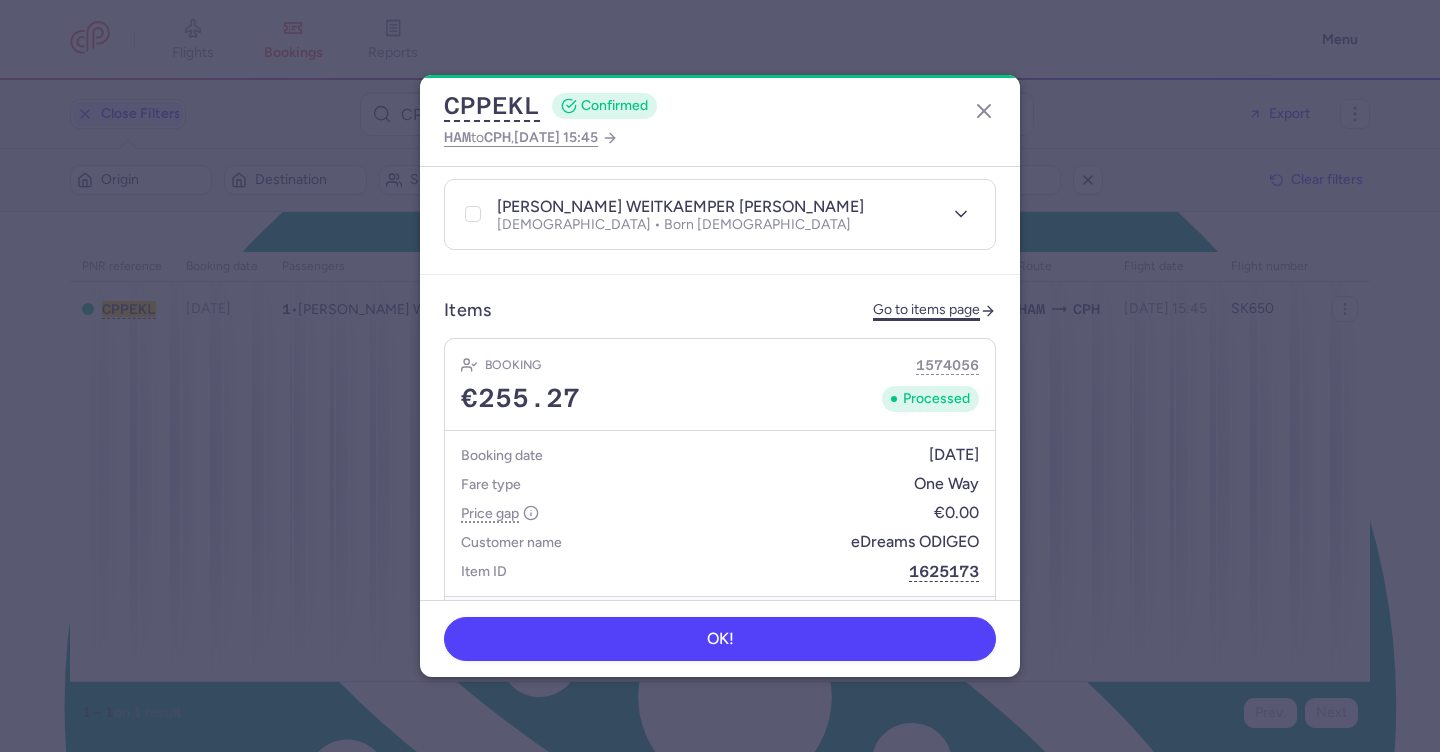 click on "Go to items page" 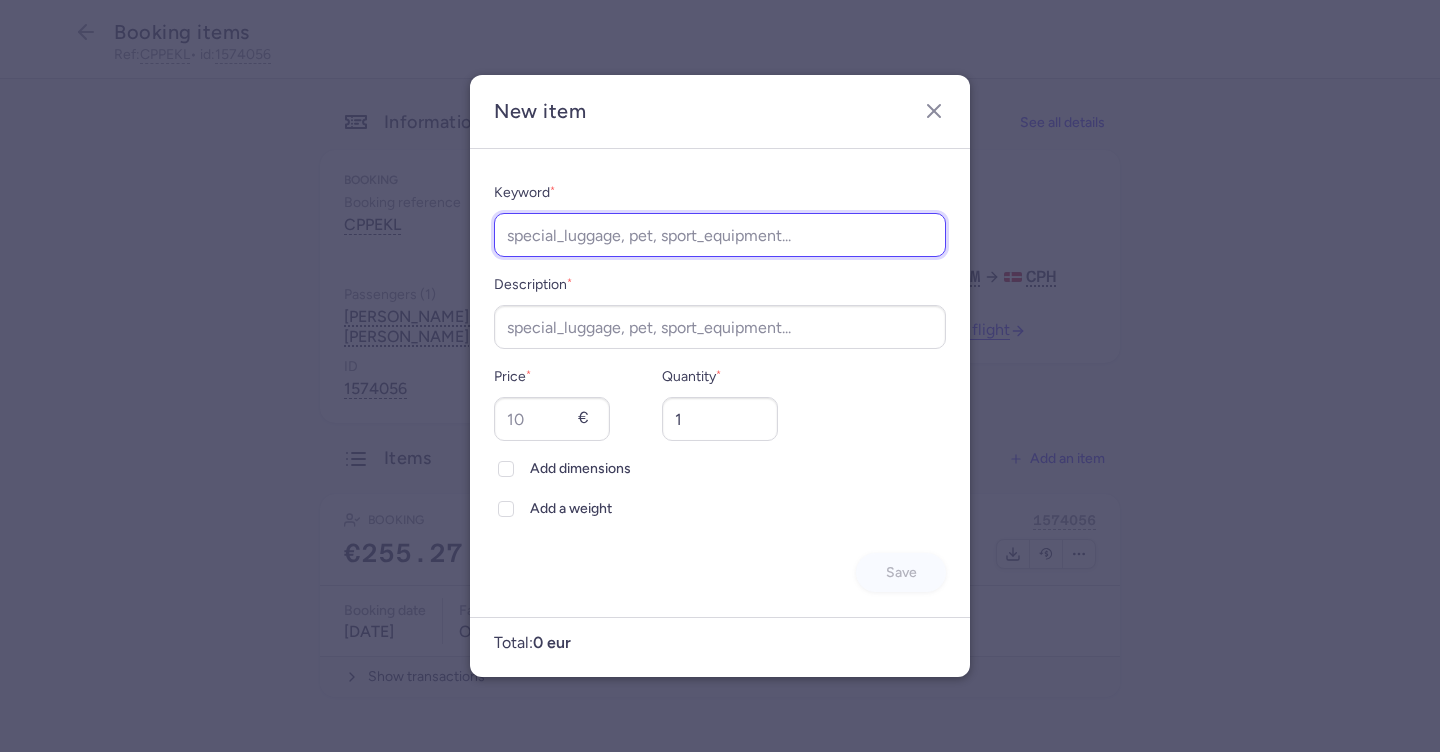 click on "Keyword  *" at bounding box center (720, 235) 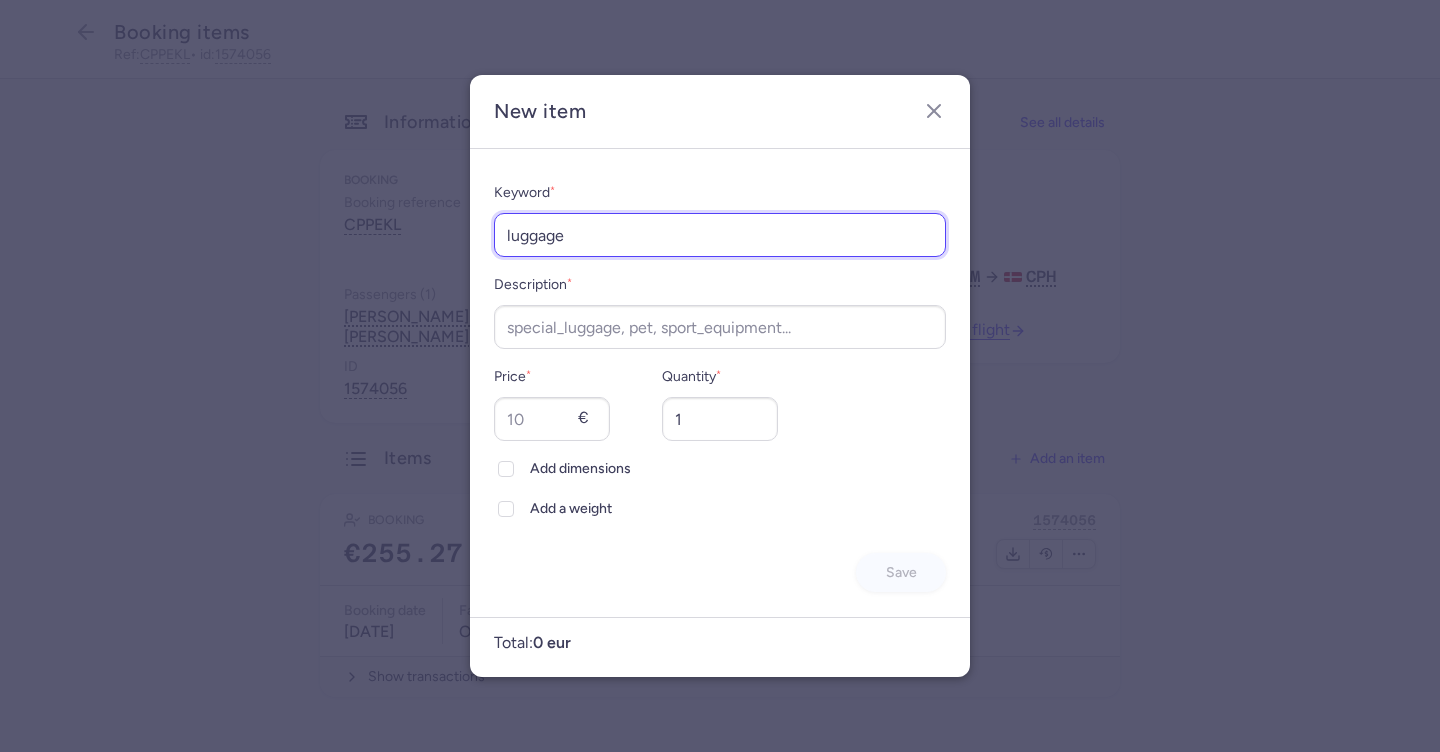 type on "luggage" 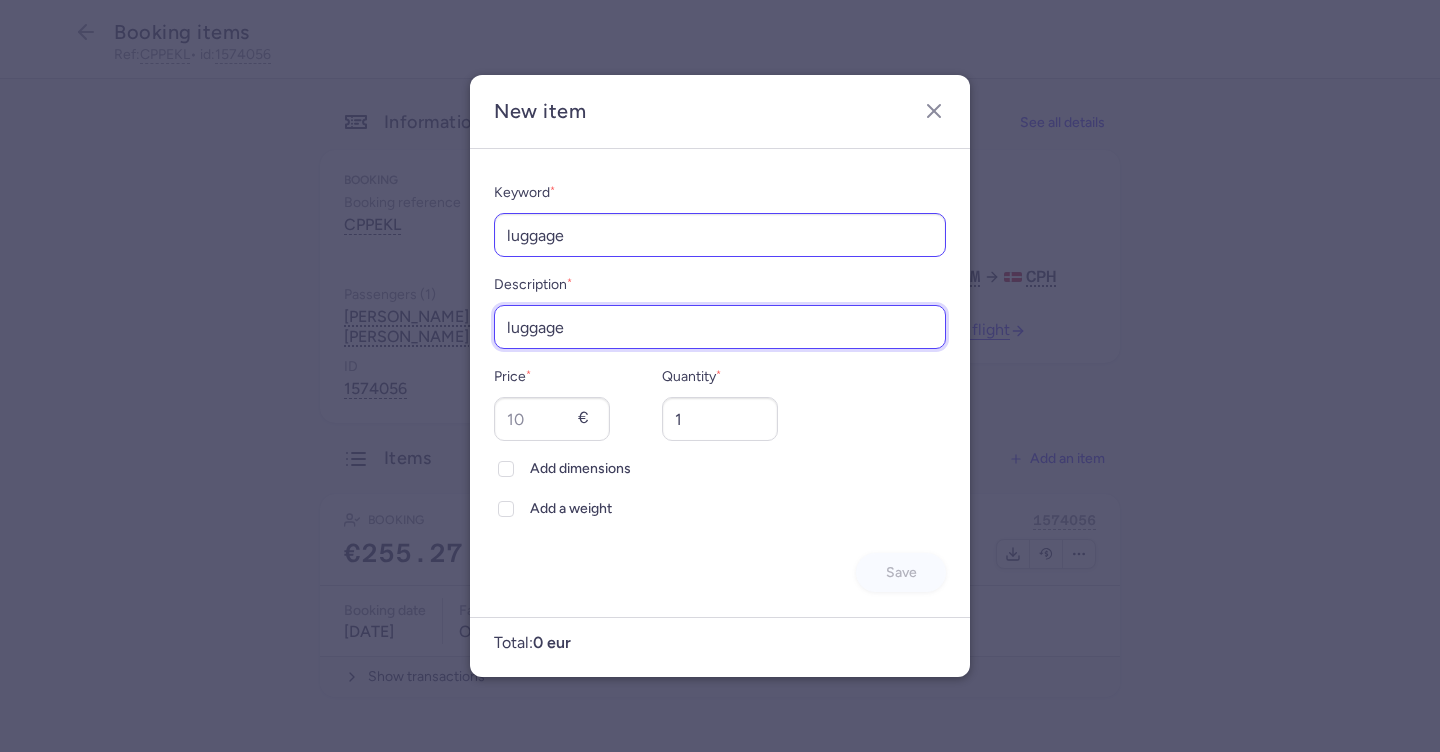 type on "luggage" 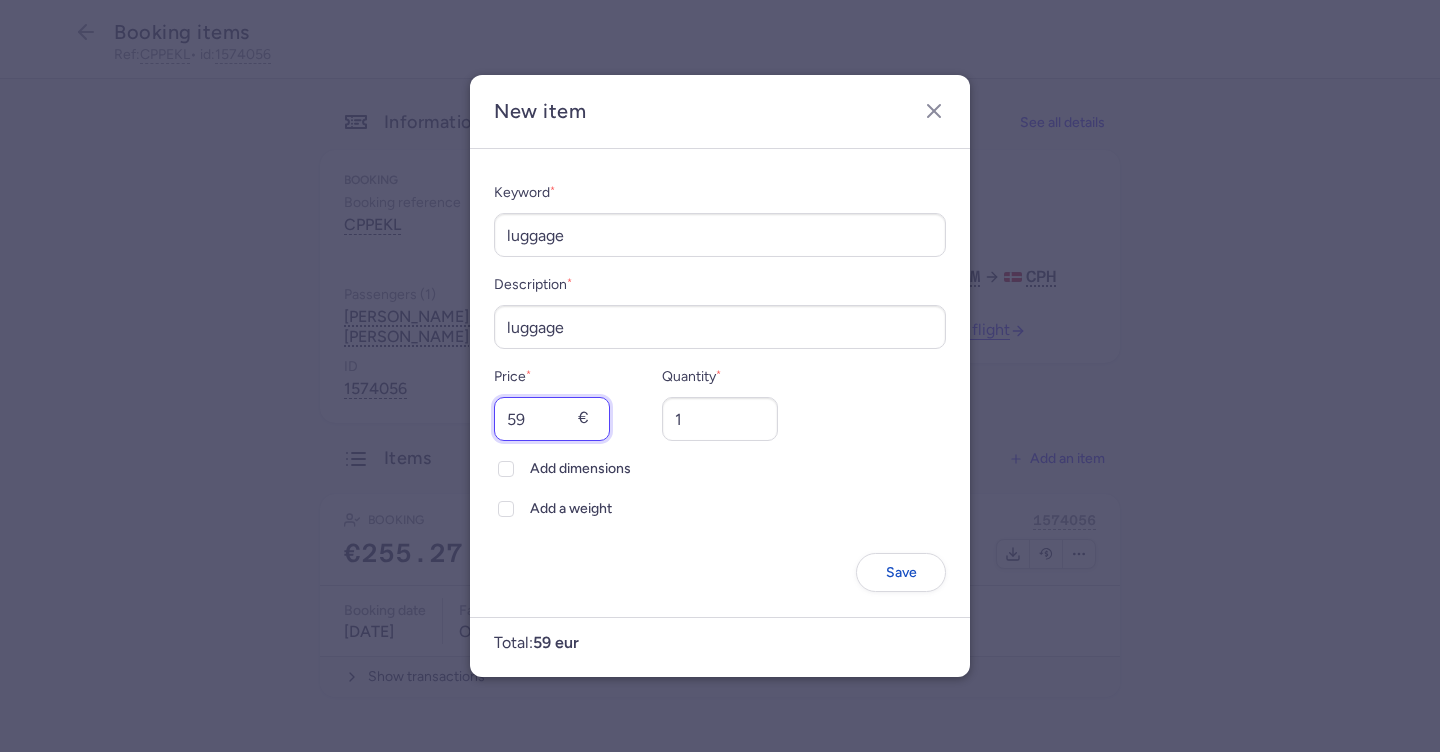 type on "5" 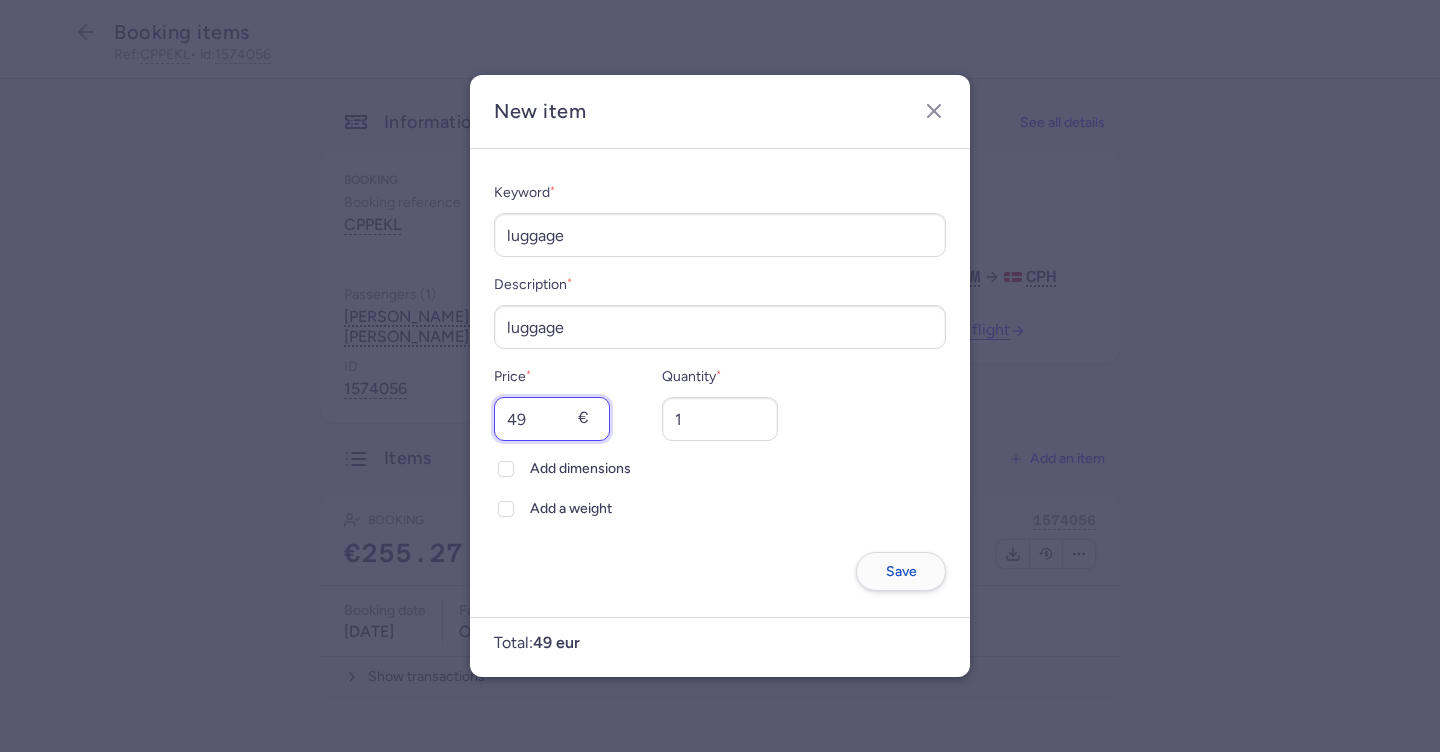 type on "49" 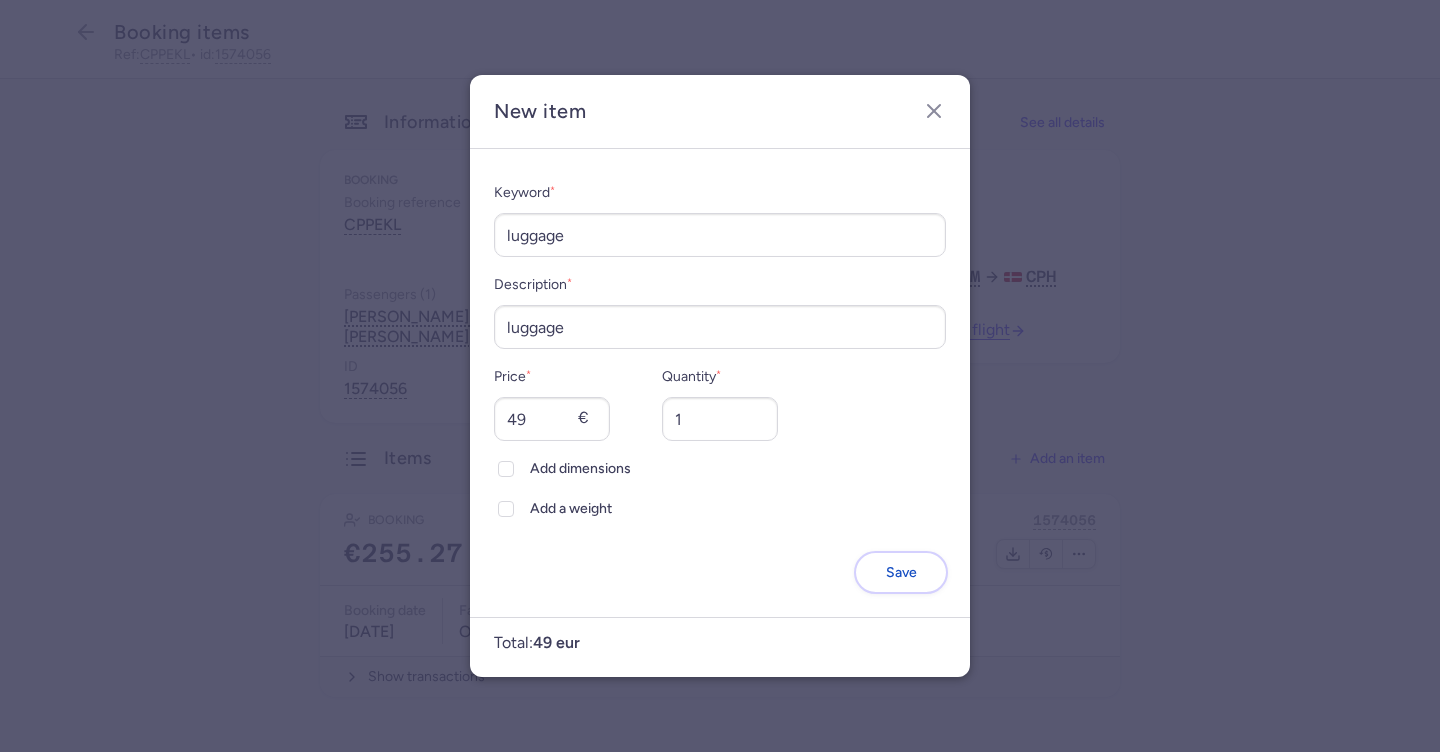 click on "Save" at bounding box center [901, 572] 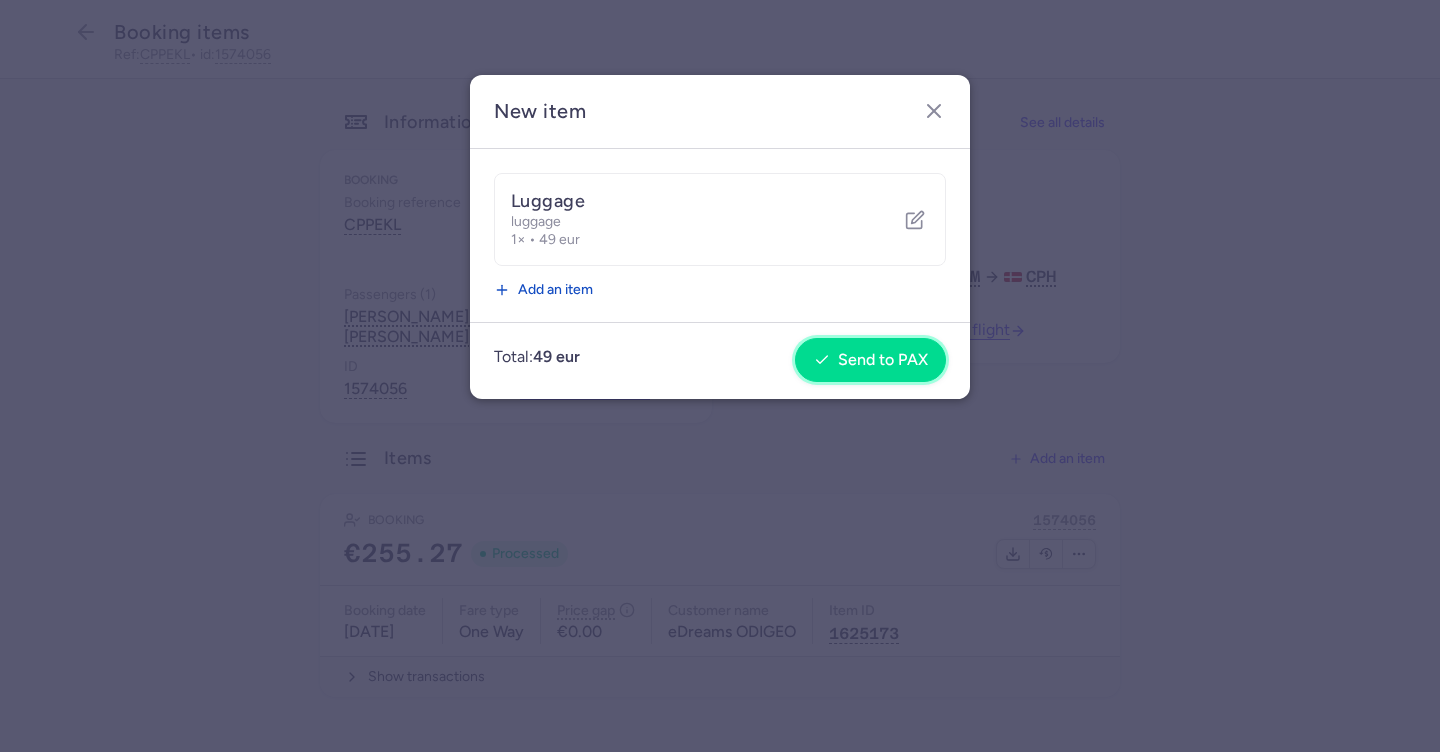 click on "Send to PAX" at bounding box center [883, 360] 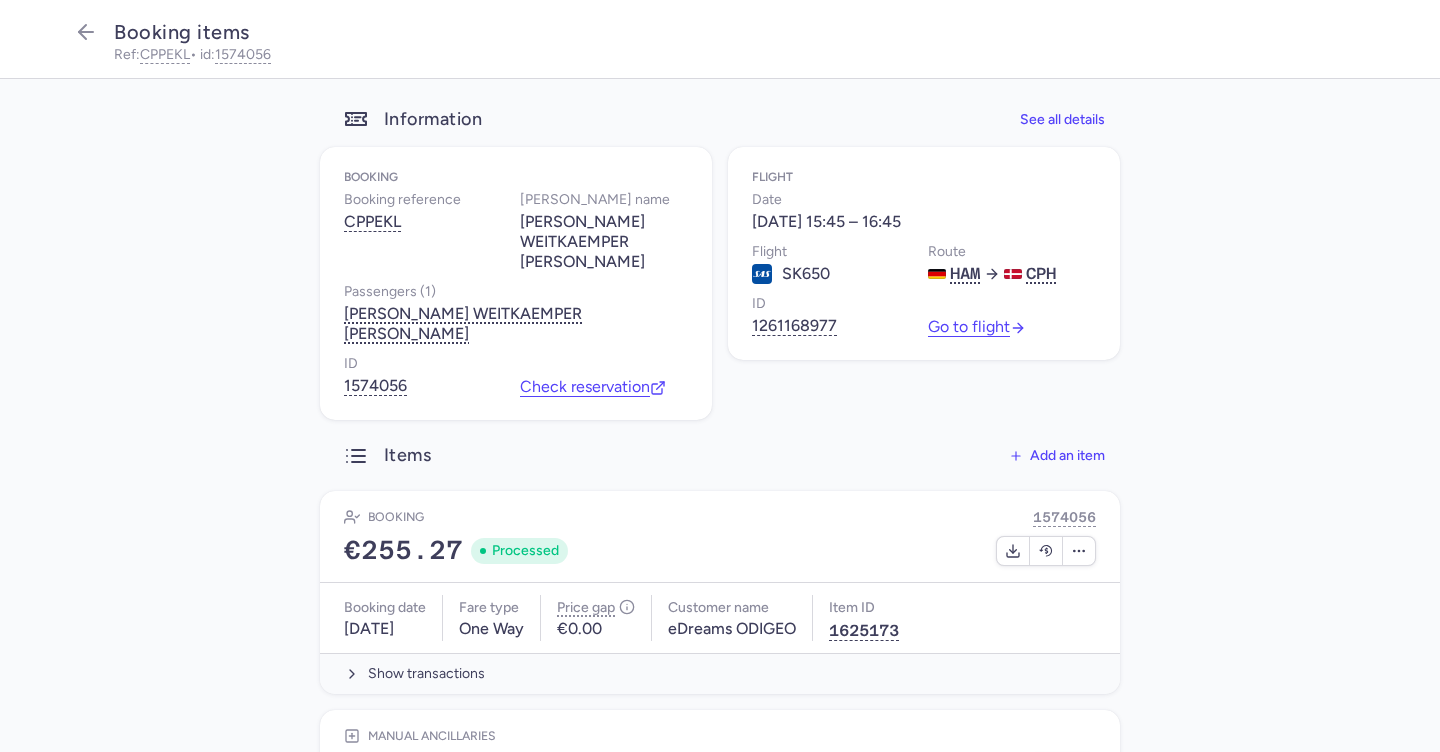 scroll, scrollTop: 4, scrollLeft: 0, axis: vertical 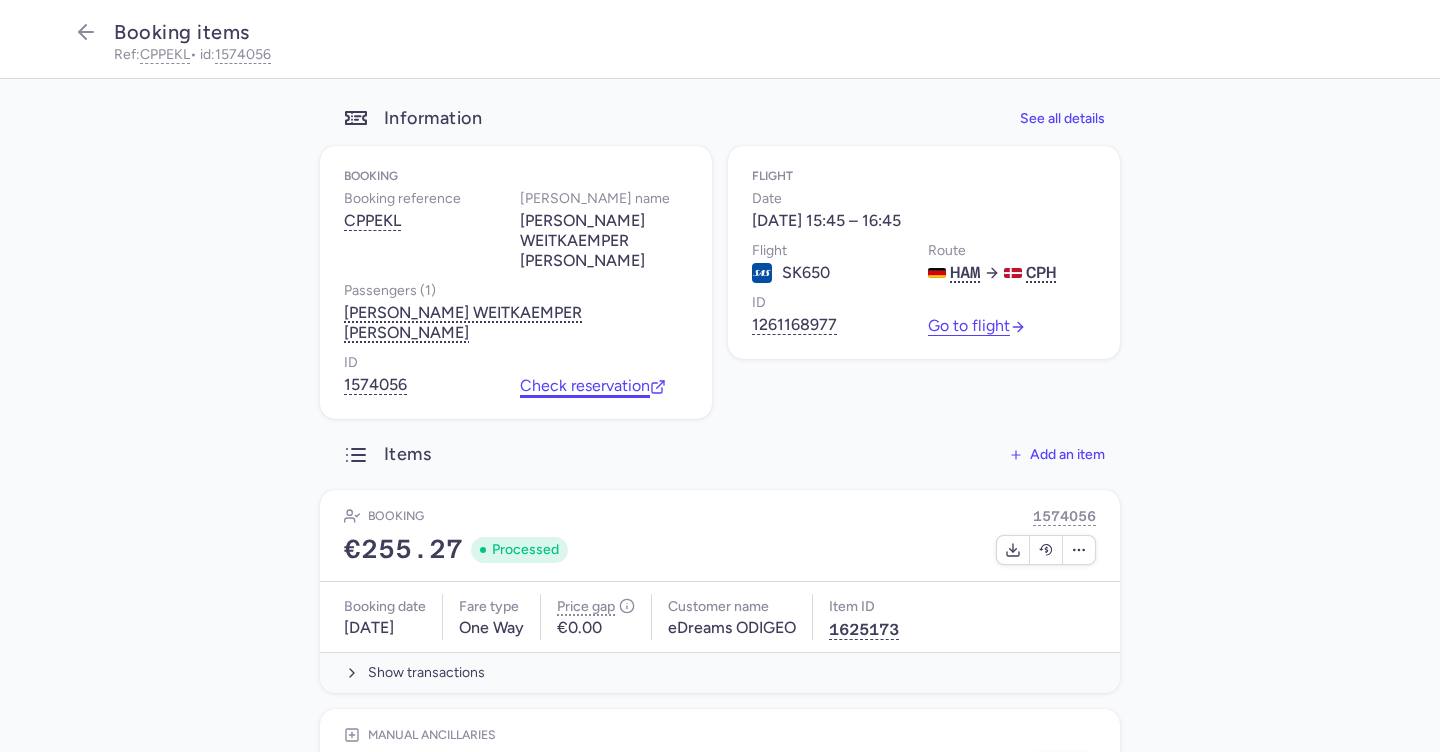 click on "Check reservation" at bounding box center [593, 386] 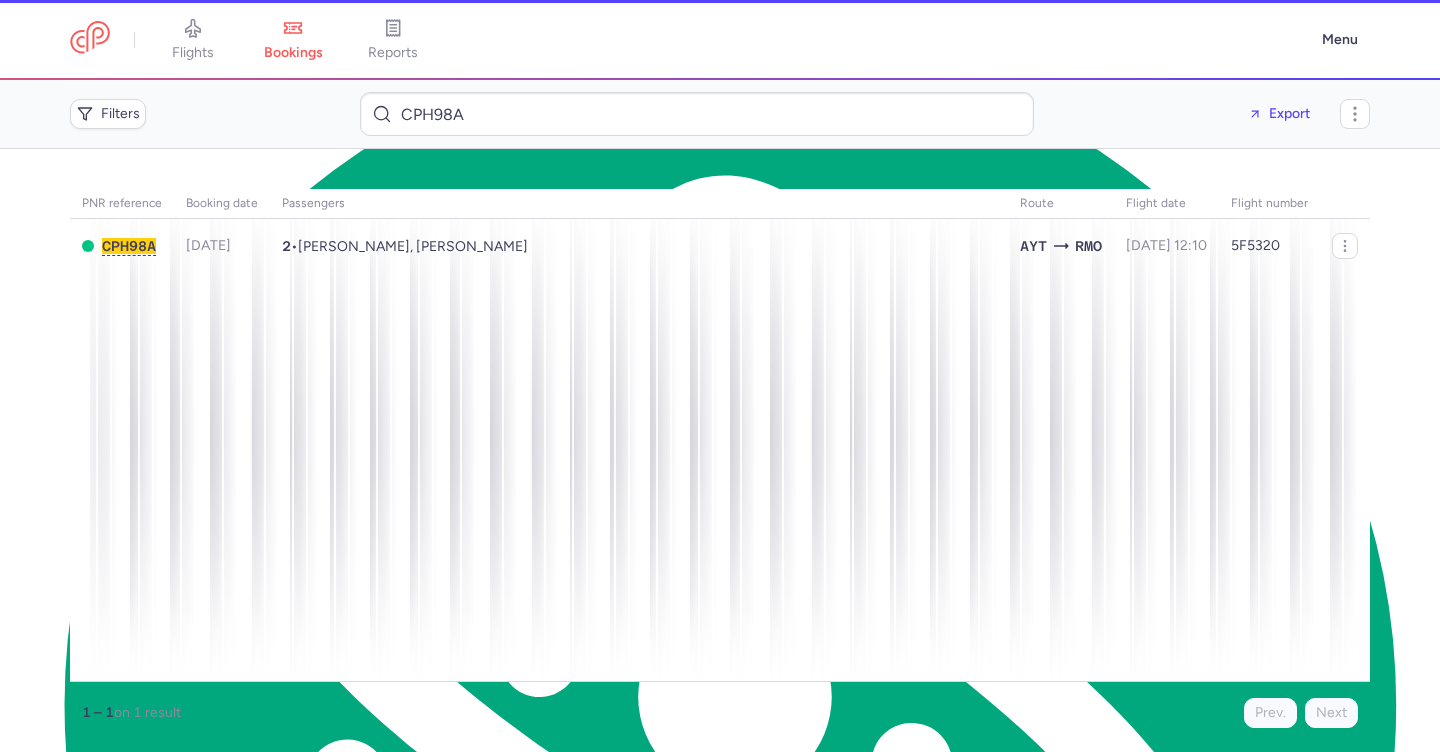 scroll, scrollTop: 0, scrollLeft: 0, axis: both 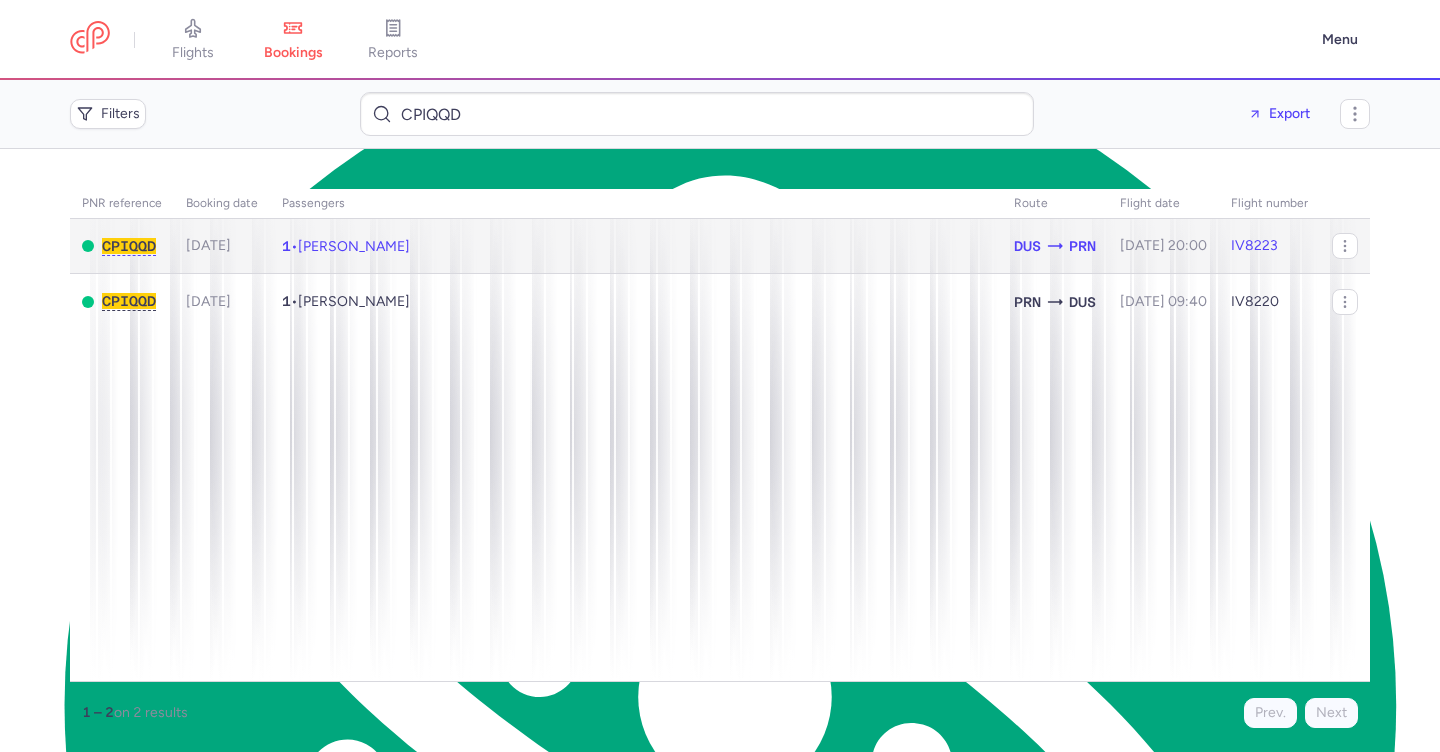 click on "[PERSON_NAME]" at bounding box center (354, 246) 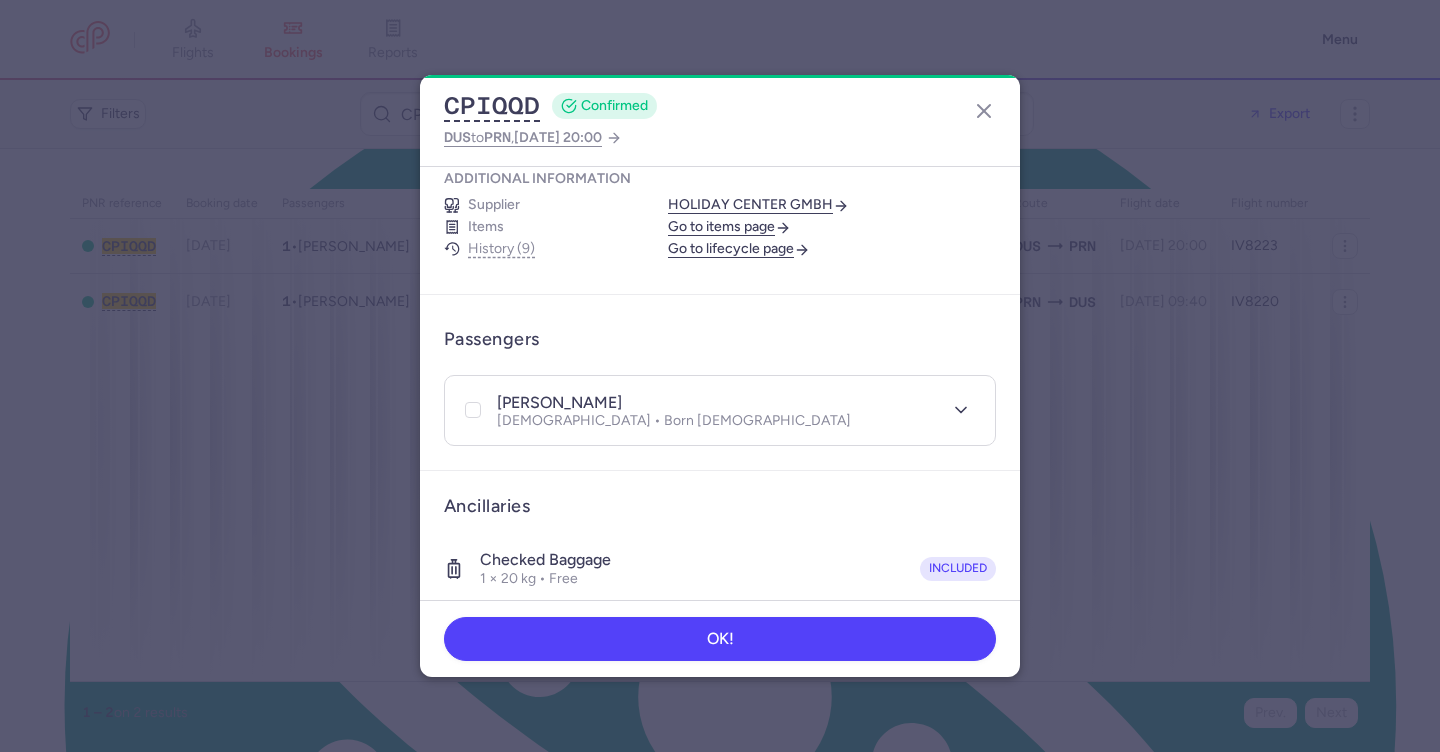 scroll, scrollTop: 367, scrollLeft: 0, axis: vertical 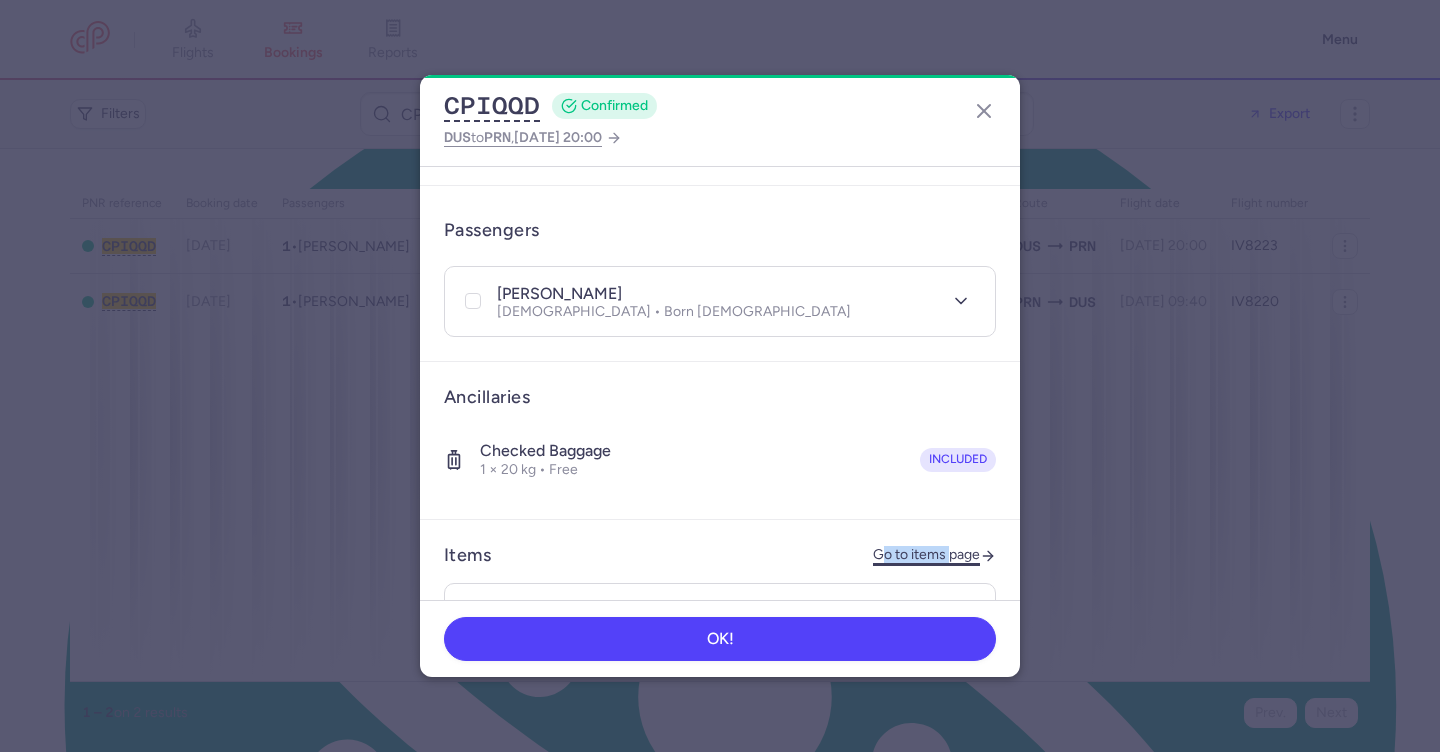 type on "Go to items" 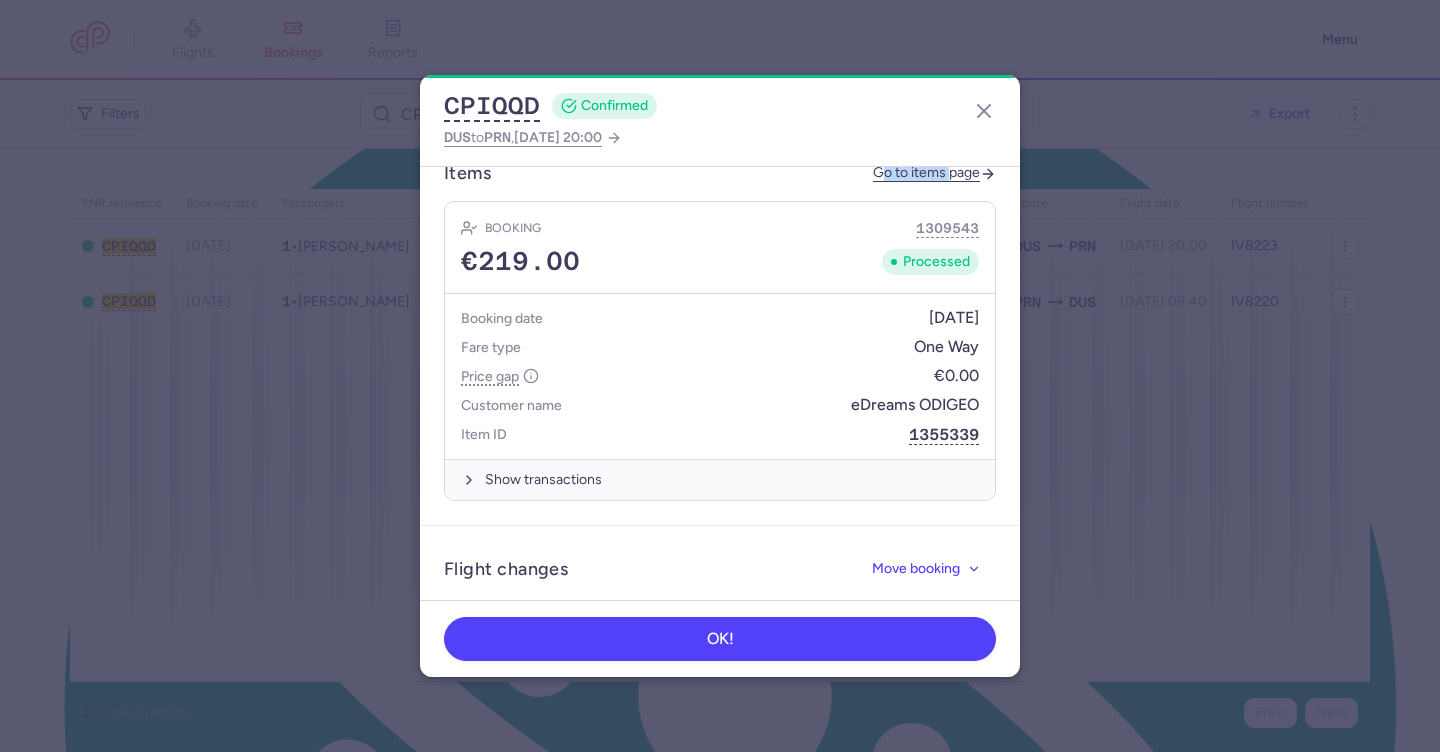 scroll, scrollTop: 562, scrollLeft: 0, axis: vertical 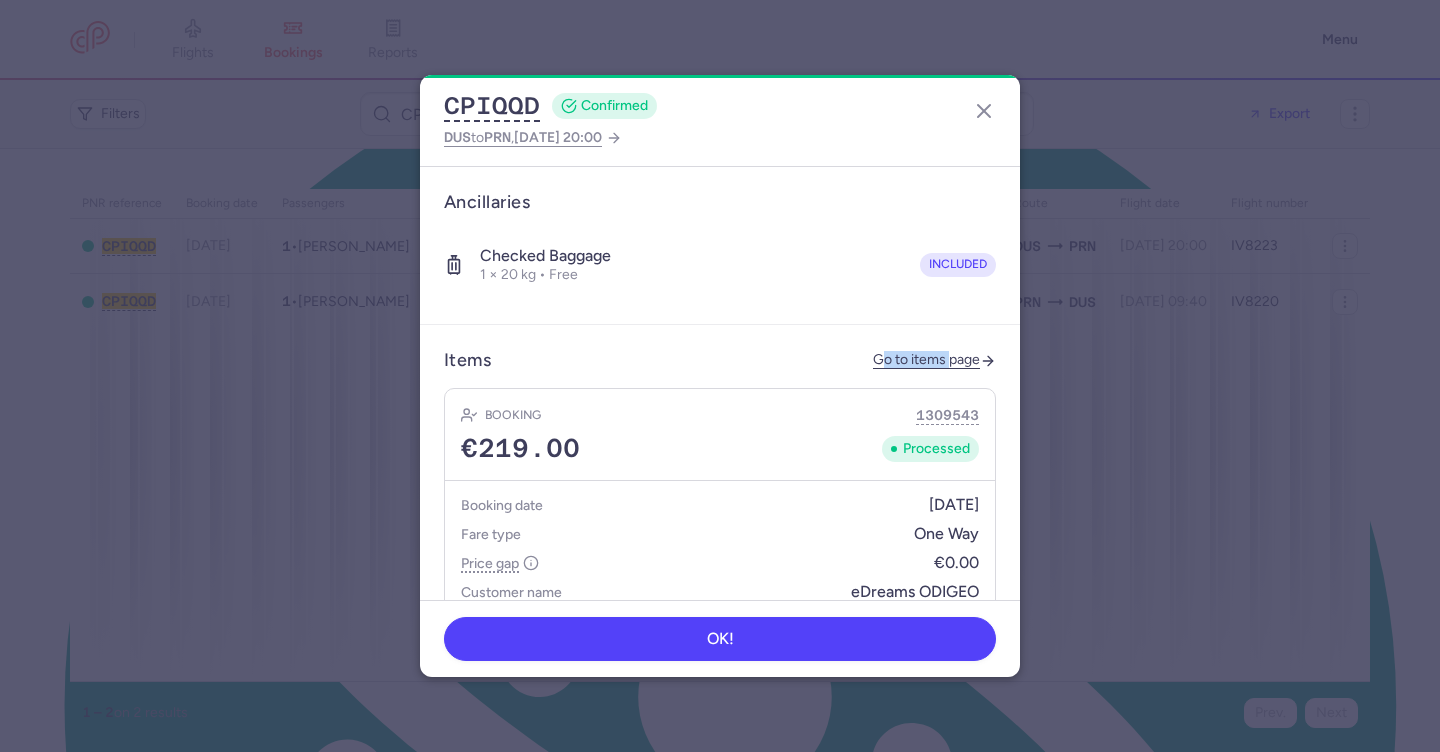 click on "Go to items page" 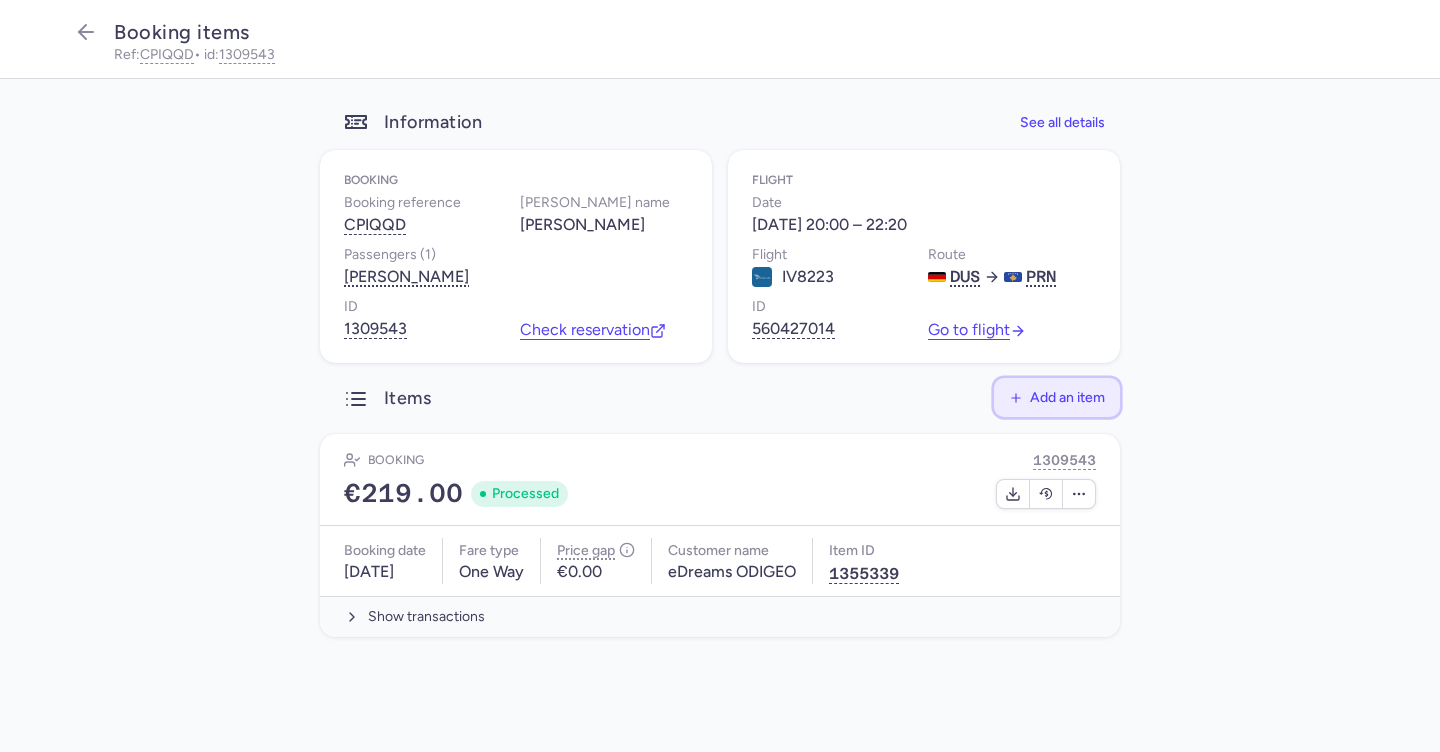 click on "Add an item" at bounding box center [1067, 397] 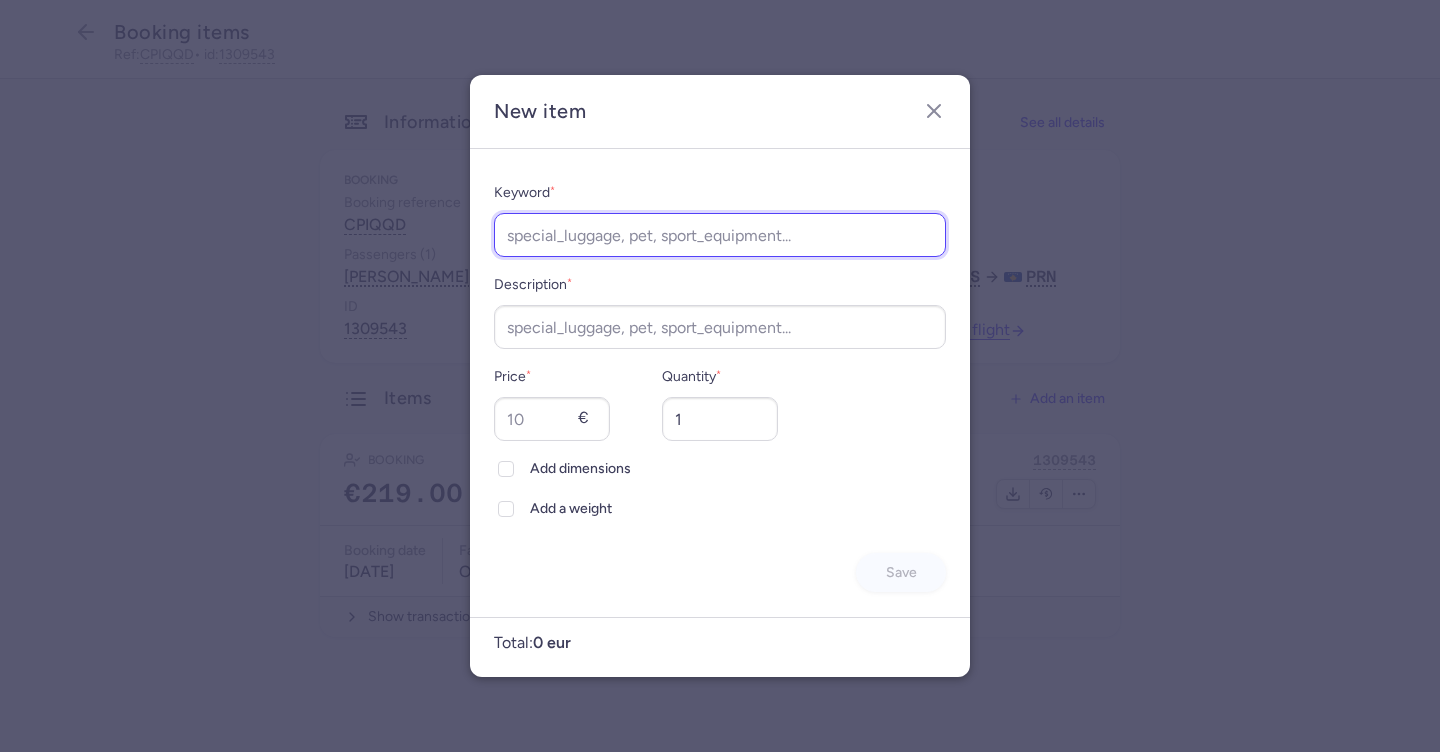 click on "Keyword  *" at bounding box center (720, 235) 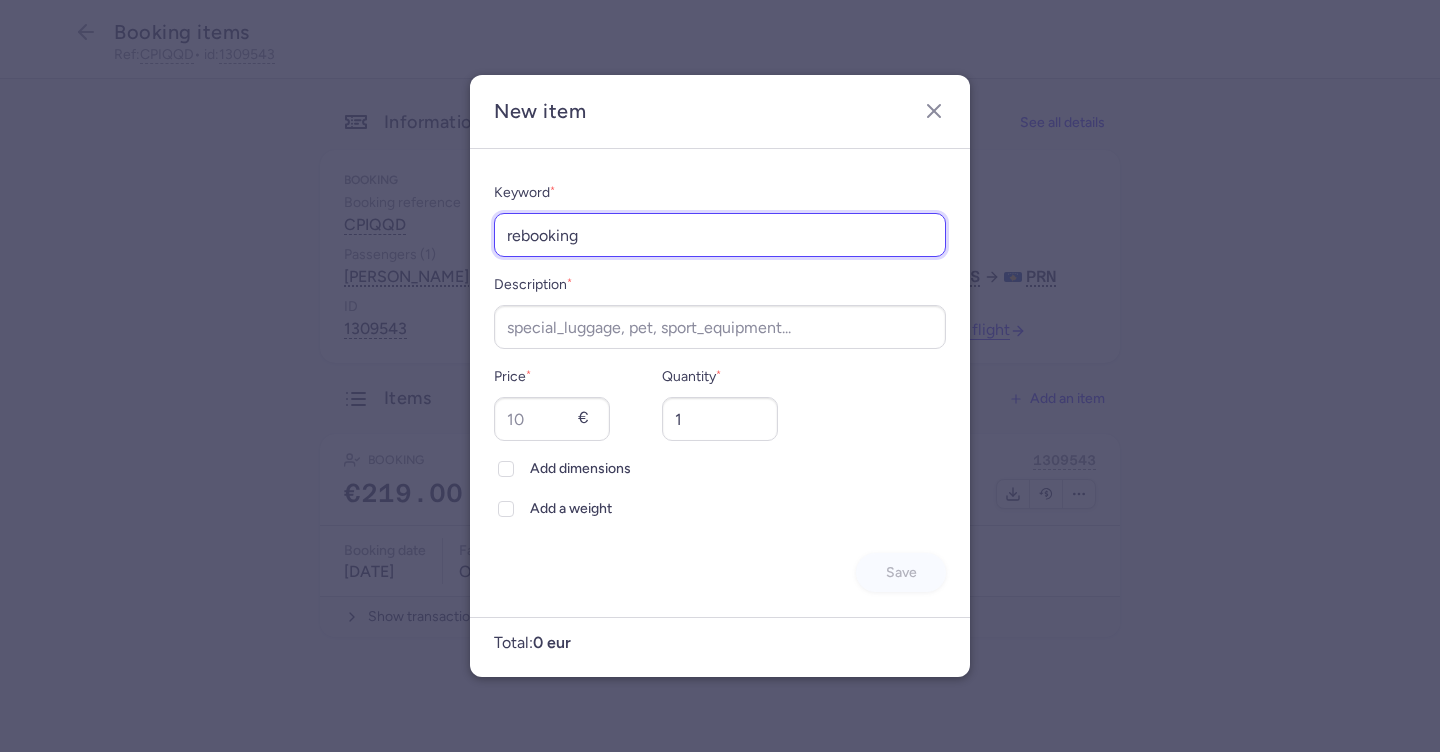 type on "rebooking" 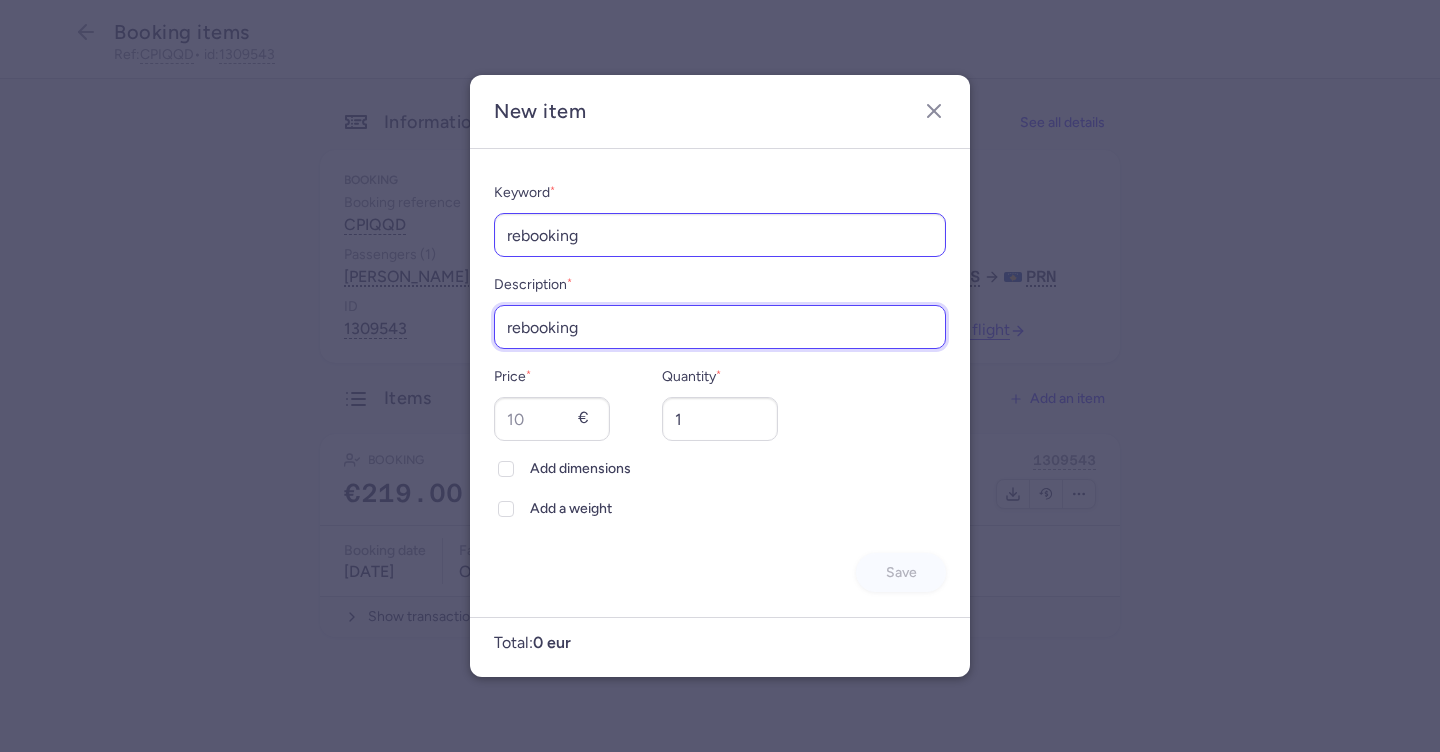 type on "rebooking" 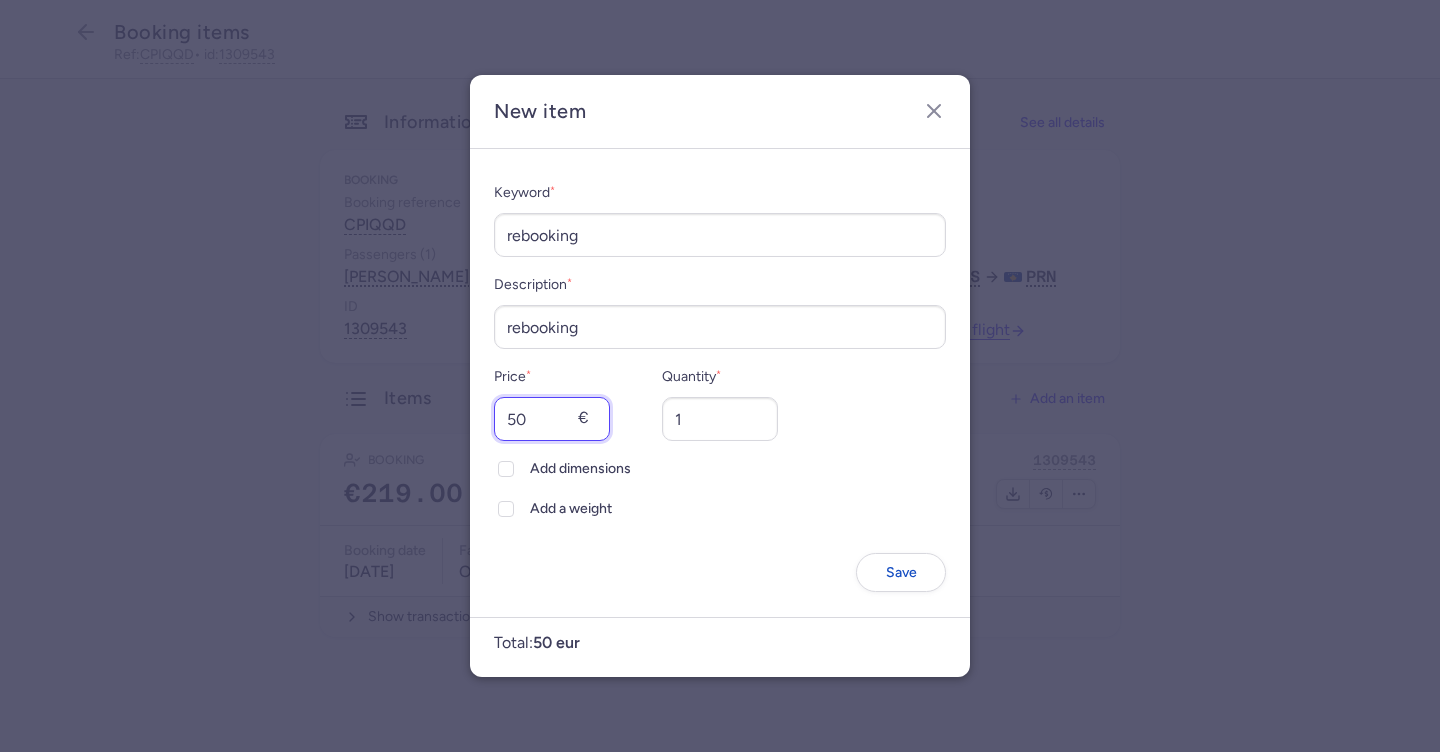 type on "50" 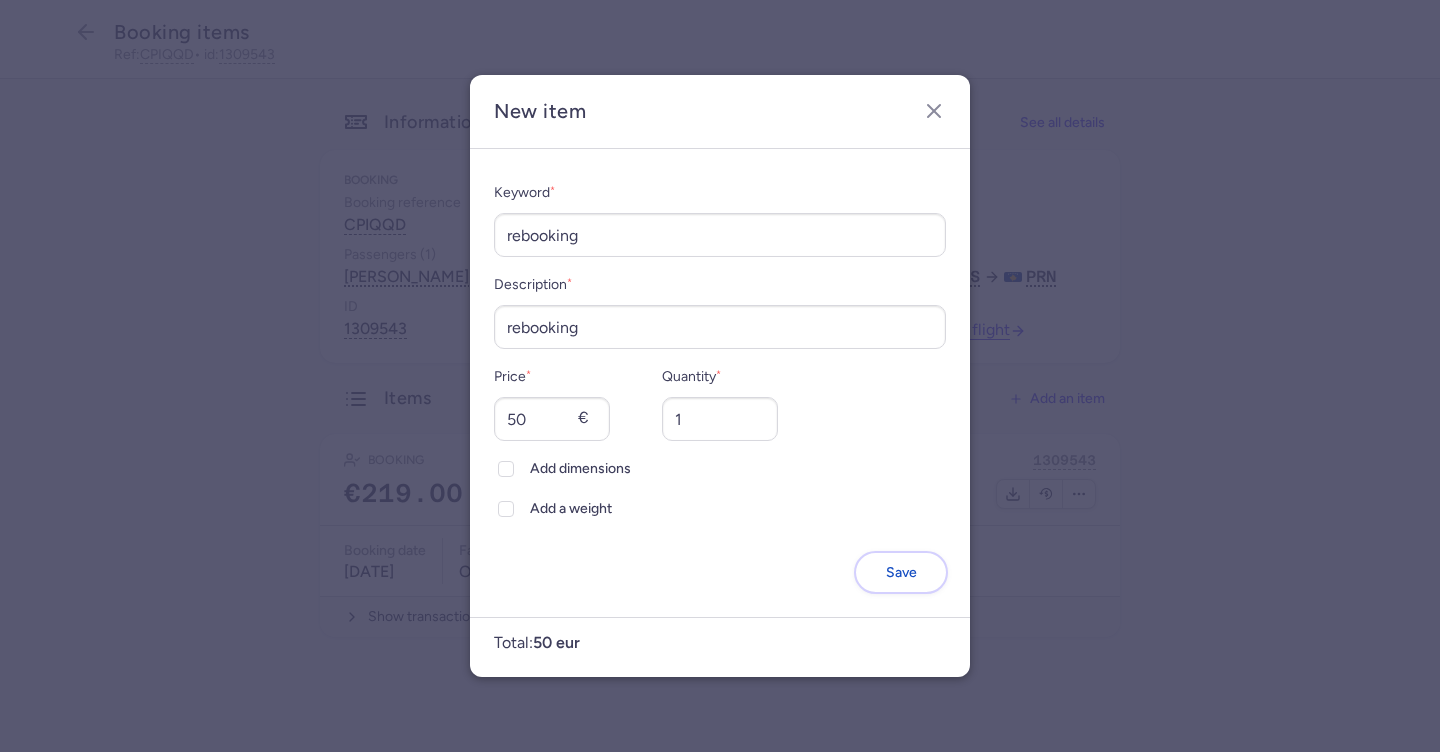 click on "Save" at bounding box center [901, 572] 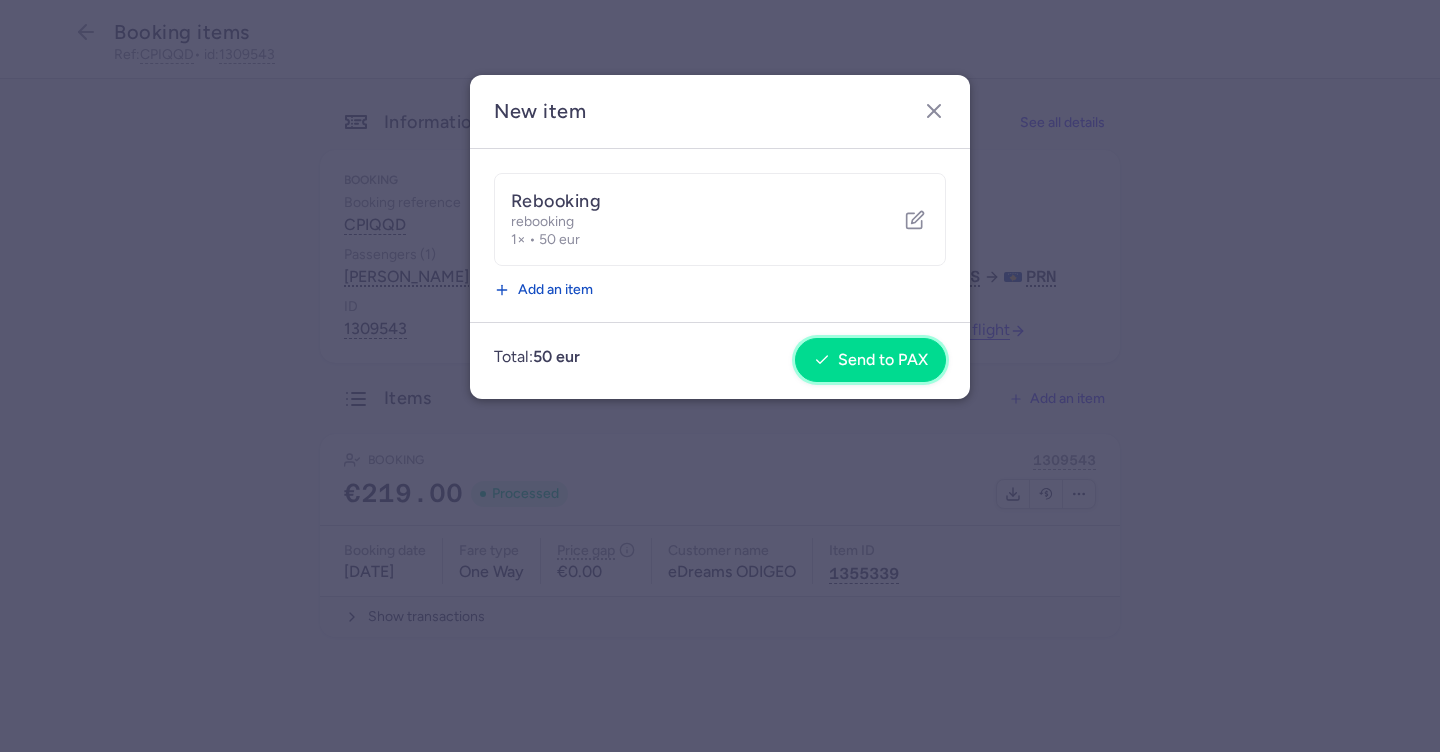 click on "Send to PAX" at bounding box center (870, 360) 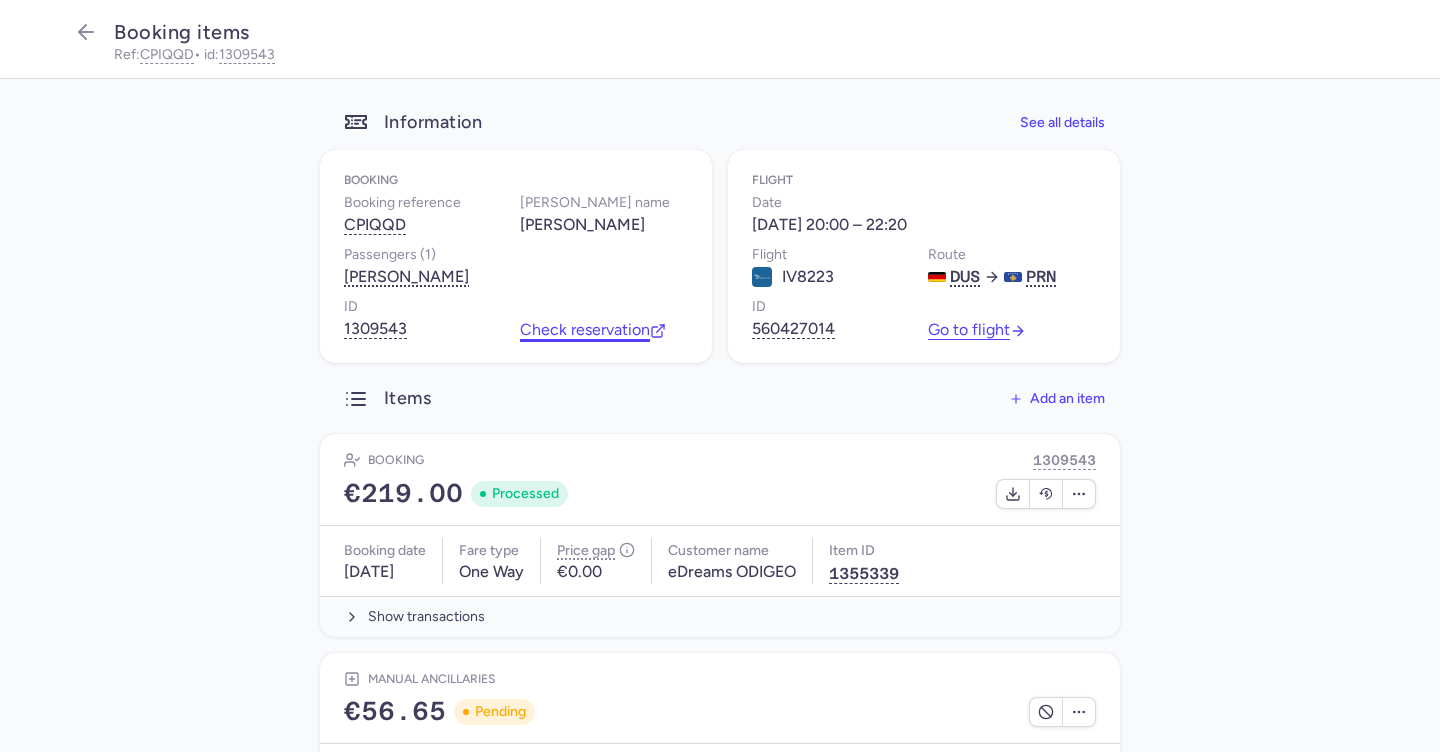 click on "Check reservation" at bounding box center [593, 330] 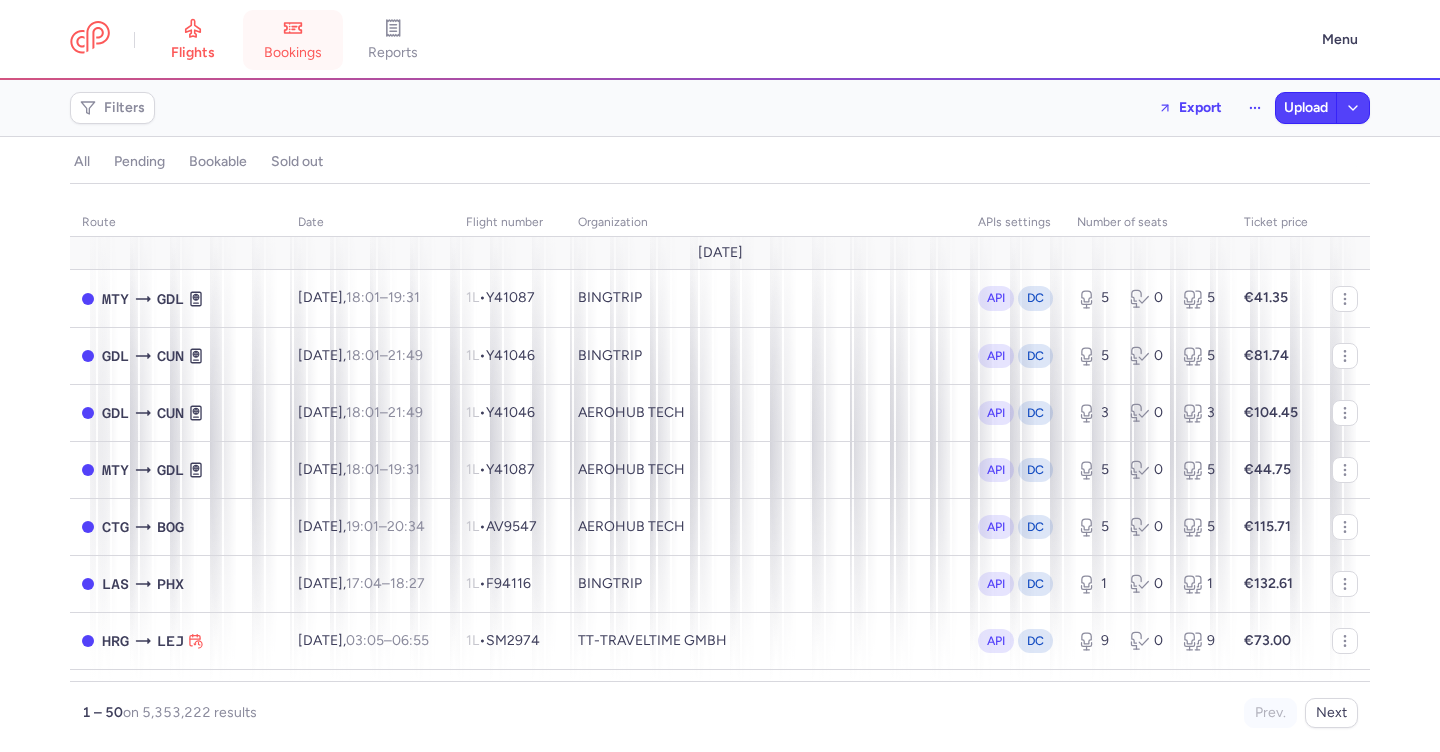 scroll, scrollTop: 0, scrollLeft: 0, axis: both 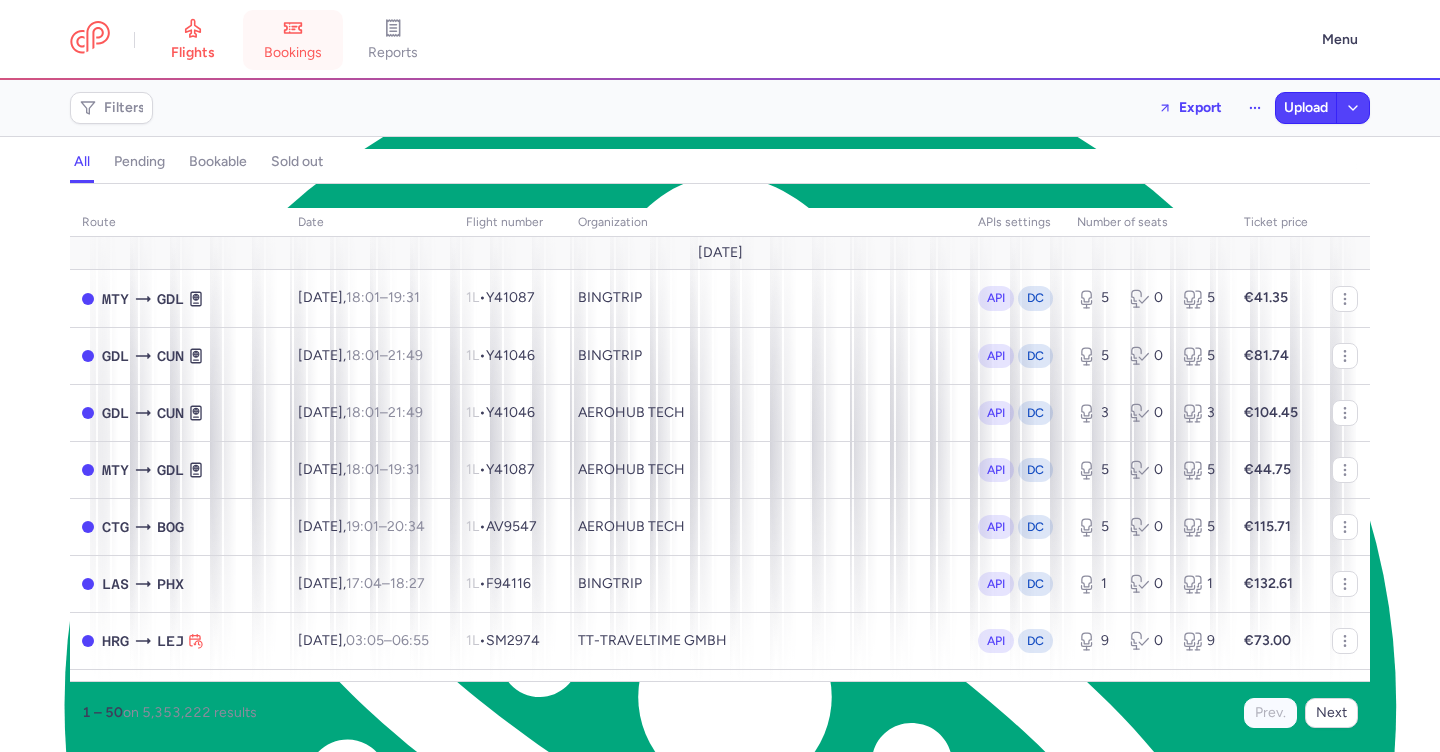 click on "bookings" at bounding box center [293, 53] 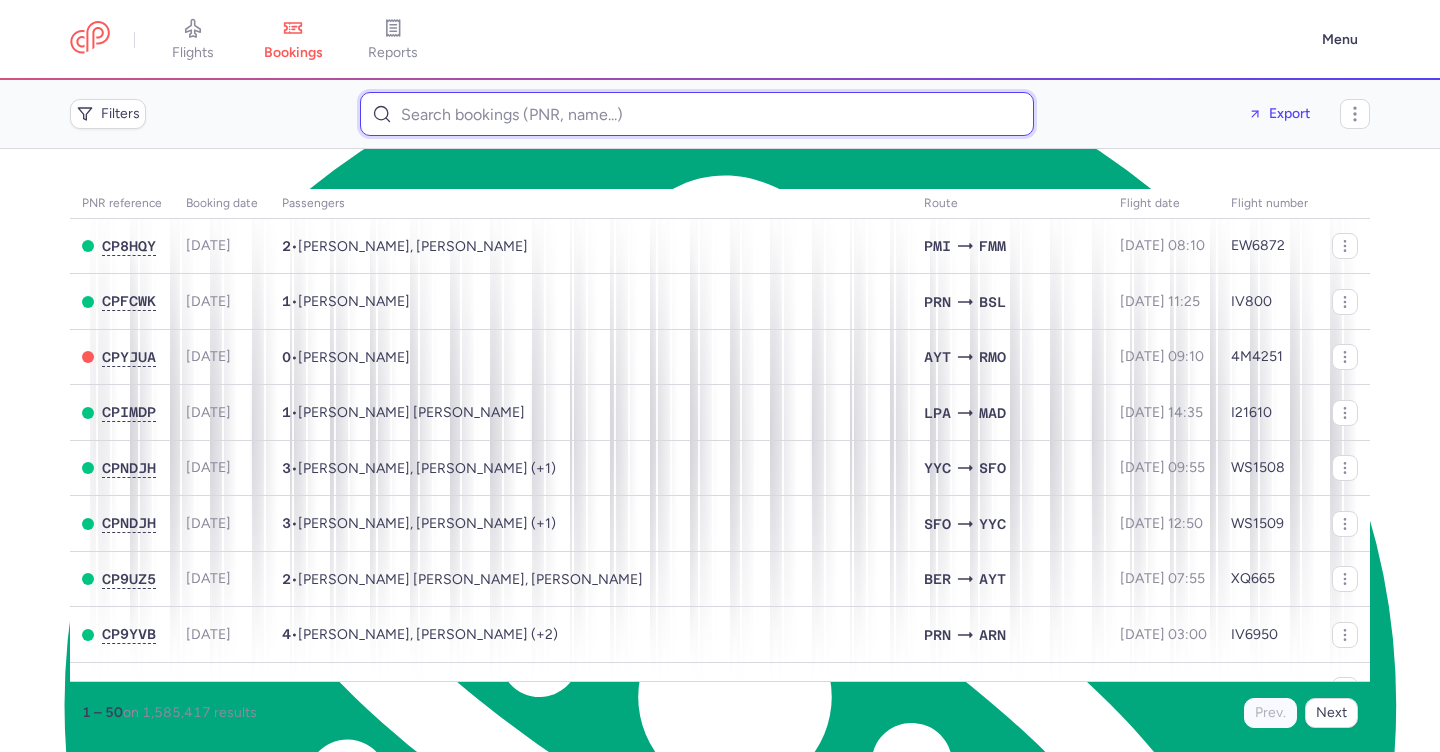 click at bounding box center (697, 114) 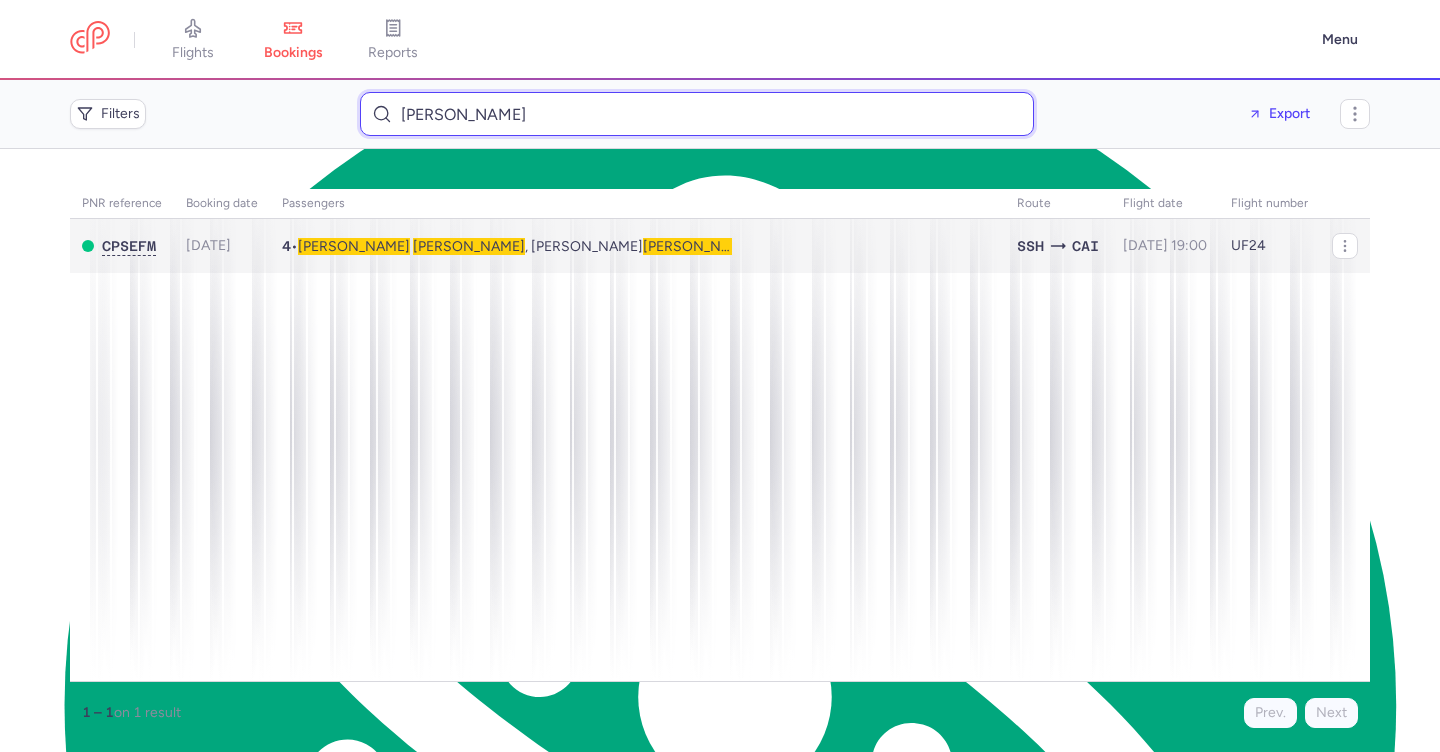 type on "lisa BROOKS" 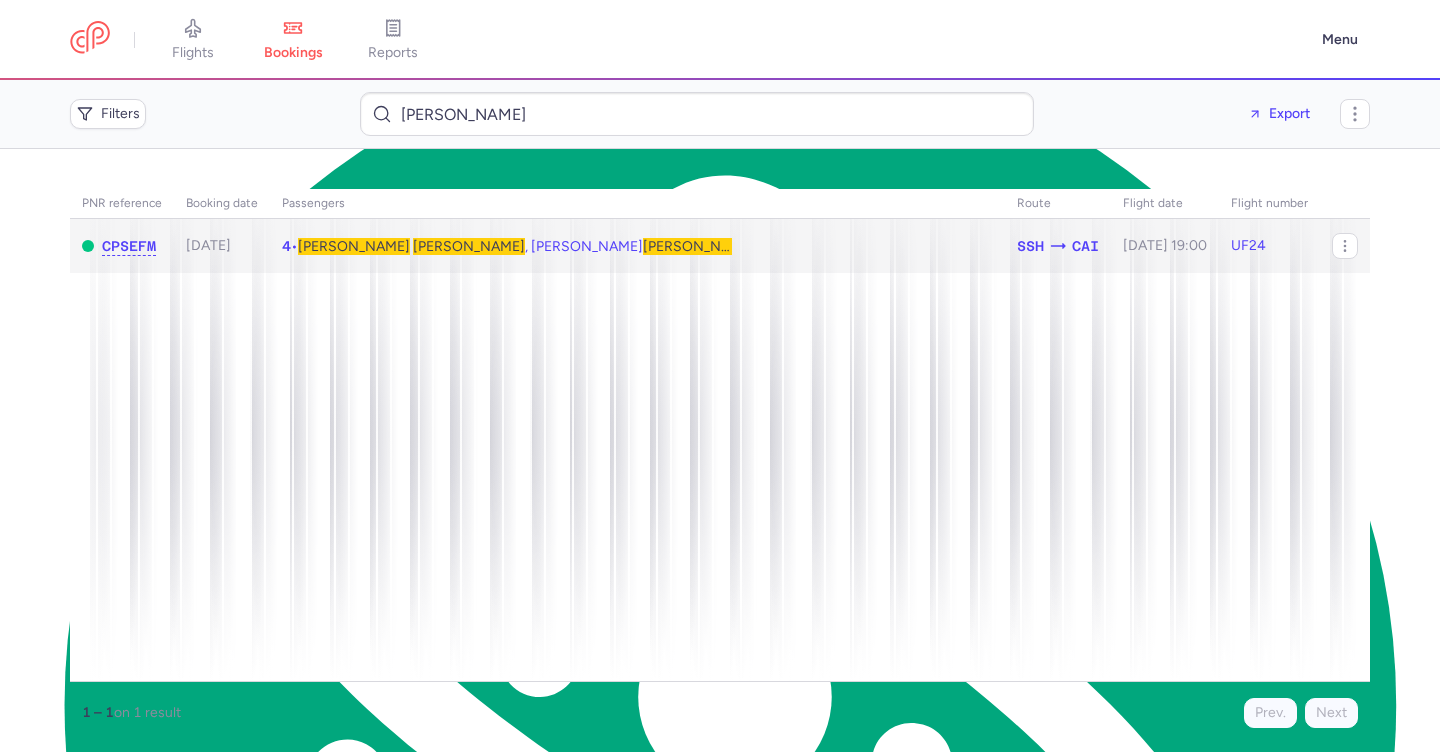 click on "Lisa   BROOKS , Steven  BROOKS  (+2)" at bounding box center (540, 246) 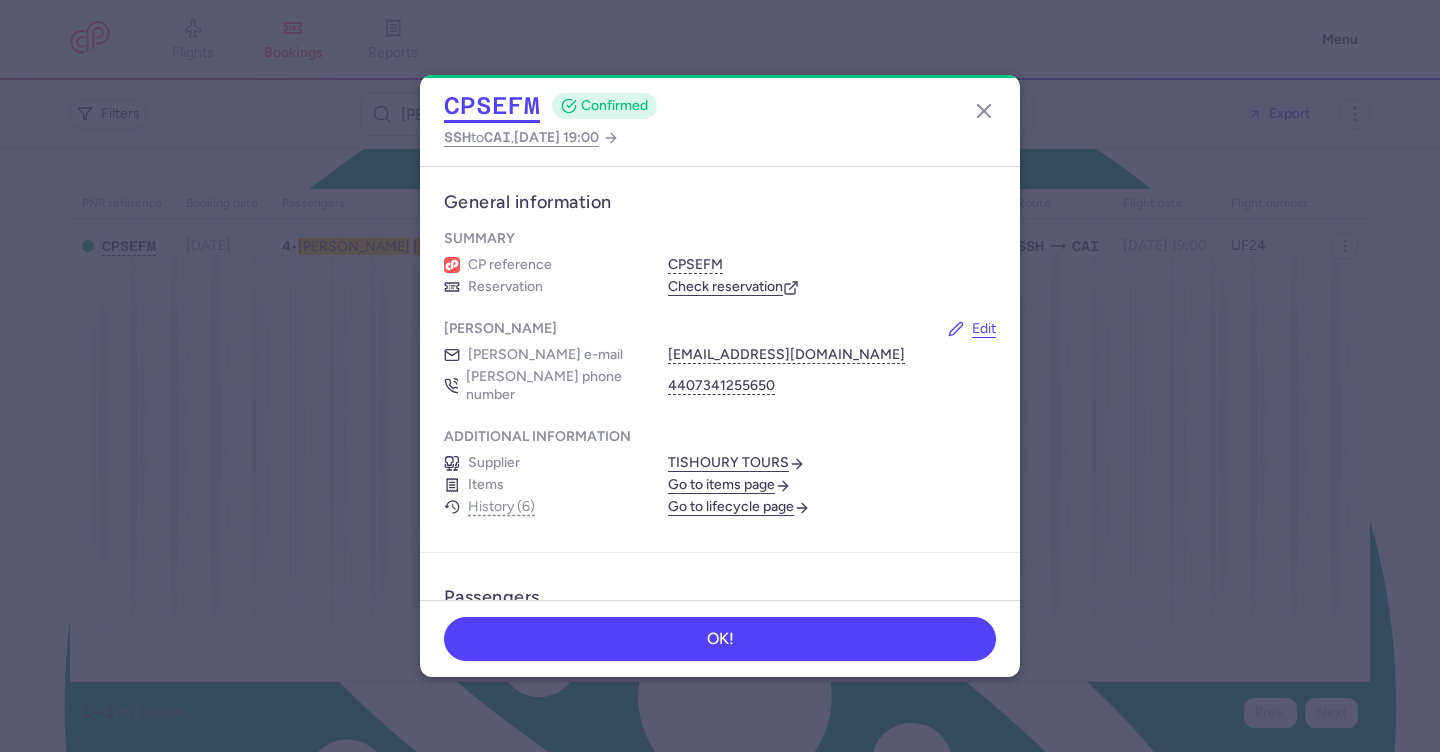 click on "CPSEFM" 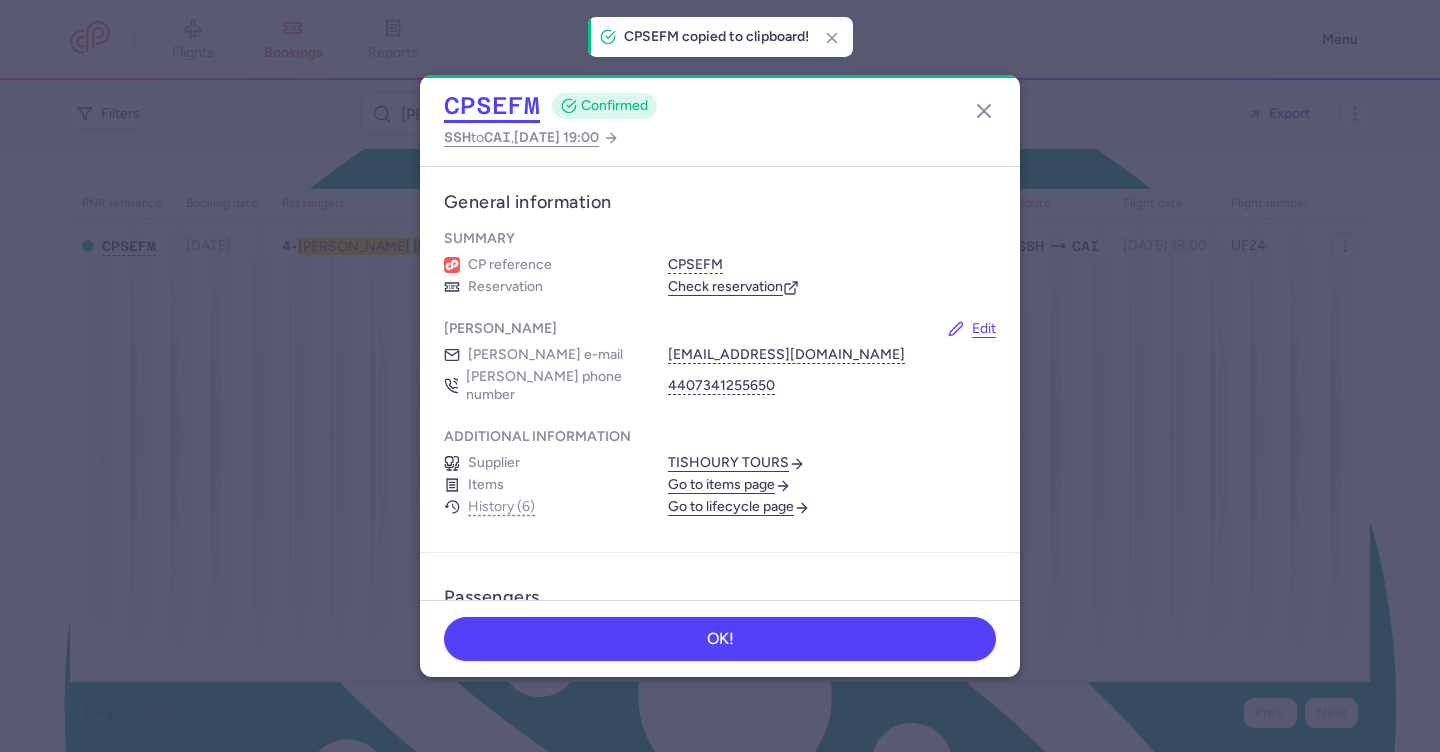 click on "CPSEFM" 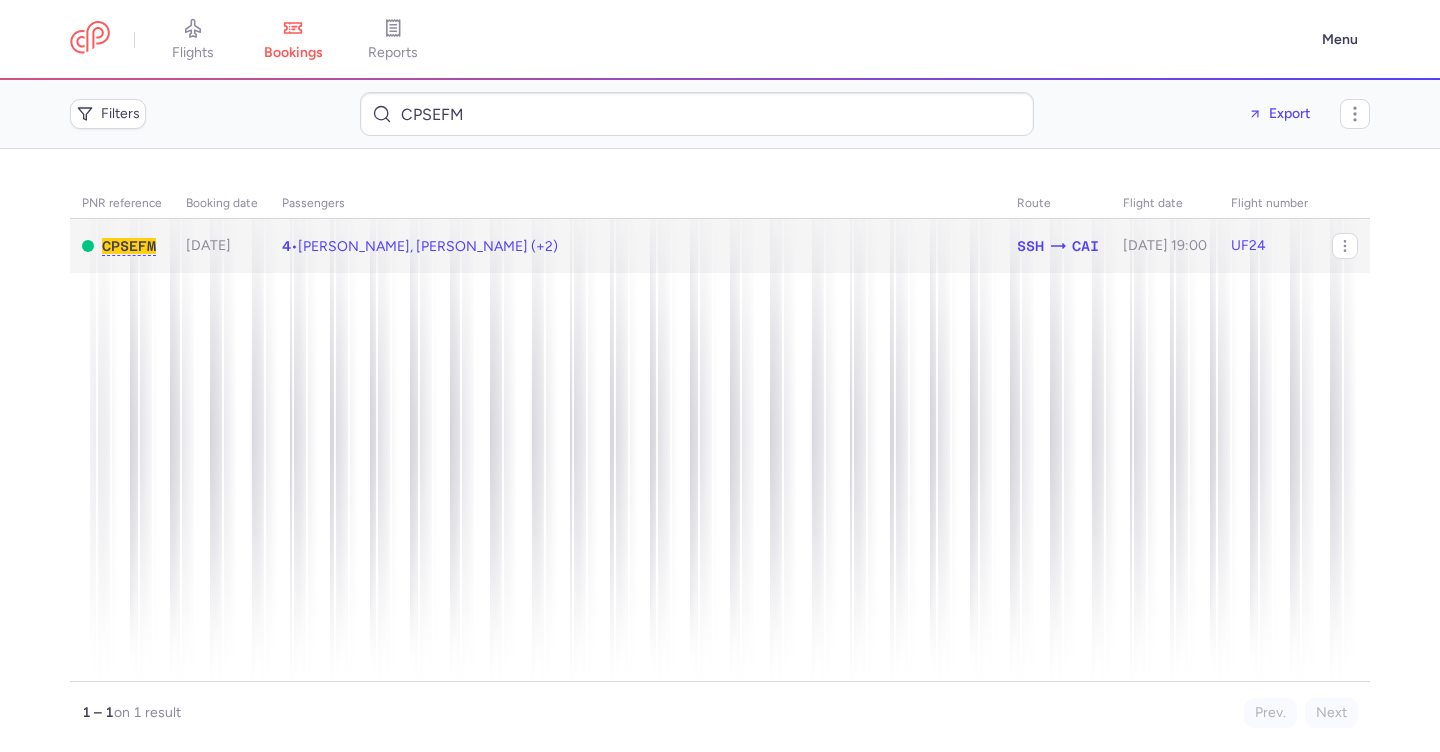 drag, startPoint x: 0, startPoint y: 0, endPoint x: 389, endPoint y: 247, distance: 460.7928 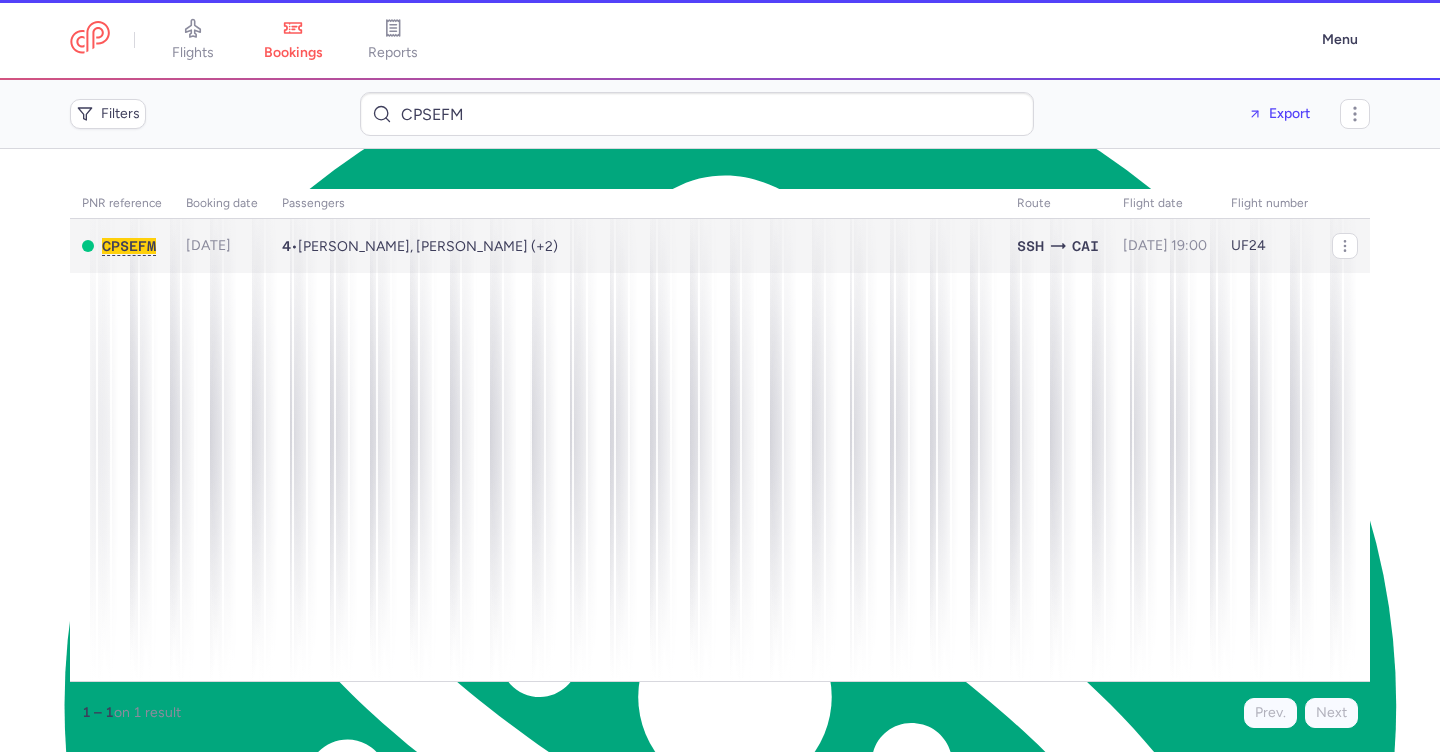 scroll, scrollTop: 161, scrollLeft: 0, axis: vertical 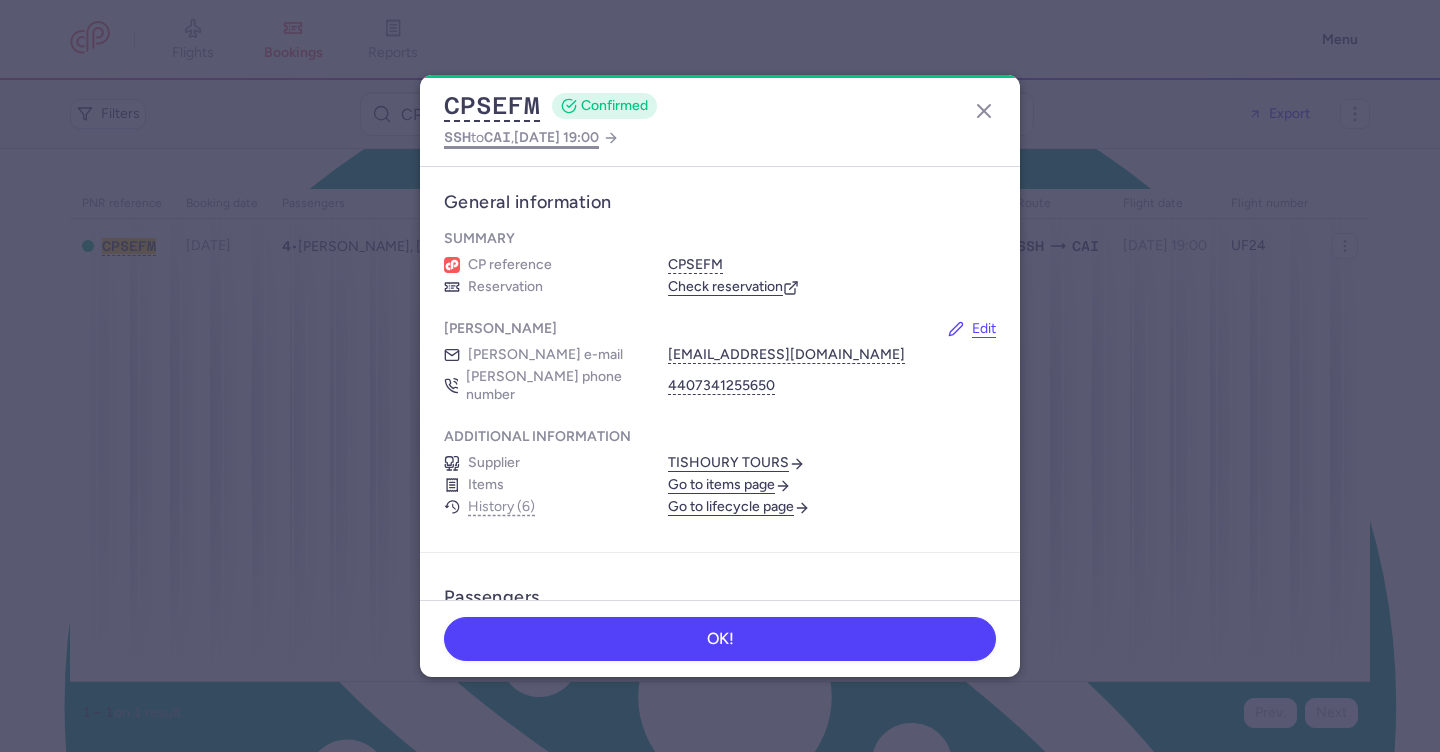 click on "[DATE] 19:00" at bounding box center (556, 137) 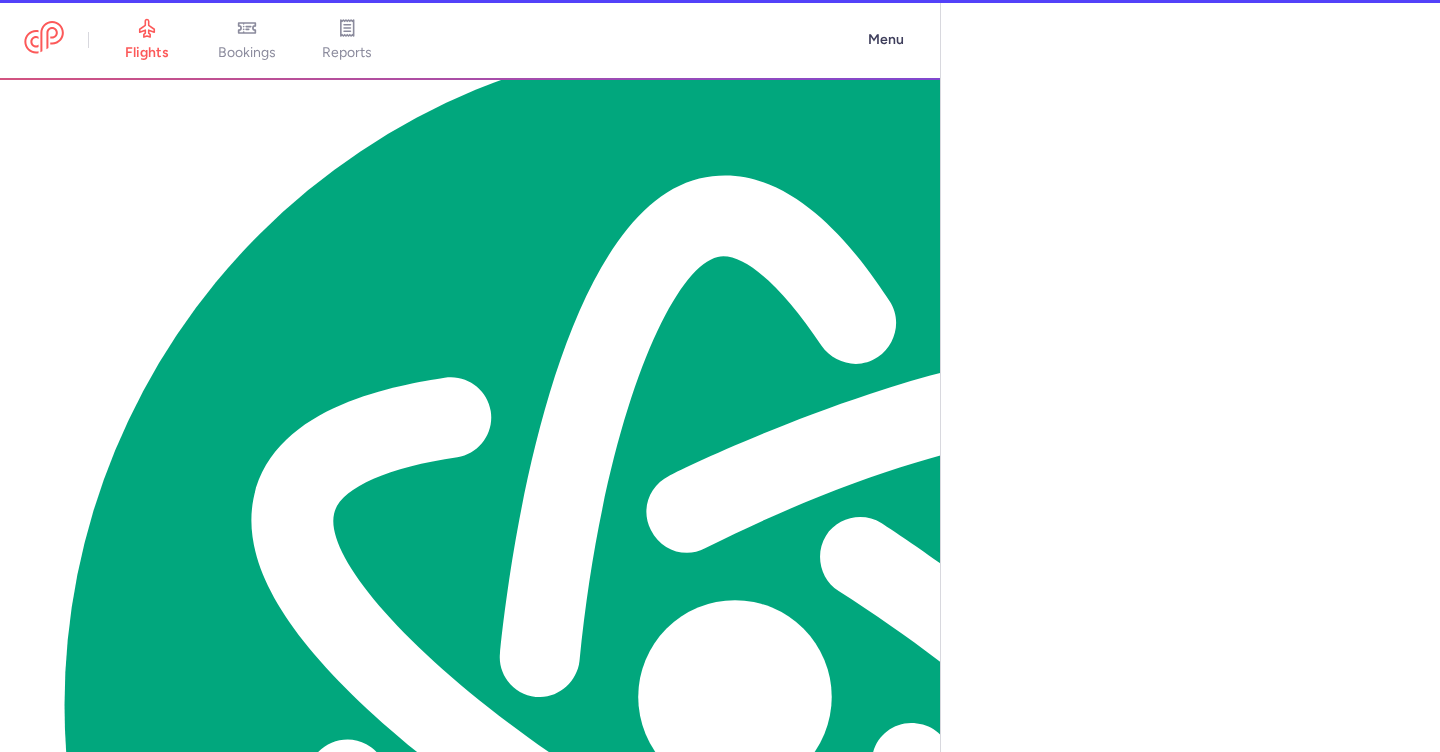 select on "days" 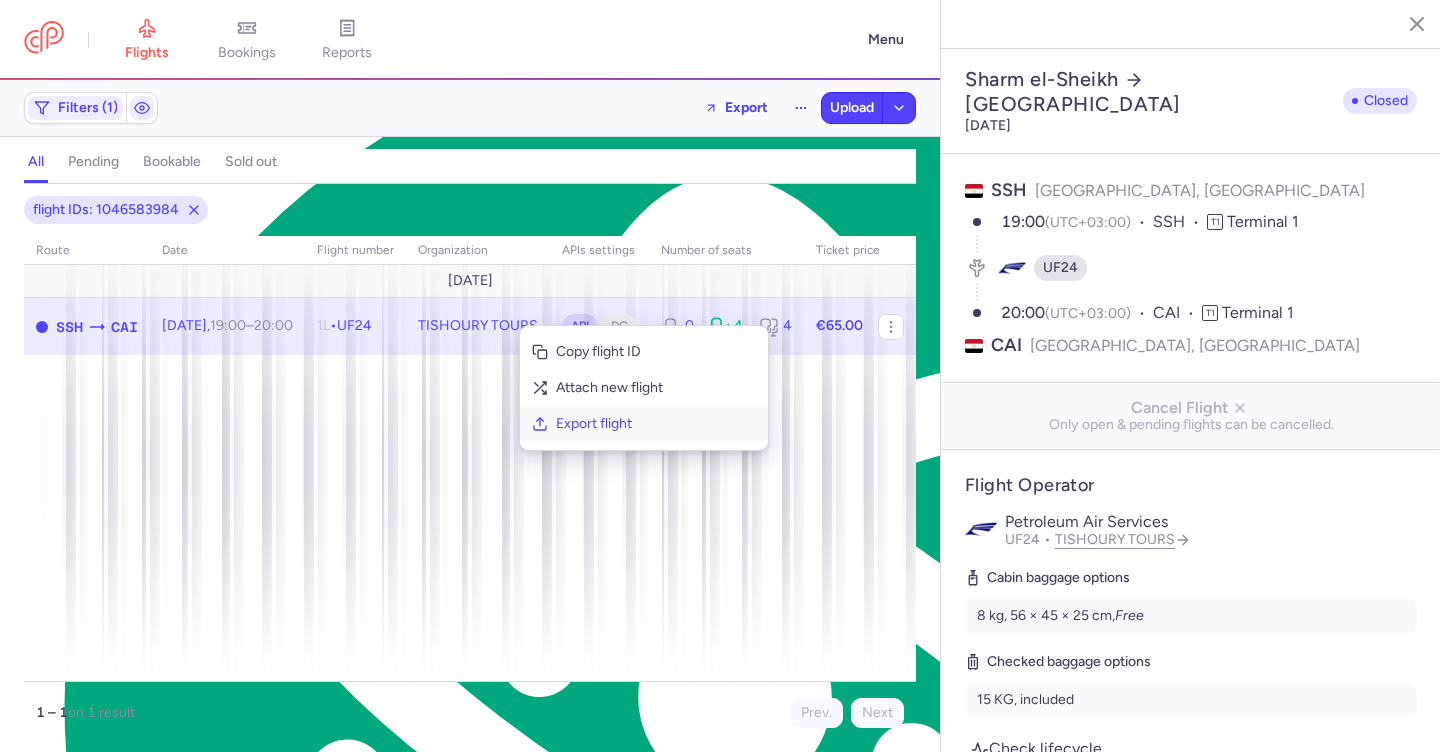click on "Export flight" at bounding box center (656, 424) 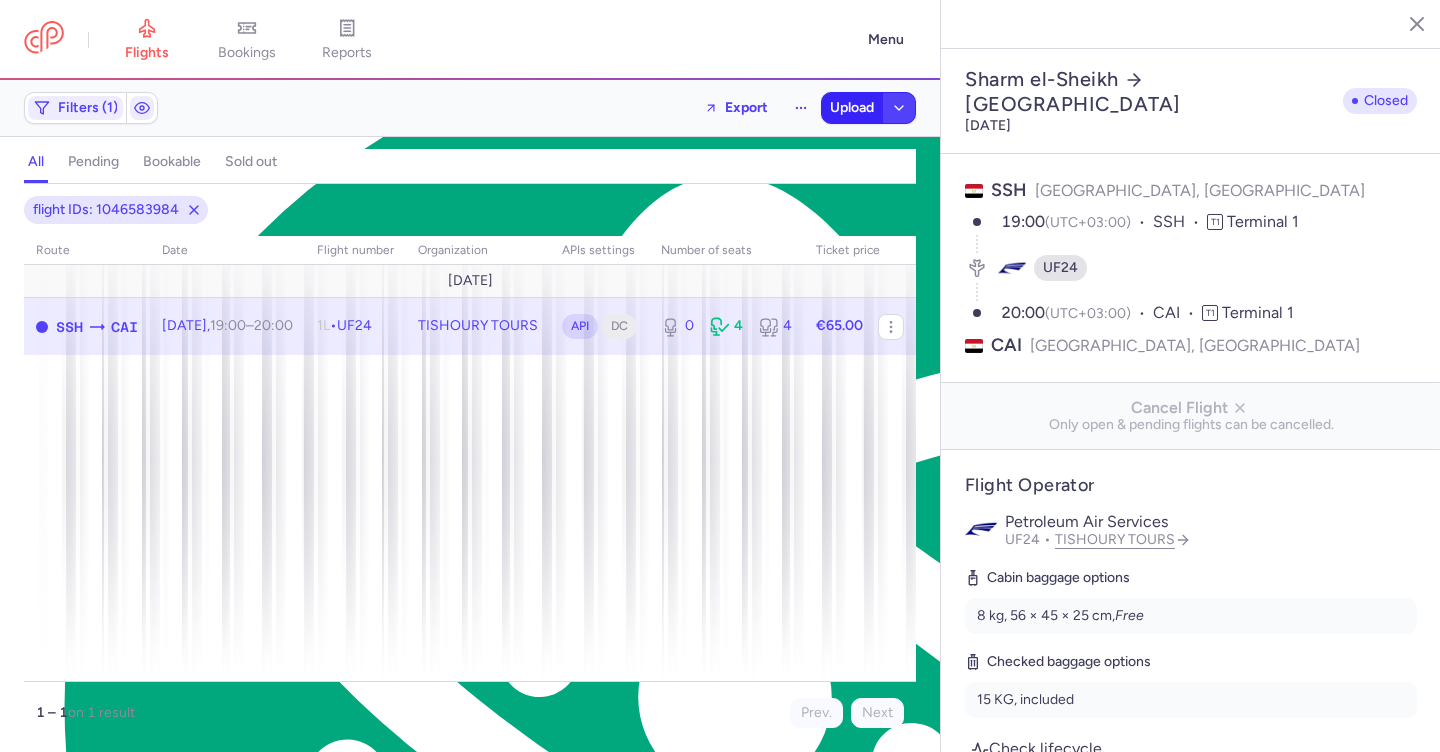 click on "Upload" 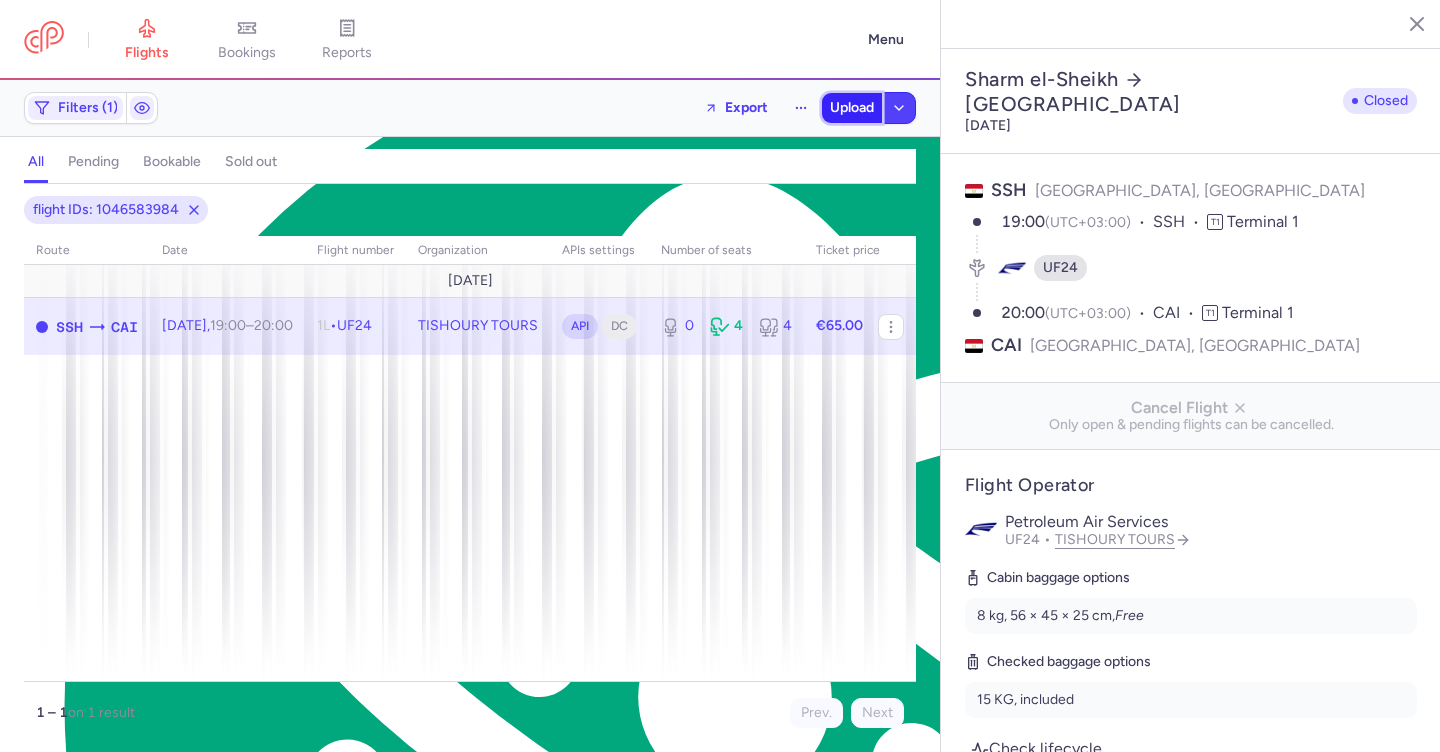 click on "Upload" at bounding box center (852, 108) 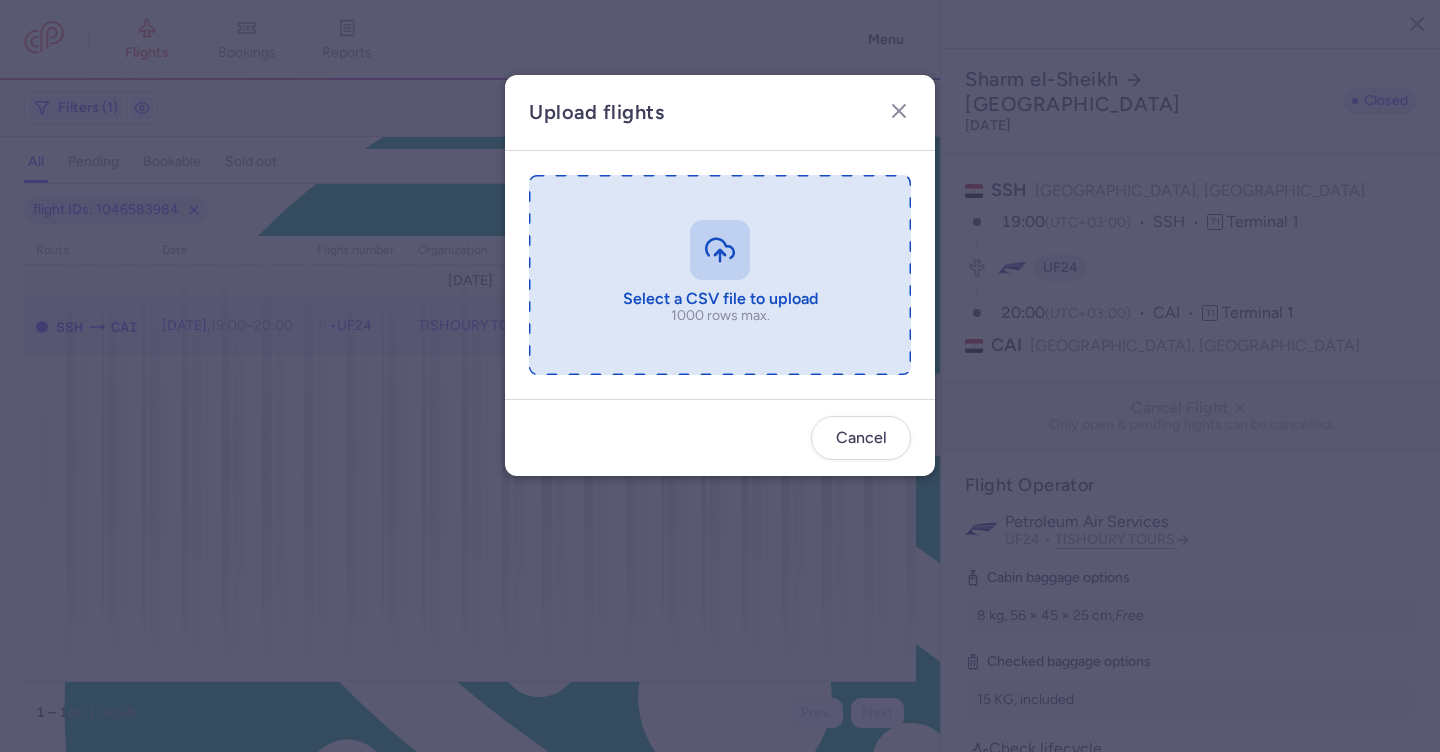 drag, startPoint x: 584, startPoint y: 254, endPoint x: 631, endPoint y: 254, distance: 47 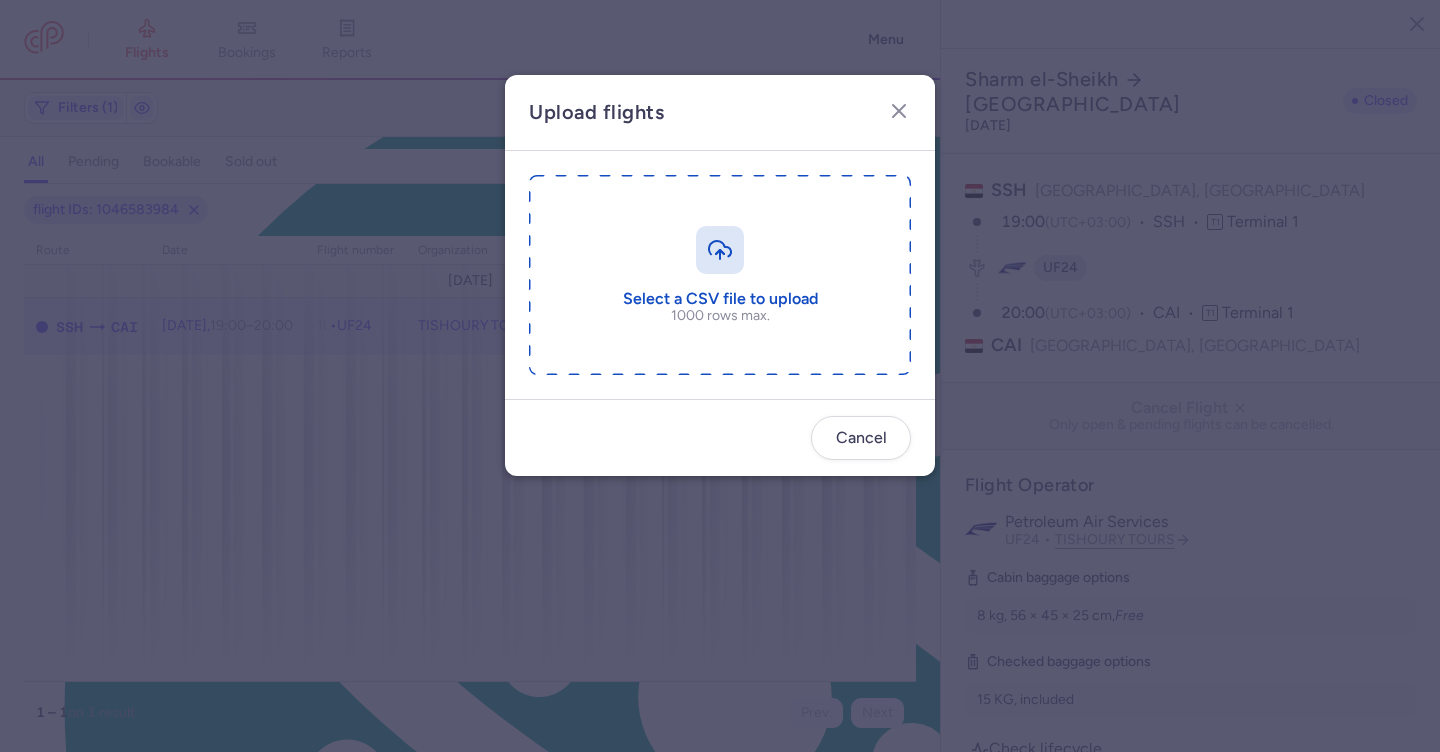 type on "C:\fakepath\export_flight_UF24_20250713,1140.csv" 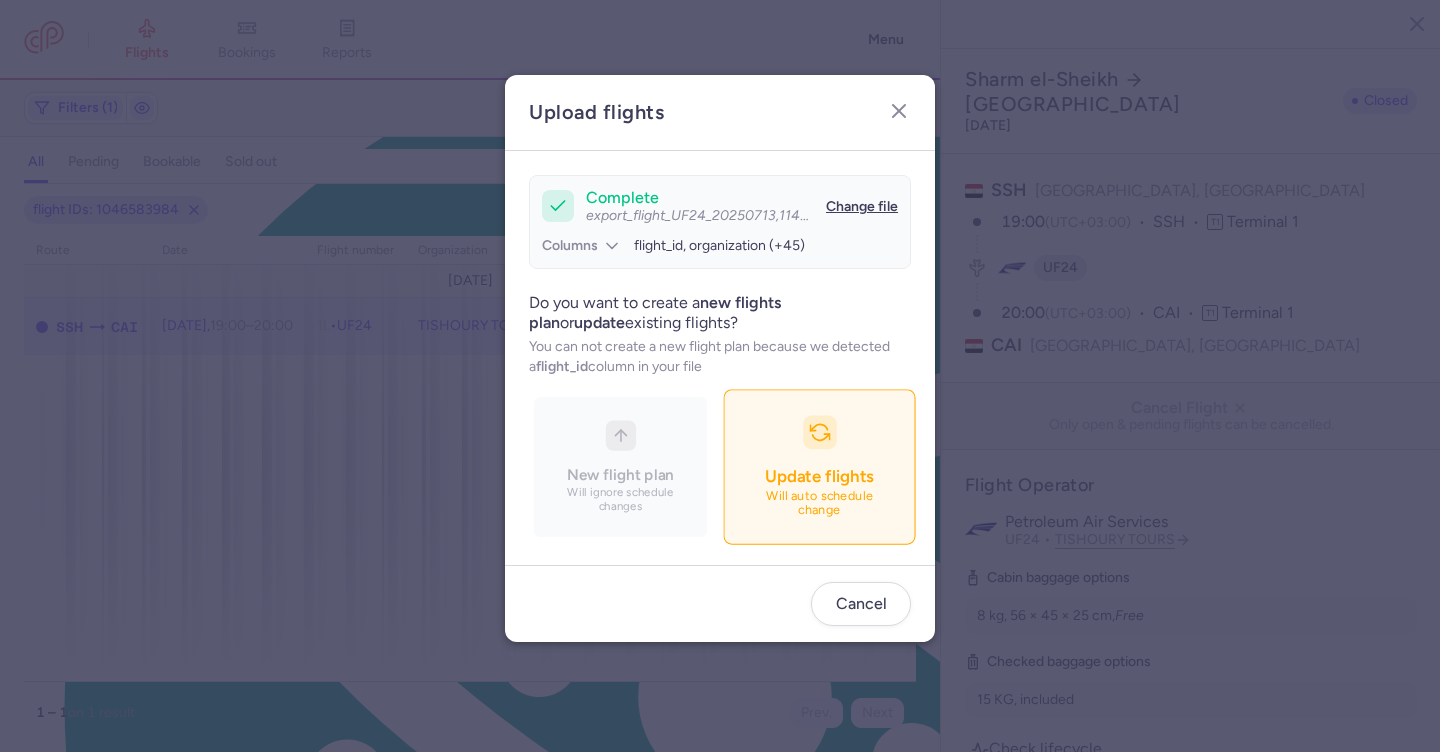 drag, startPoint x: 803, startPoint y: 406, endPoint x: 814, endPoint y: 424, distance: 21.095022 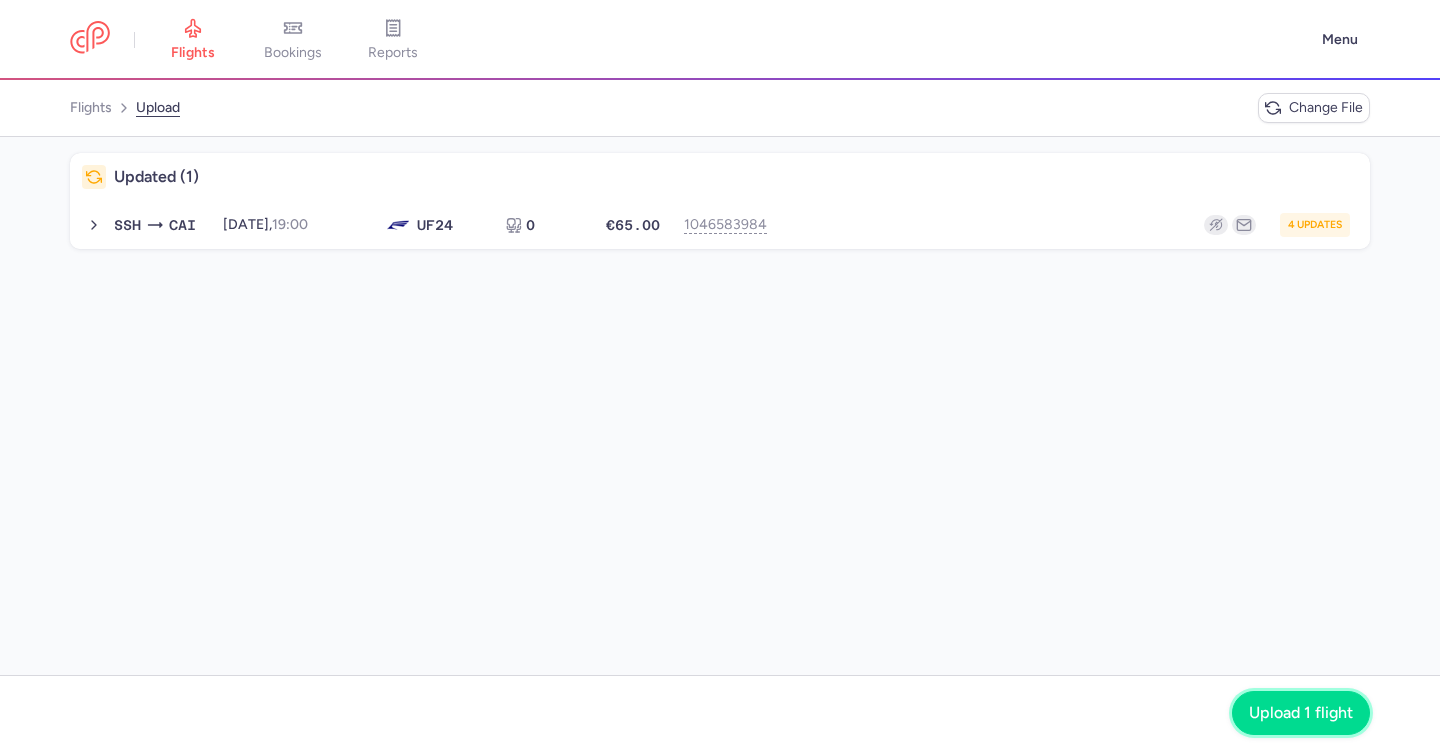 click on "Upload 1 flight" 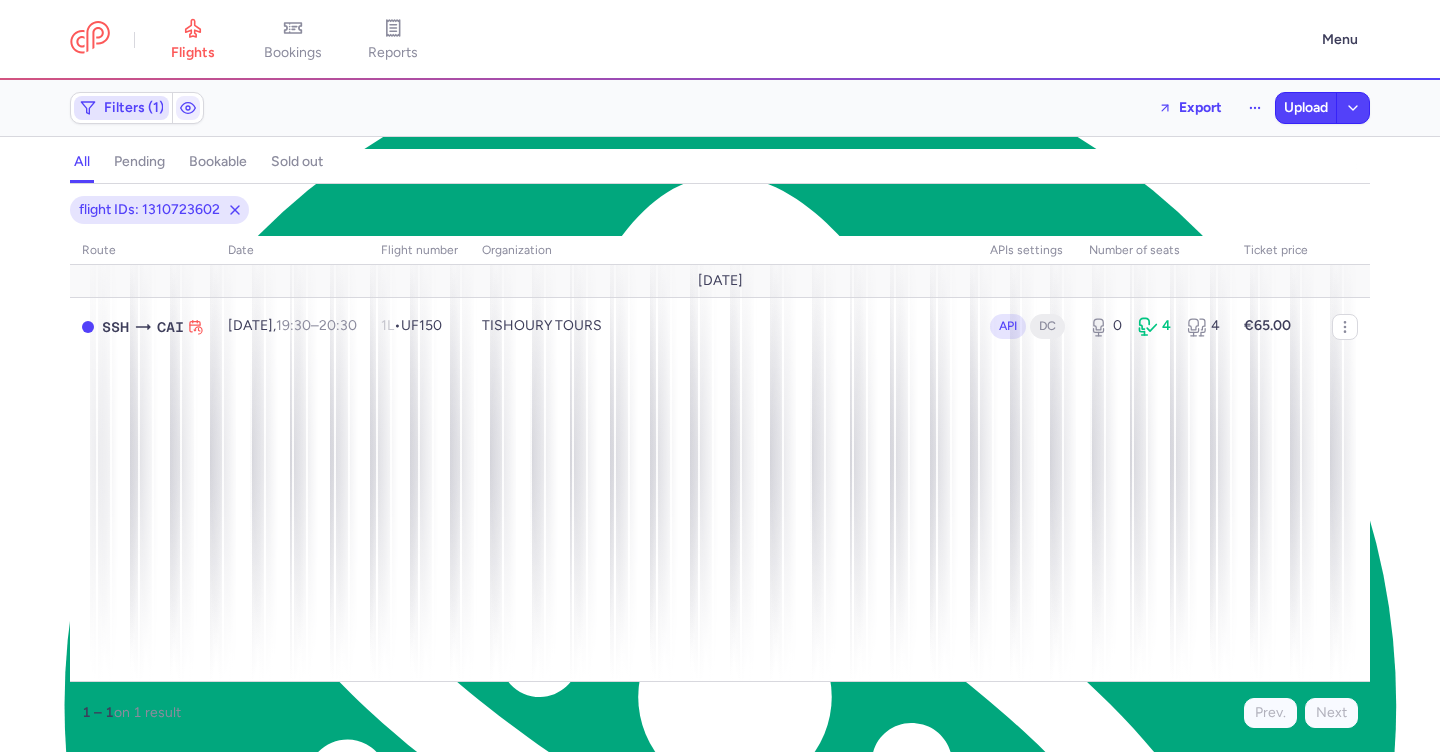 click on "Filters (1)" at bounding box center (121, 108) 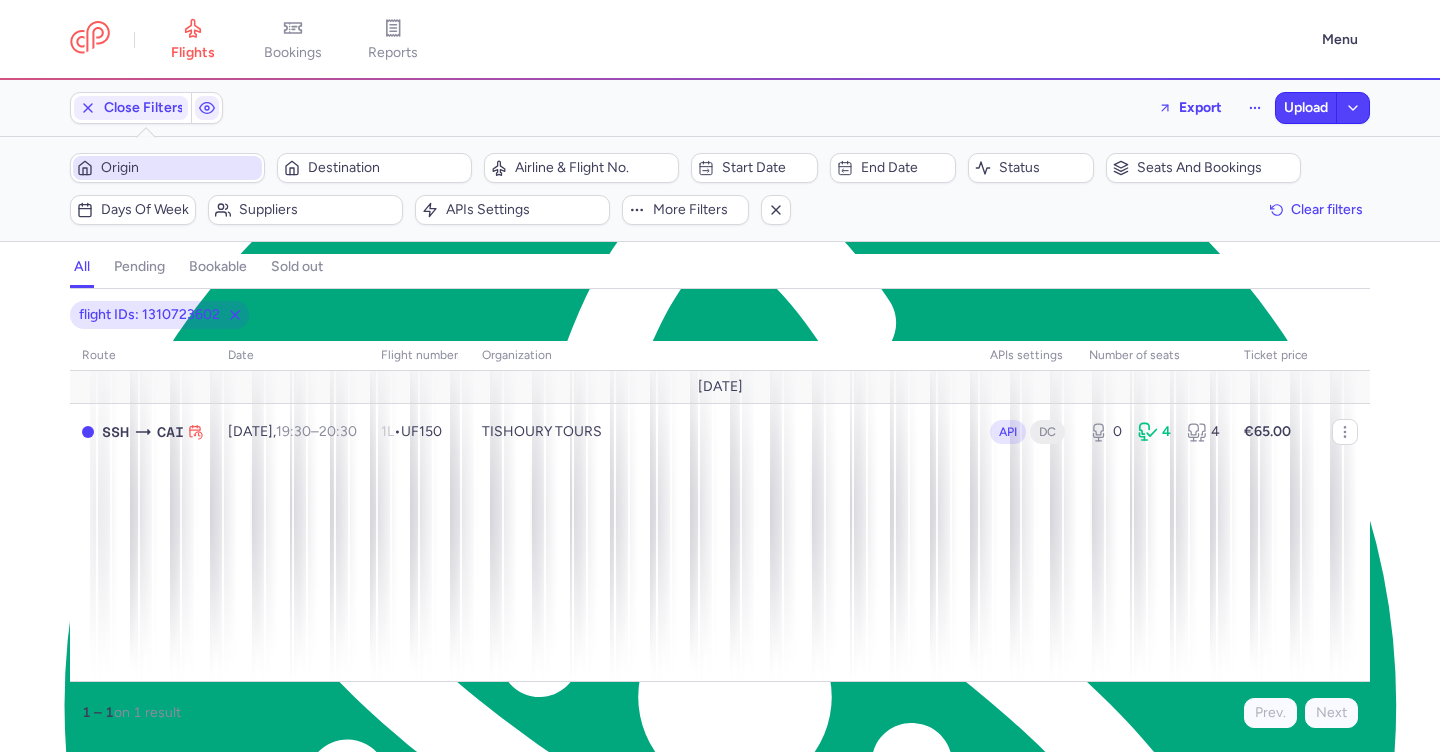 scroll, scrollTop: 0, scrollLeft: 0, axis: both 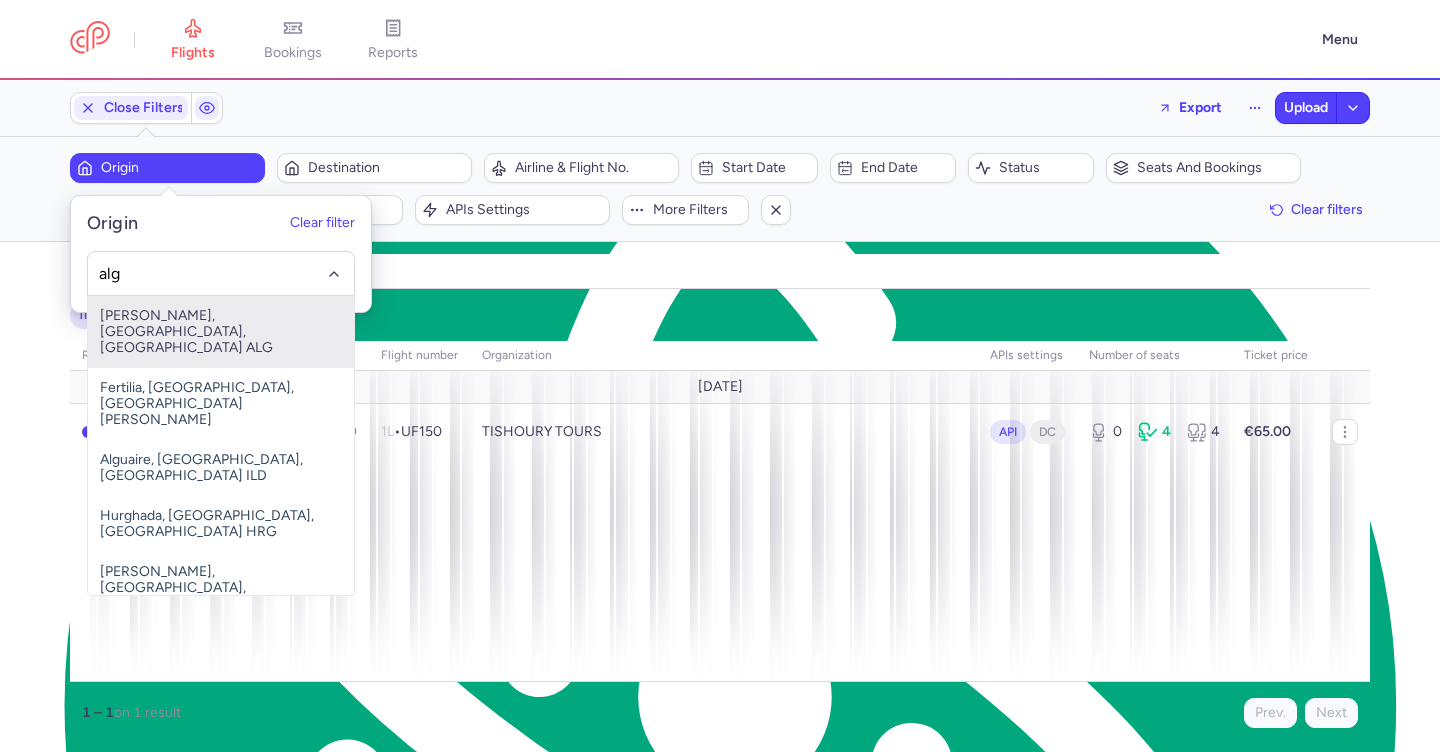 click on "Houari Boumediene, Algiers, Algeria ALG" at bounding box center [221, 332] 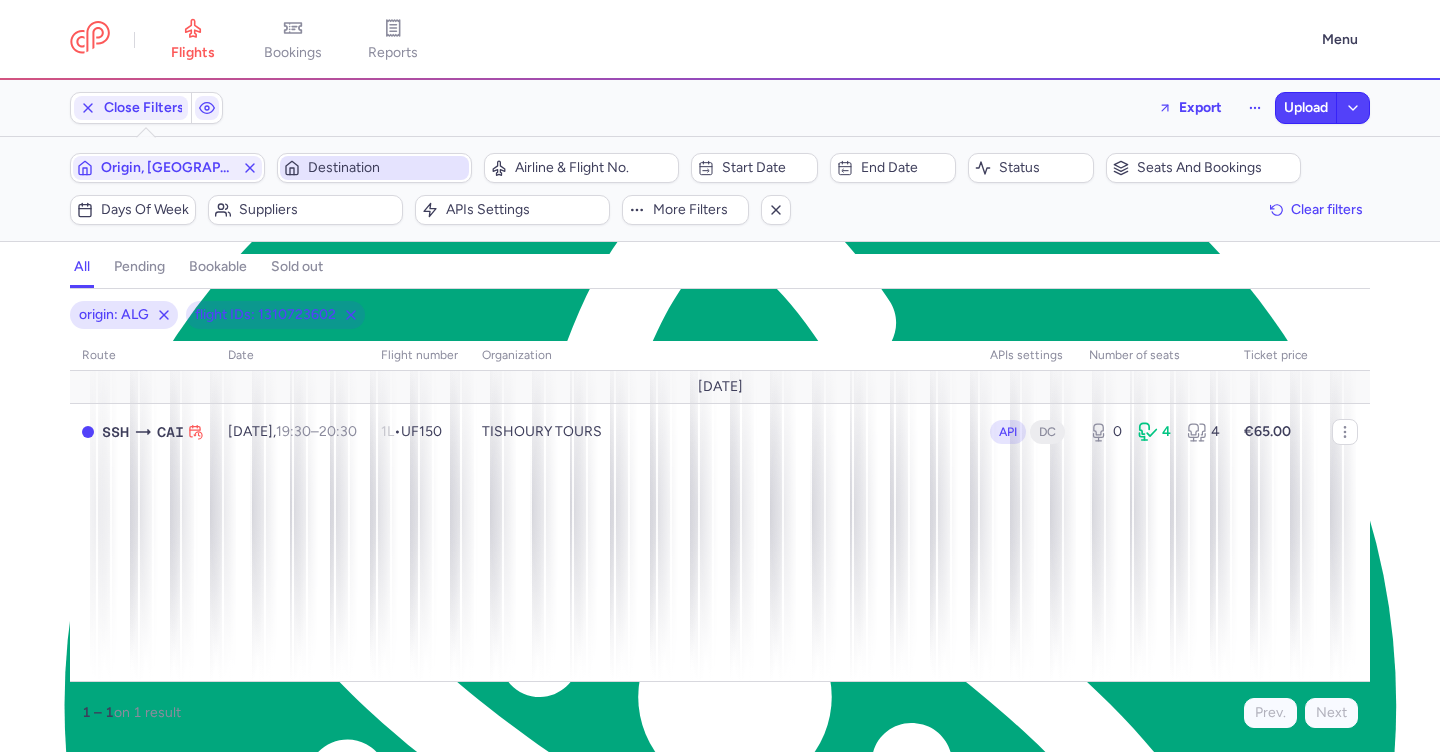 click on "Destination" at bounding box center [374, 168] 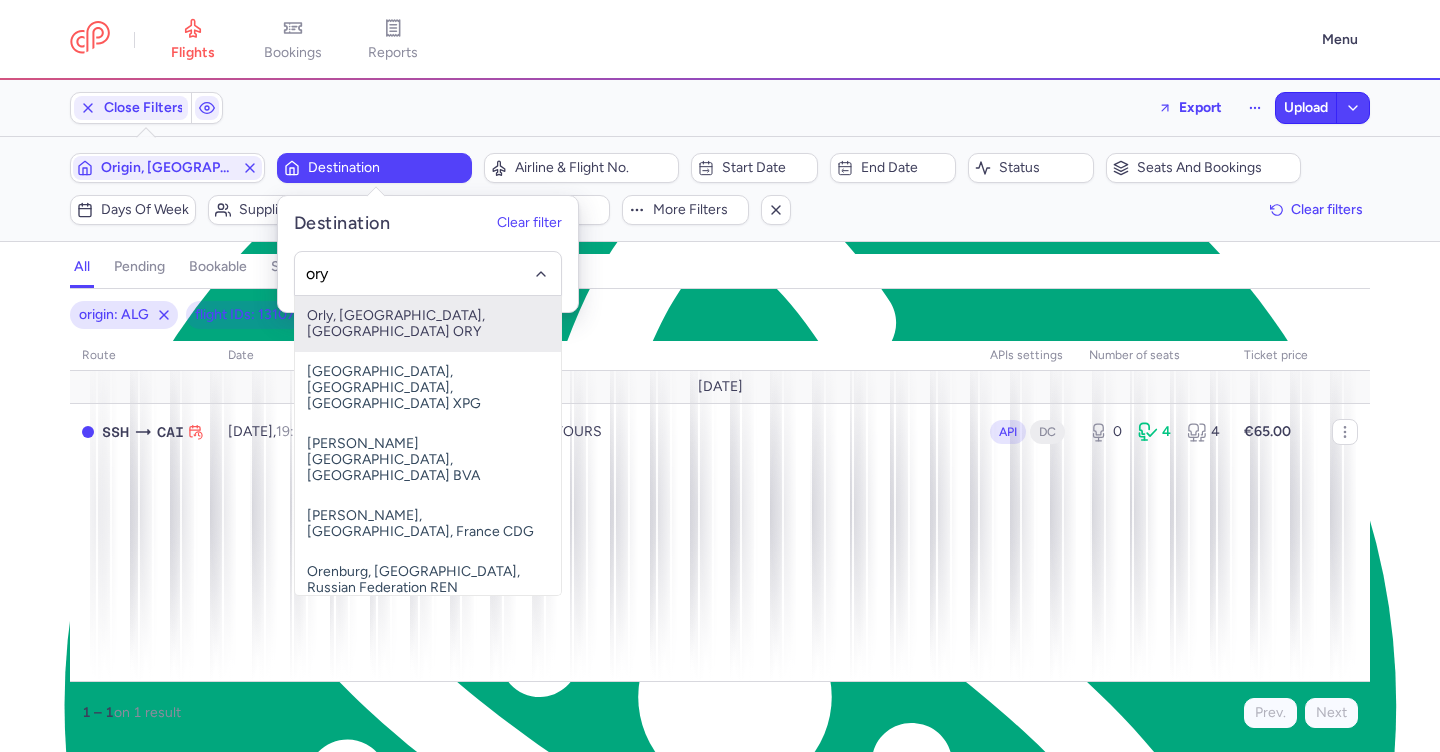 click on "Orly, Paris, France ORY" at bounding box center (428, 324) 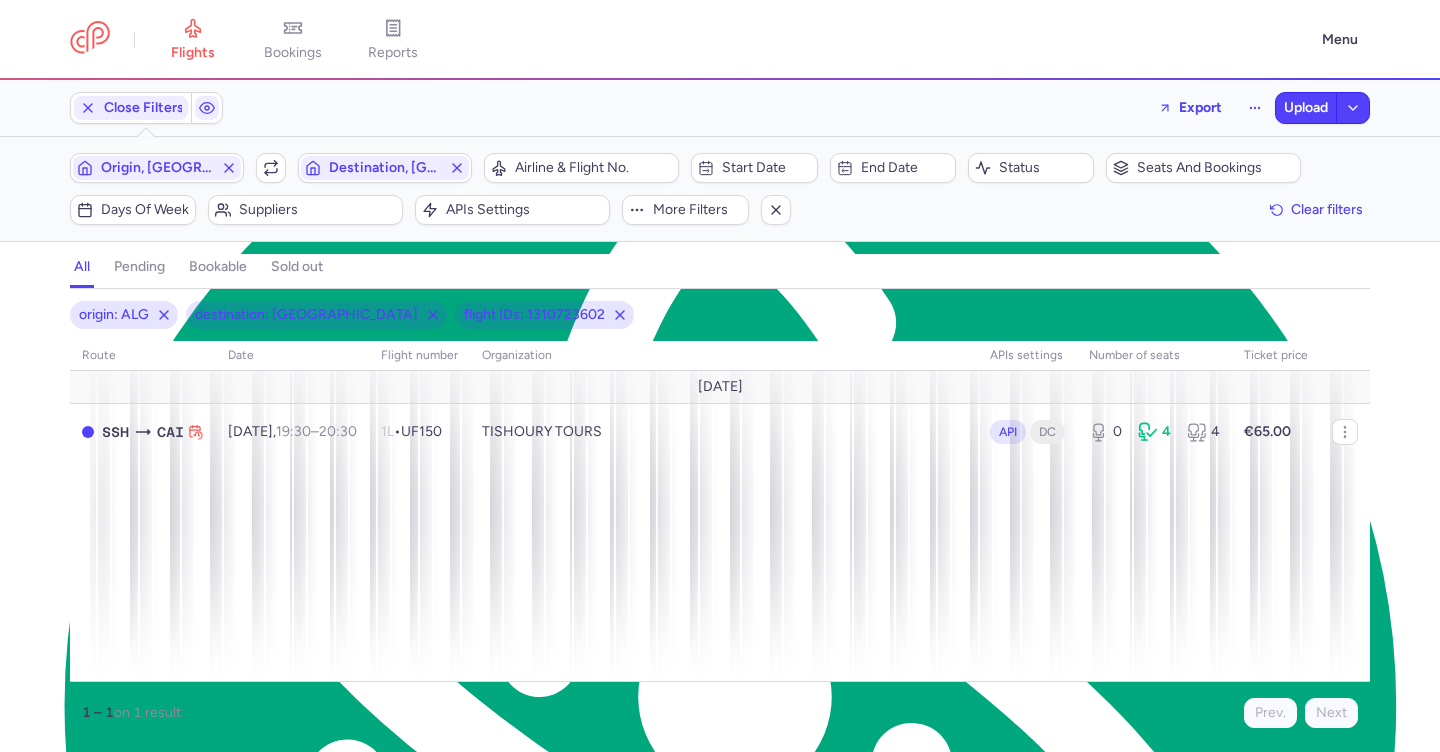 click 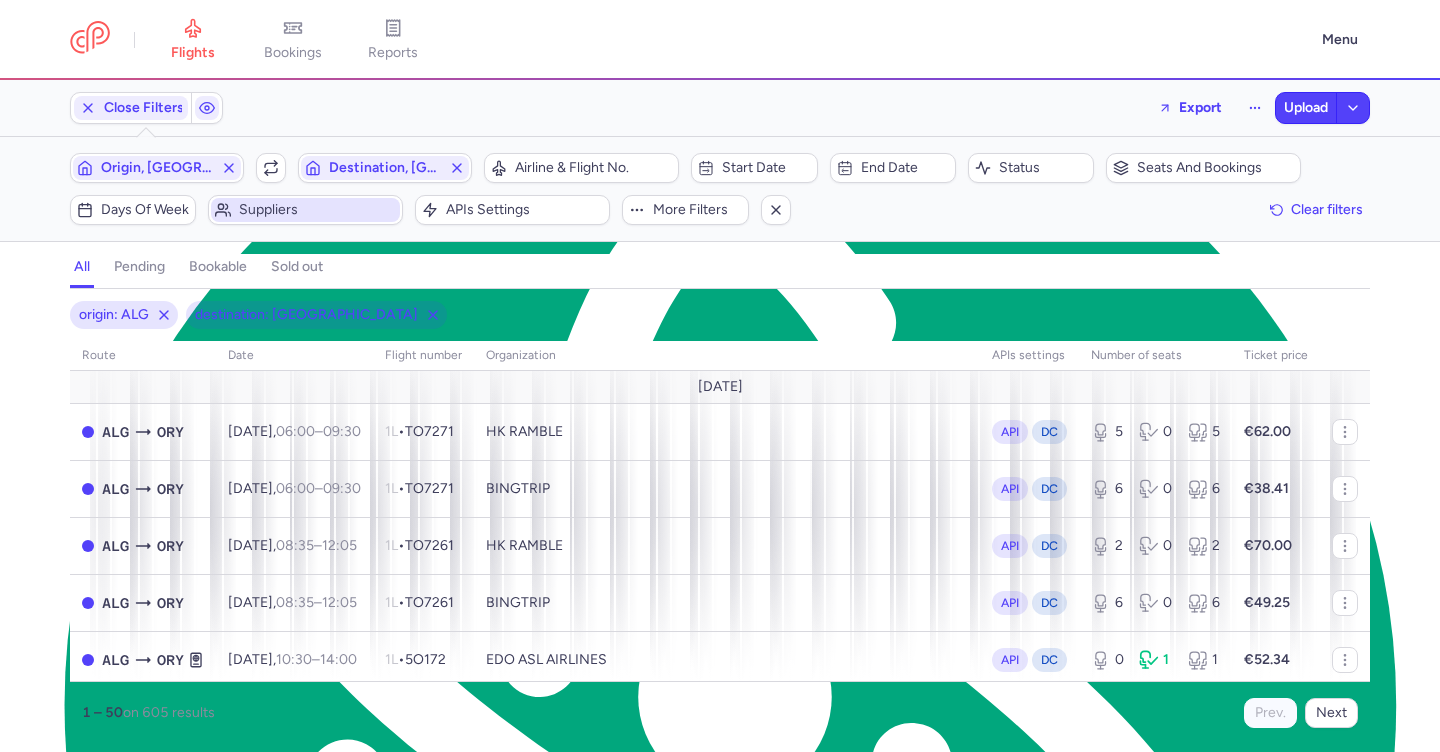 click on "Suppliers" 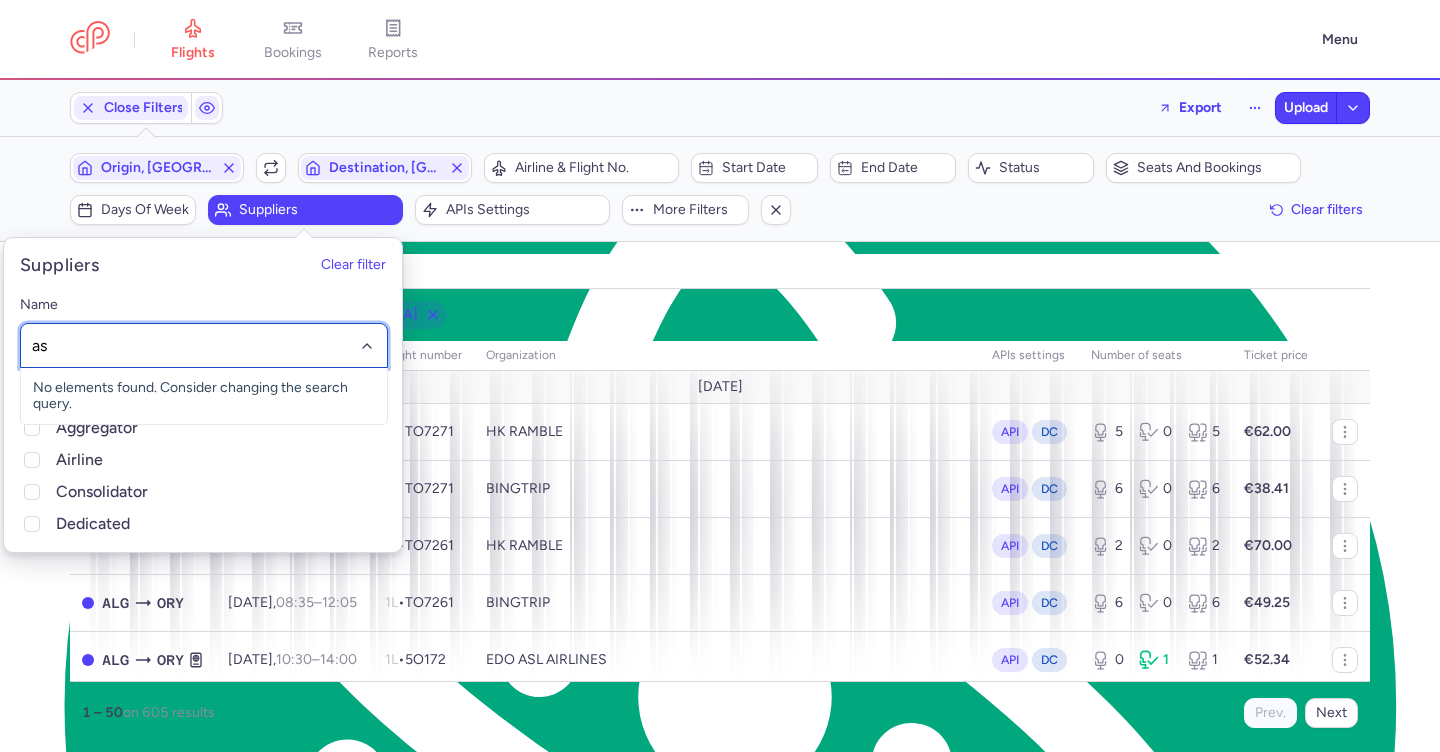 type on "asl" 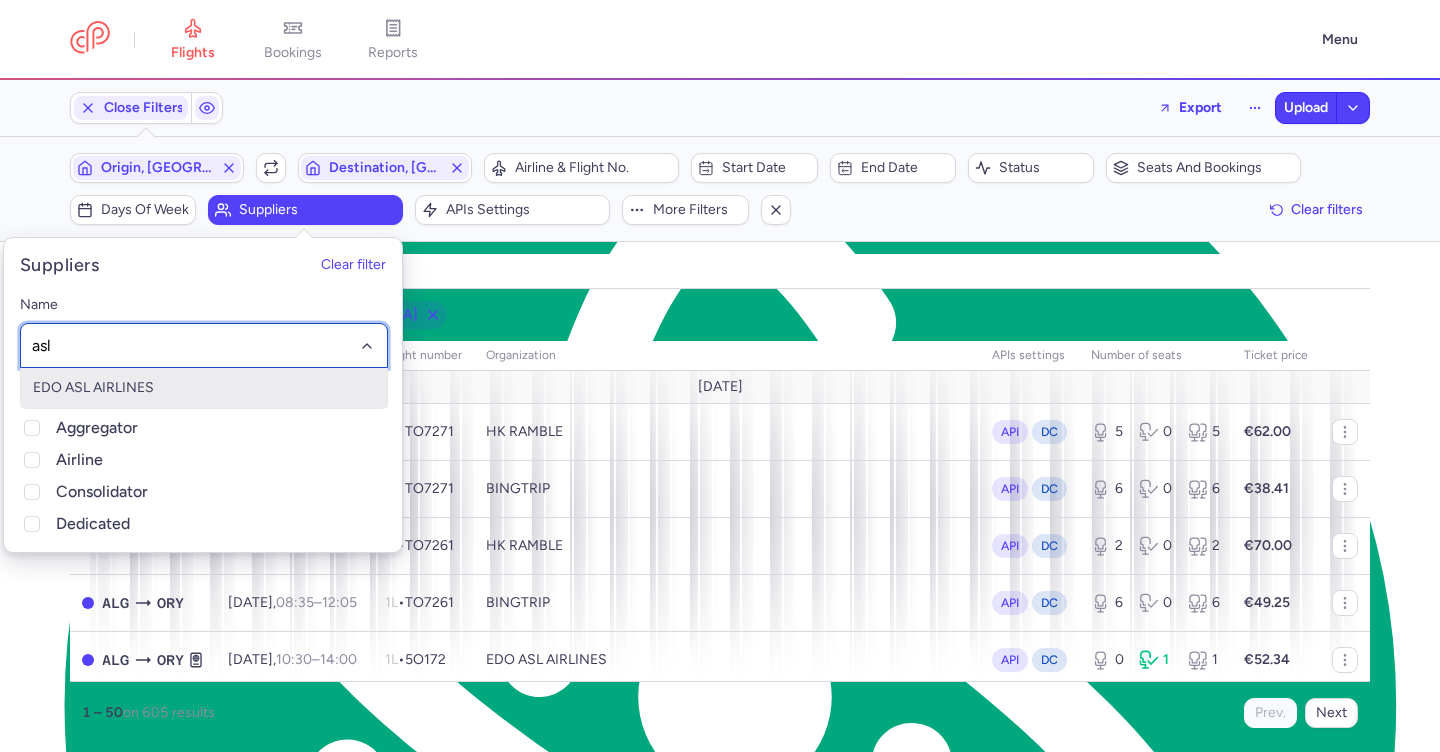 click on "EDO ASL AIRLINES" at bounding box center (204, 388) 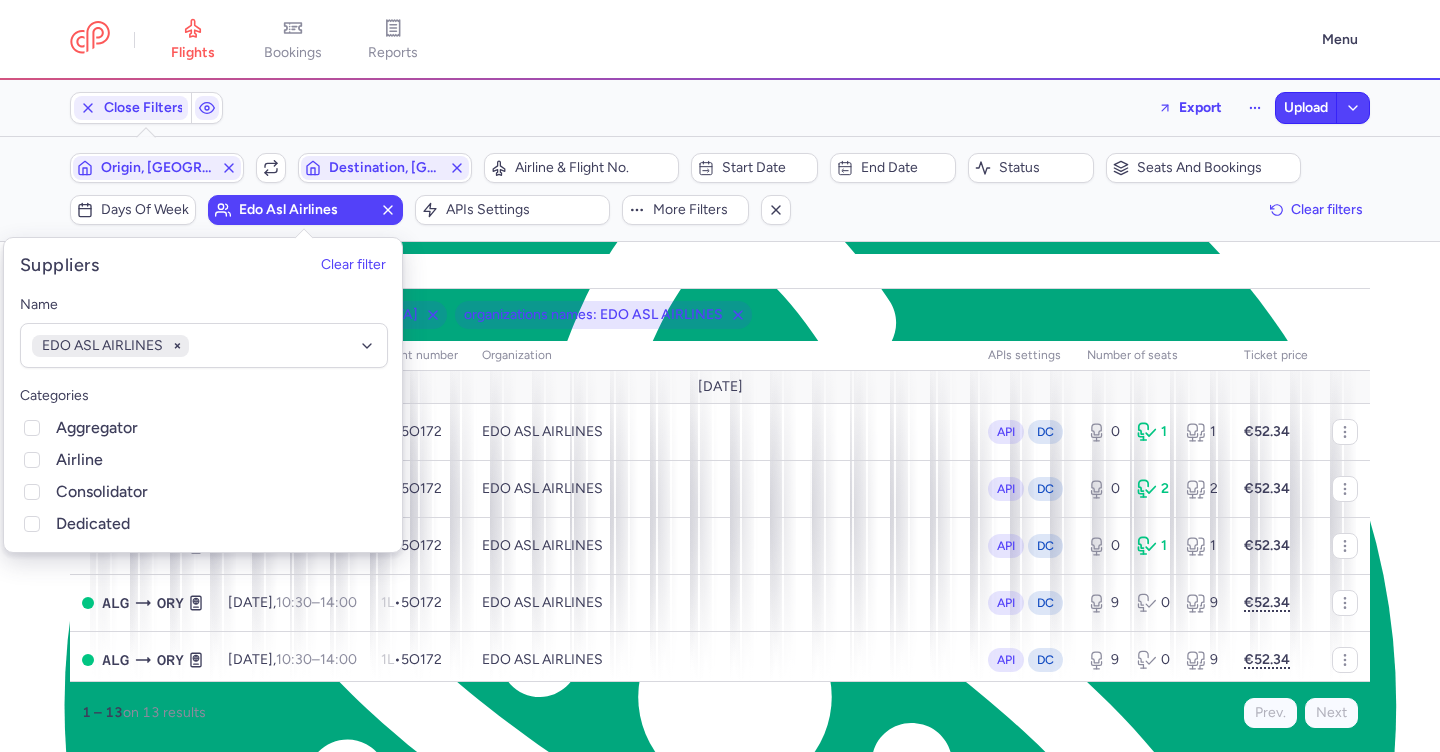 click on "all pending bookable sold out 3" at bounding box center (720, 267) 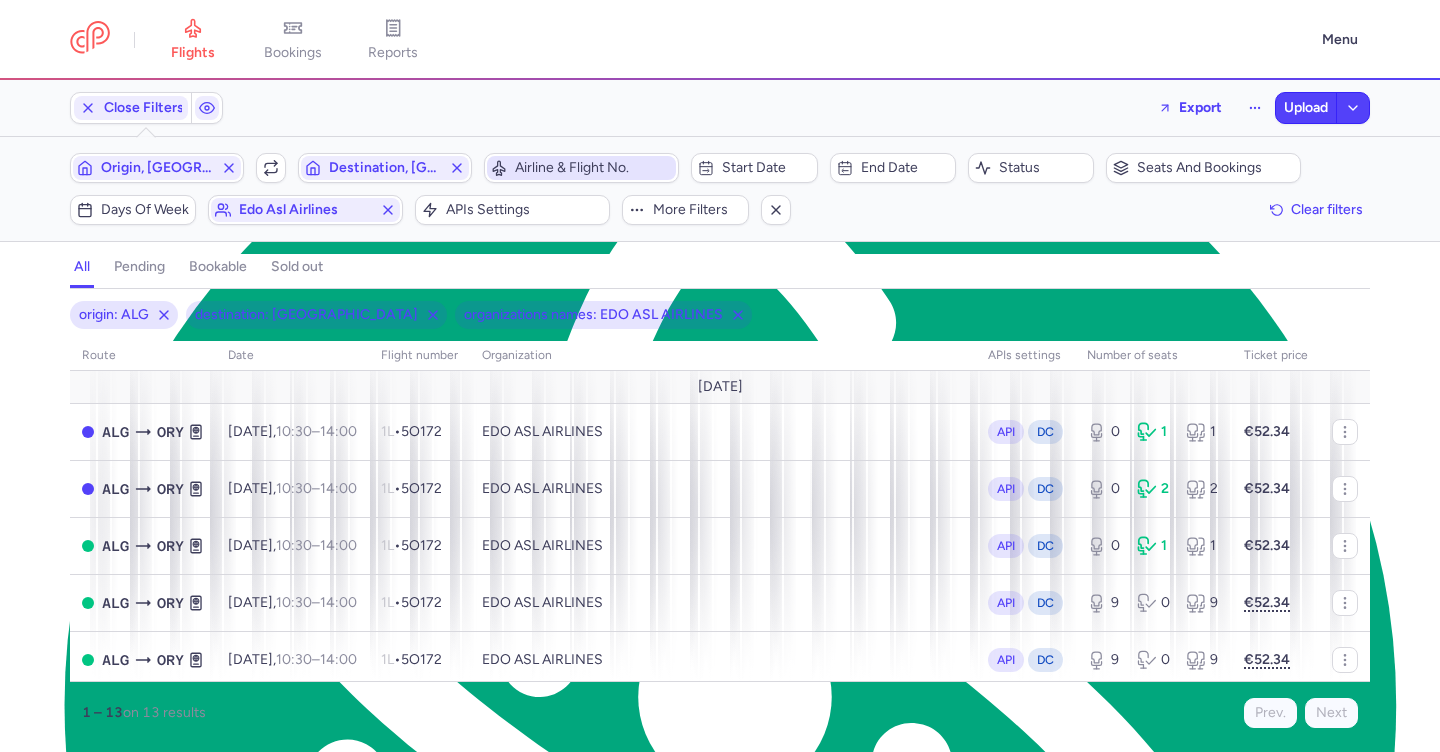click on "Airline & Flight No." at bounding box center [593, 168] 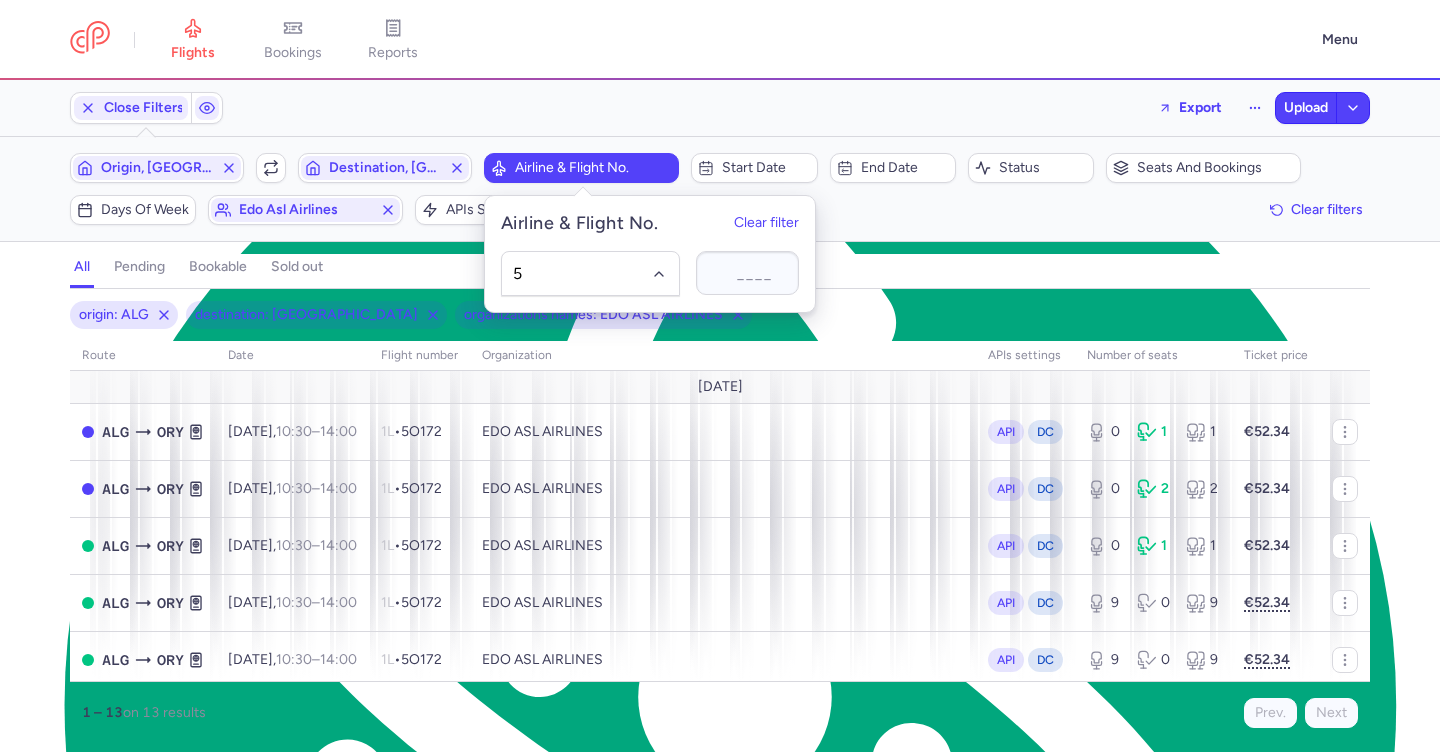 type on "5O" 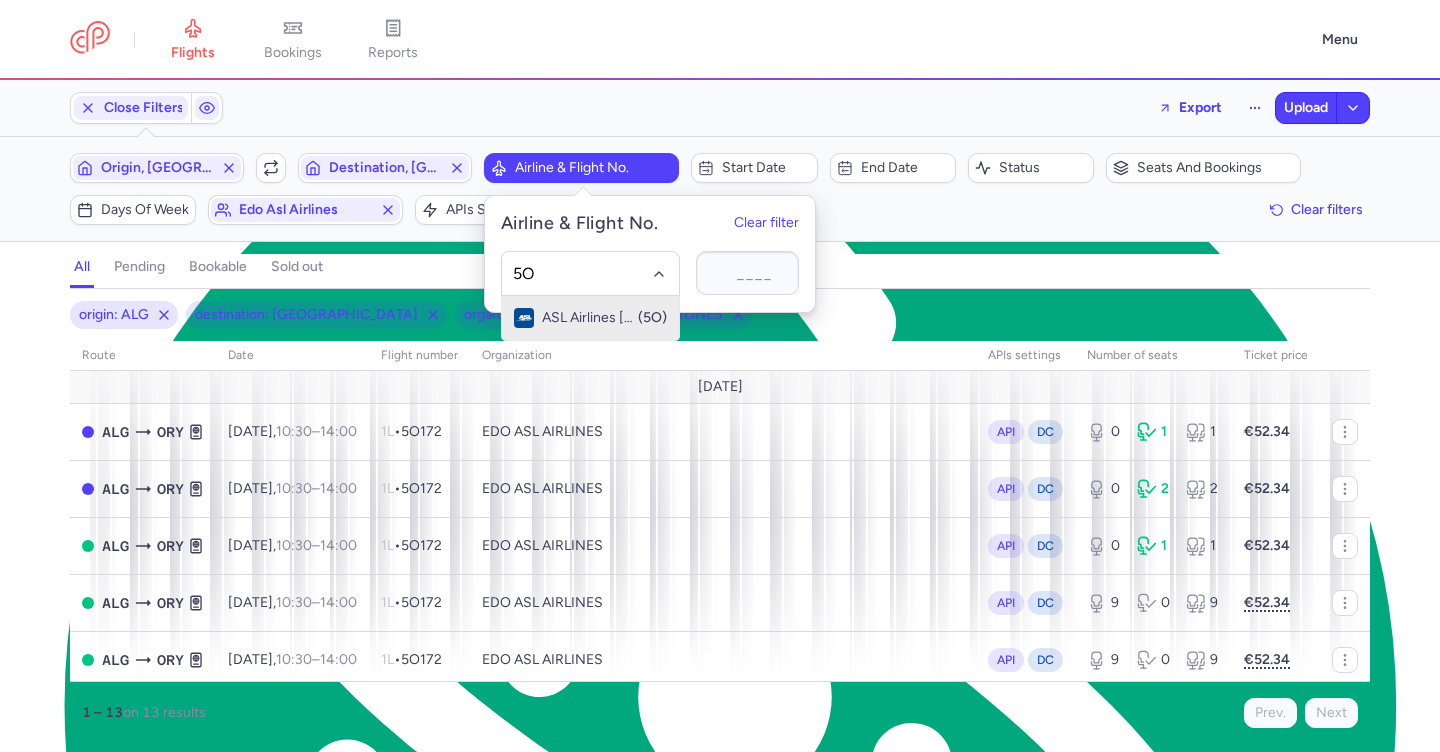 click on "ASL Airlines France (5O)" at bounding box center [590, 318] 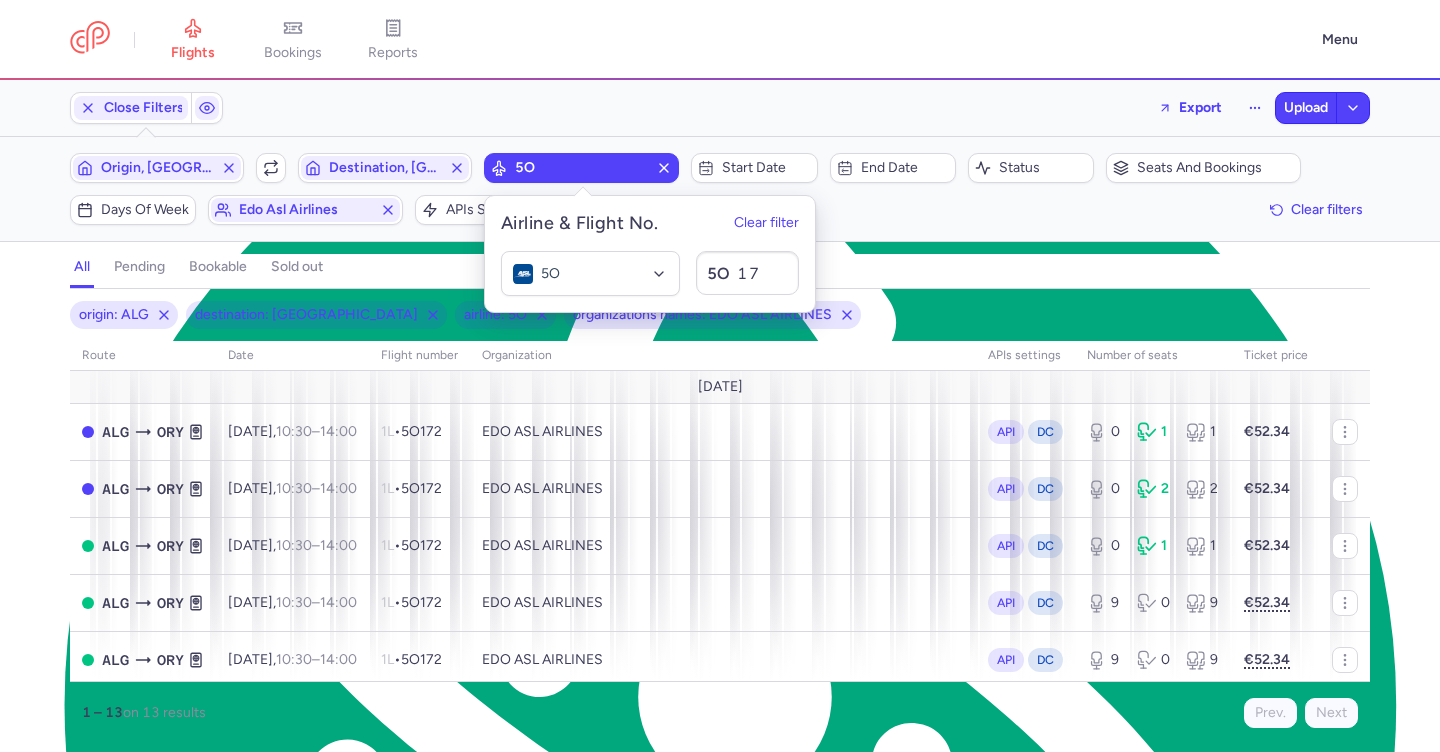 type on "172" 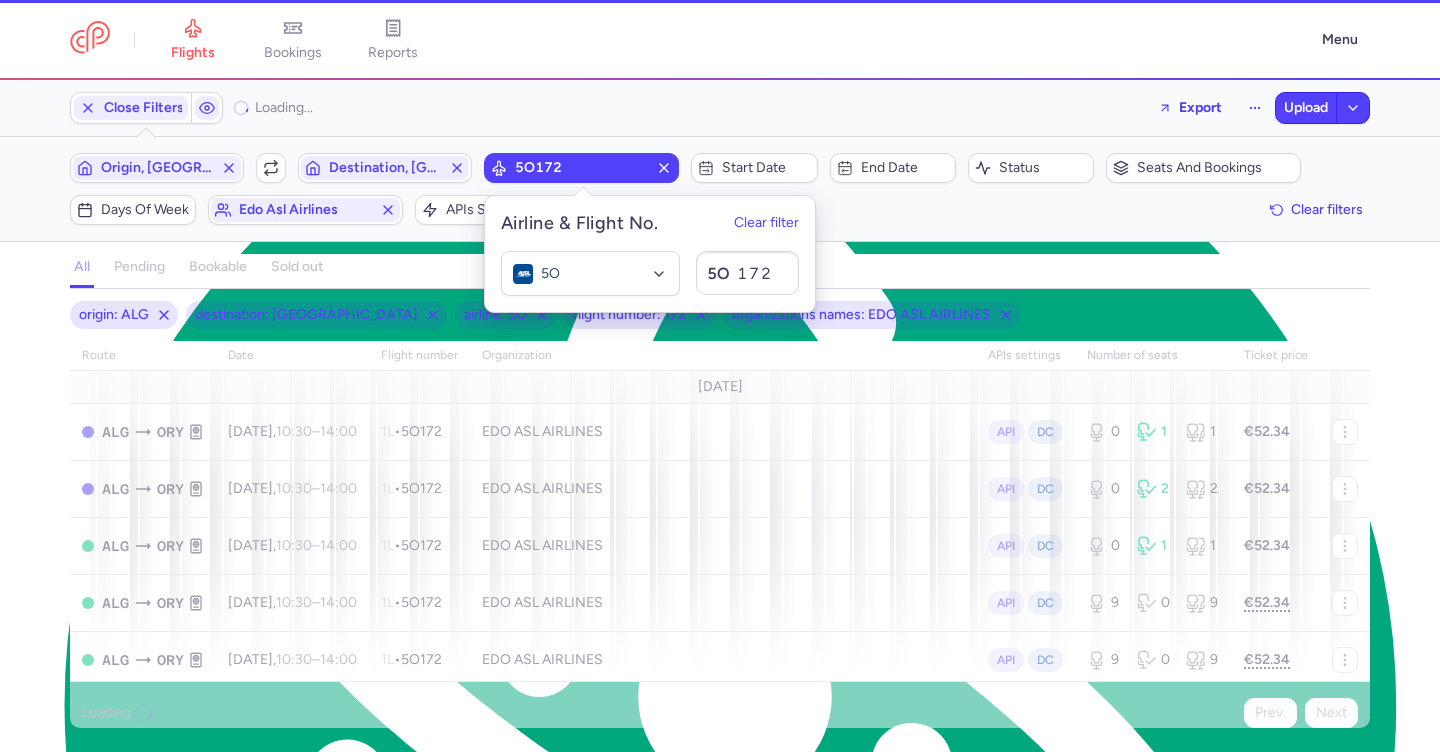 click on "Origin, ALG  Include return  Destination, ORY  5O172  Start date  End date  Status  Seats and bookings  Days of week edo asl airlines   APIs settings  More filters  Clear filters" 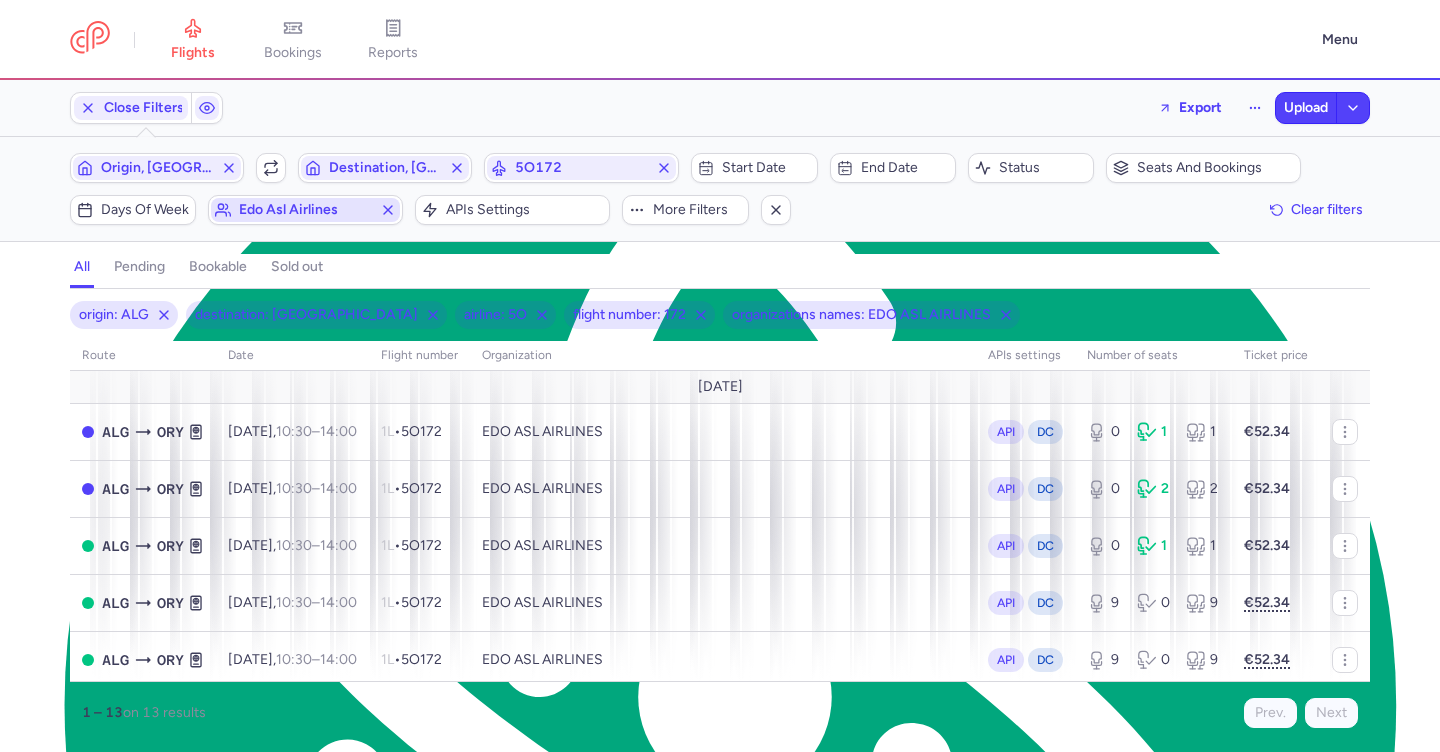click 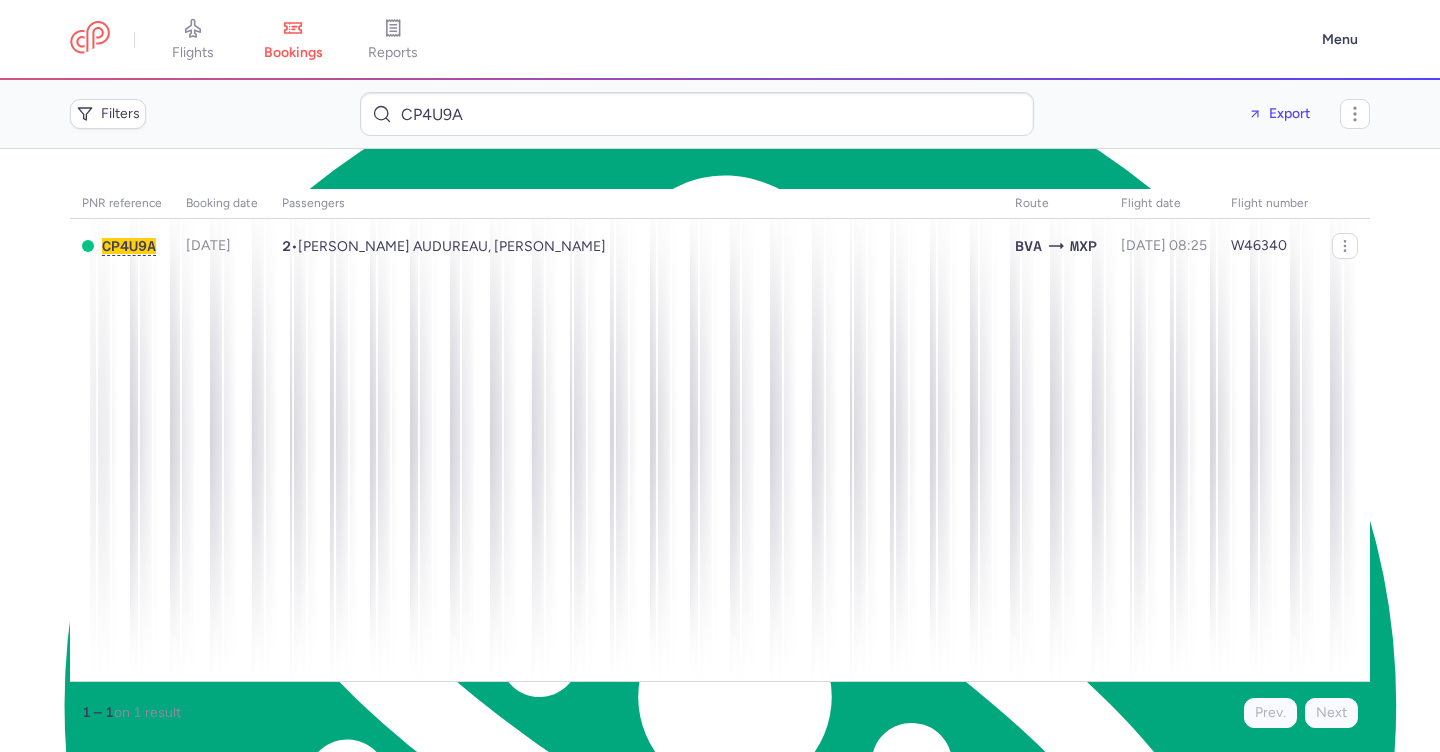 scroll, scrollTop: 0, scrollLeft: 0, axis: both 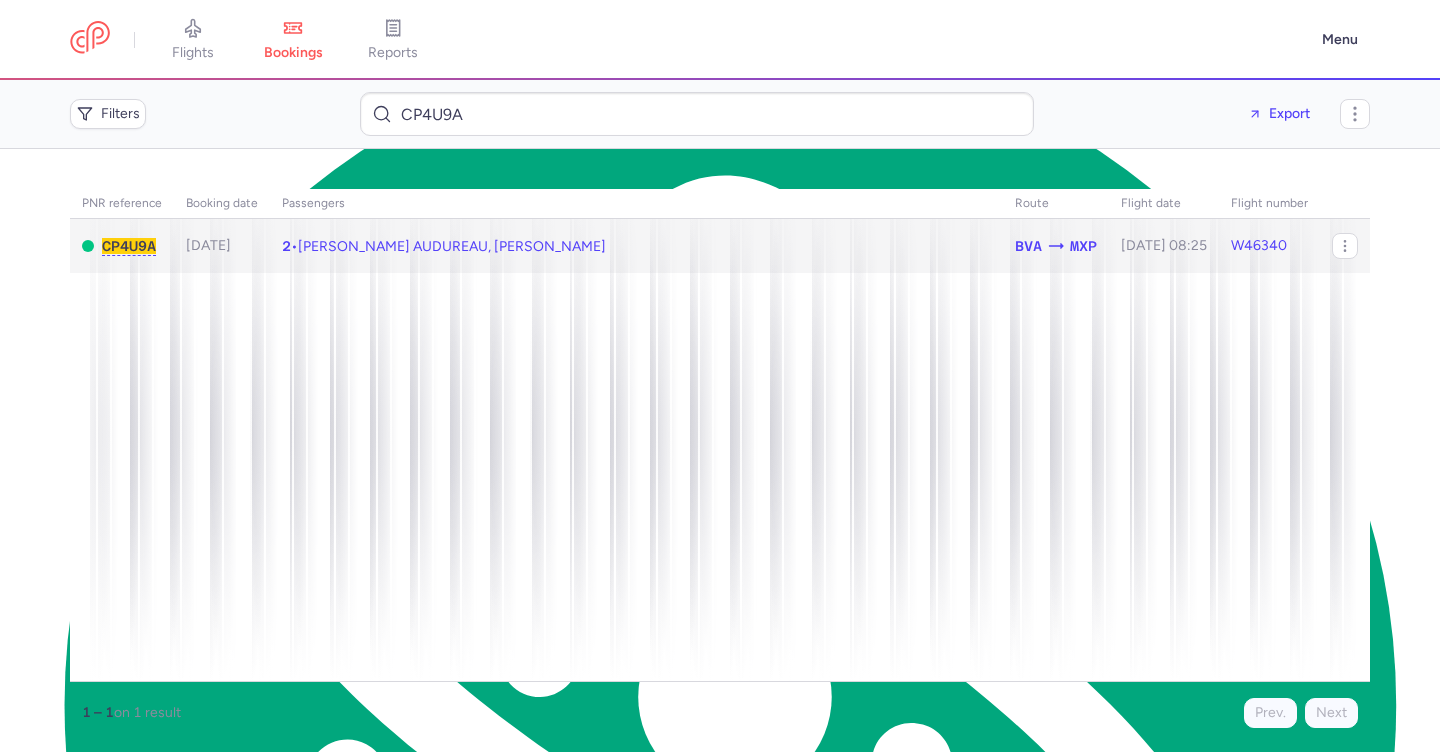 click on "[PERSON_NAME] AUDUREAU, [PERSON_NAME]" at bounding box center (452, 246) 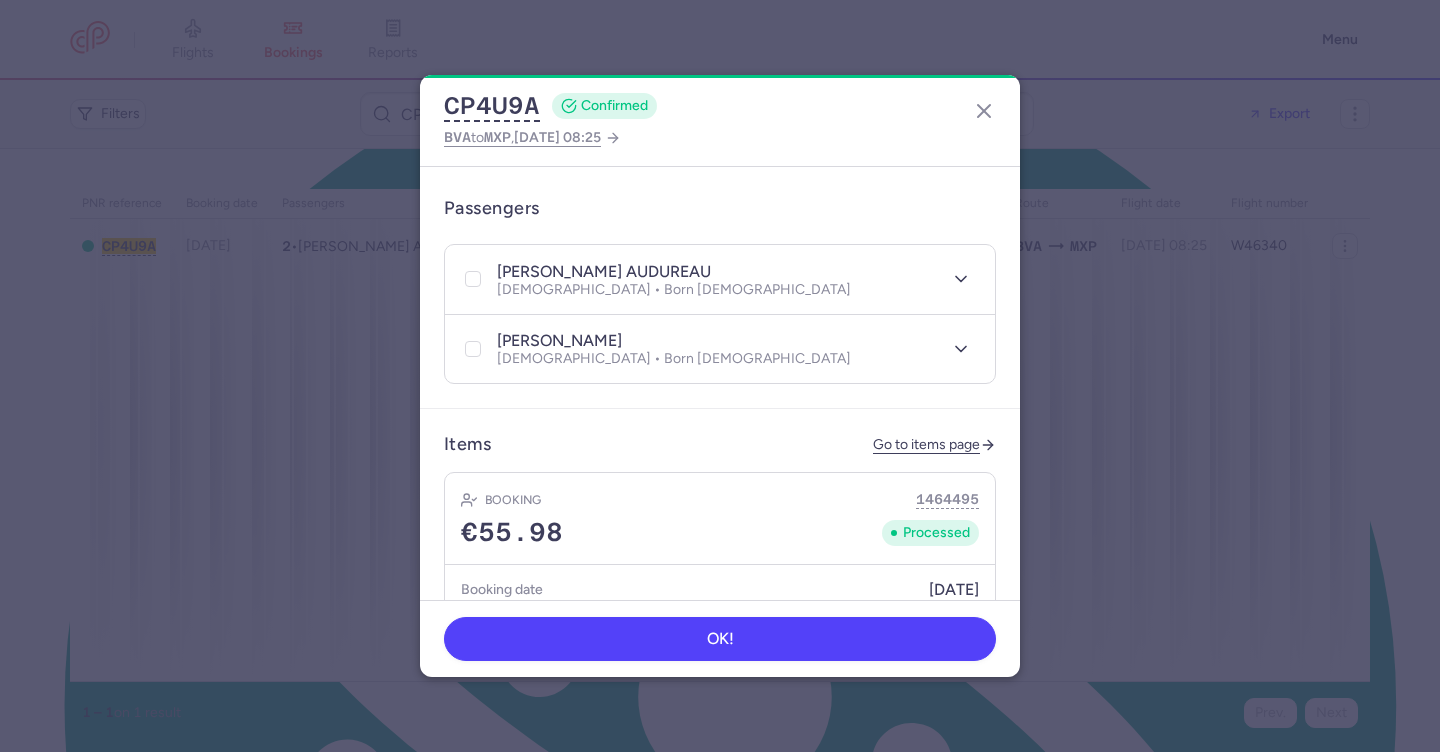 scroll, scrollTop: 436, scrollLeft: 0, axis: vertical 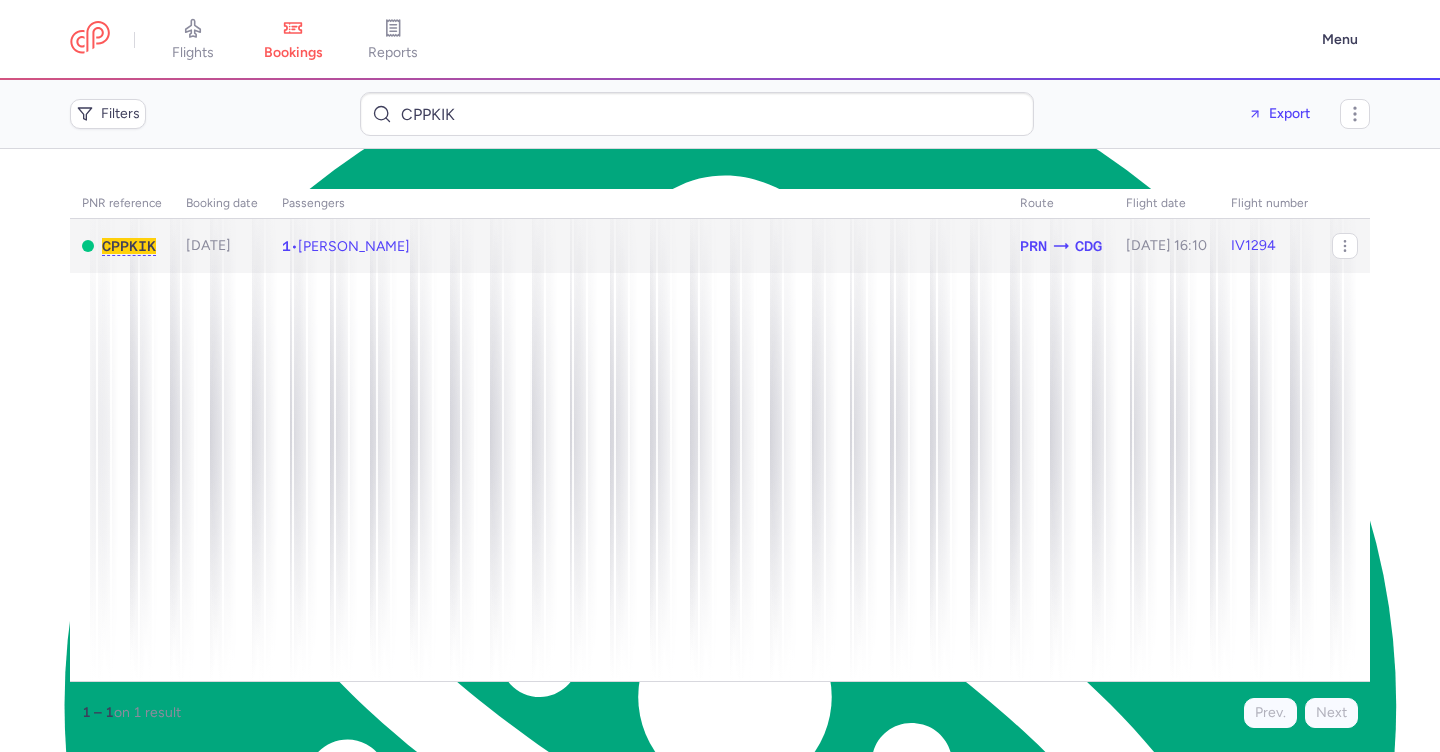 click on "[PERSON_NAME]" at bounding box center [354, 246] 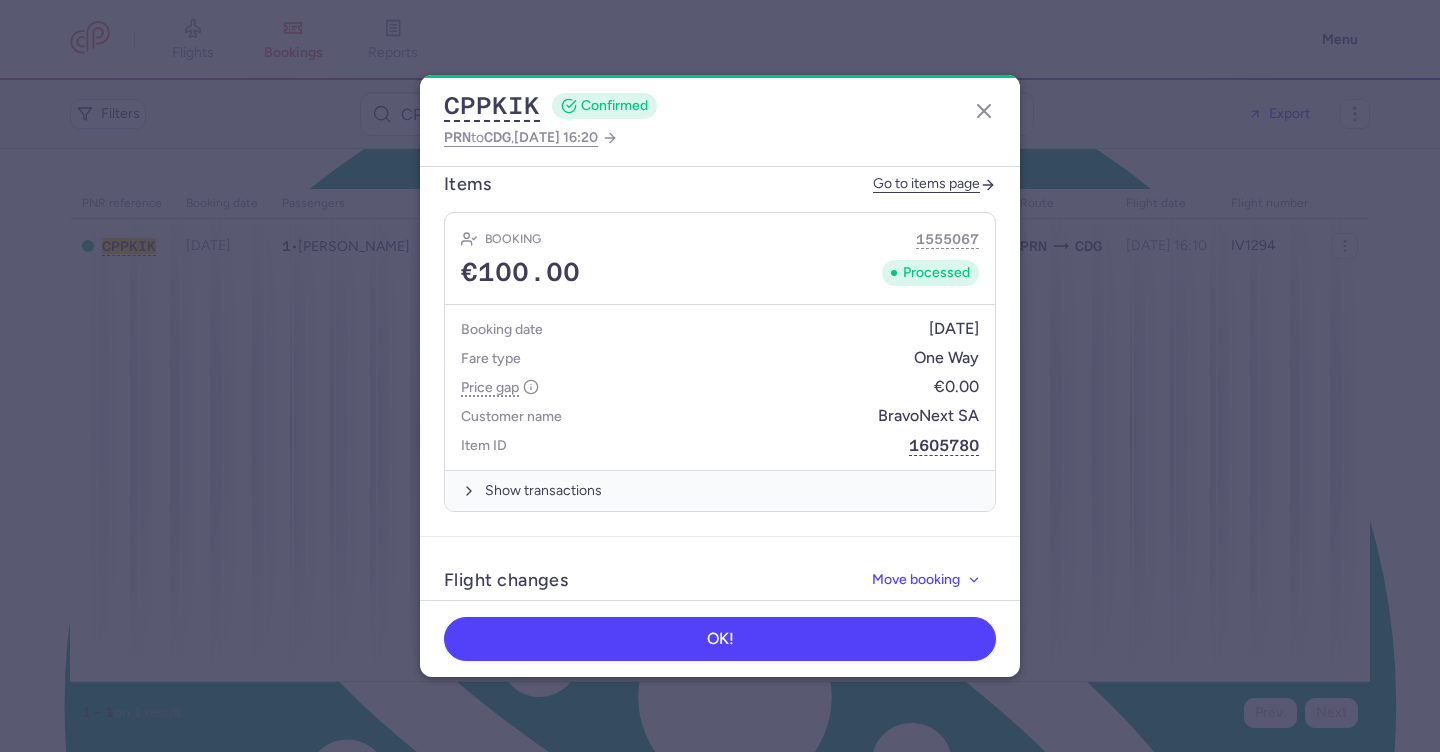 scroll, scrollTop: 970, scrollLeft: 0, axis: vertical 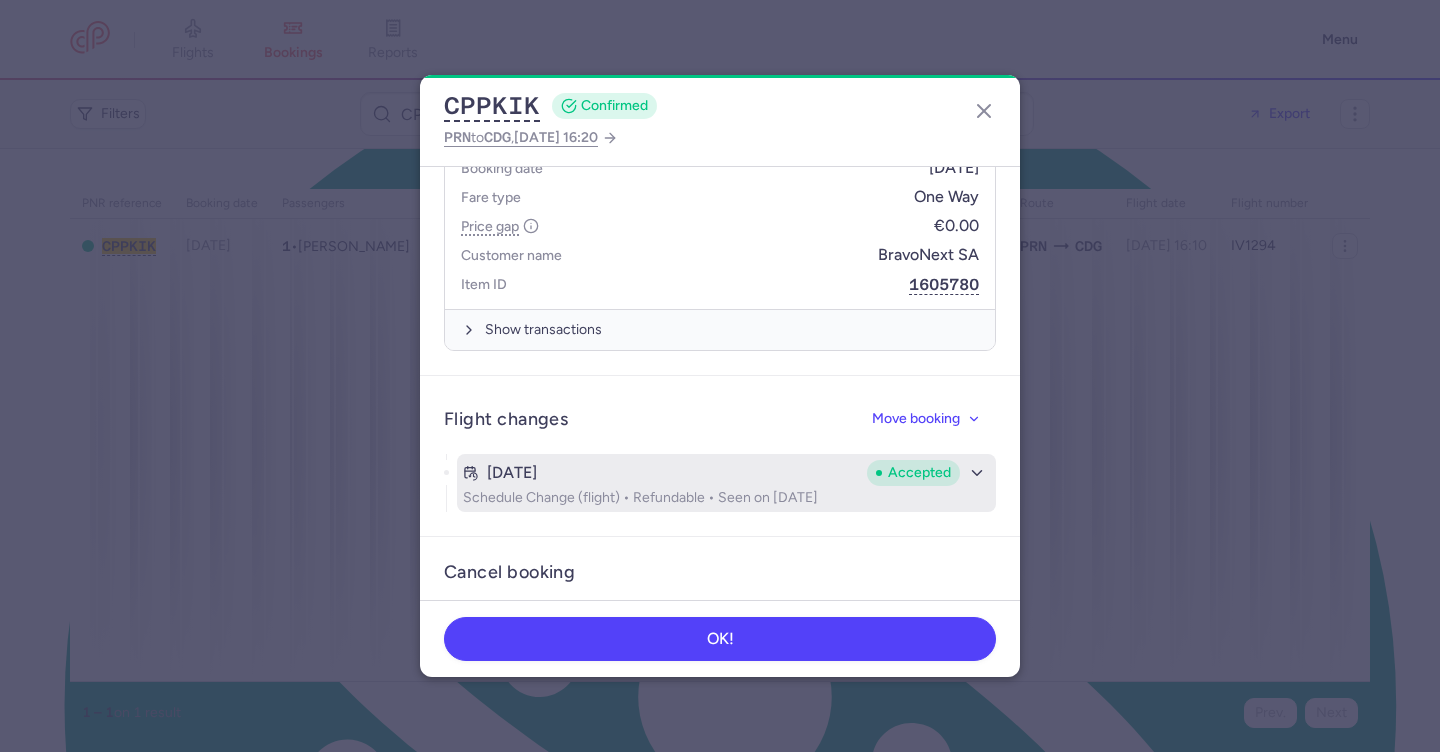 click on "[DATE]" at bounding box center (661, 473) 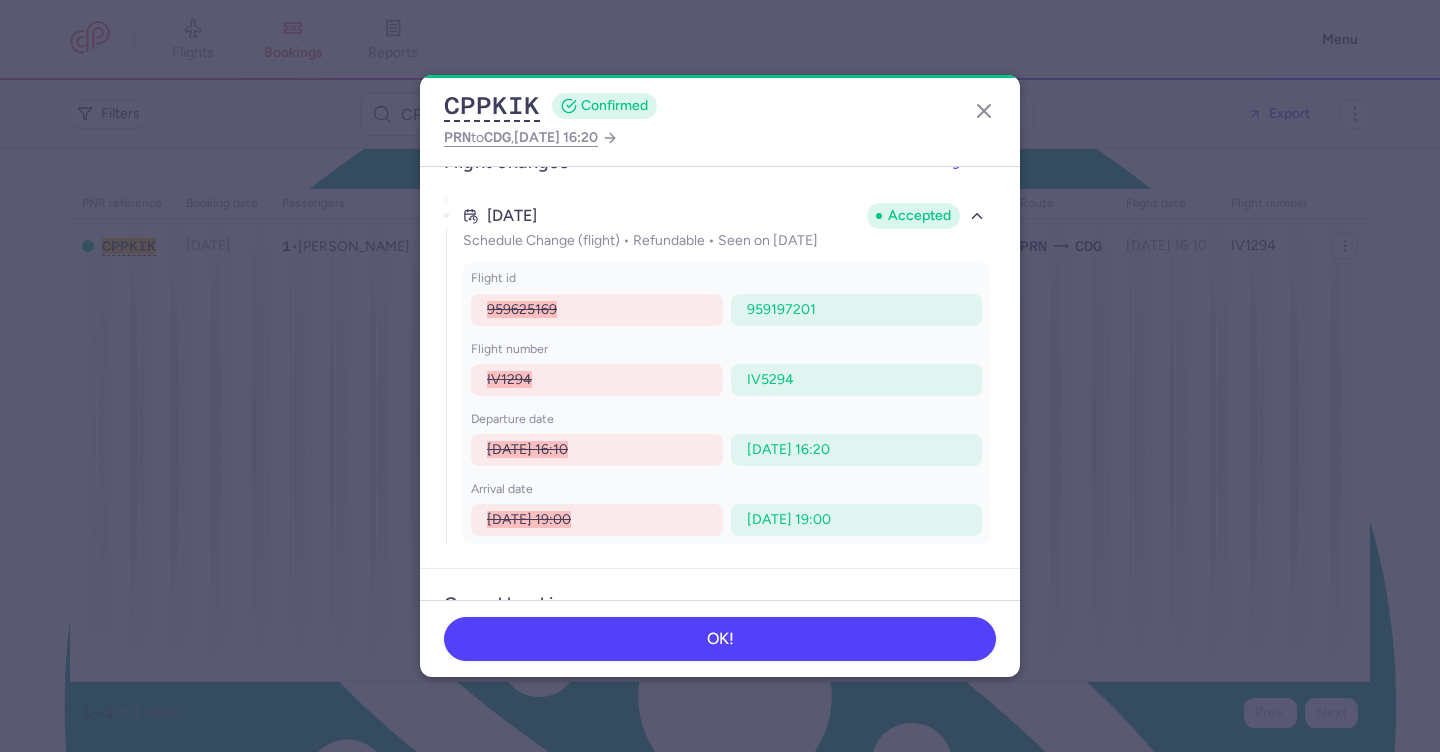 scroll, scrollTop: 1227, scrollLeft: 0, axis: vertical 